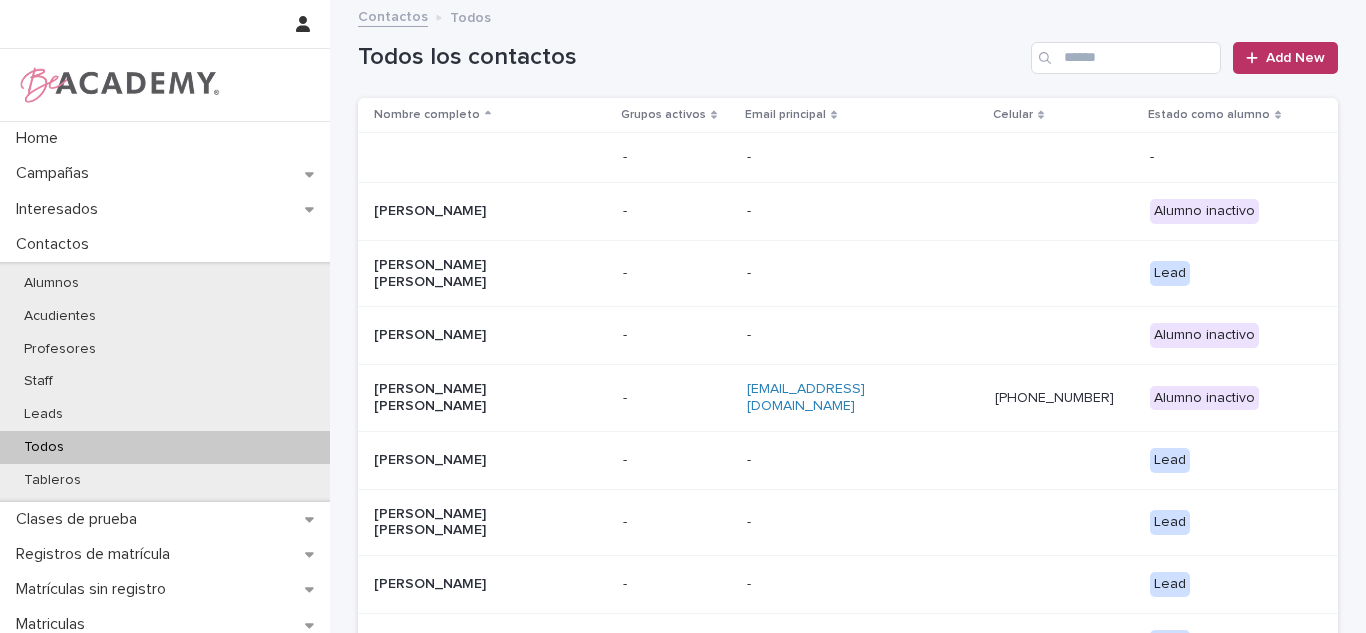 scroll, scrollTop: 0, scrollLeft: 0, axis: both 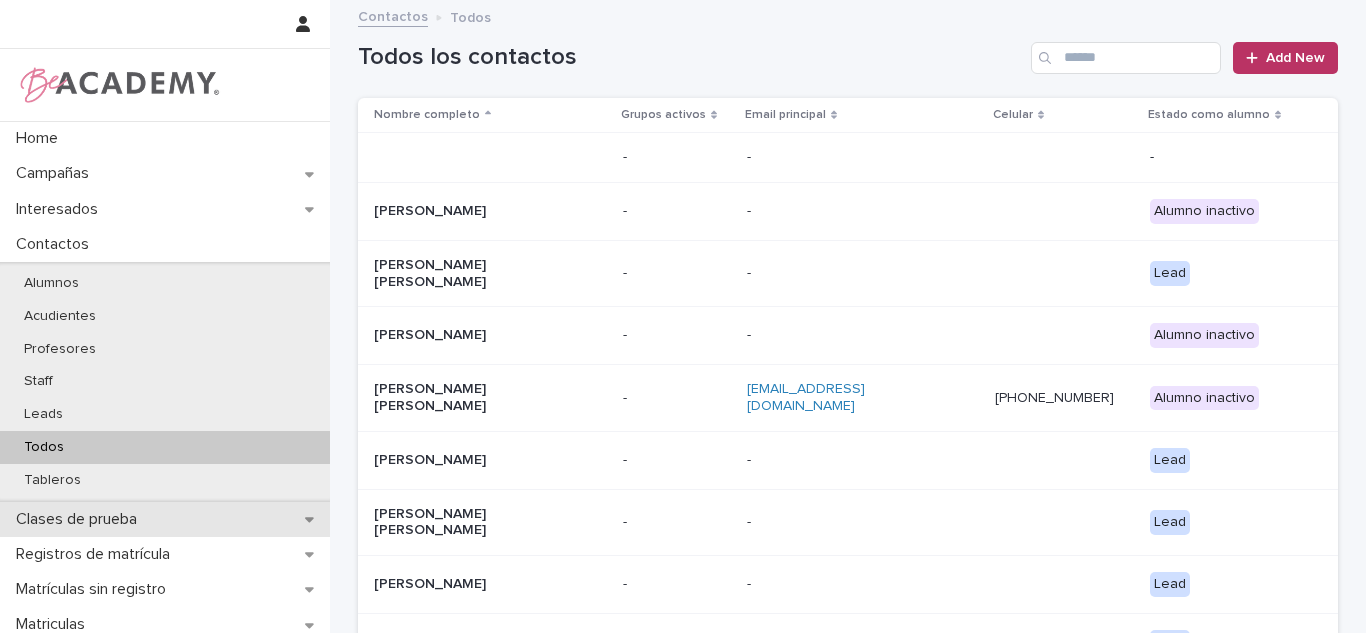 drag, startPoint x: 0, startPoint y: 0, endPoint x: 184, endPoint y: 514, distance: 545.9414 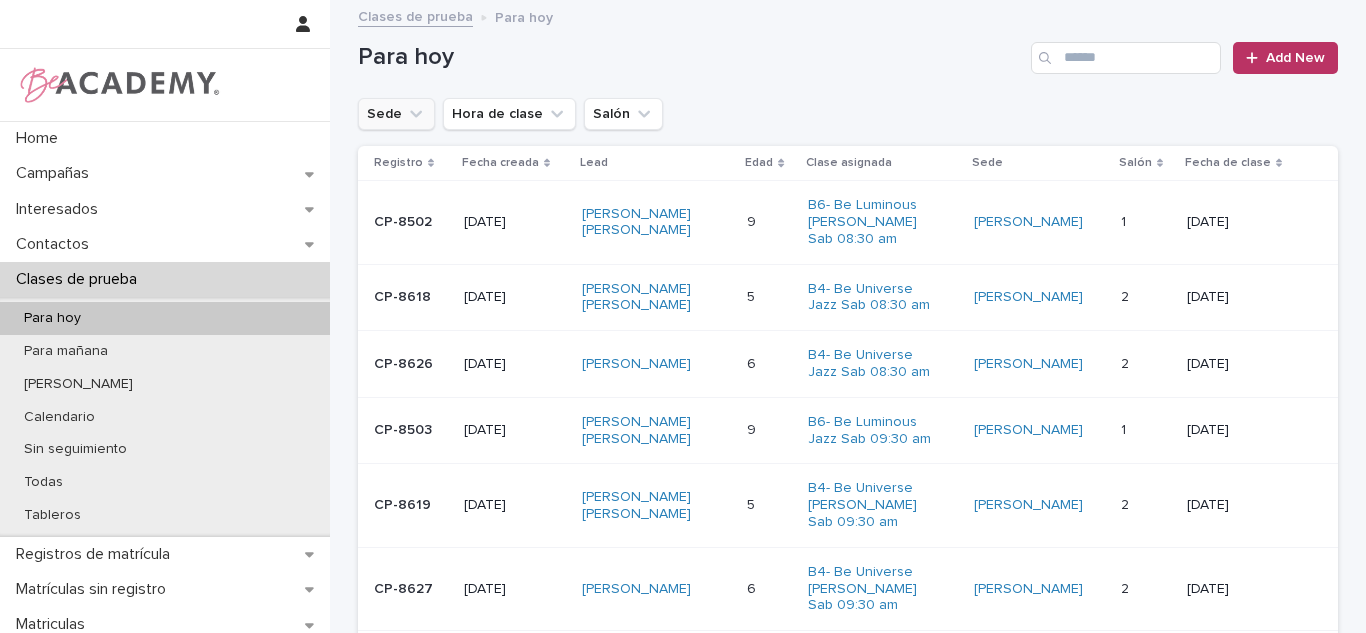 click on "Sede" at bounding box center (396, 114) 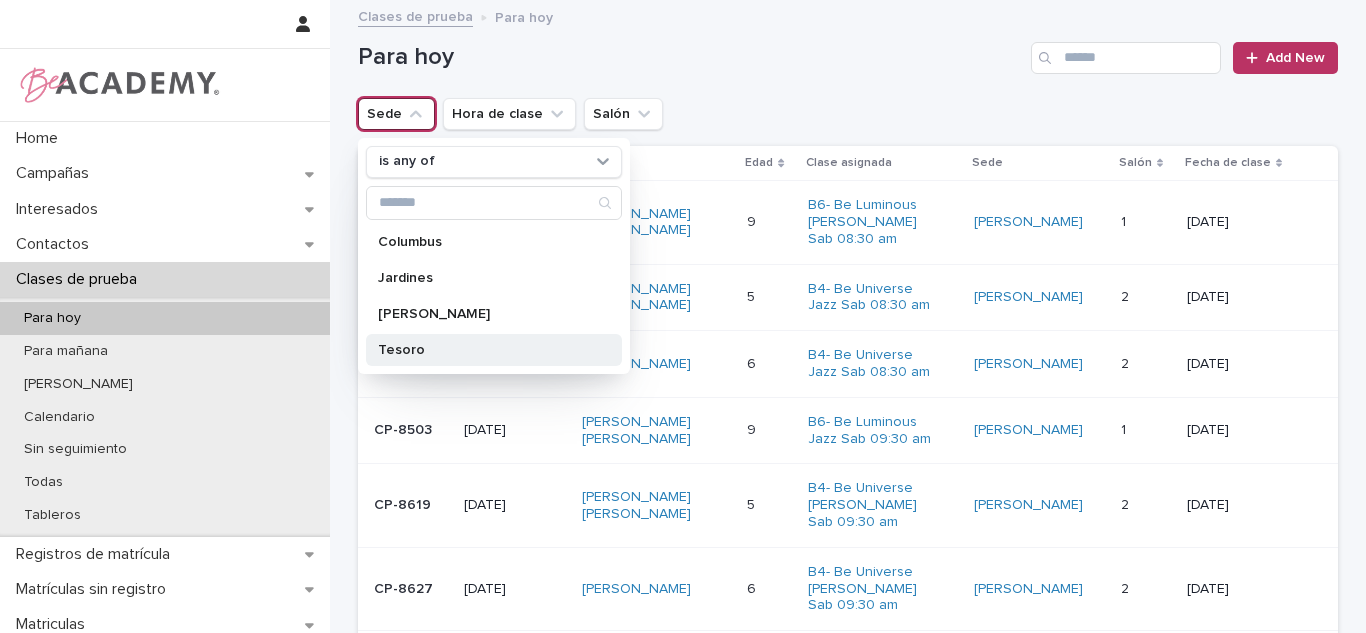 click on "Tesoro" at bounding box center (494, 350) 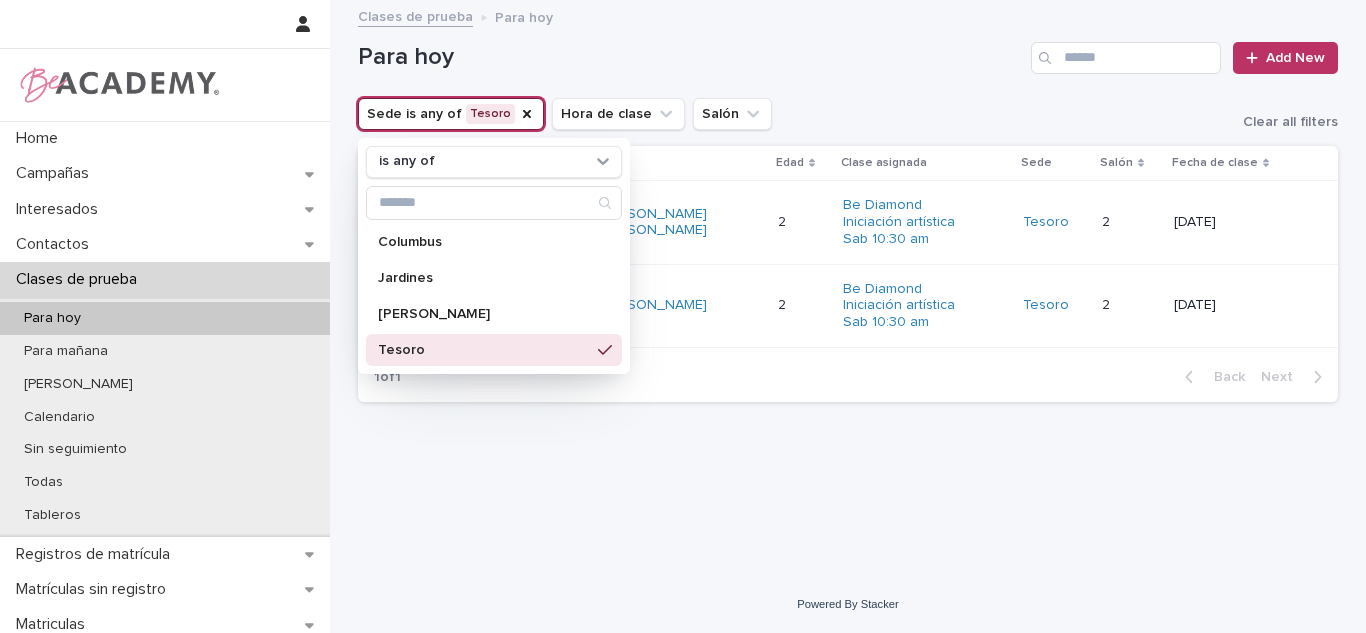 click on "Loading... Saving… Loading... Saving… Para hoy Add New Sede is any of Tesoro is any of Columbus Jardines Rosales Tesoro Hora de clase Salón Clear all filters Registro Fecha creada Lead Edad Clase asignada Sede Salón Fecha de clase CP-8610 05/07/2025 Guadalupe Betancur Simanca   2 2   Be Diamond Iniciación artística Sab 10:30 am   Tesoro   2 2   12/07/2025 CP-8616 08/07/2025 Sofia Parra Jaramillo   2 2   Be Diamond Iniciación artística Sab 10:30 am   Tesoro   2 2   12/07/2025 1  of  1 Back Next" at bounding box center [848, 264] 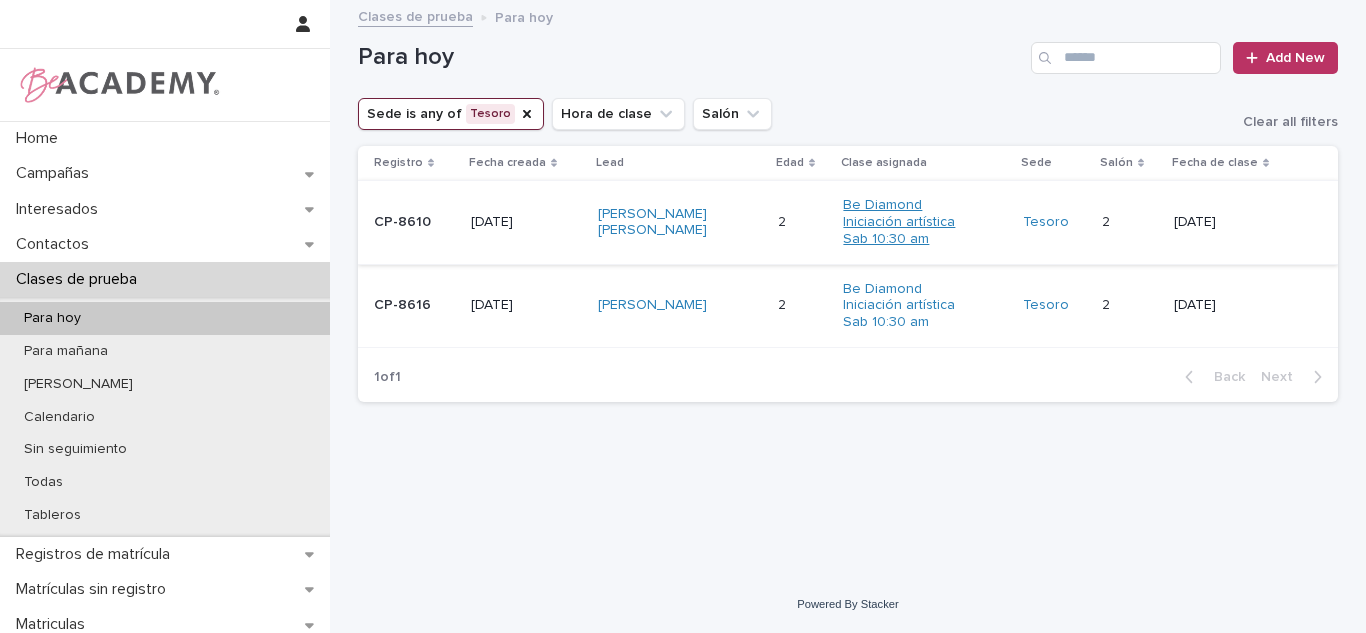 click on "Be Diamond Iniciación artística Sab 10:30 am" at bounding box center [905, 222] 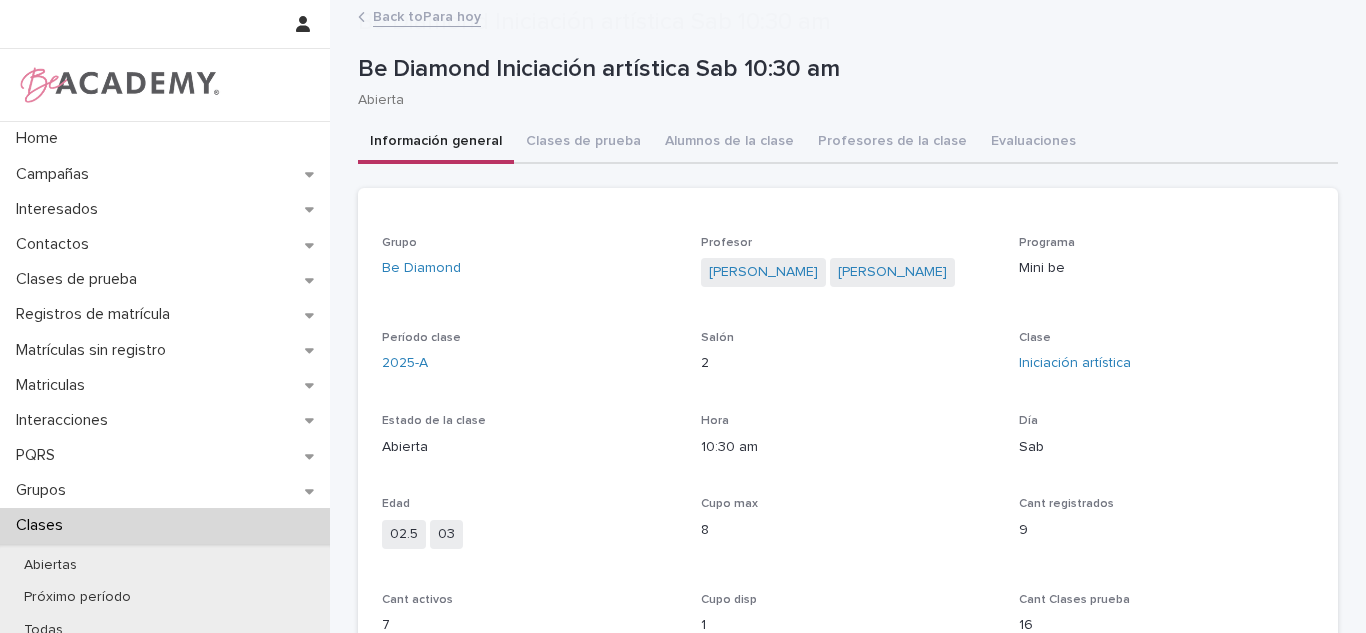 scroll, scrollTop: 188, scrollLeft: 0, axis: vertical 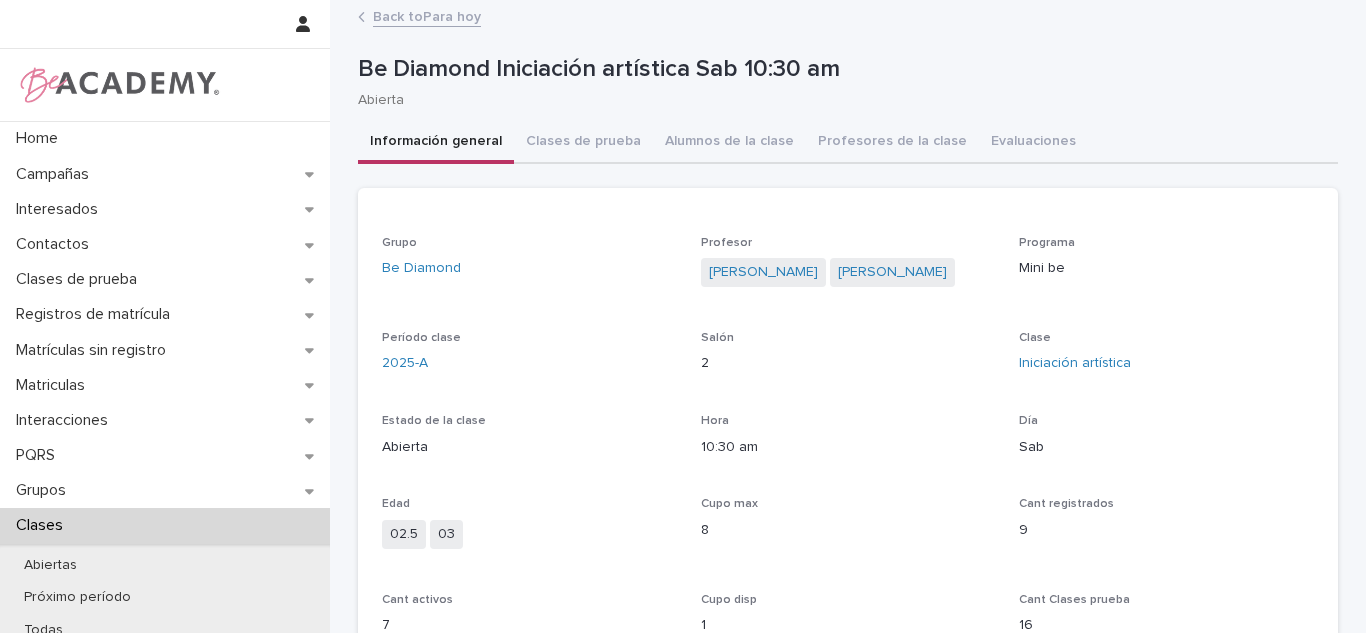 click on "Back to  Para hoy" at bounding box center [427, 15] 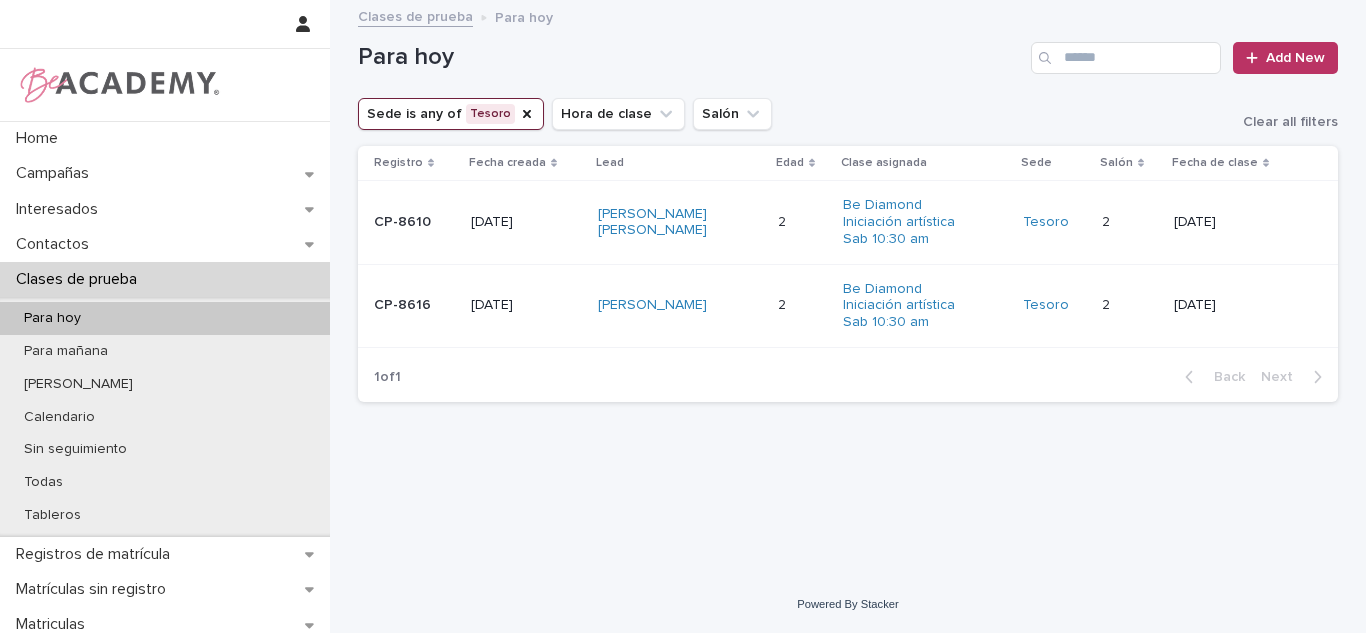 click on "2" at bounding box center (1108, 220) 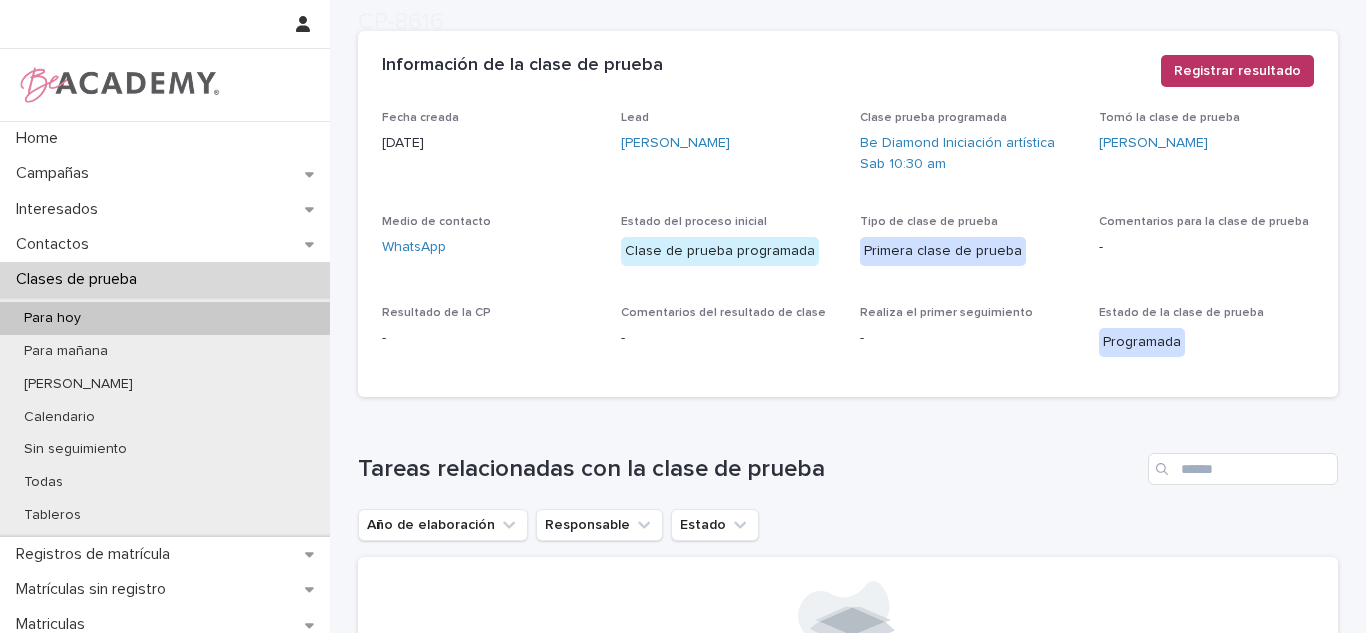 scroll, scrollTop: 142, scrollLeft: 0, axis: vertical 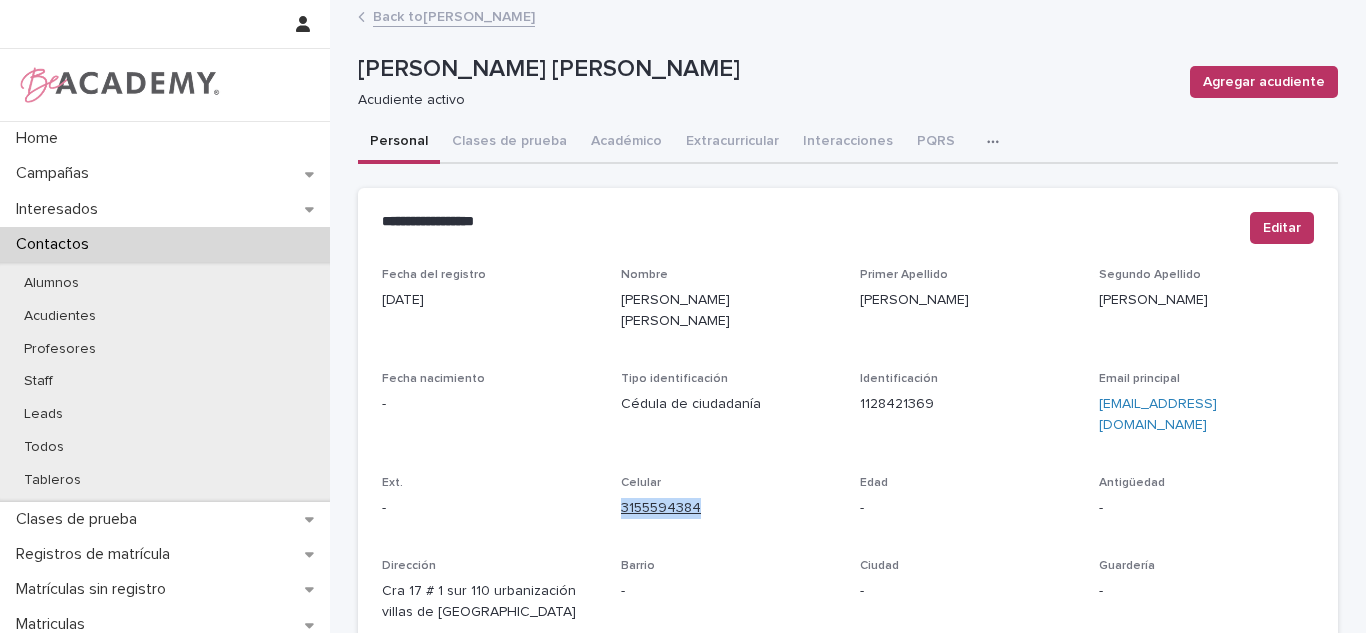 click on "3155594384" at bounding box center (661, 508) 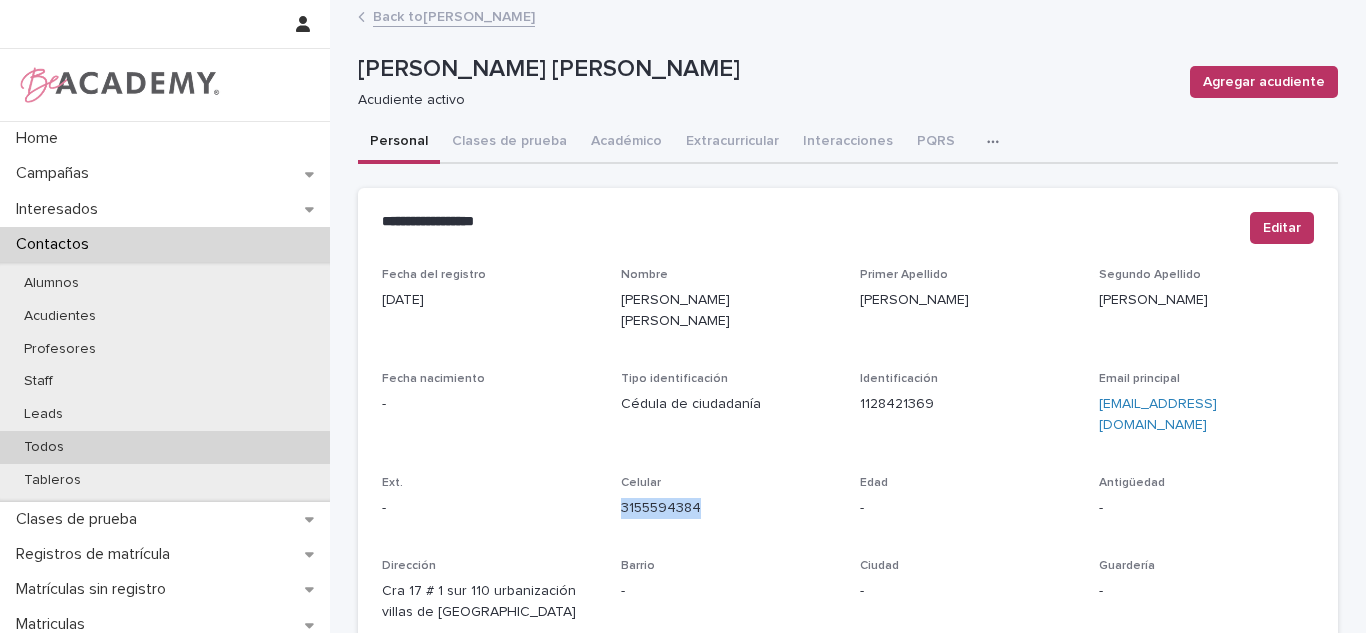 click on "Todos" at bounding box center (165, 447) 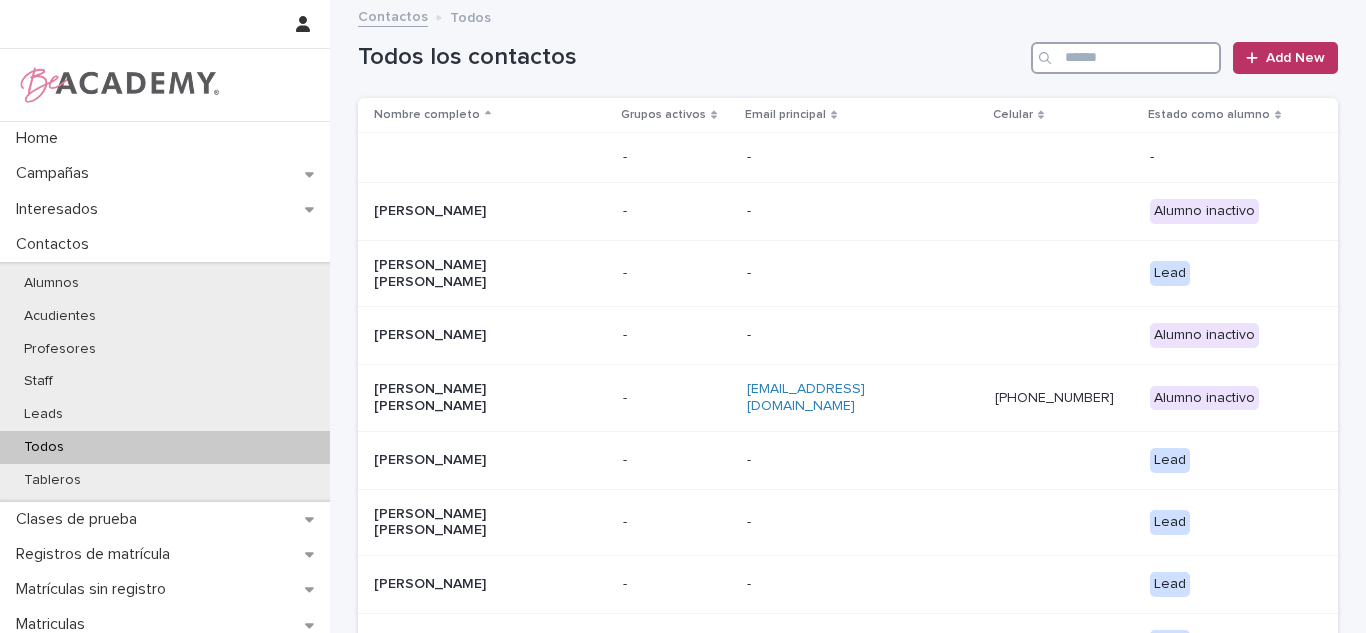 click at bounding box center [1126, 58] 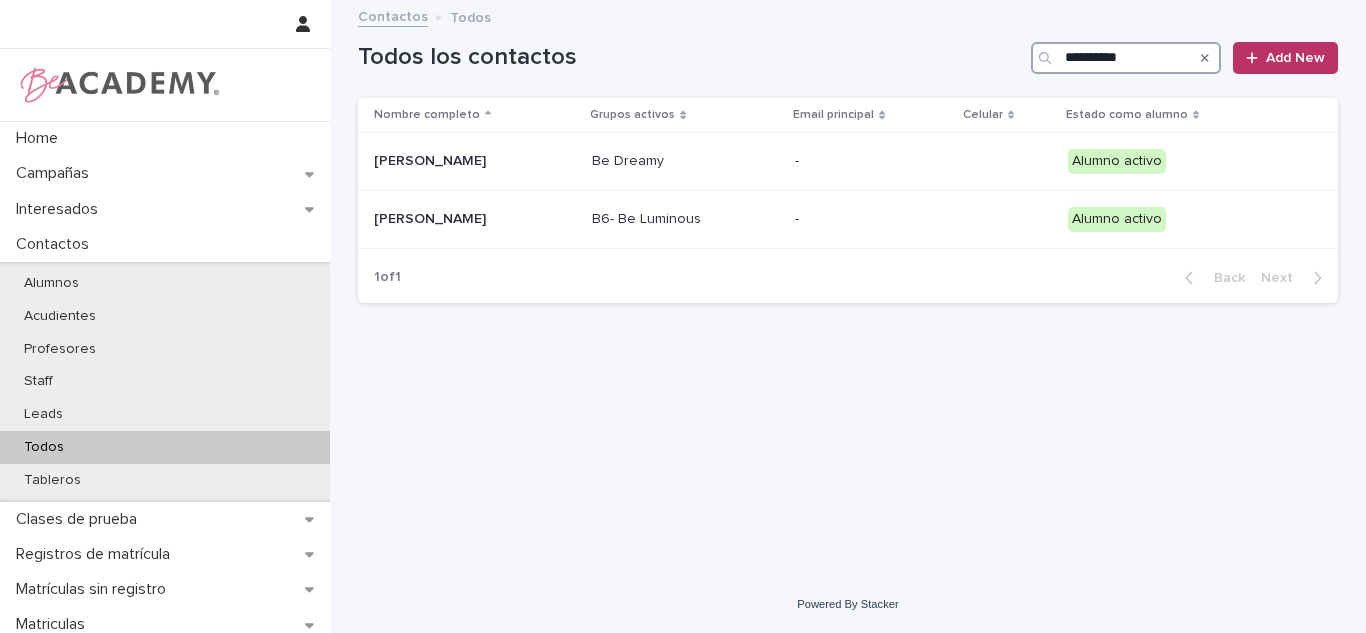 click on "**********" at bounding box center (1126, 58) 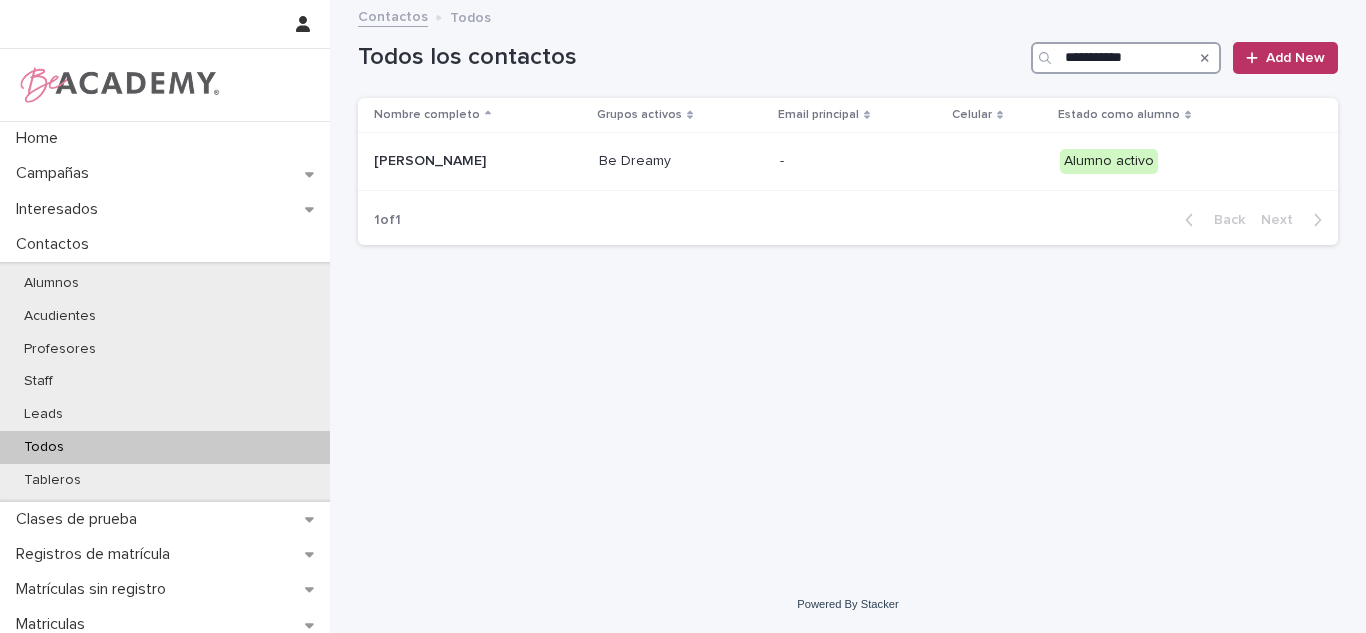 type on "**********" 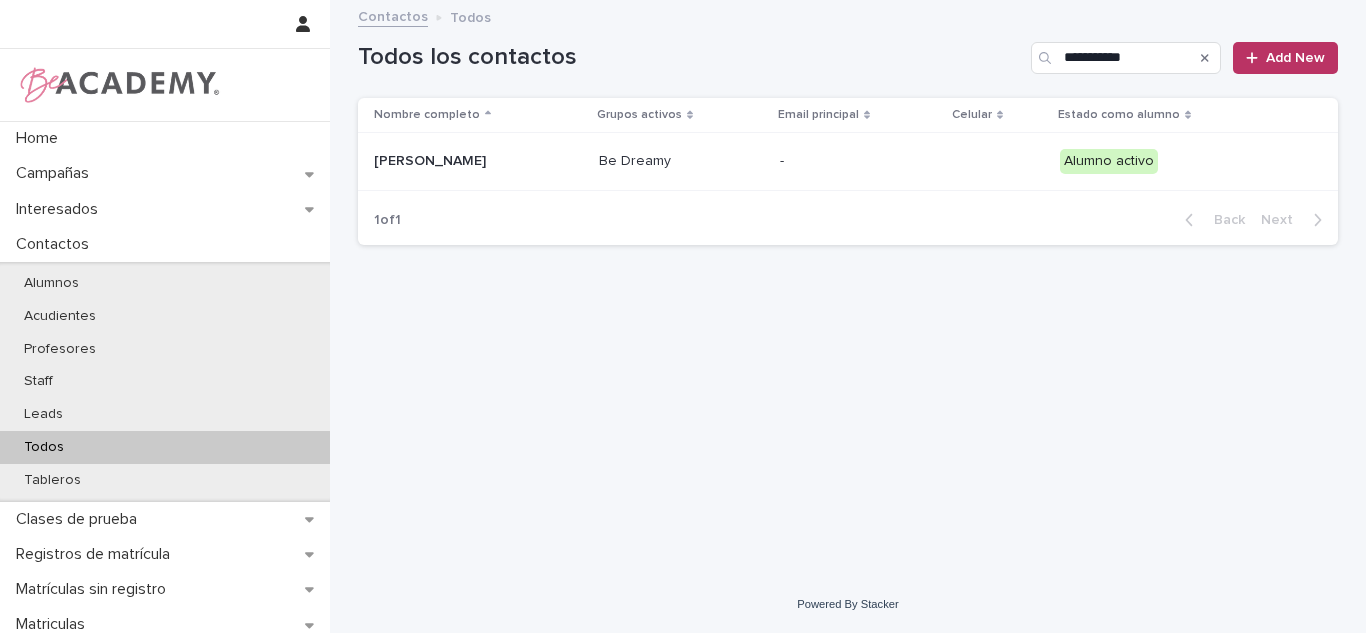 click on "Be Dreamy" at bounding box center [681, 161] 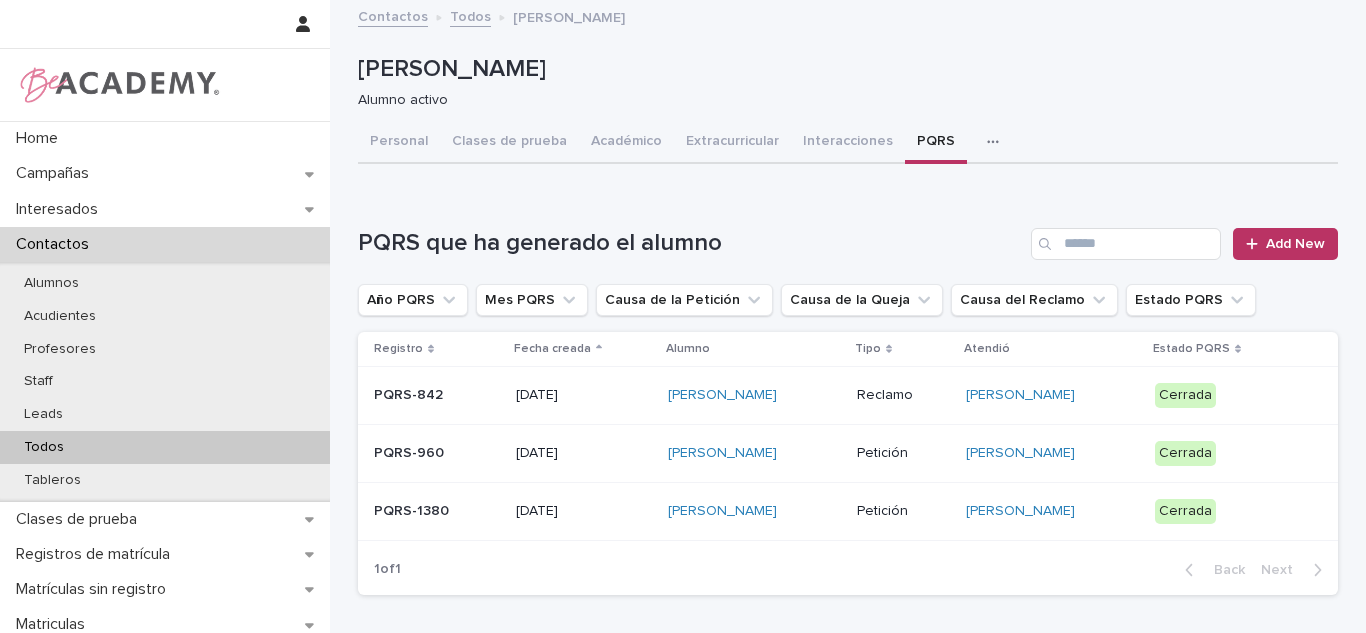 drag, startPoint x: 919, startPoint y: 139, endPoint x: 979, endPoint y: 632, distance: 496.6377 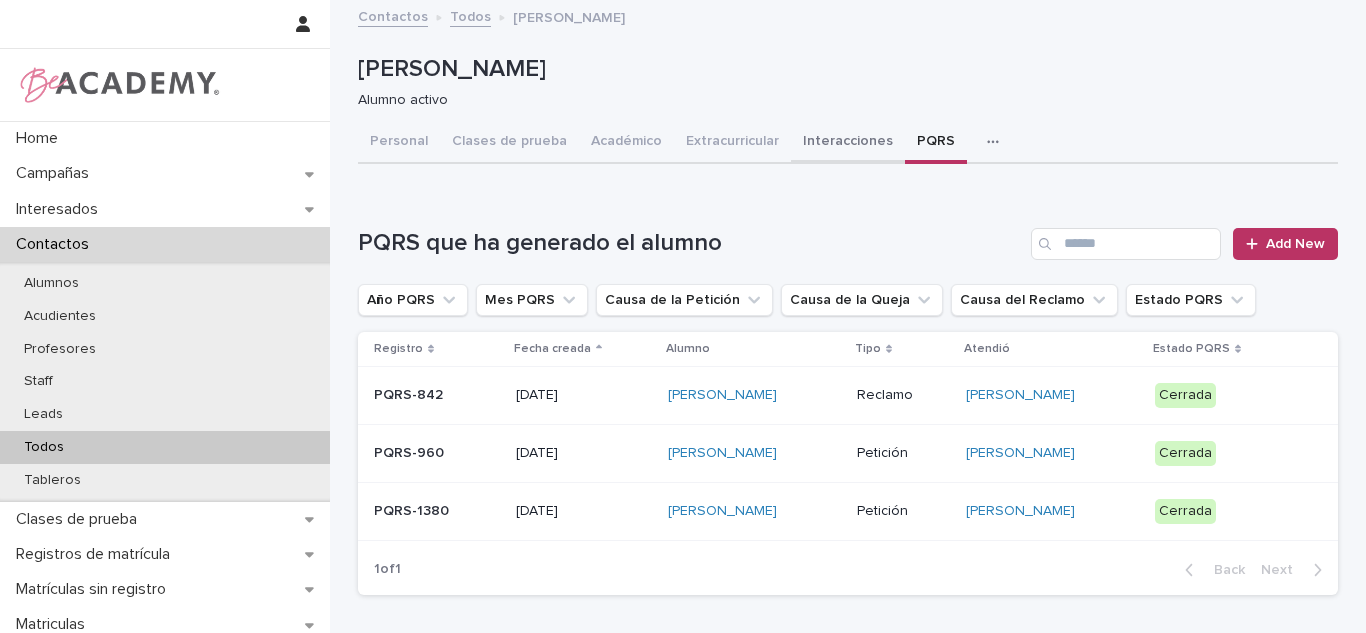 click on "Interacciones" at bounding box center [848, 143] 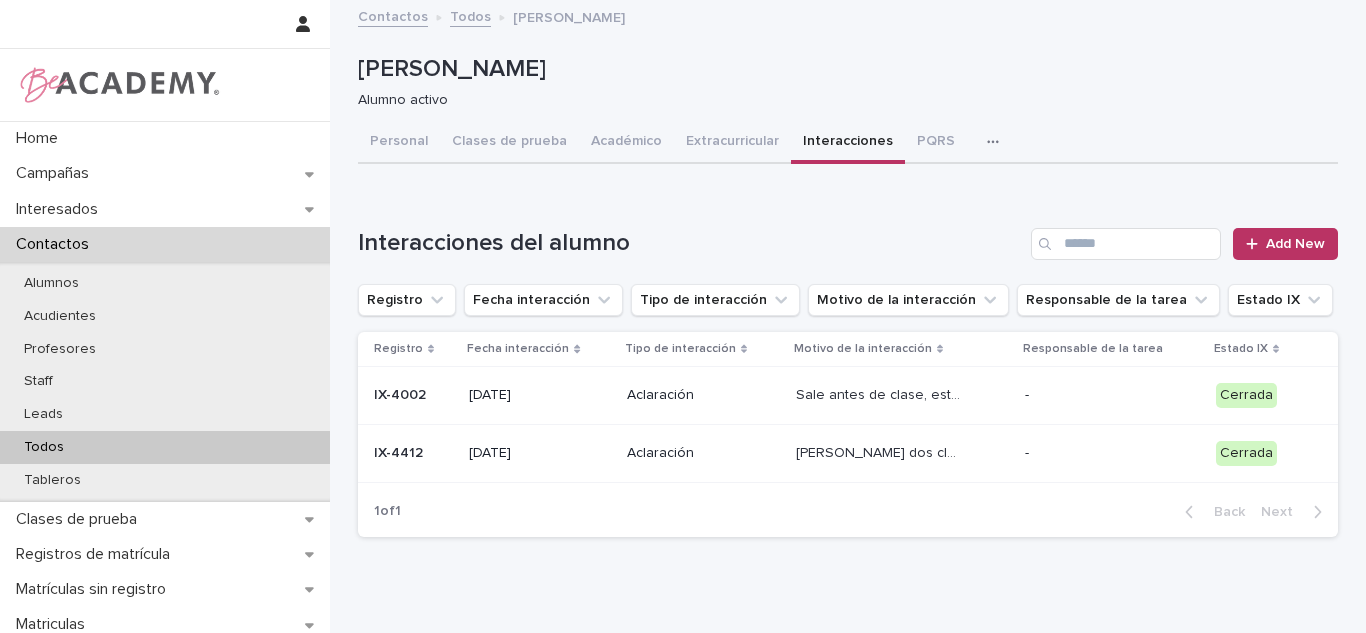 click on "[PERSON_NAME] dos clases de junio con dos de [PERSON_NAME]" at bounding box center (881, 451) 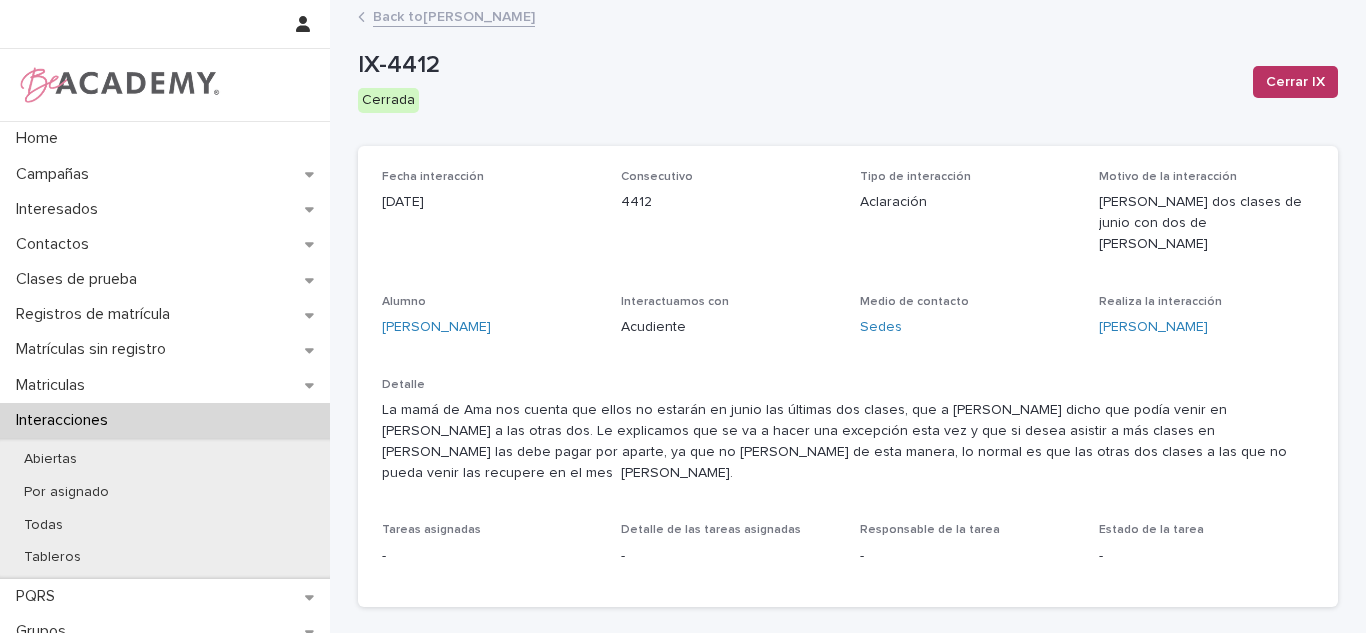 click on "Interactuamos con" at bounding box center (728, 302) 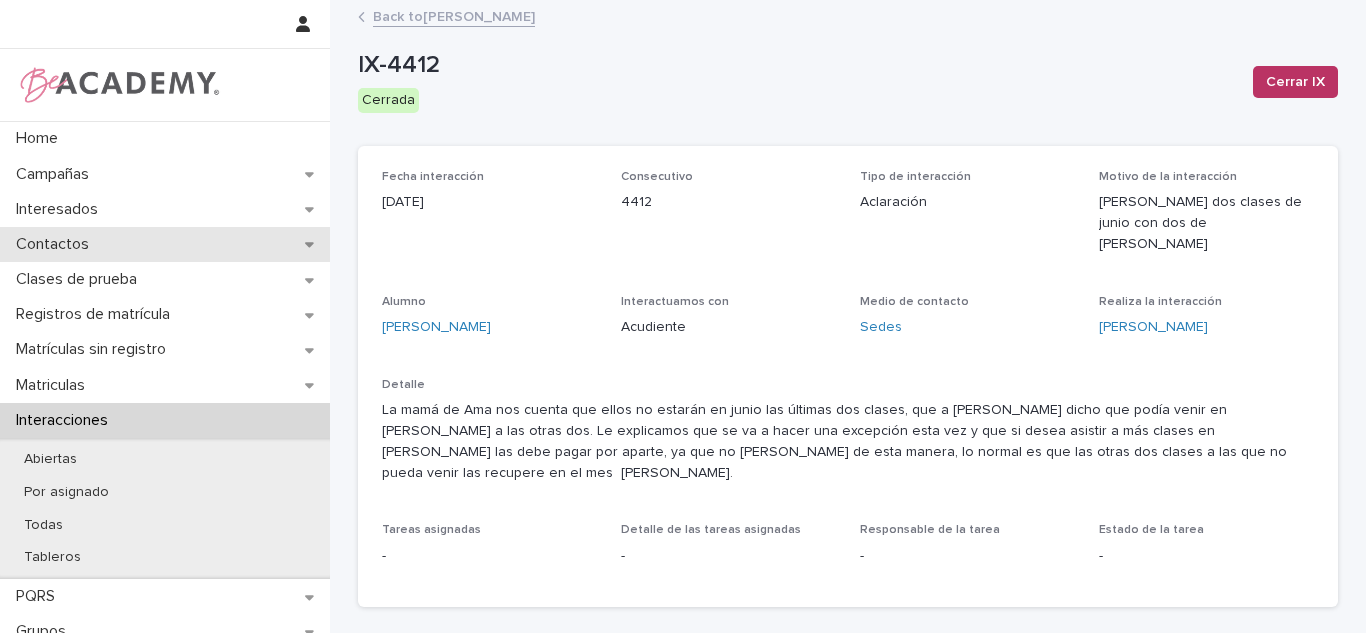 click on "Contactos" at bounding box center (165, 244) 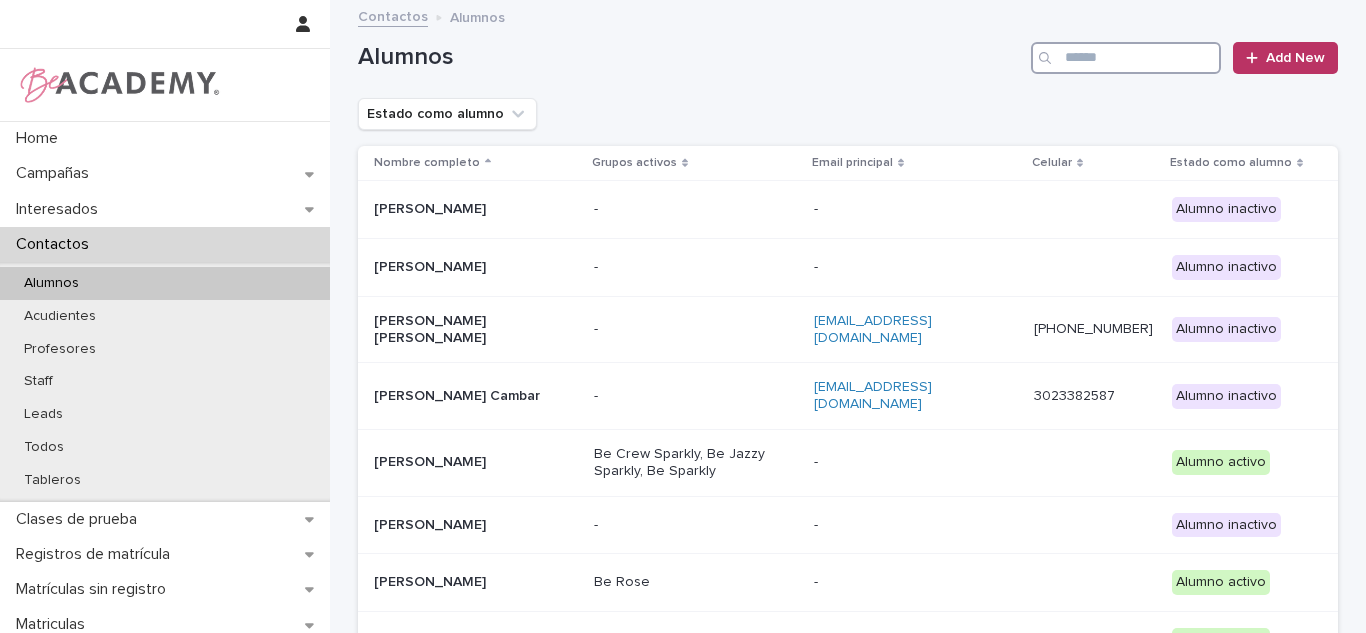click at bounding box center (1126, 58) 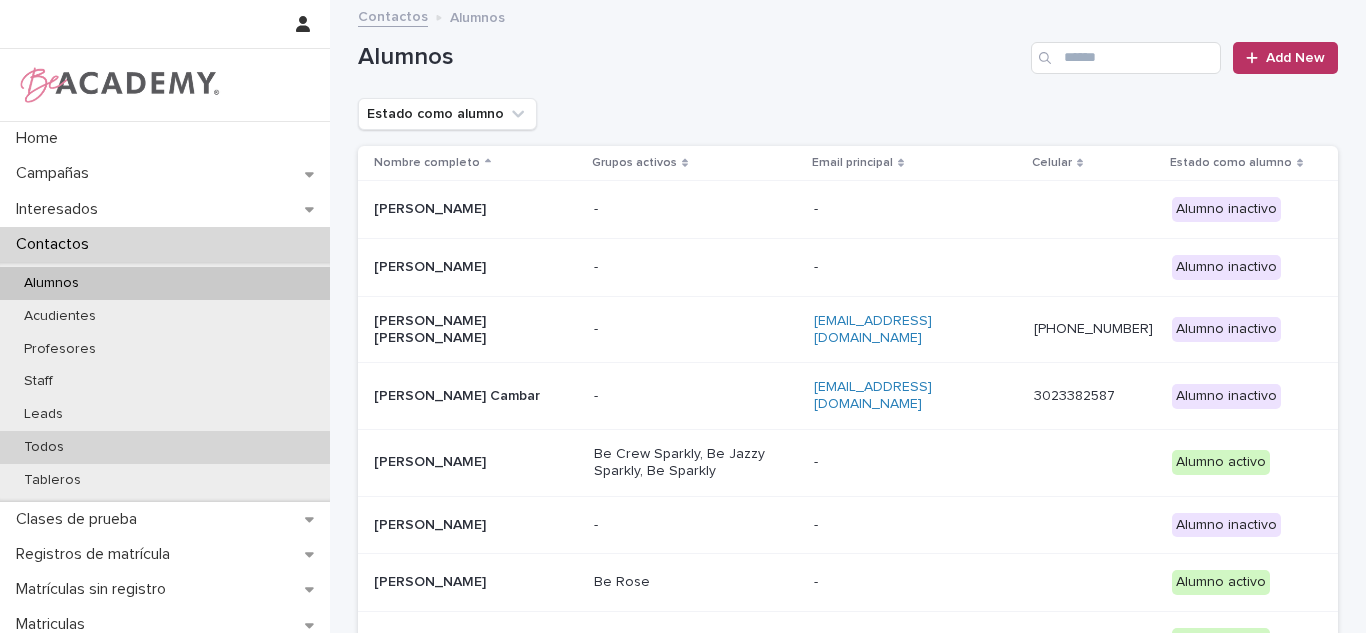 click on "Todos" at bounding box center [165, 447] 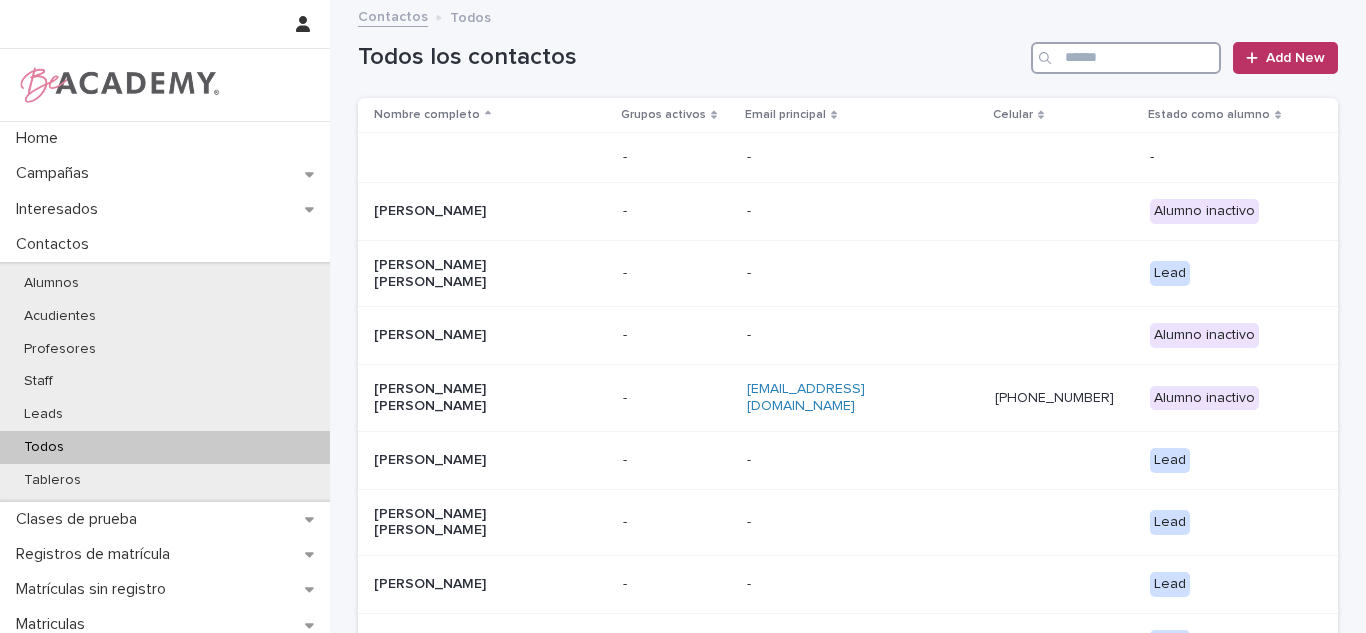 click at bounding box center (1126, 58) 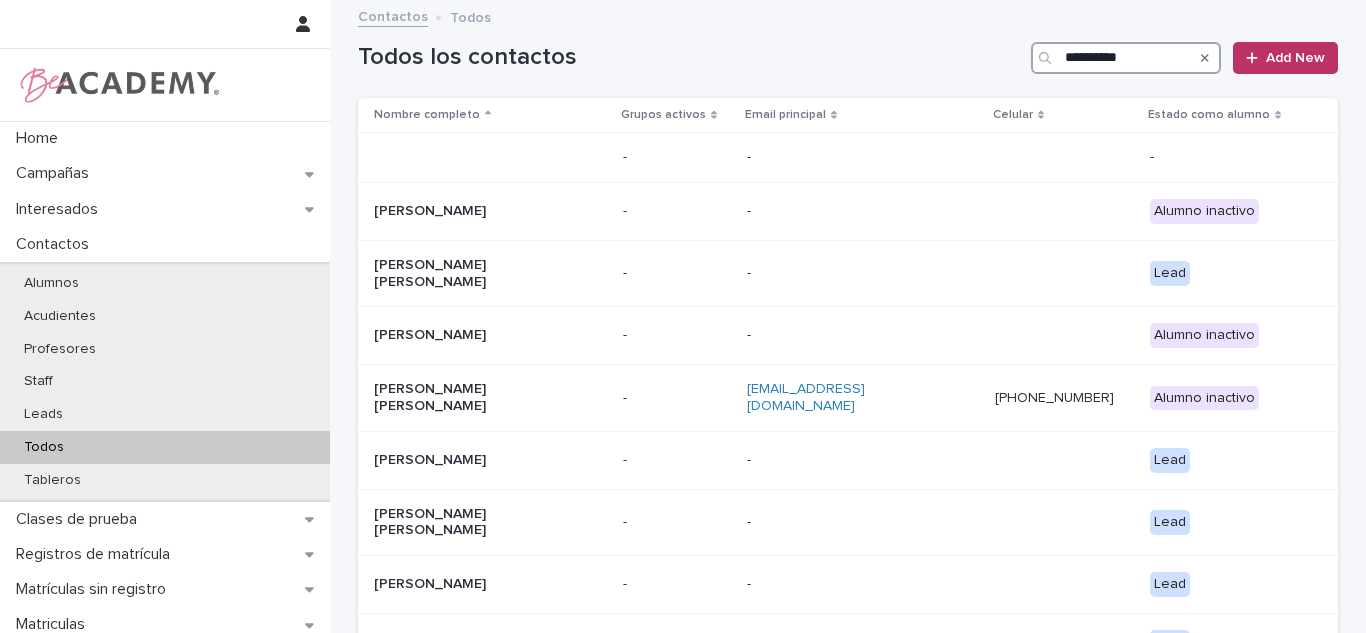 type on "**********" 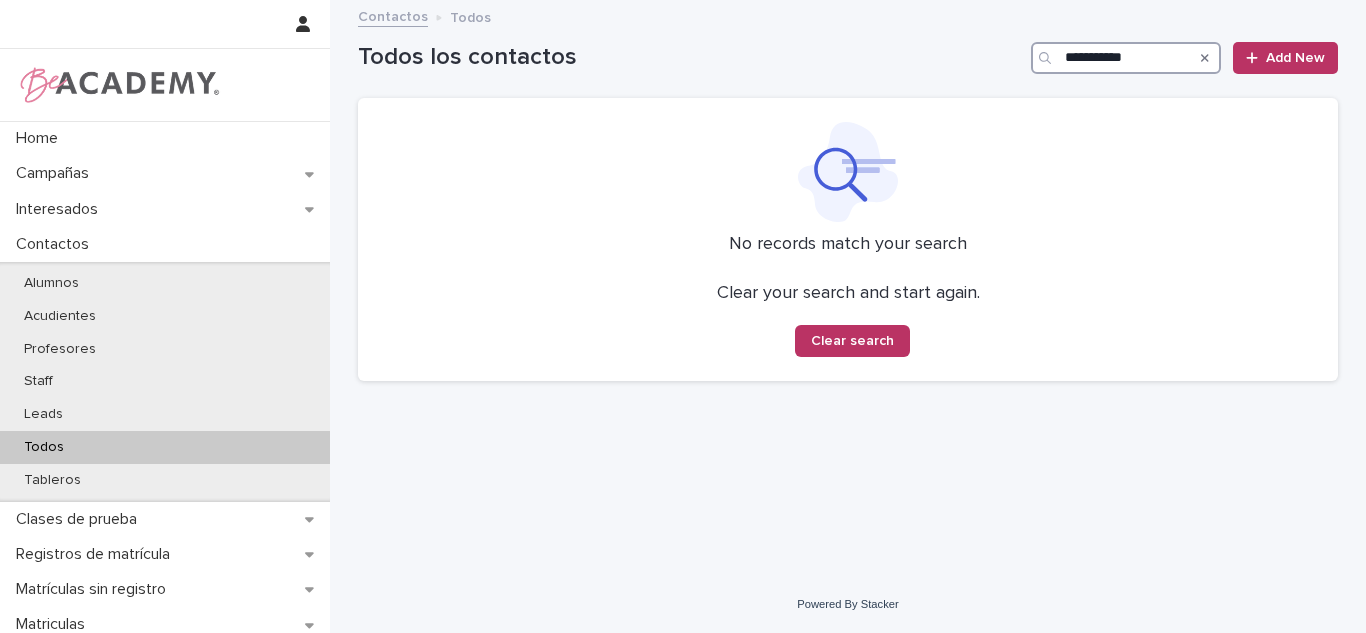 click on "**********" at bounding box center (1126, 58) 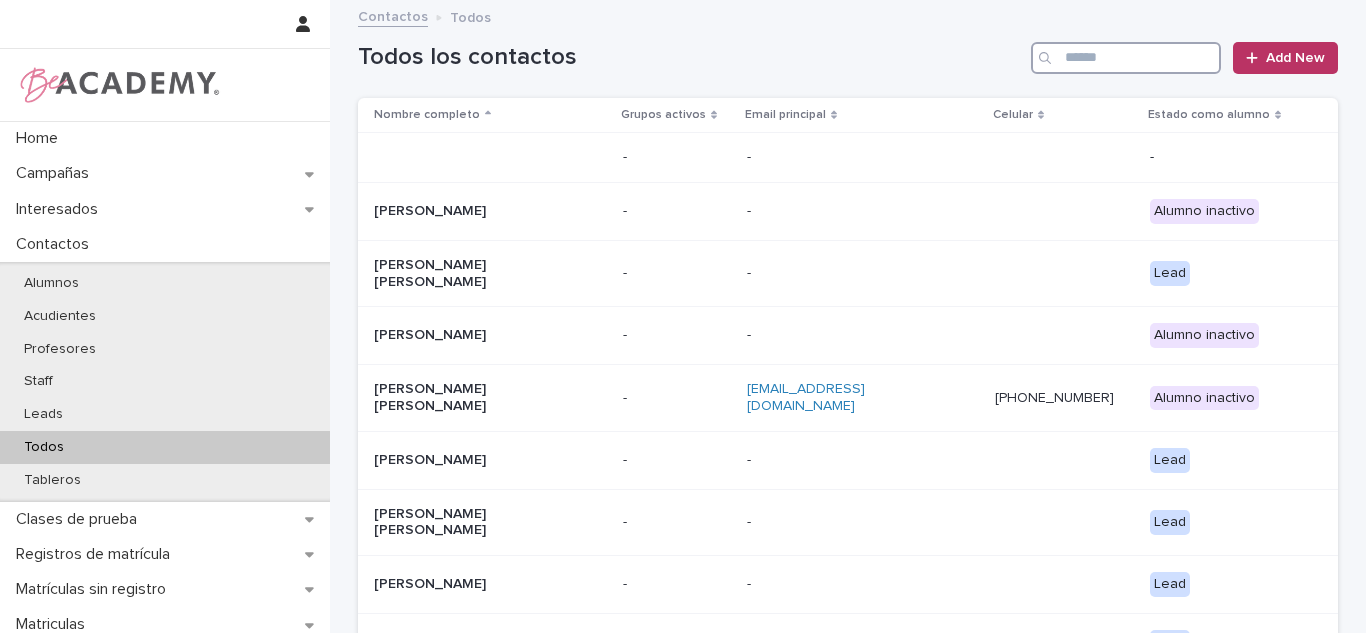 click at bounding box center (1126, 58) 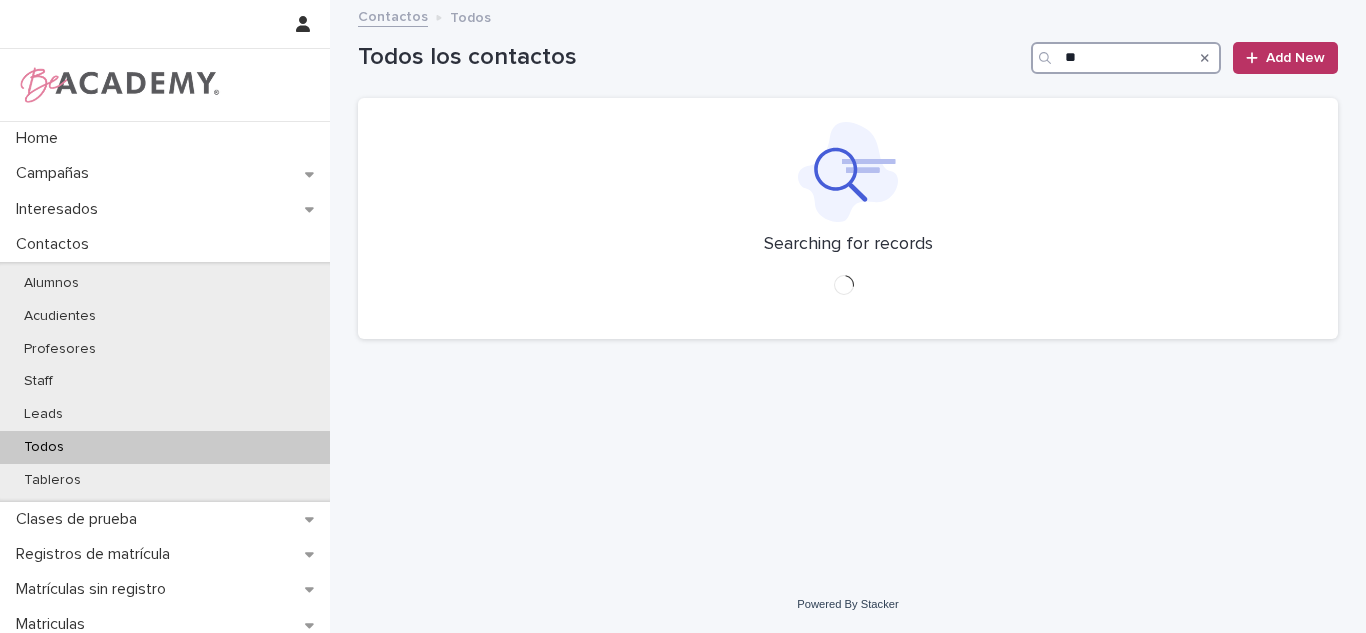 type on "*" 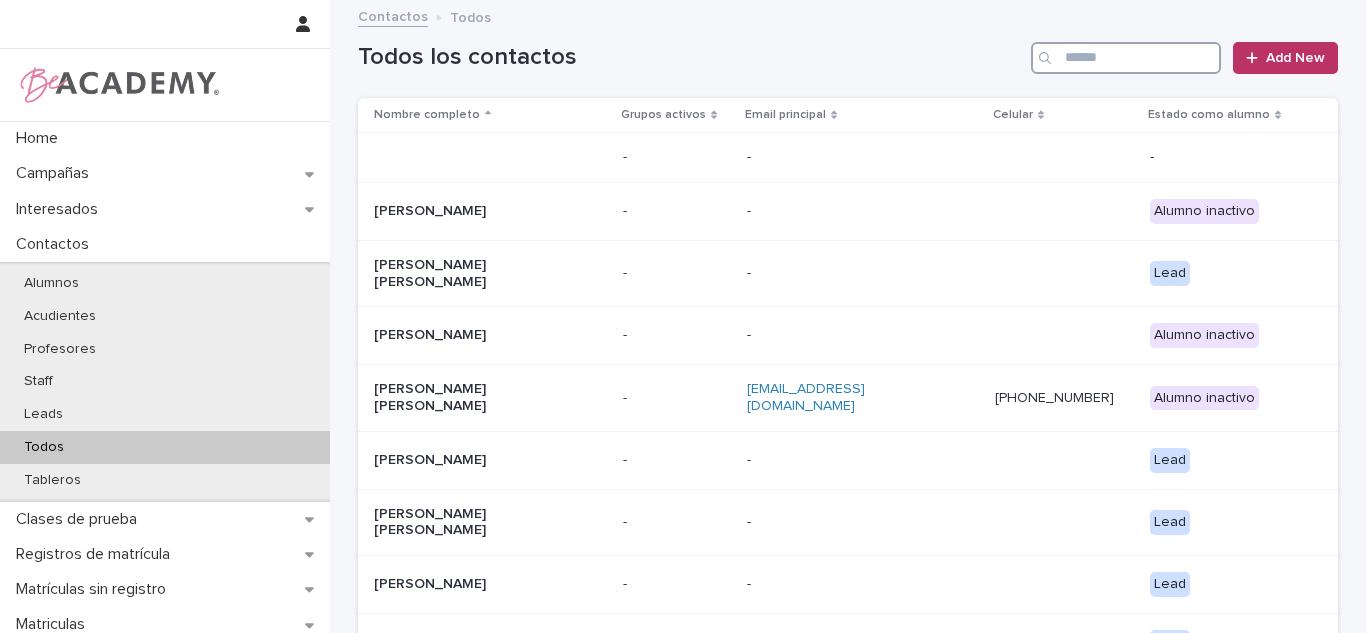 click at bounding box center [1126, 58] 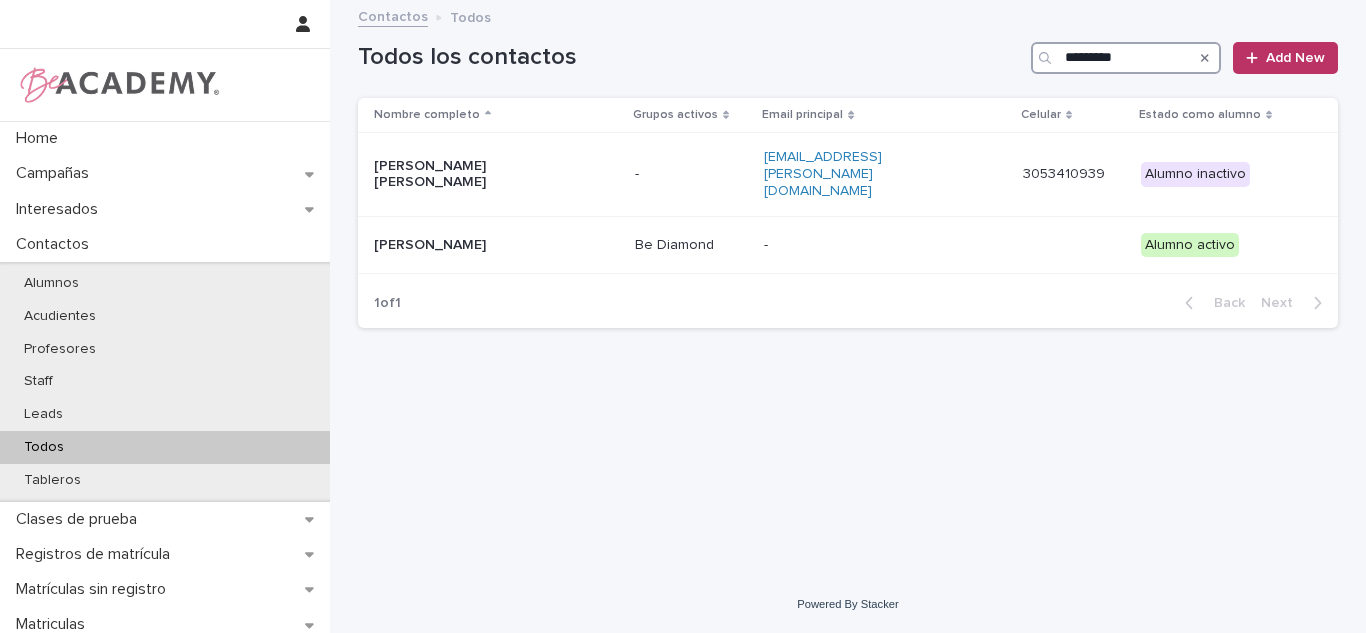 type on "*********" 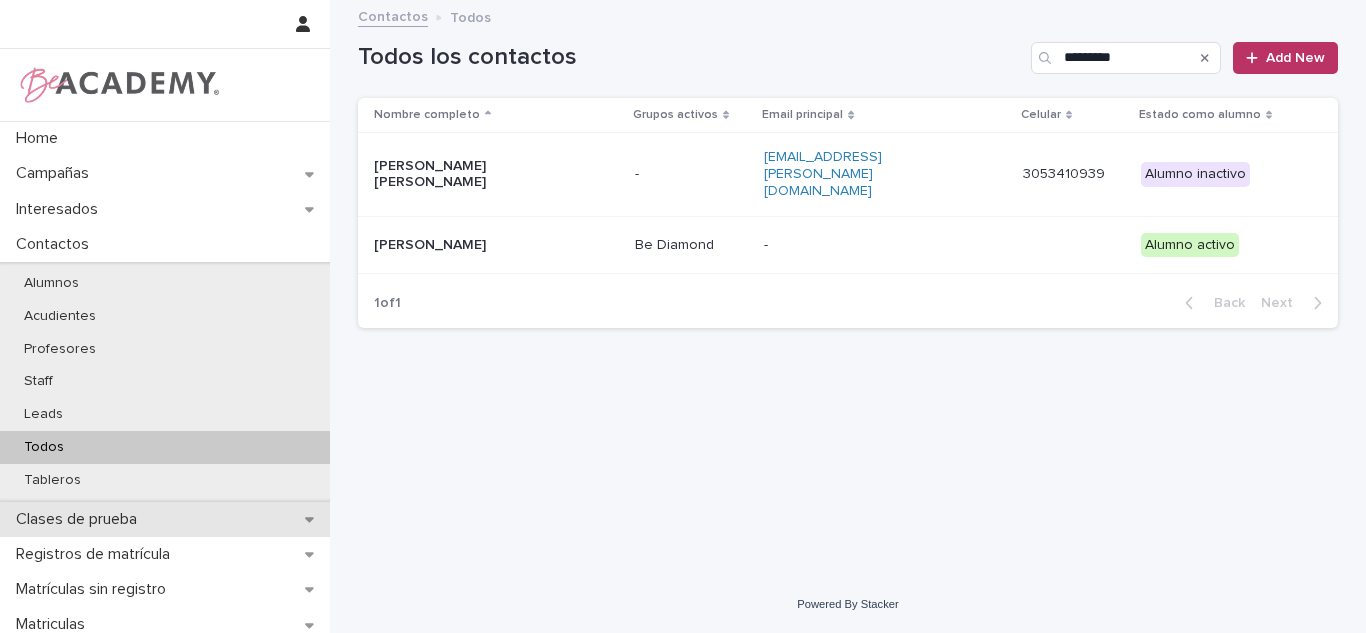 click on "Clases de prueba" at bounding box center (80, 519) 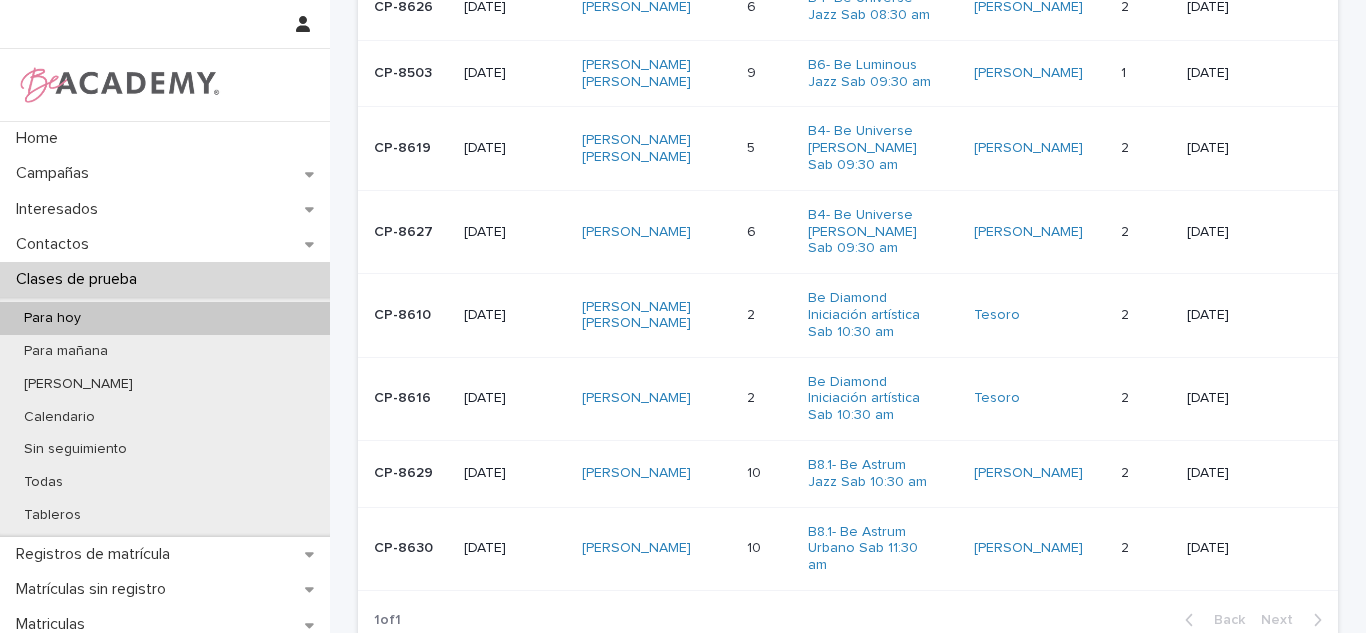 scroll, scrollTop: 376, scrollLeft: 0, axis: vertical 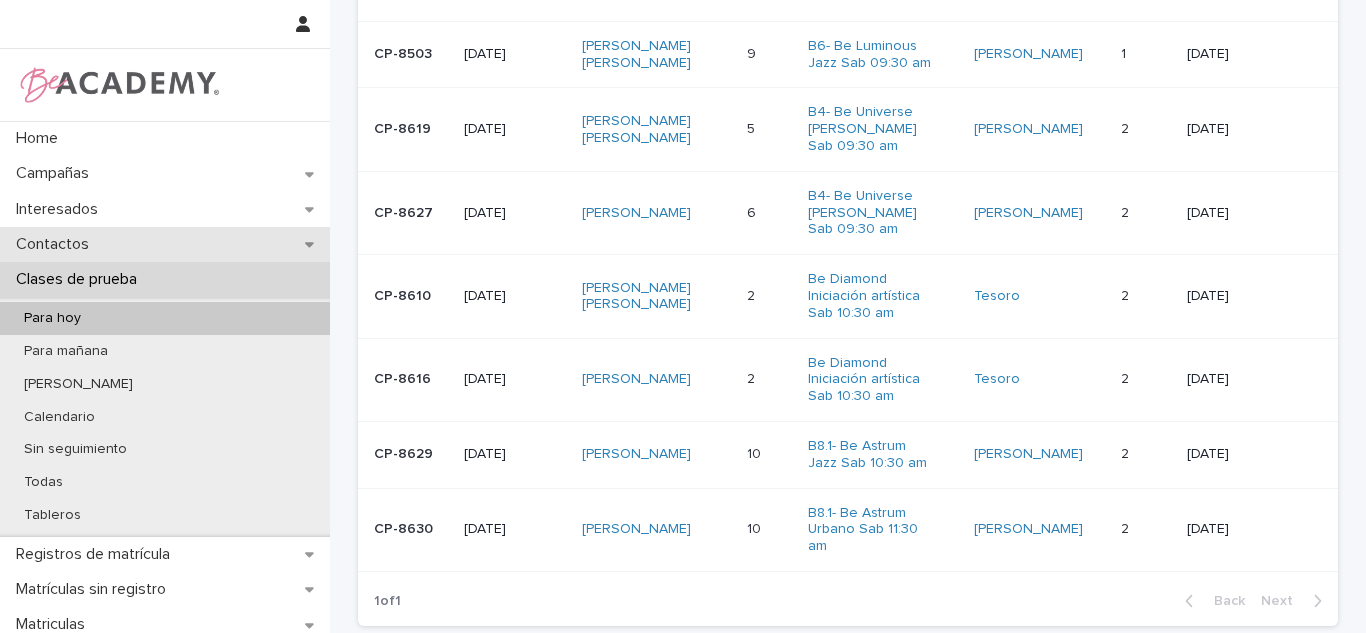 click on "Contactos" at bounding box center [165, 244] 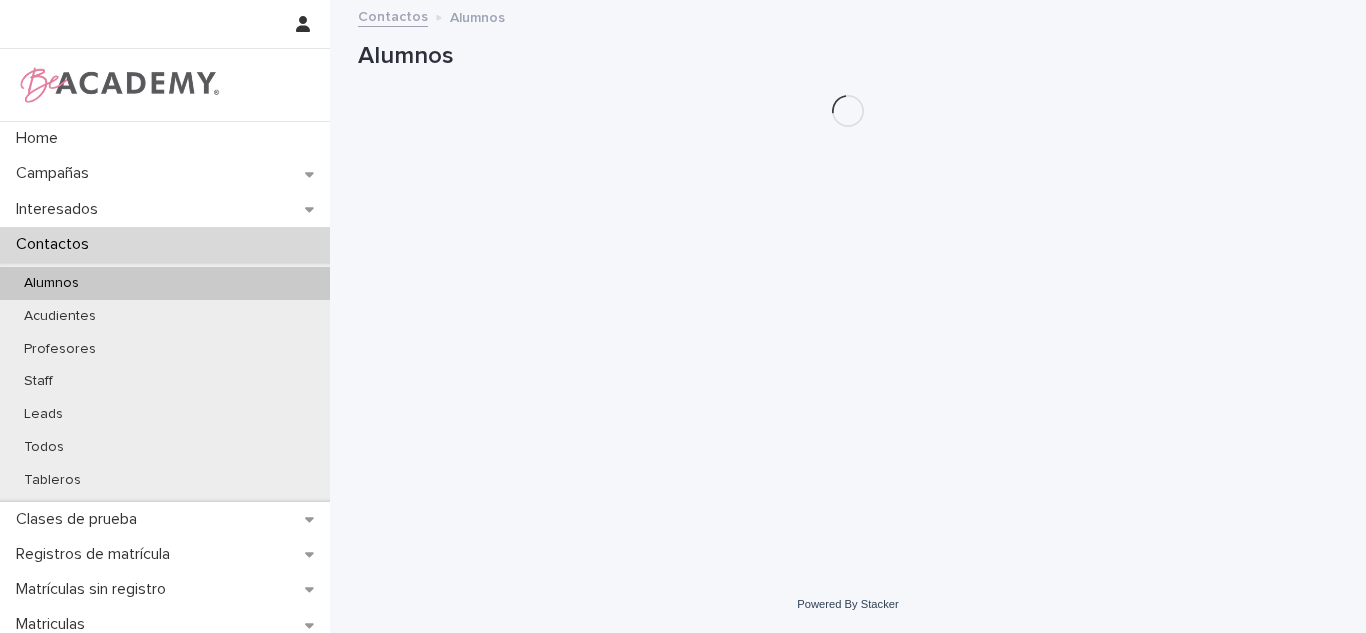 scroll, scrollTop: 0, scrollLeft: 0, axis: both 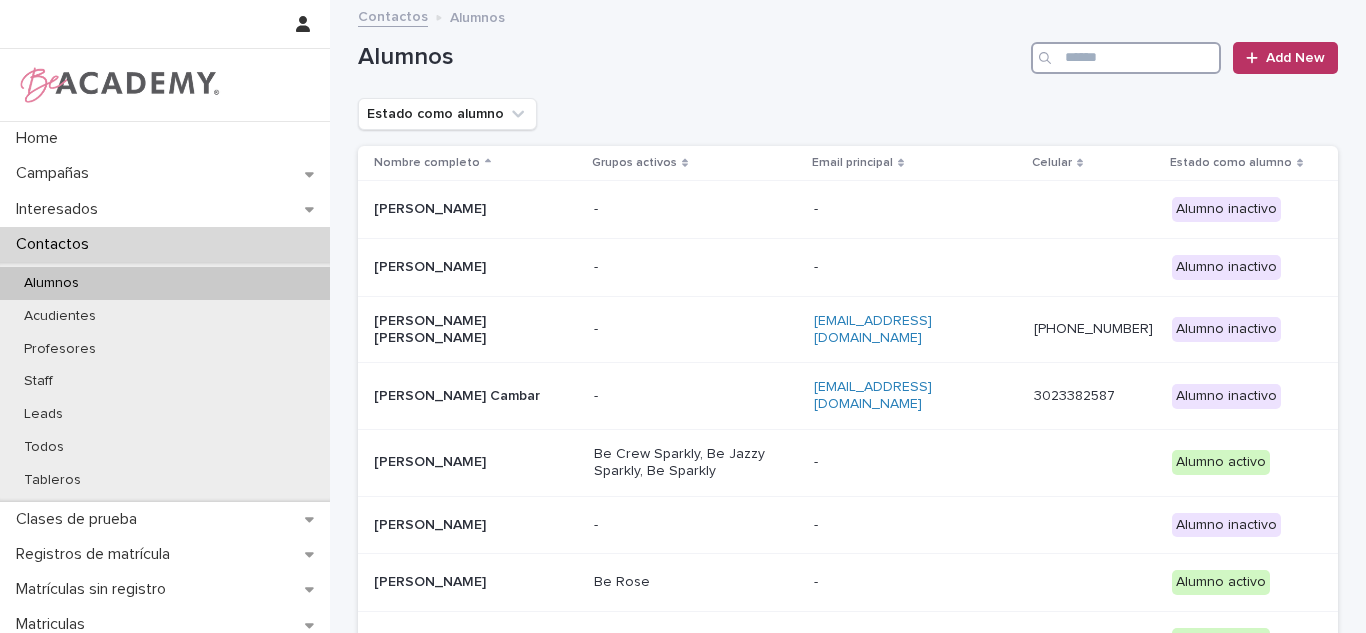 click at bounding box center (1126, 58) 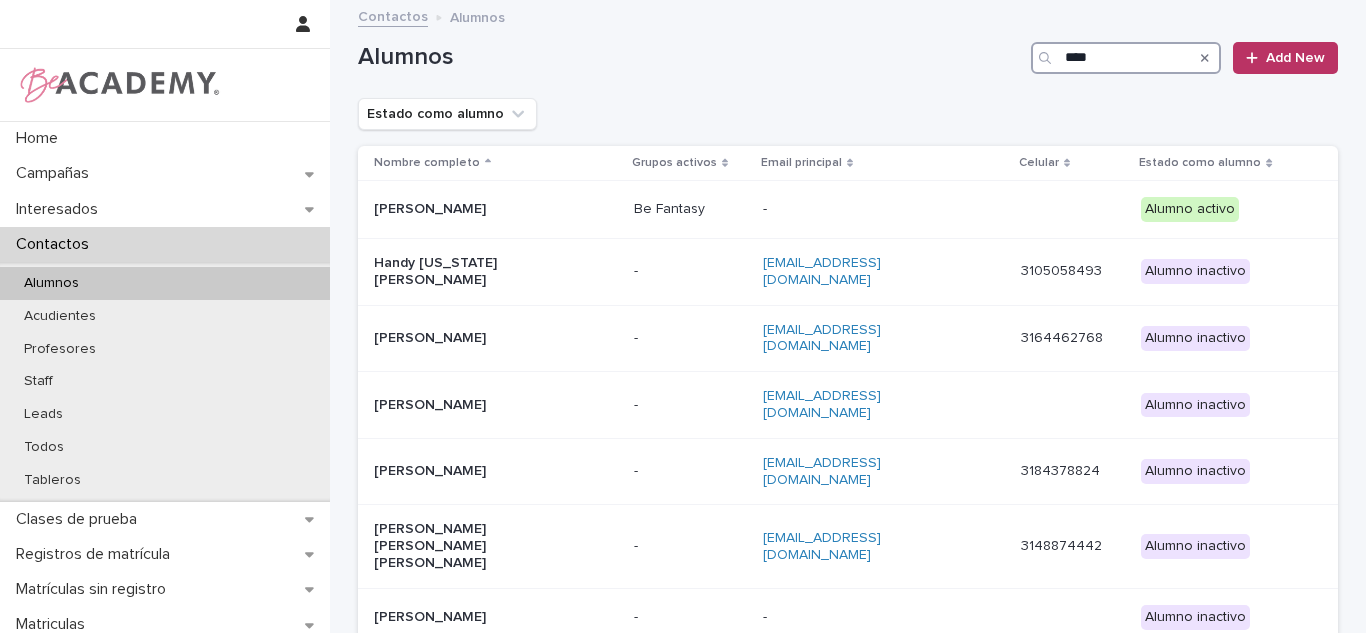 type on "****" 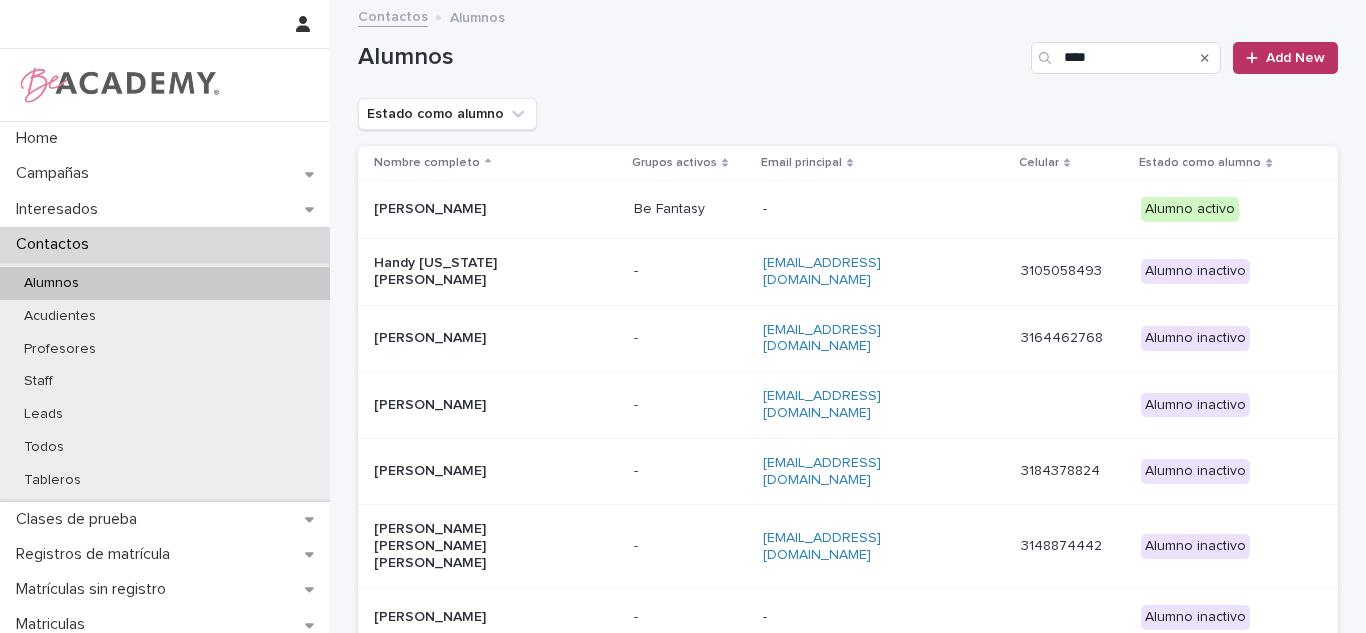 click on "Email principal" at bounding box center [884, 163] 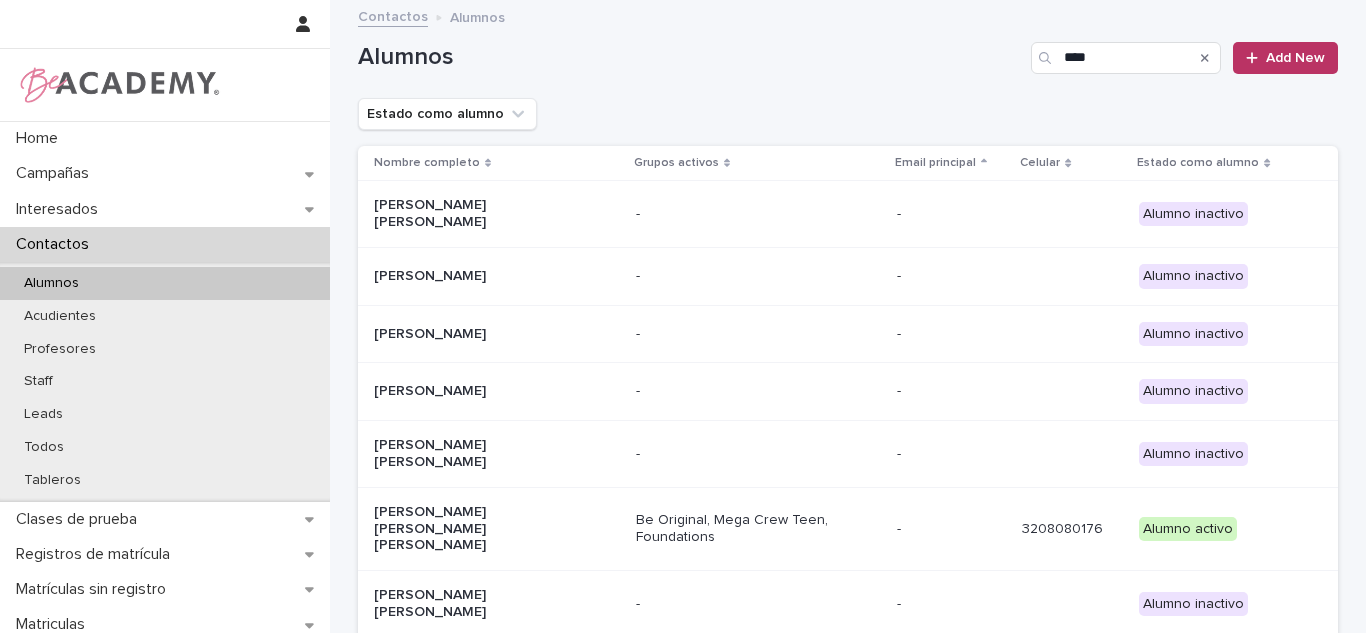 scroll, scrollTop: 361, scrollLeft: 0, axis: vertical 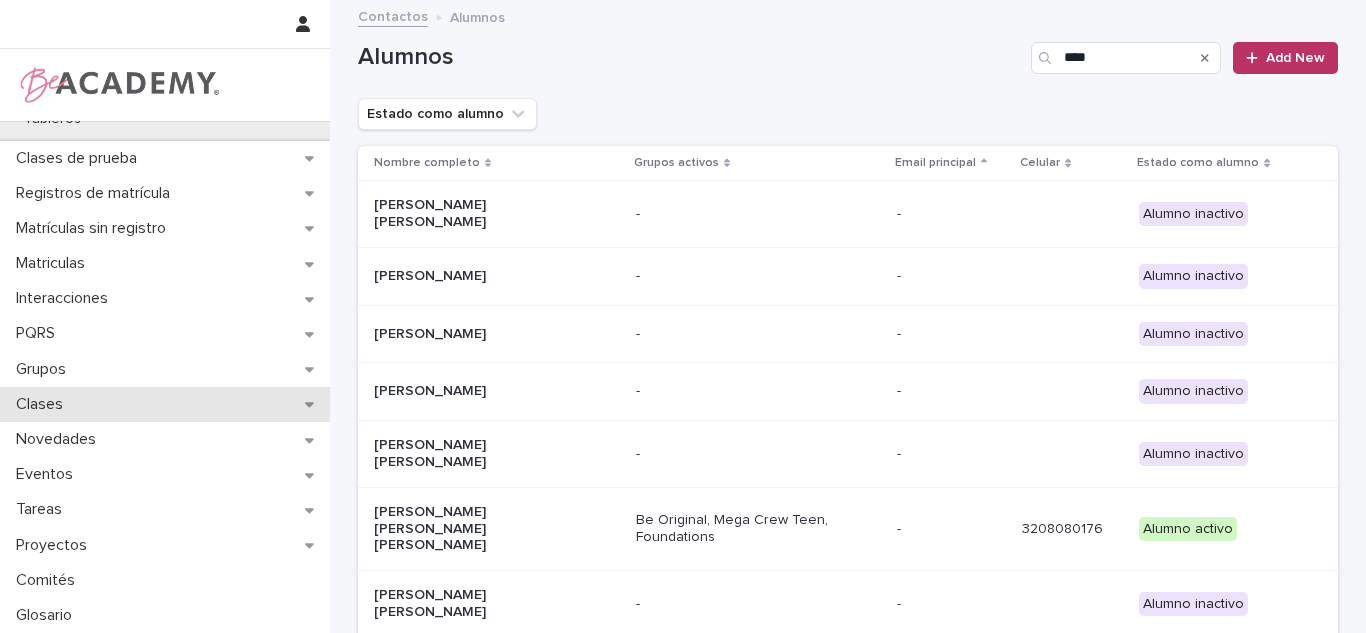 click on "Clases" at bounding box center [165, 404] 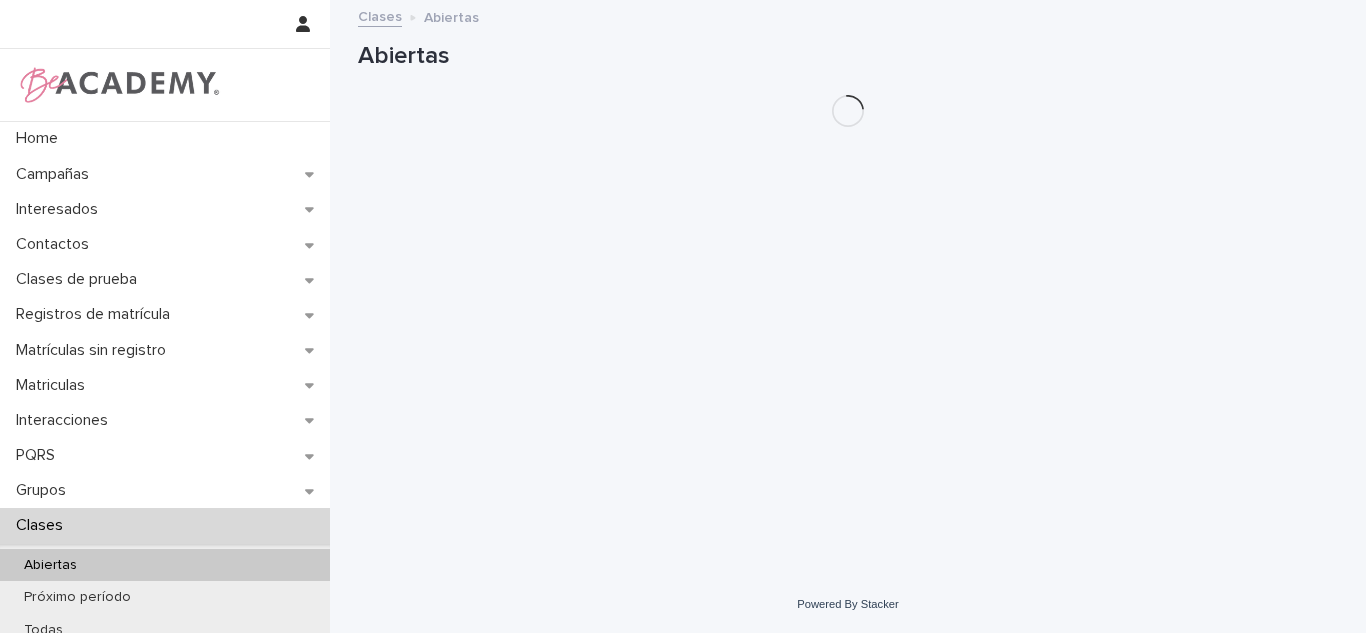 click on "Matriculas" at bounding box center [54, 385] 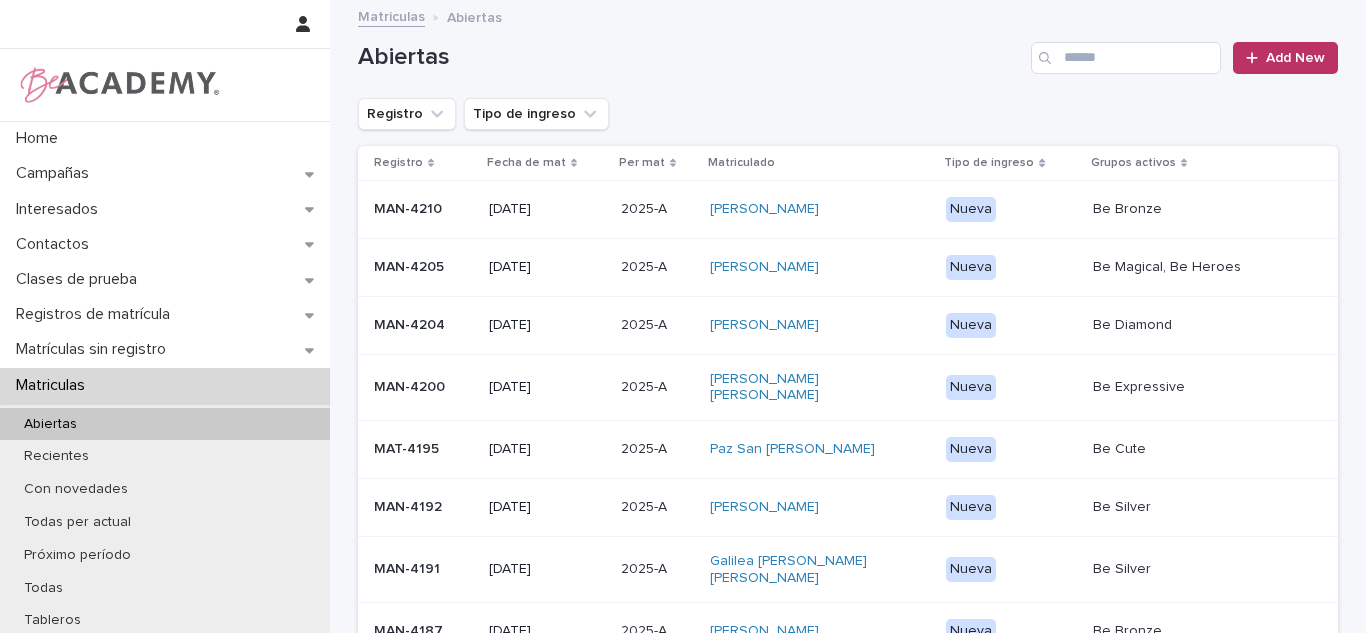 scroll, scrollTop: 236, scrollLeft: 0, axis: vertical 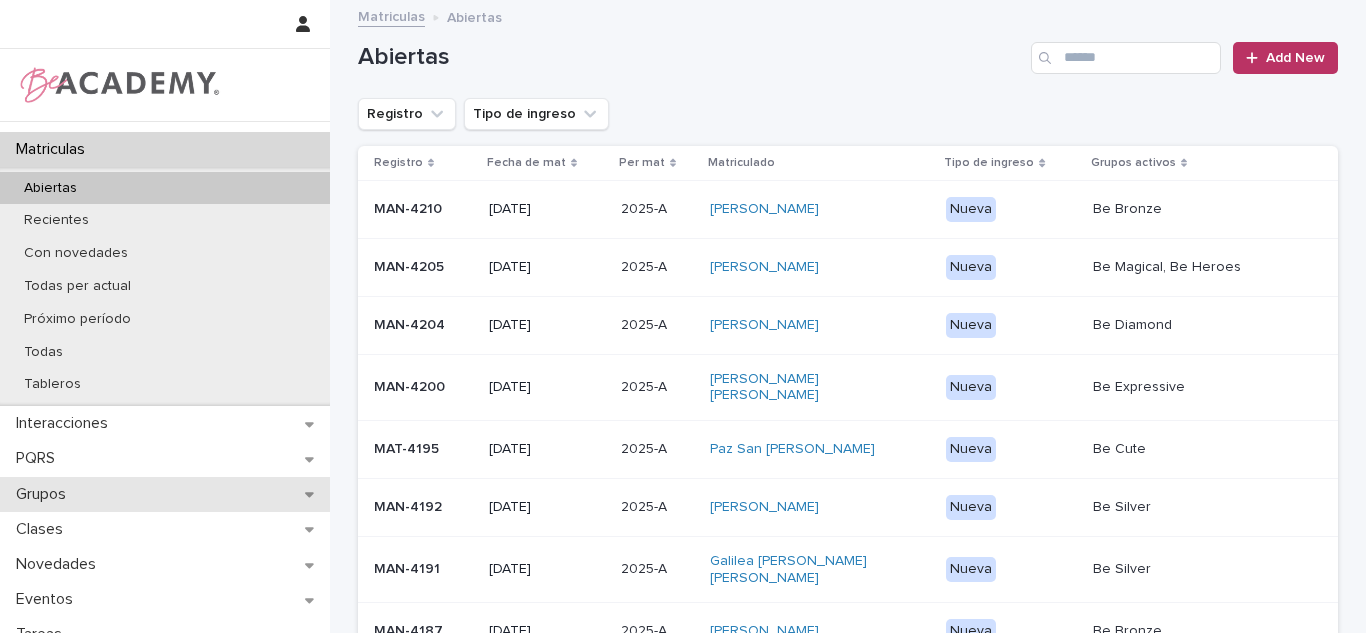 click on "Grupos" at bounding box center [165, 494] 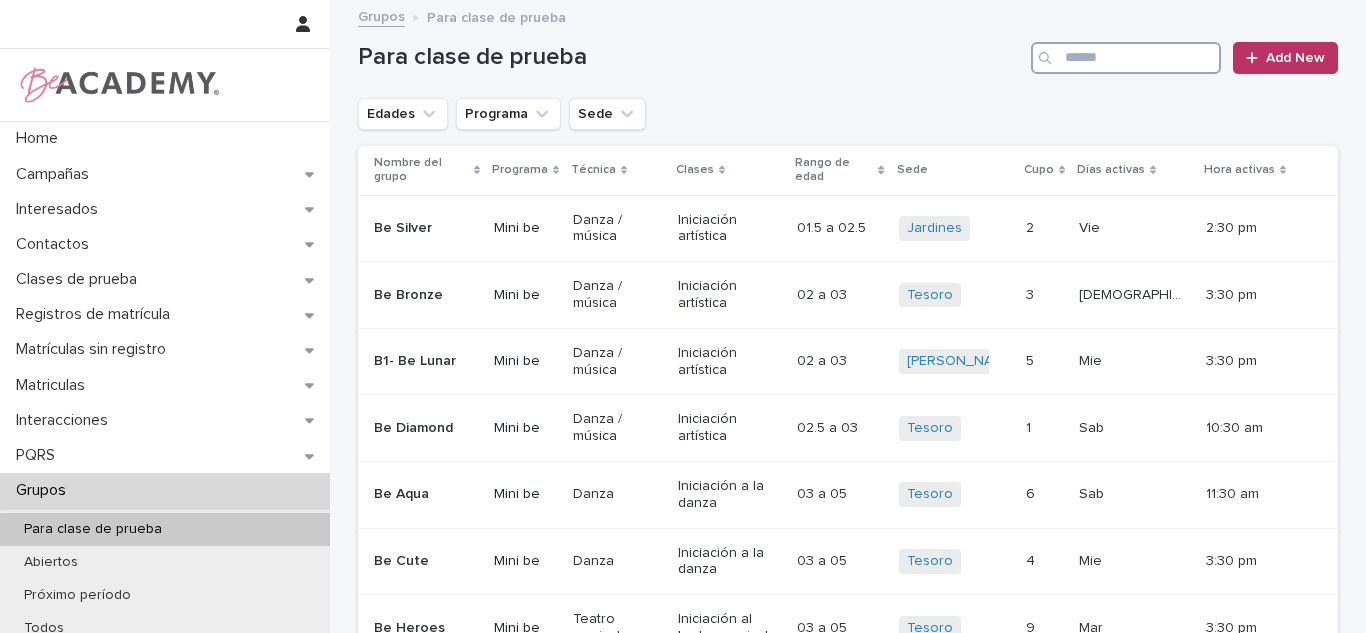 drag, startPoint x: 1134, startPoint y: 66, endPoint x: 1160, endPoint y: -78, distance: 146.3284 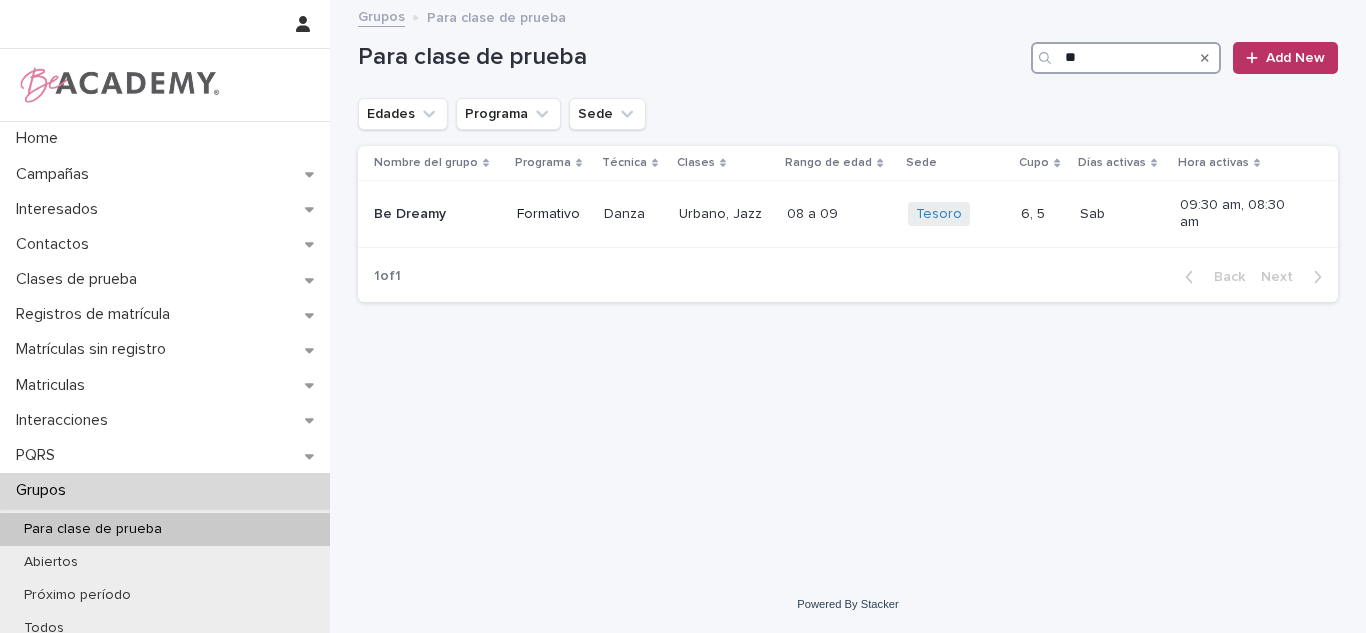 type on "*" 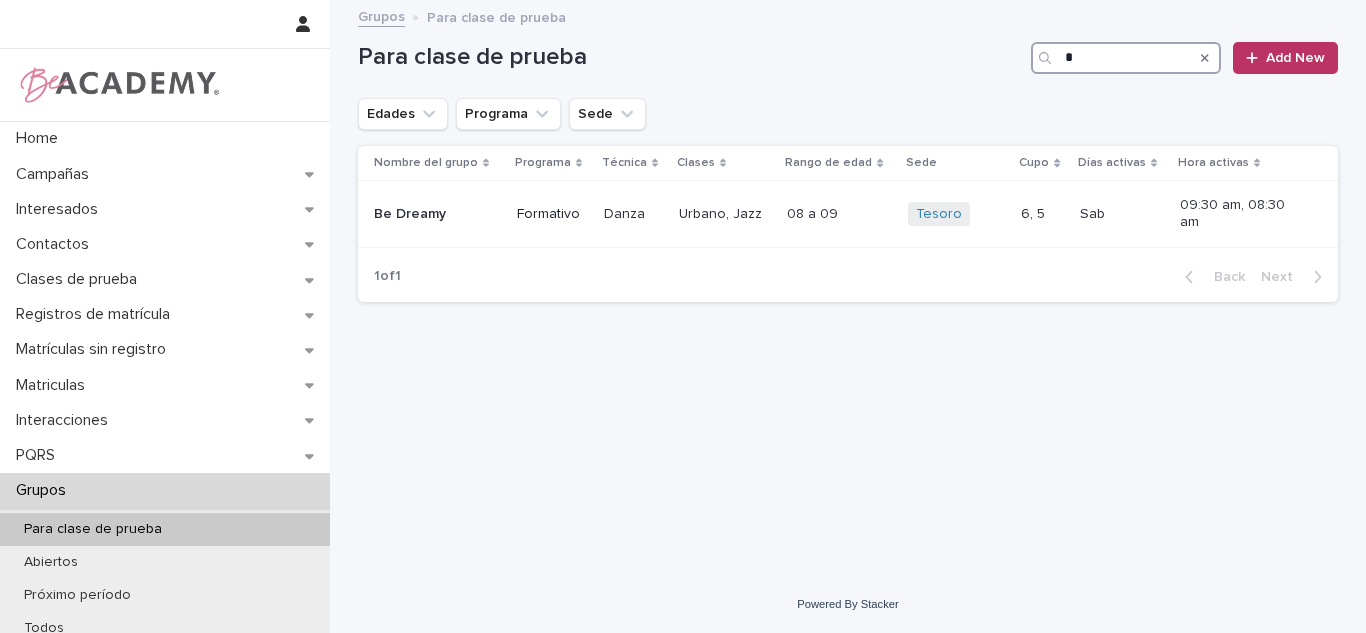 type 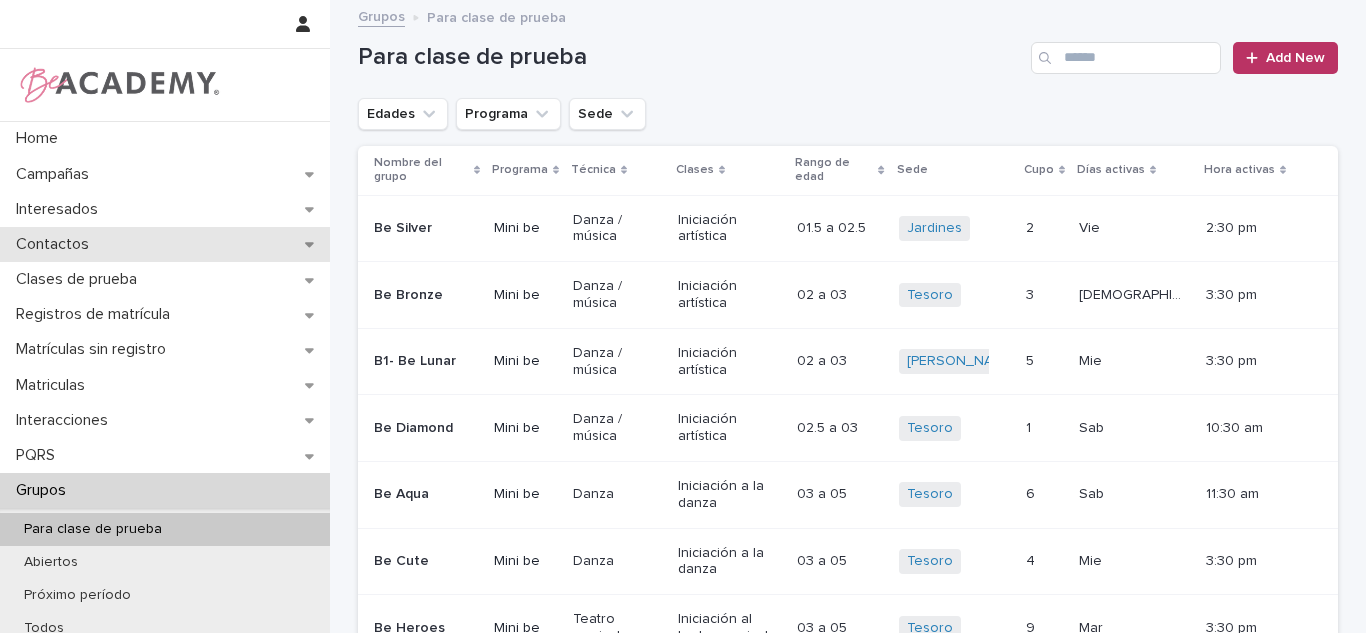 click on "Contactos" at bounding box center (165, 244) 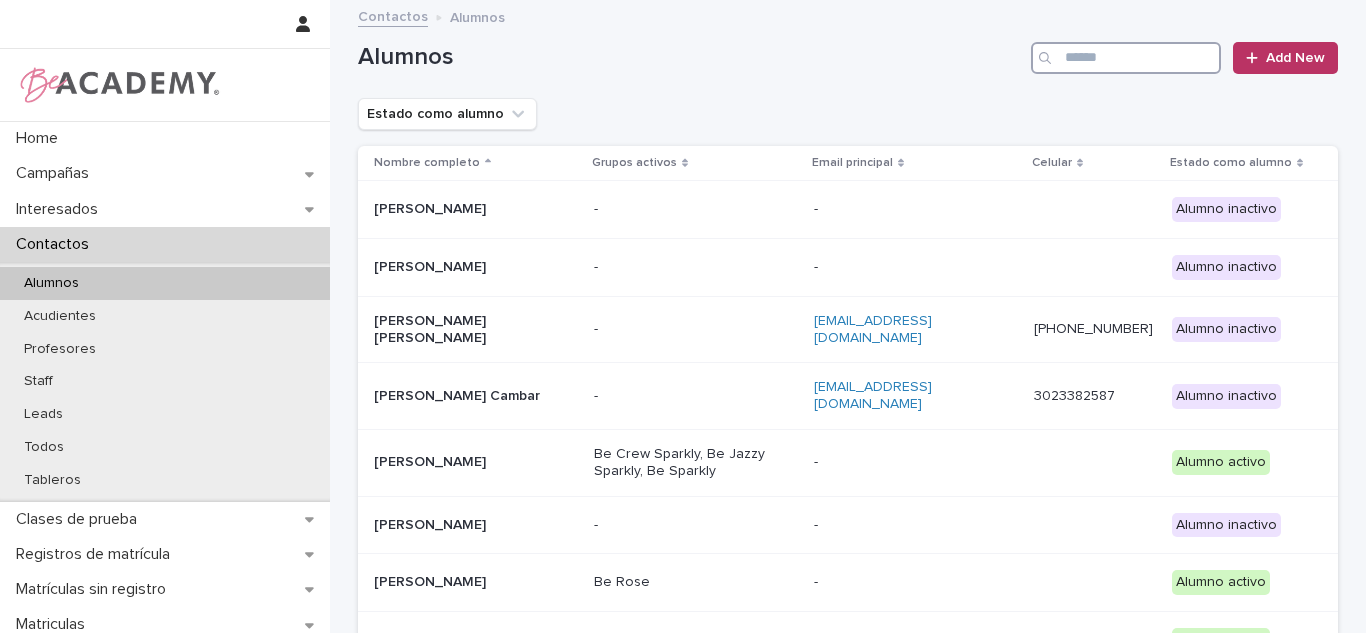 click at bounding box center (1126, 58) 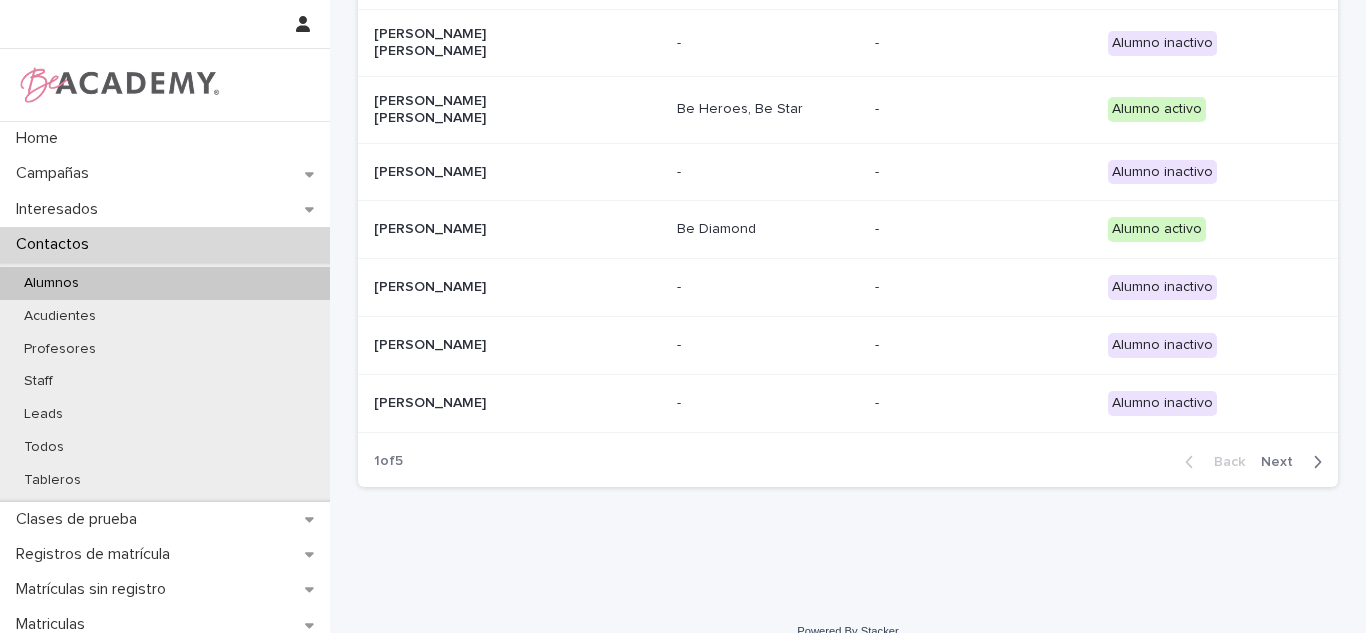 scroll, scrollTop: 0, scrollLeft: 0, axis: both 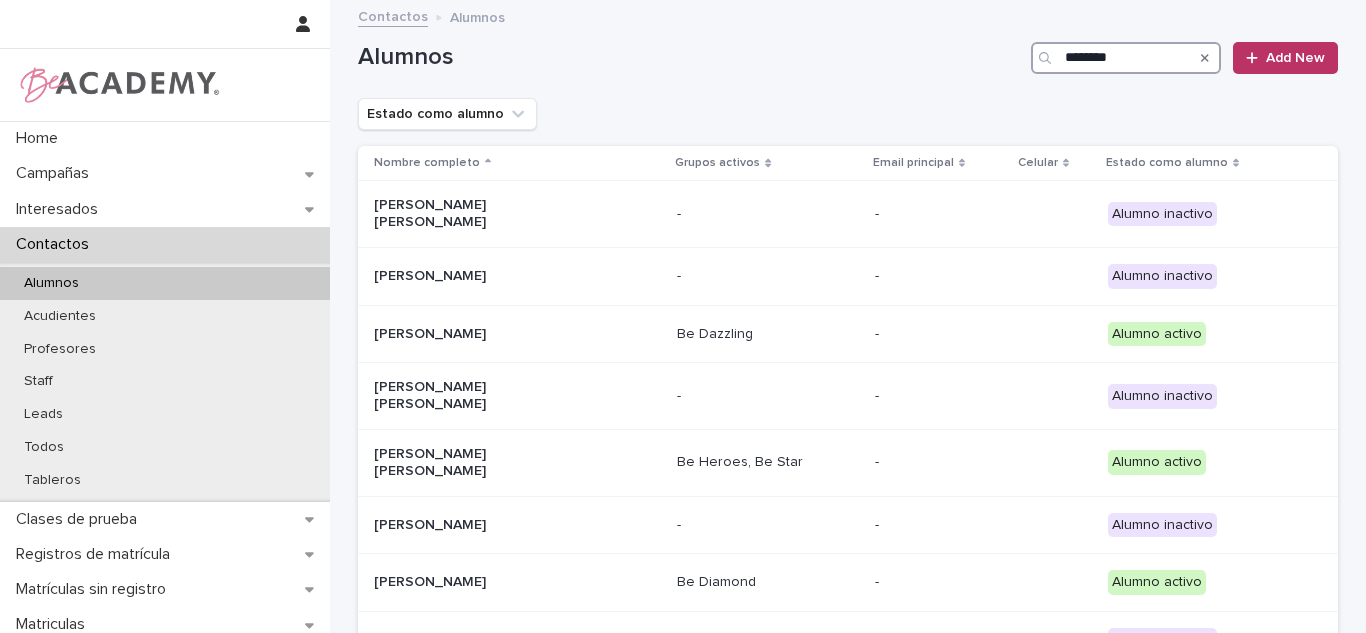 click on "*******" at bounding box center [1126, 58] 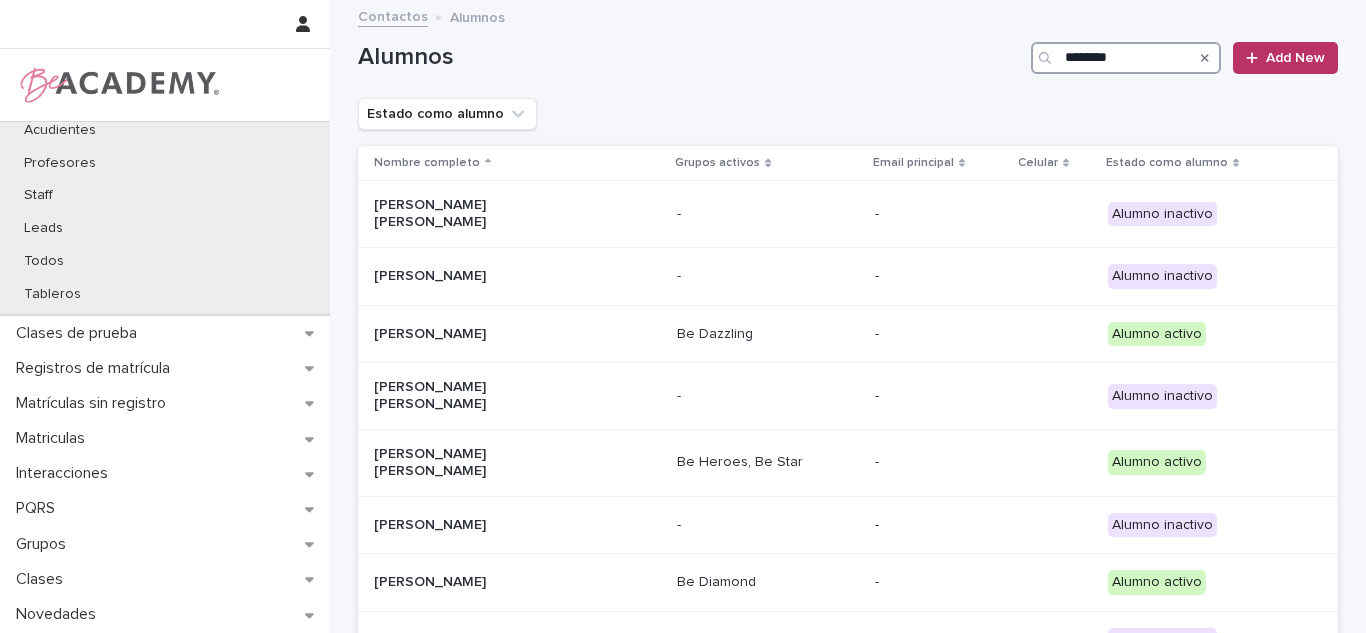 scroll, scrollTop: 188, scrollLeft: 0, axis: vertical 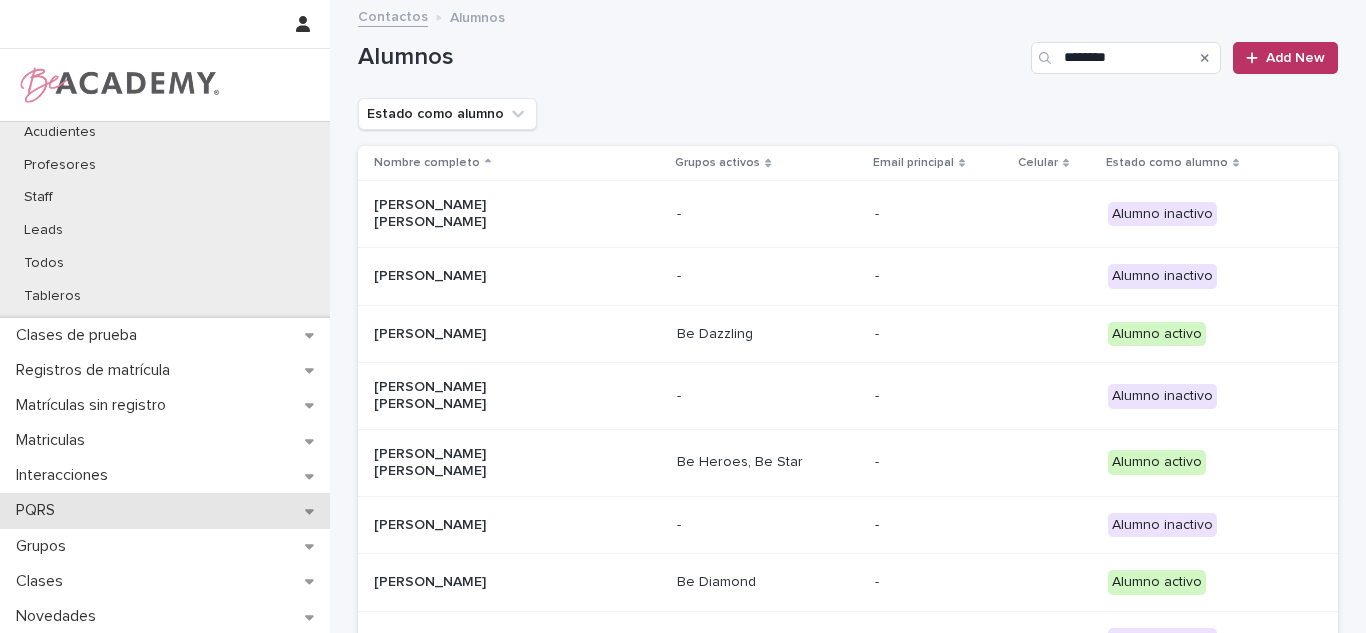 click on "PQRS" at bounding box center [165, 510] 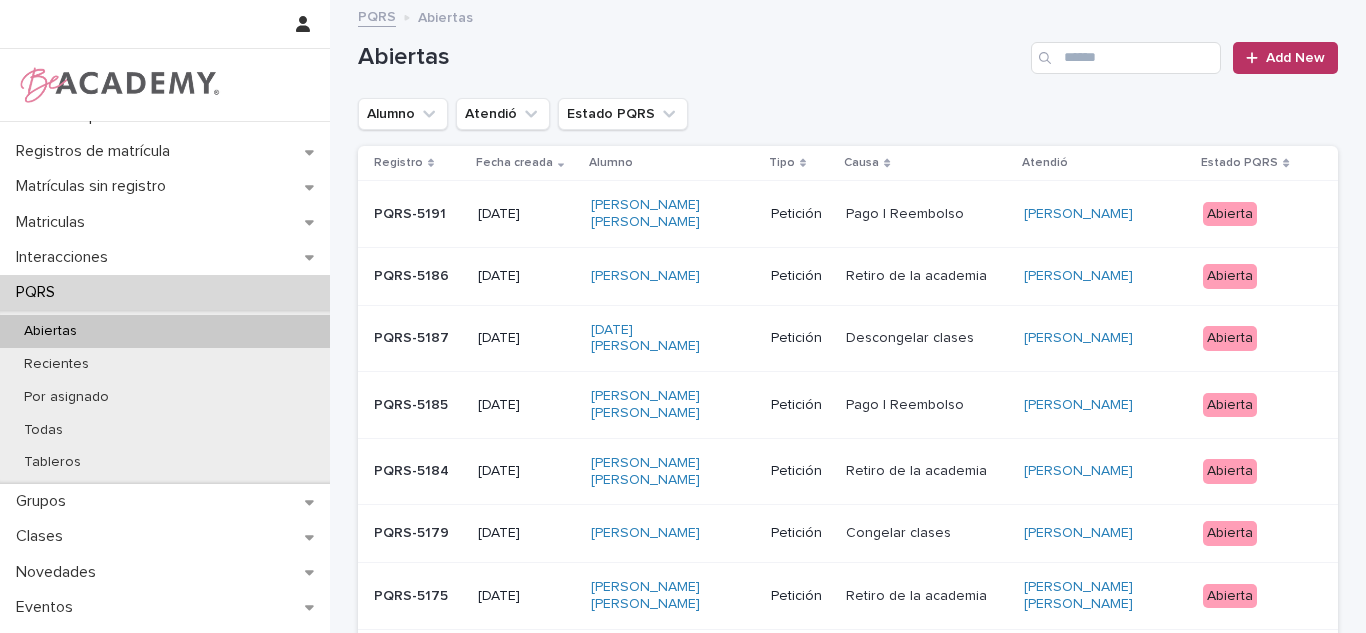 scroll, scrollTop: 211, scrollLeft: 0, axis: vertical 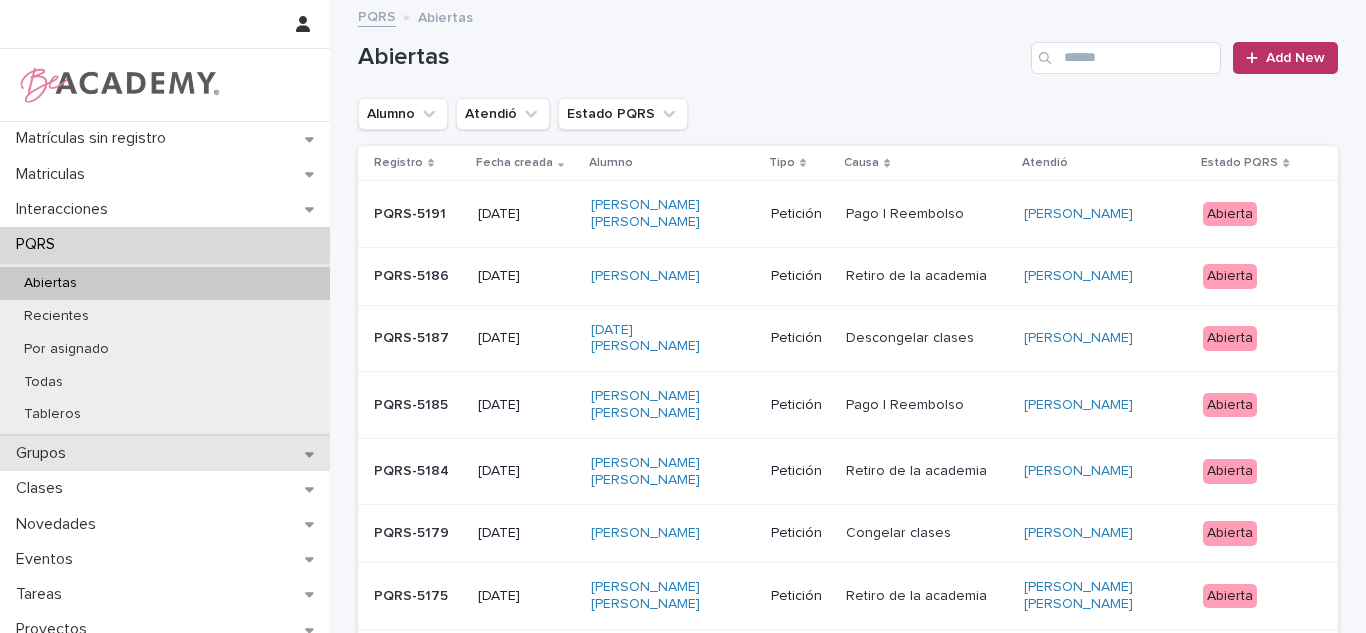 click on "Grupos" at bounding box center [165, 453] 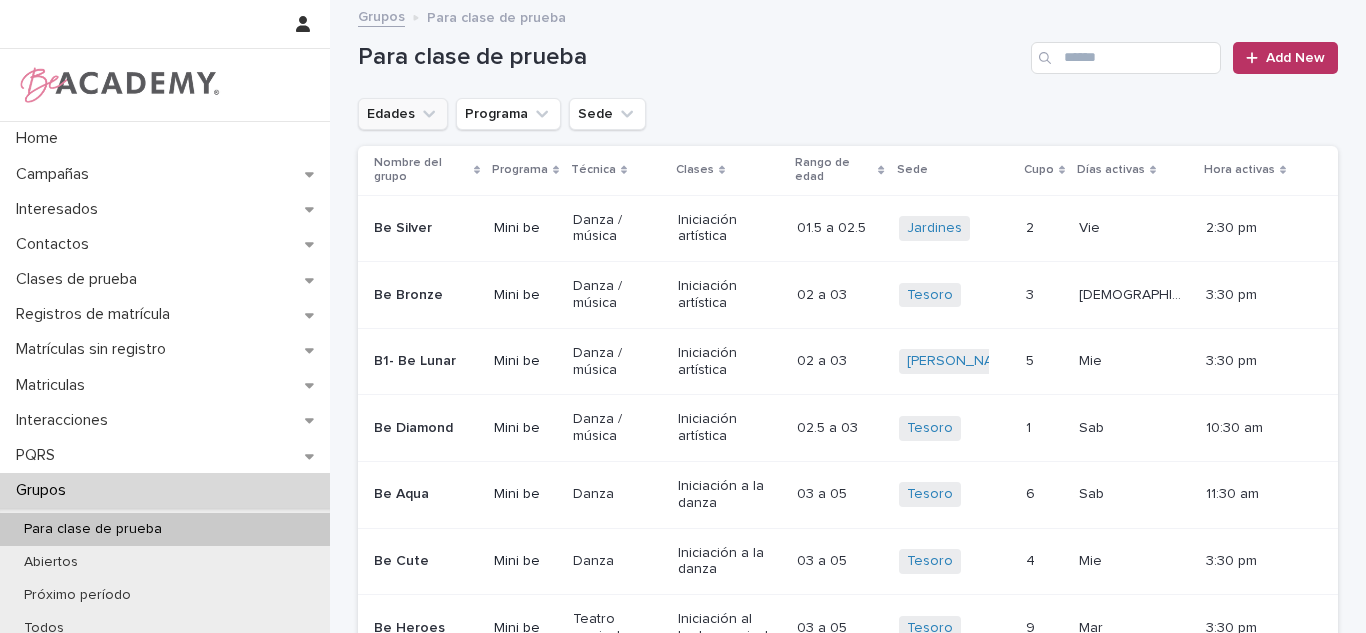click 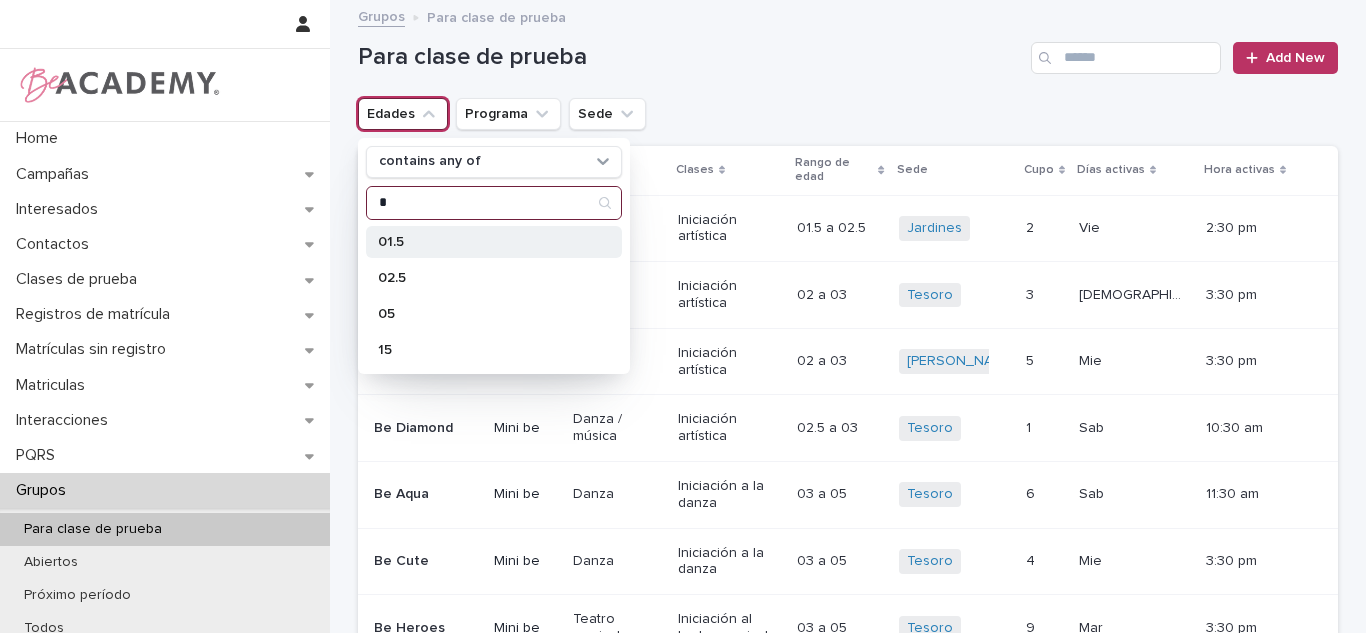 type on "*" 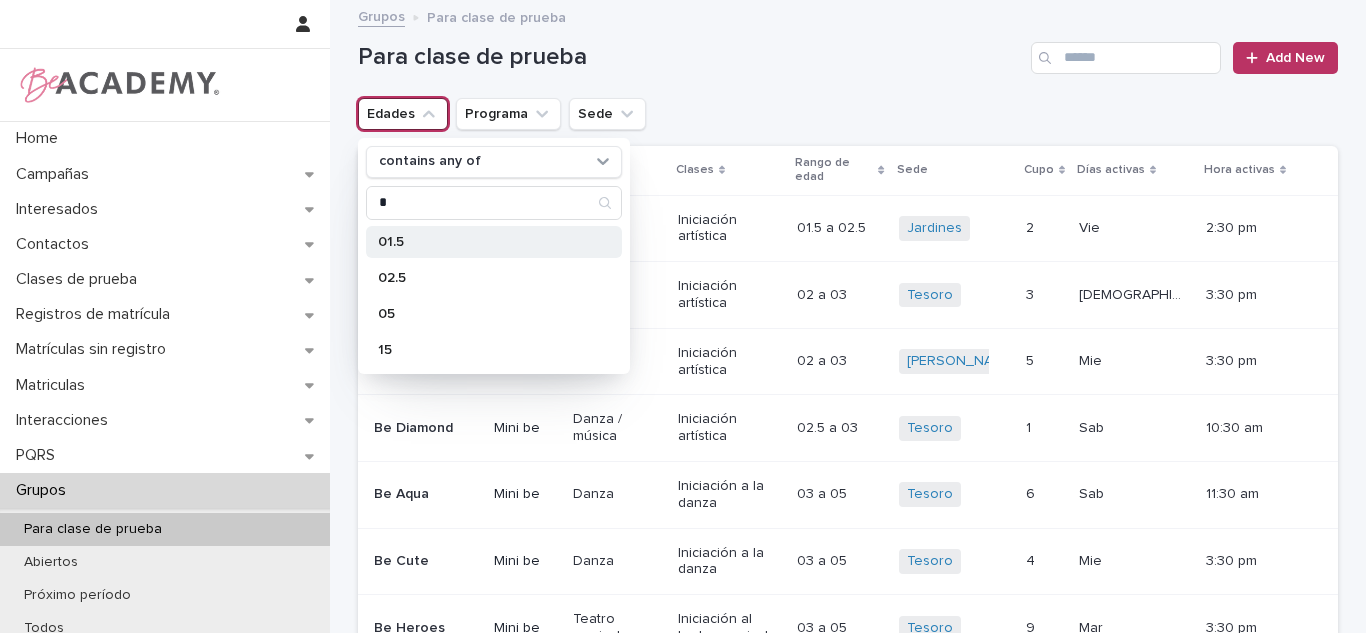 click on "01.5" at bounding box center (484, 242) 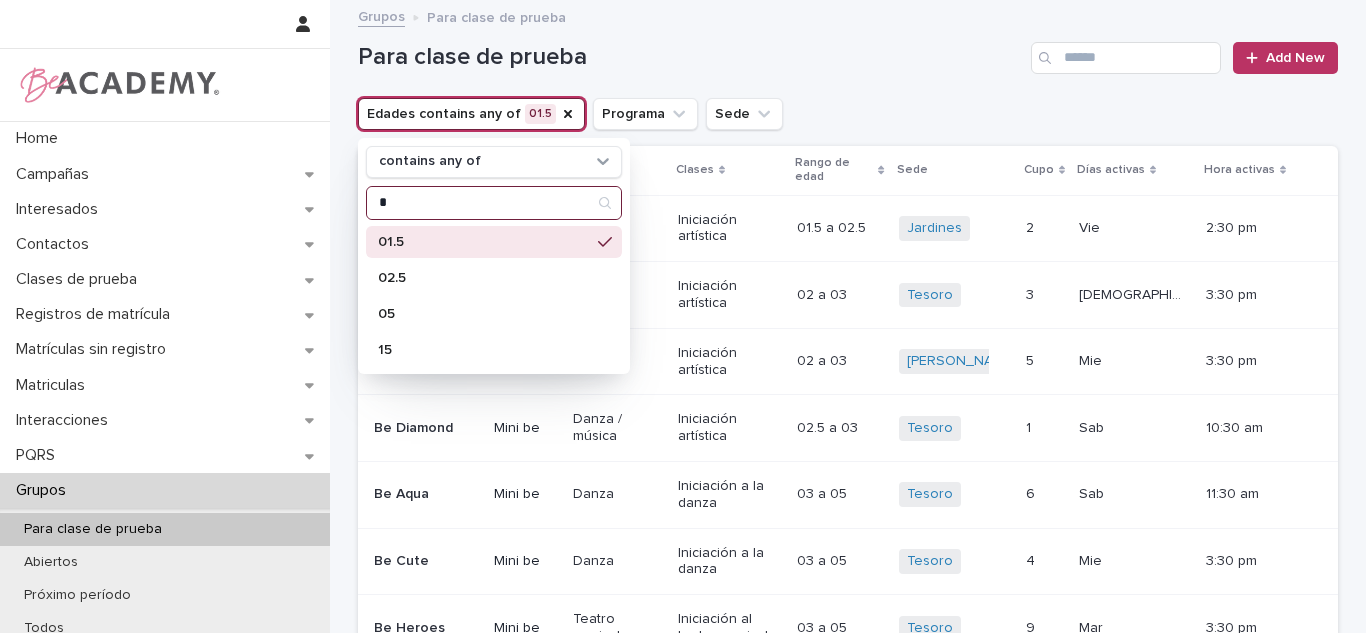click on "*" at bounding box center (494, 203) 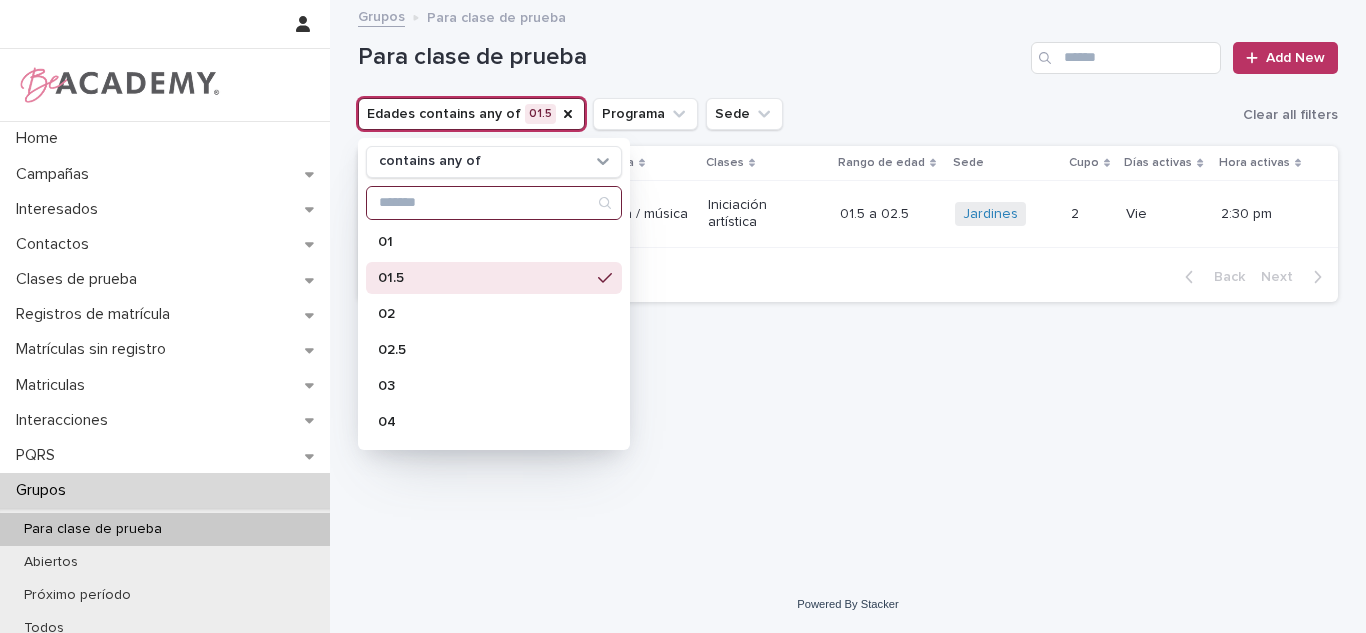 type 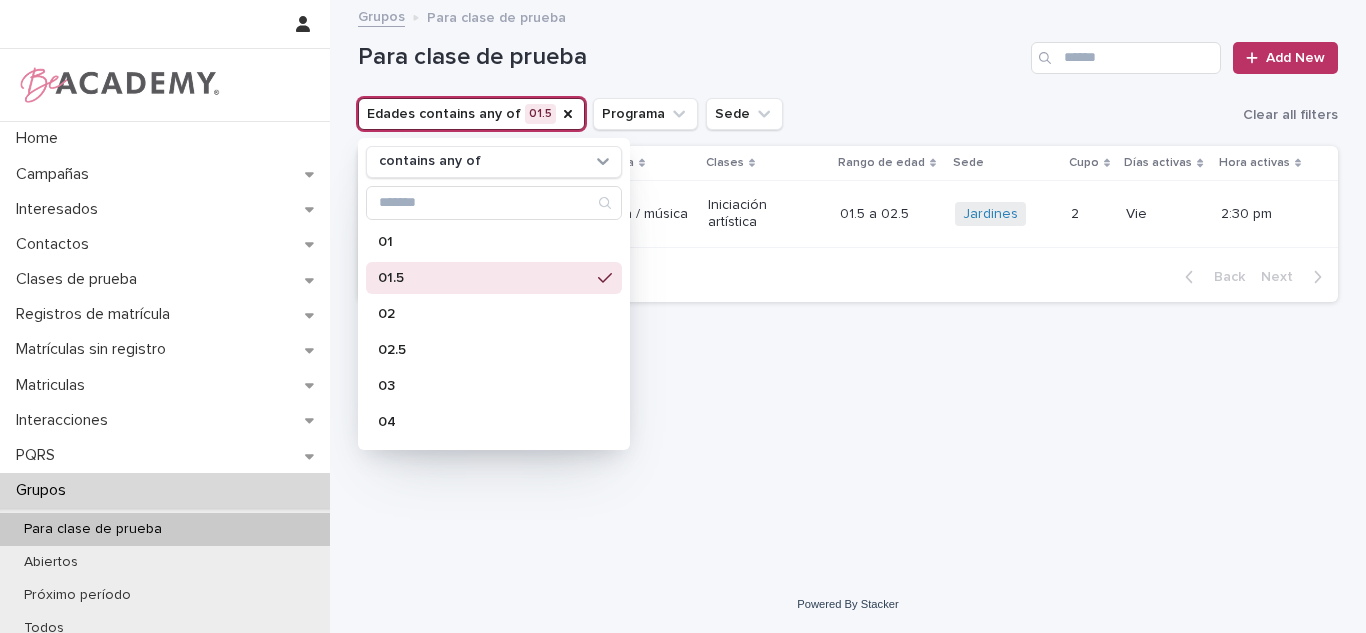 click on "01.5" at bounding box center [494, 278] 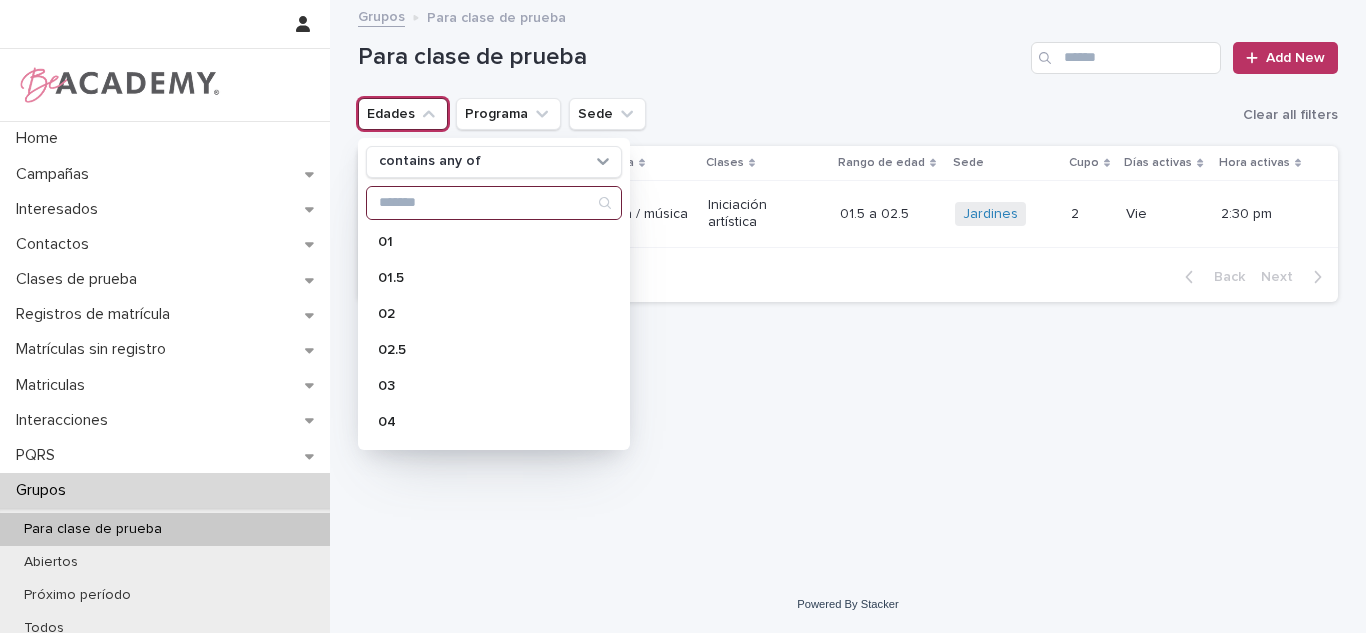 click at bounding box center [494, 203] 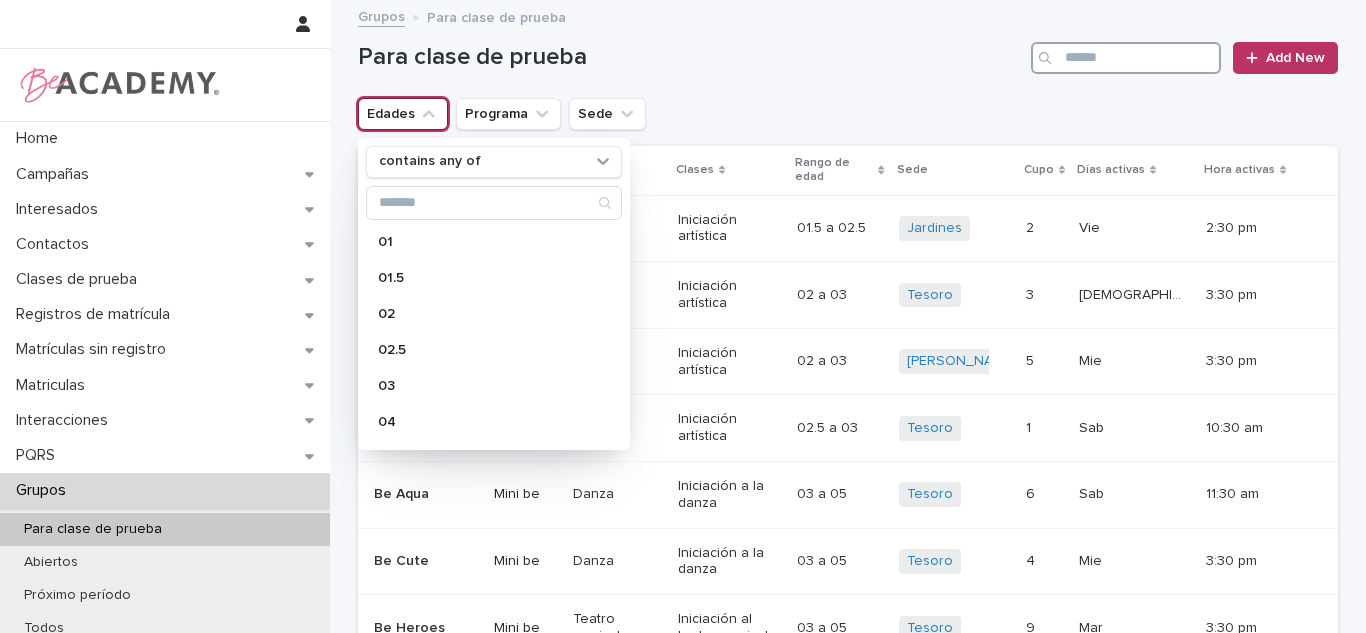 click at bounding box center (1126, 58) 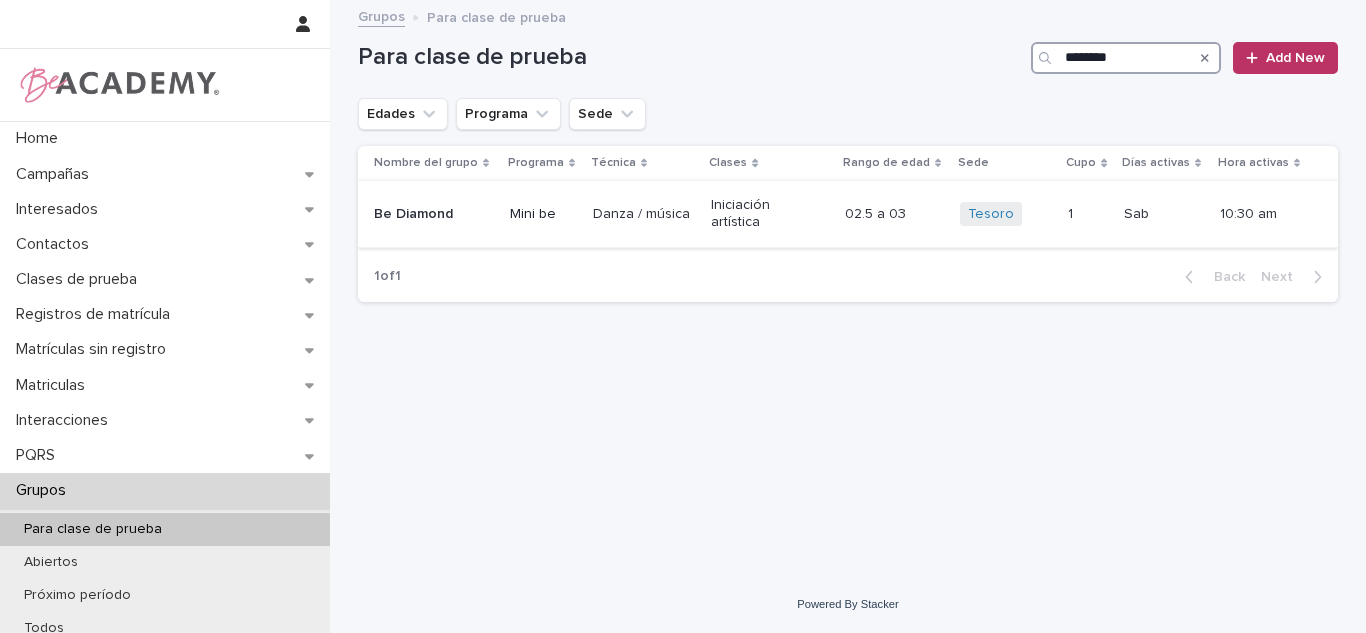 type on "********" 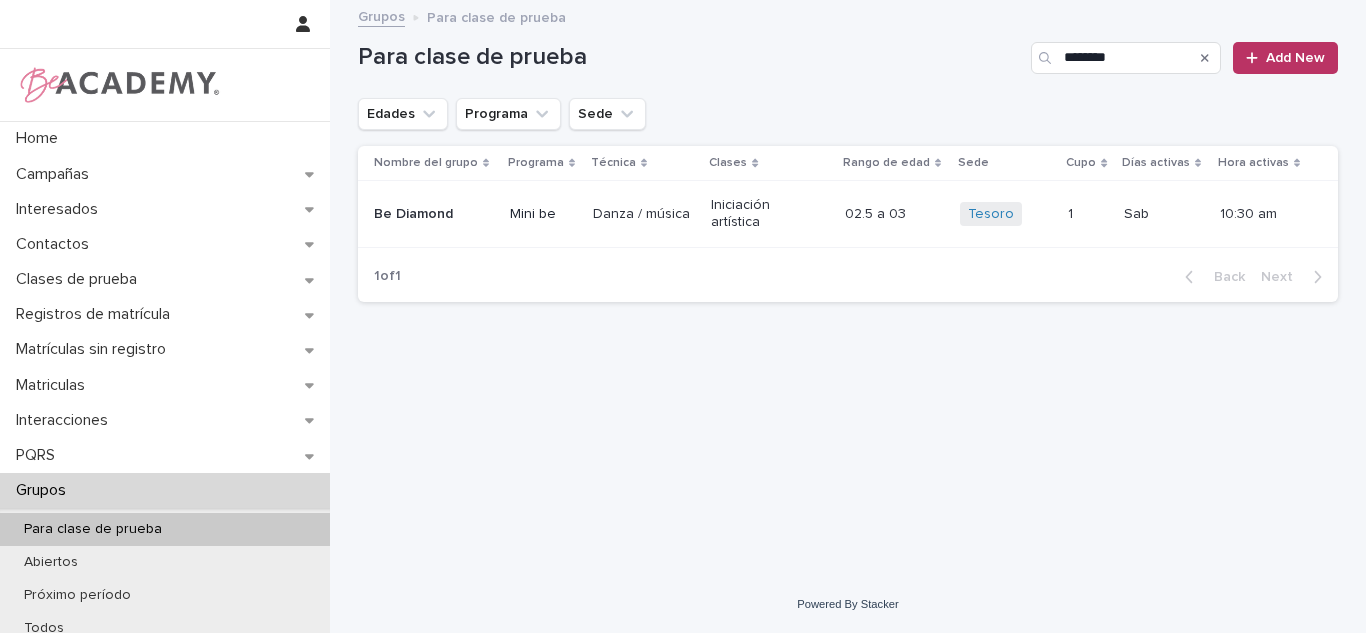 click on "Mini be" at bounding box center [543, 214] 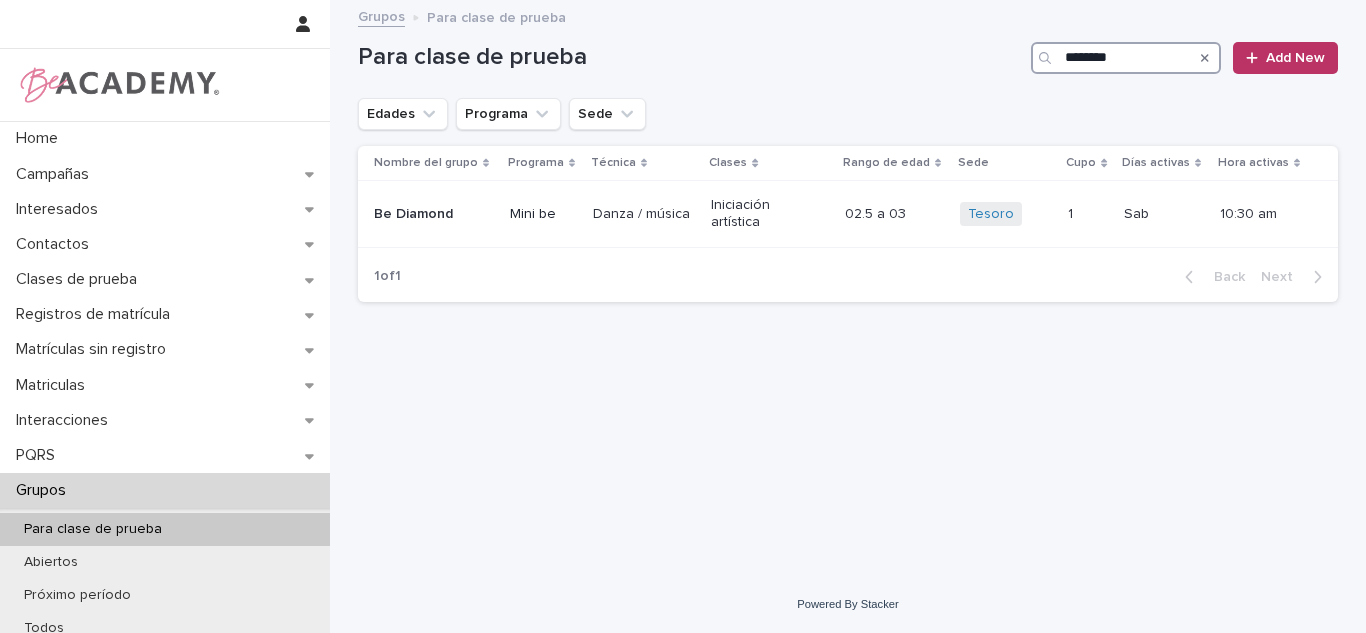 click on "********" at bounding box center [1126, 58] 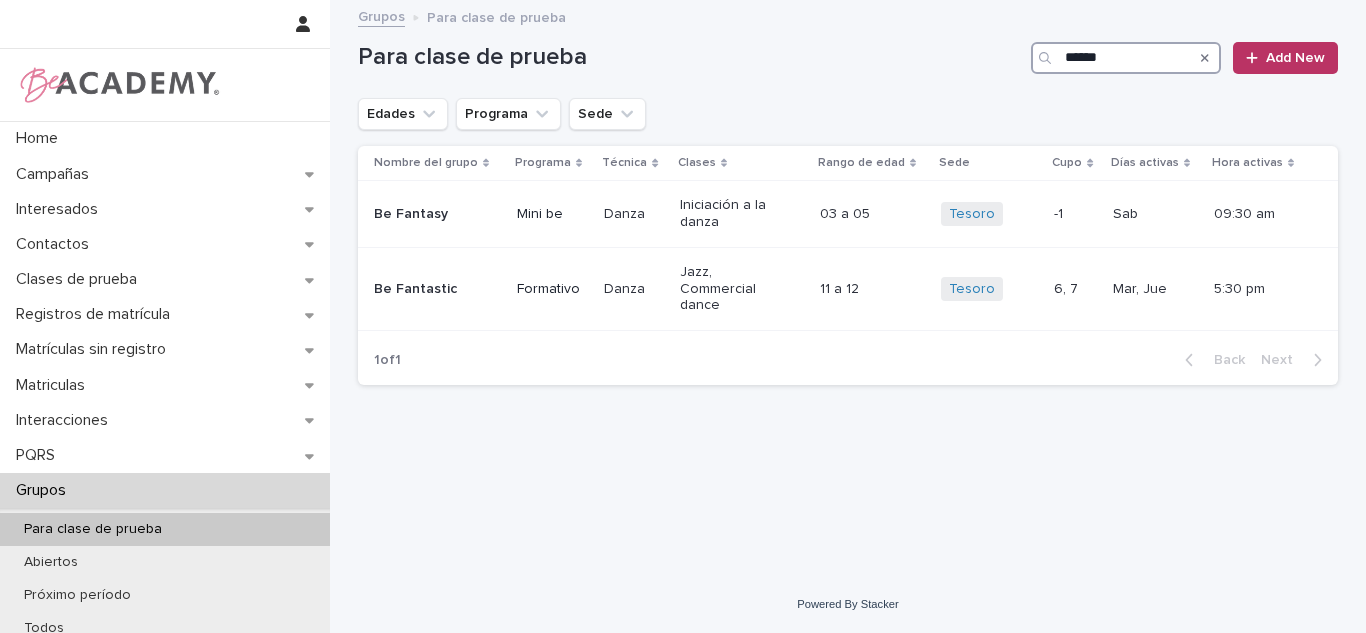 type on "******" 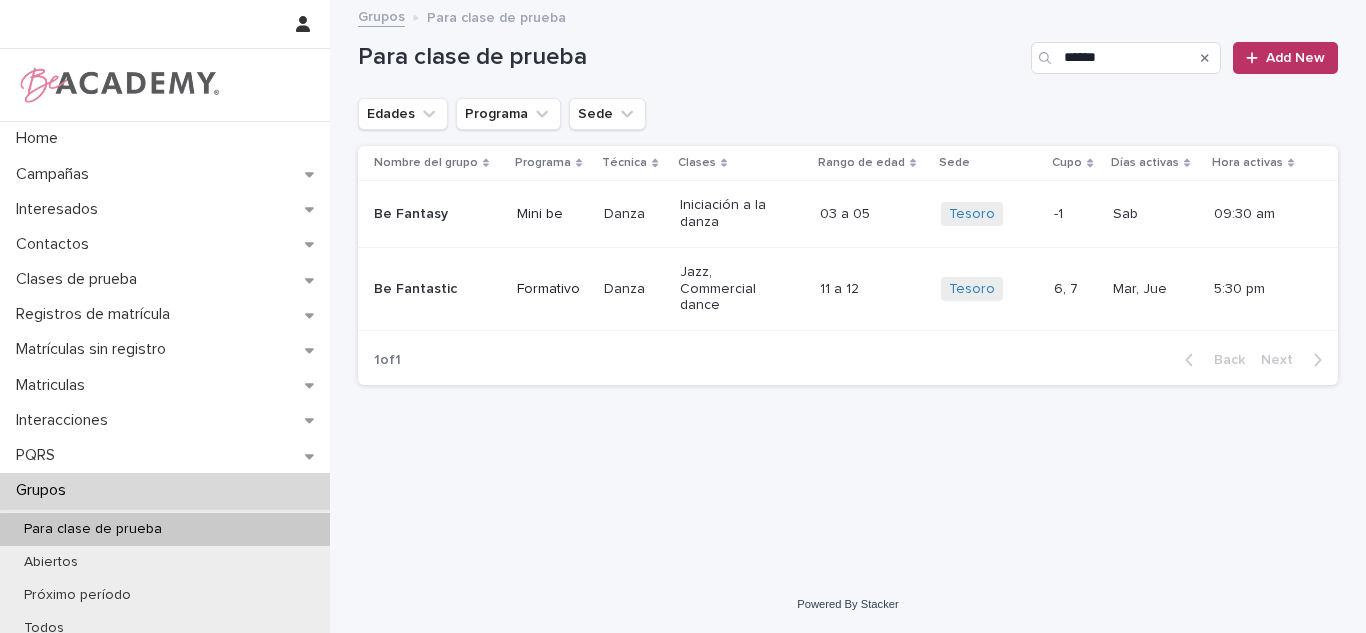 click on "Be Fantasy" at bounding box center [429, 214] 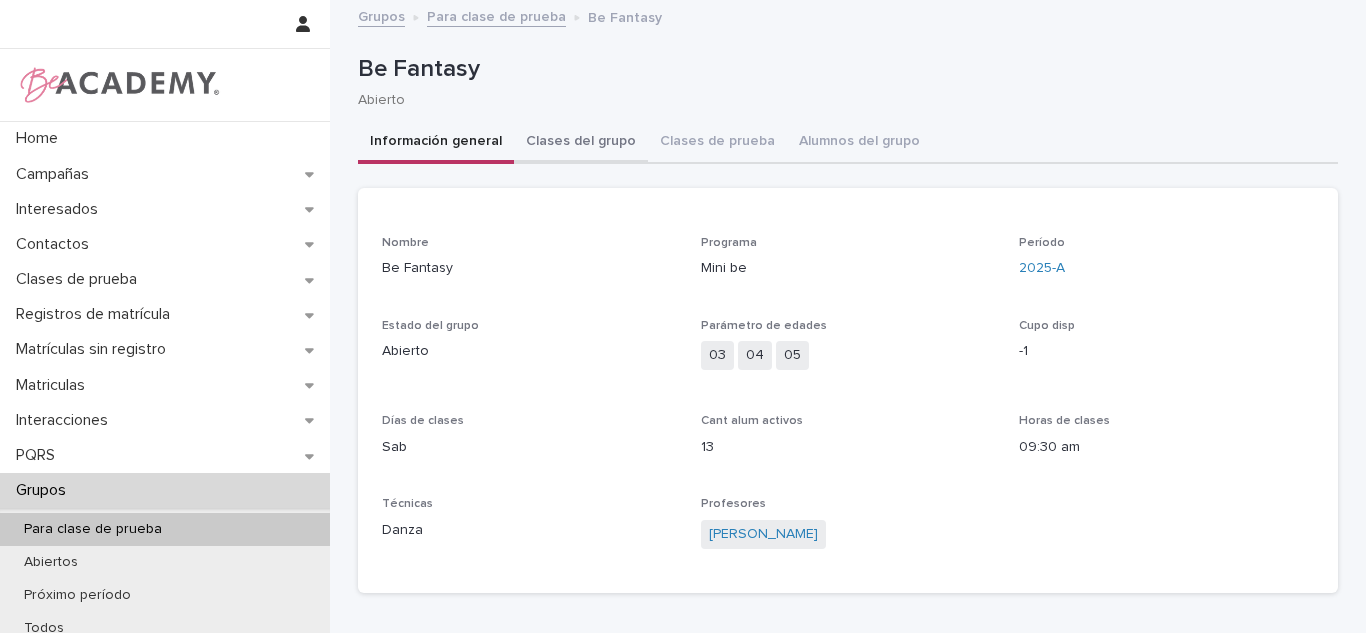 click on "Clases del grupo" at bounding box center (581, 143) 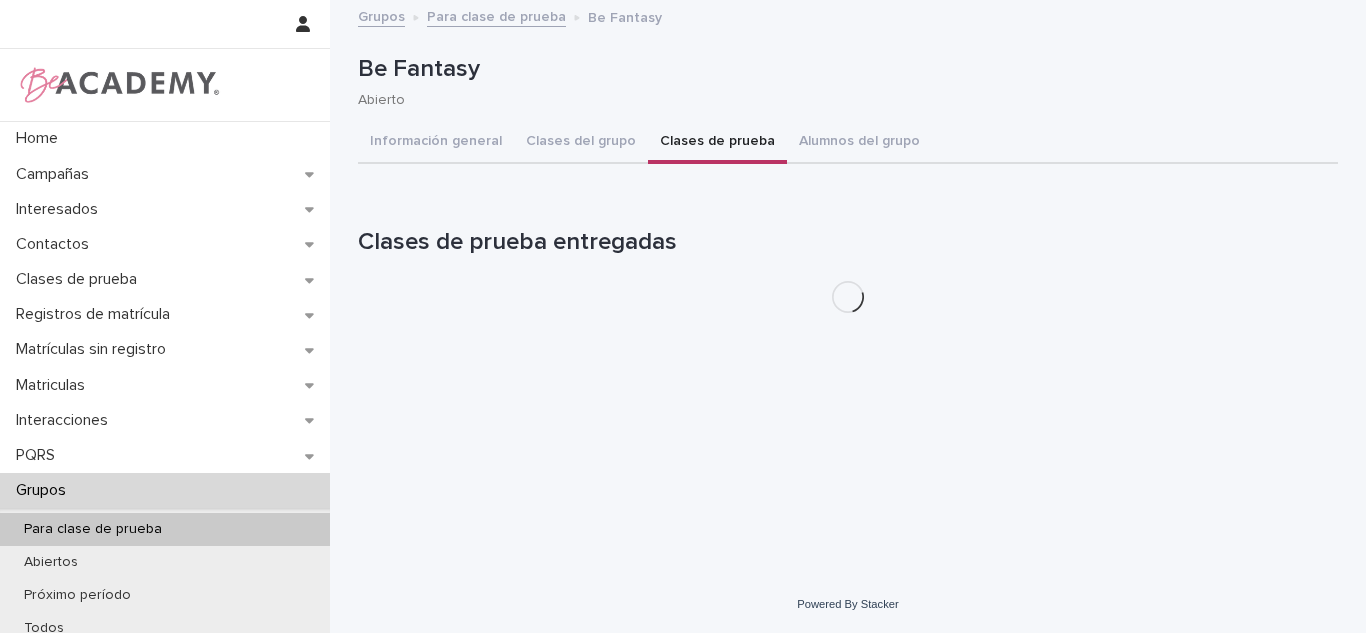 click on "Clases de prueba" at bounding box center [717, 143] 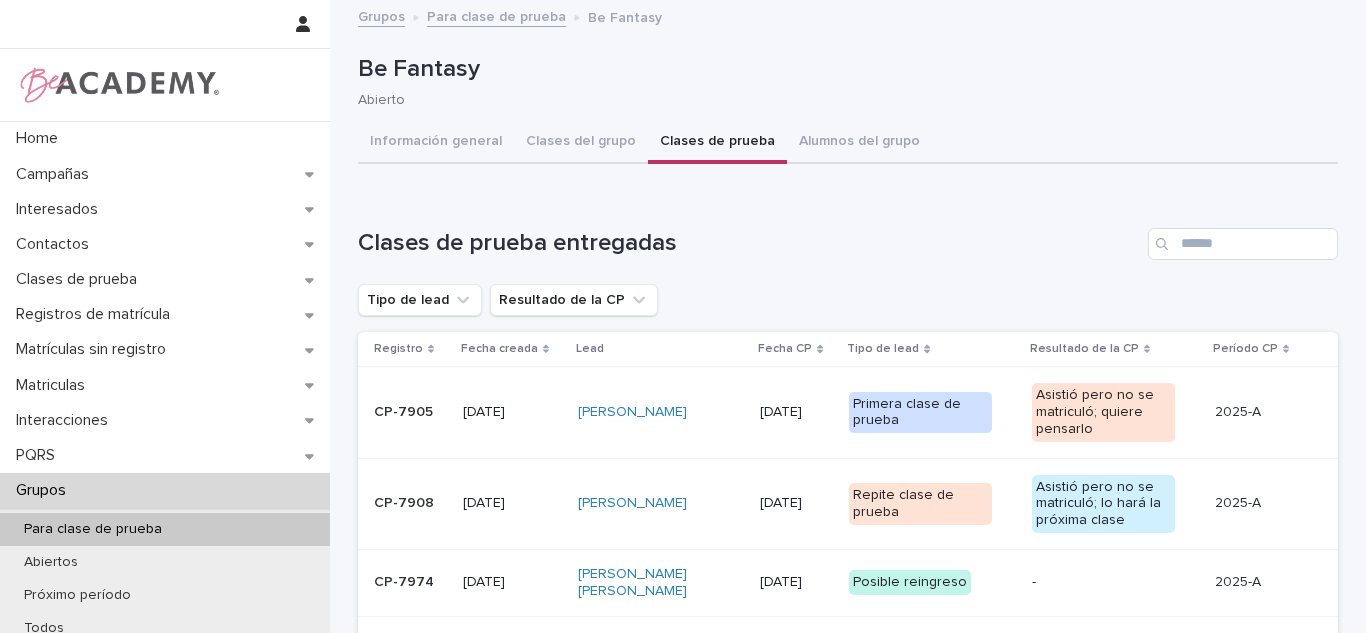 click on "Grupos" at bounding box center (165, 490) 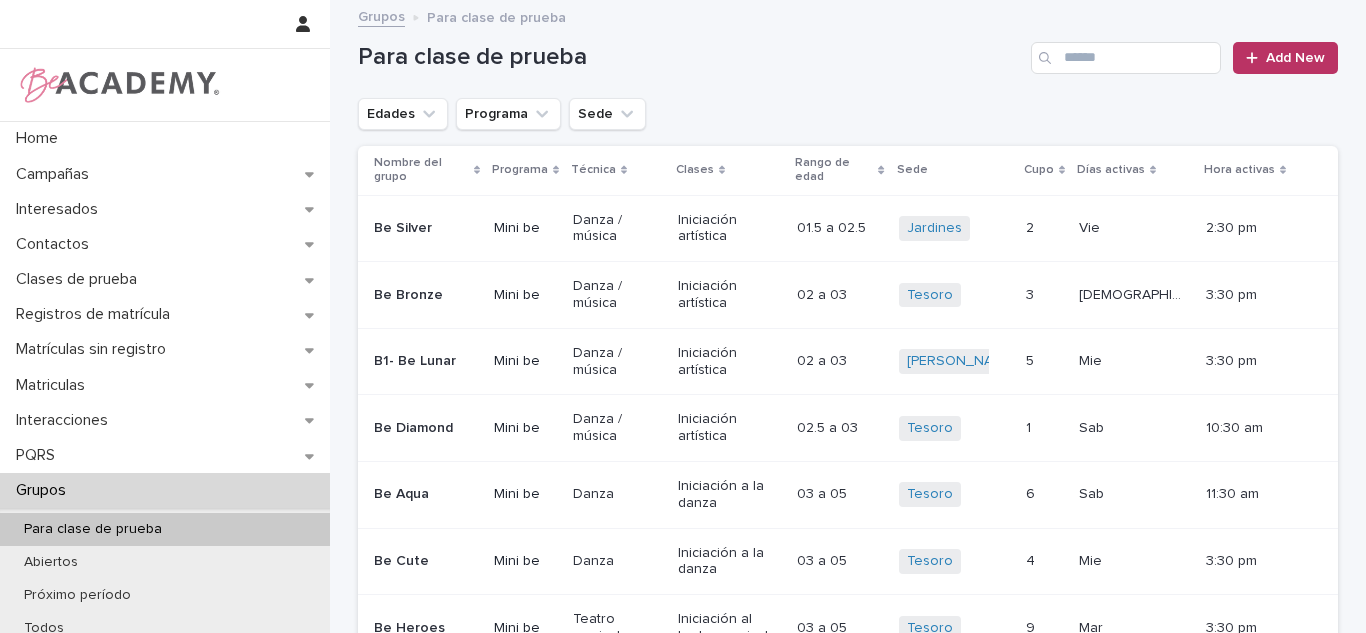 click at bounding box center [1126, 58] 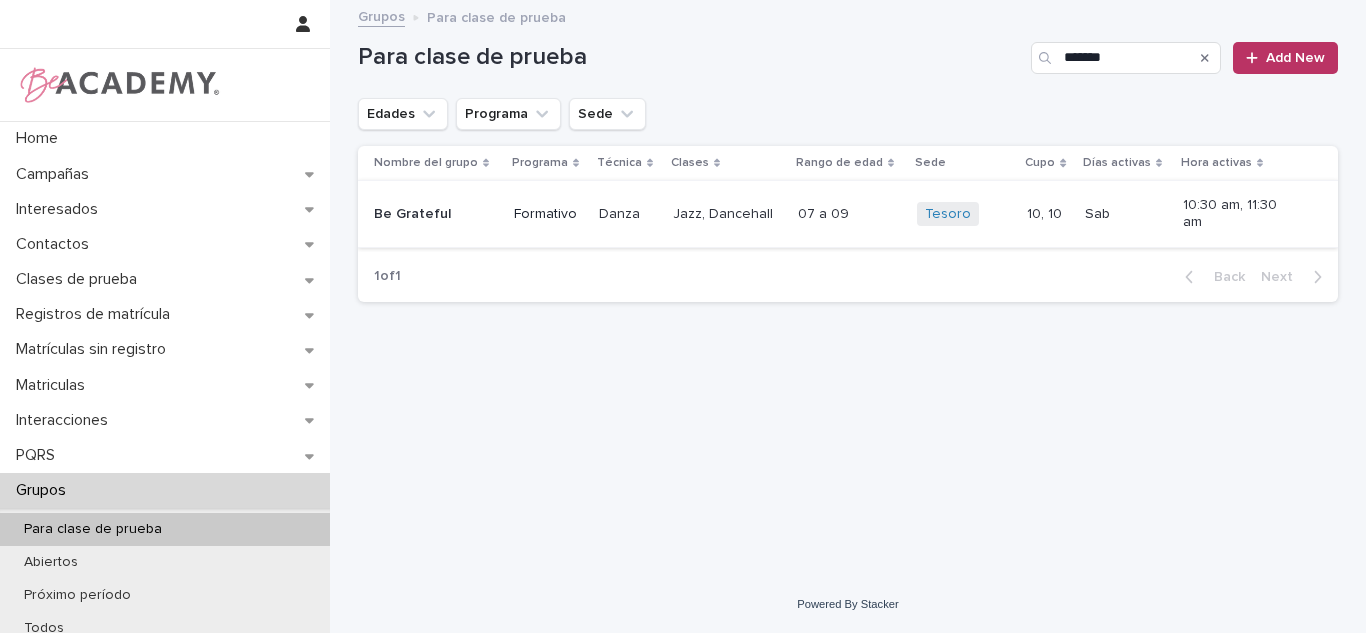 type on "*******" 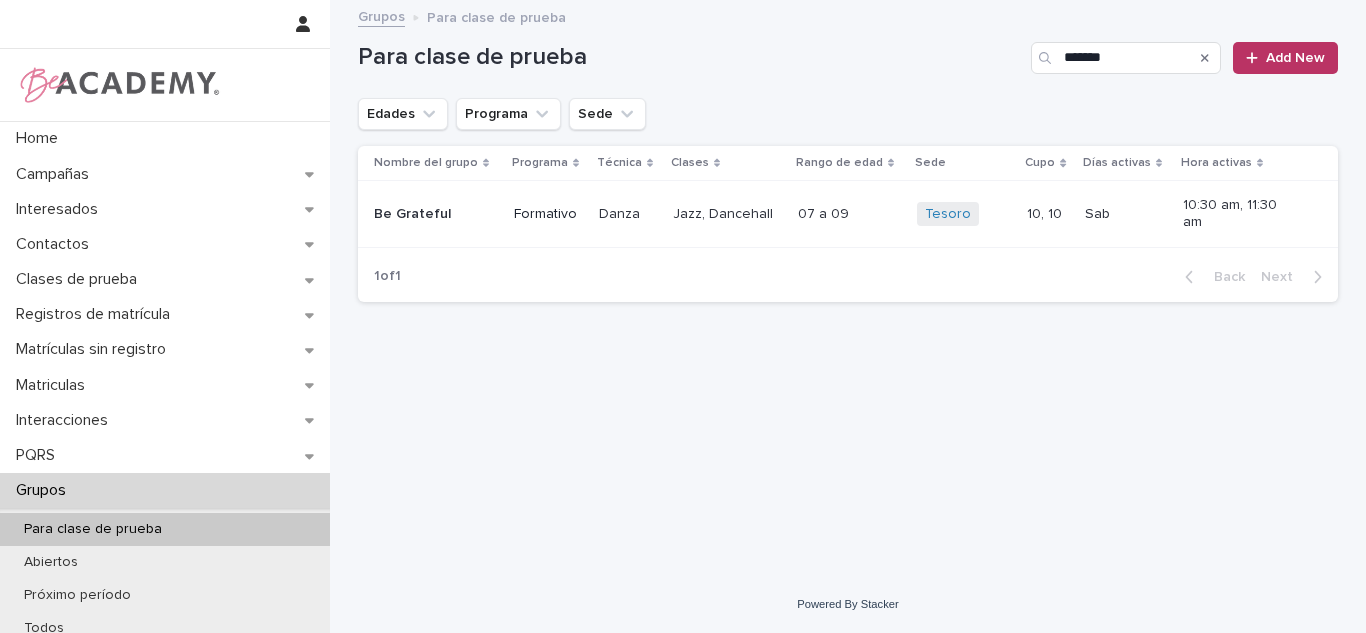click on "Formativo" at bounding box center [548, 214] 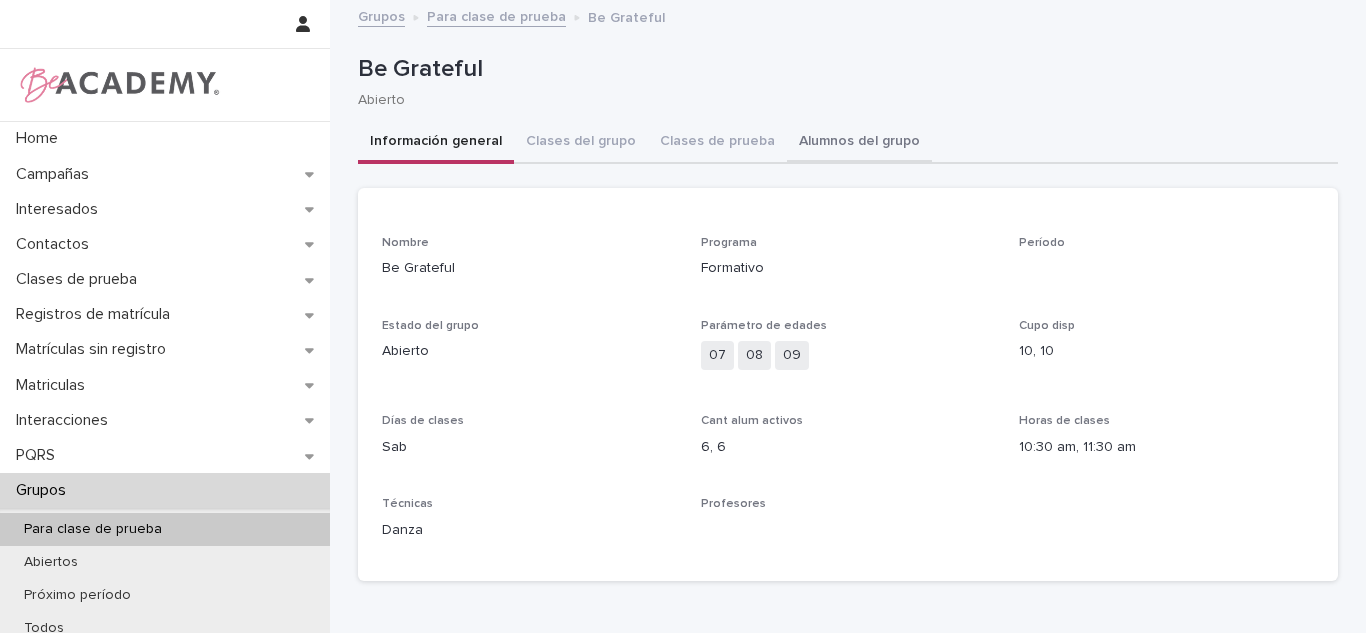 click on "Alumnos del grupo" at bounding box center [859, 143] 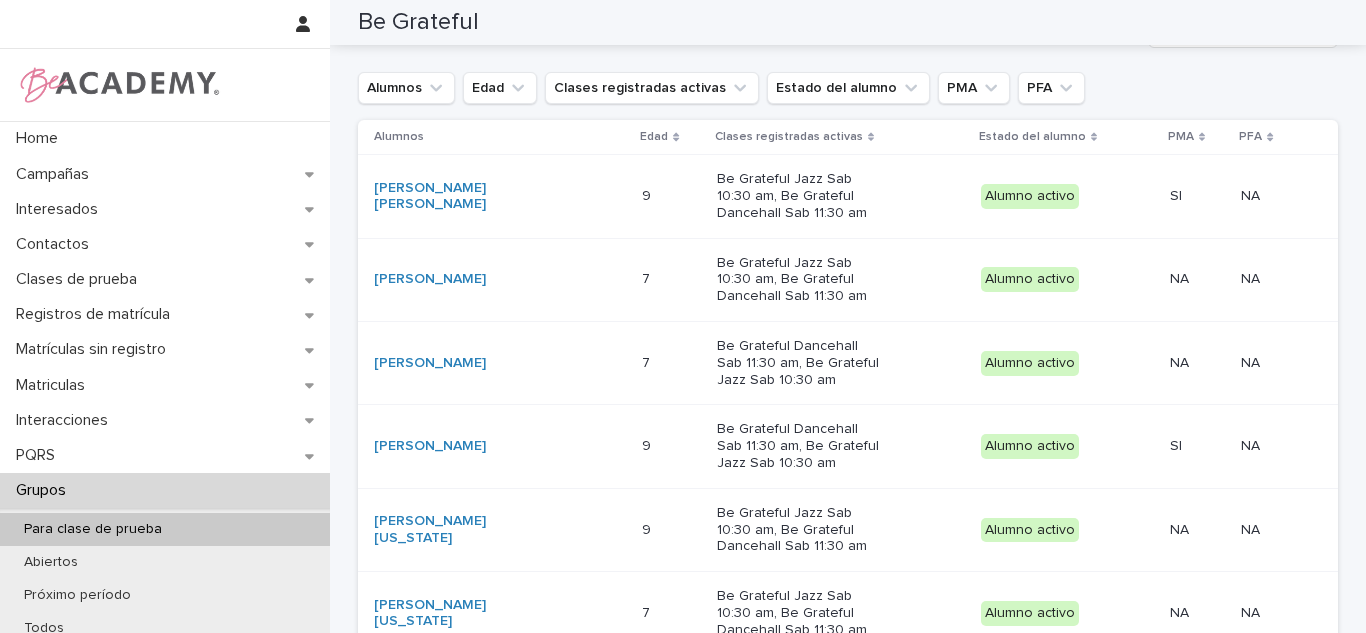 scroll, scrollTop: 203, scrollLeft: 0, axis: vertical 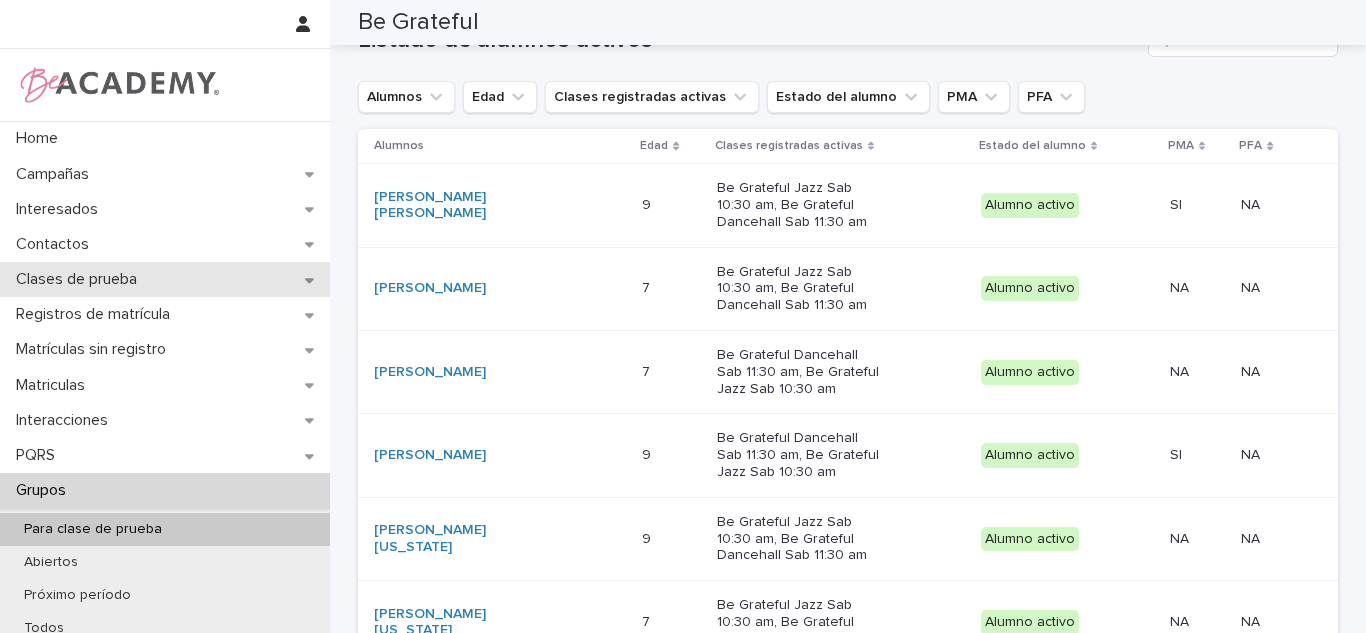click on "Clases de prueba" at bounding box center [165, 279] 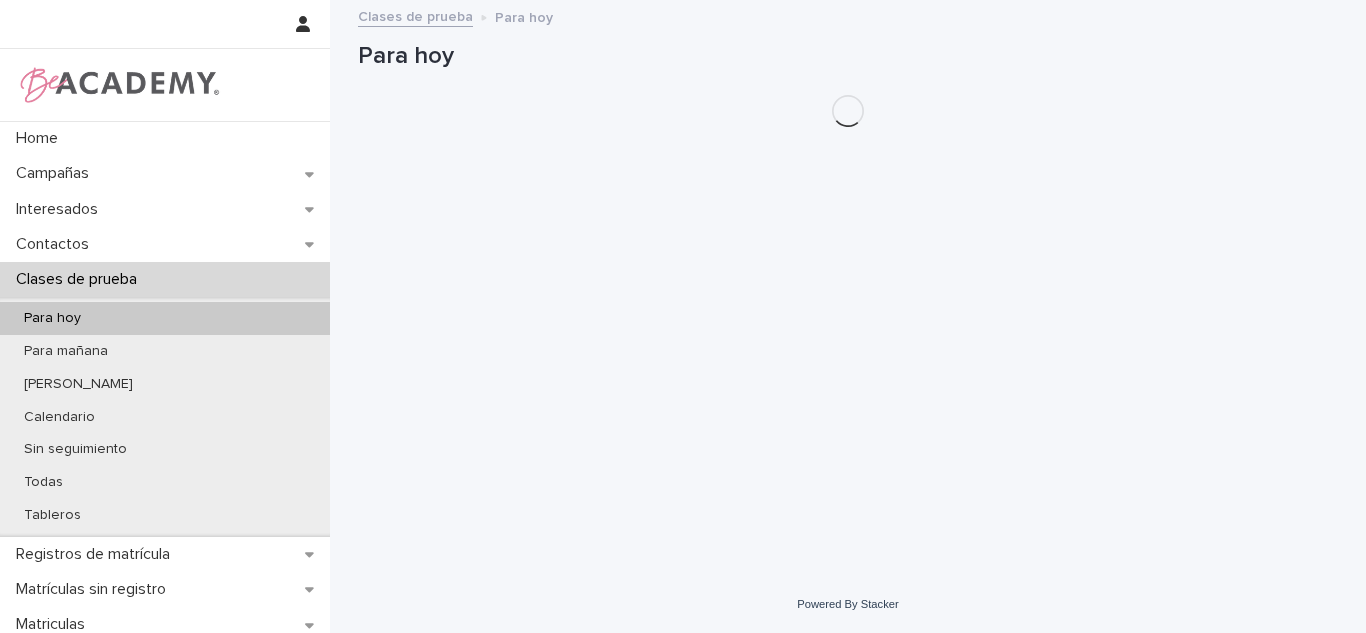 scroll, scrollTop: 0, scrollLeft: 0, axis: both 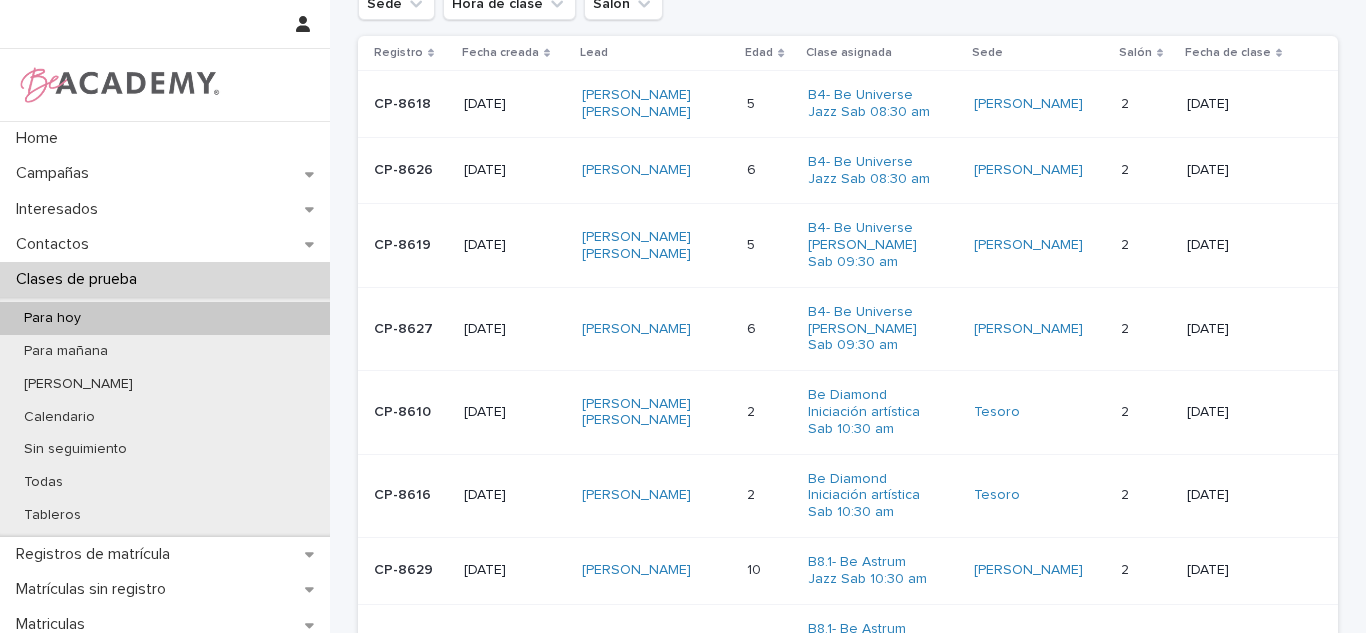 click on "2 2" at bounding box center (769, 412) 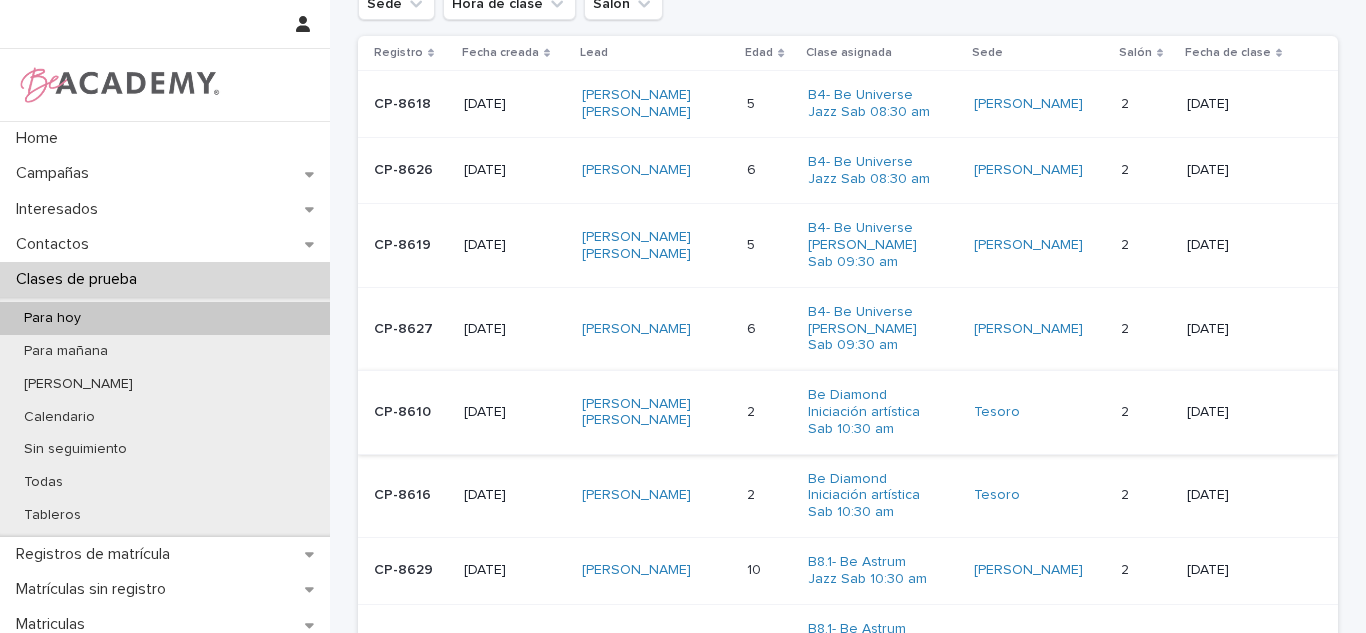 scroll, scrollTop: 0, scrollLeft: 0, axis: both 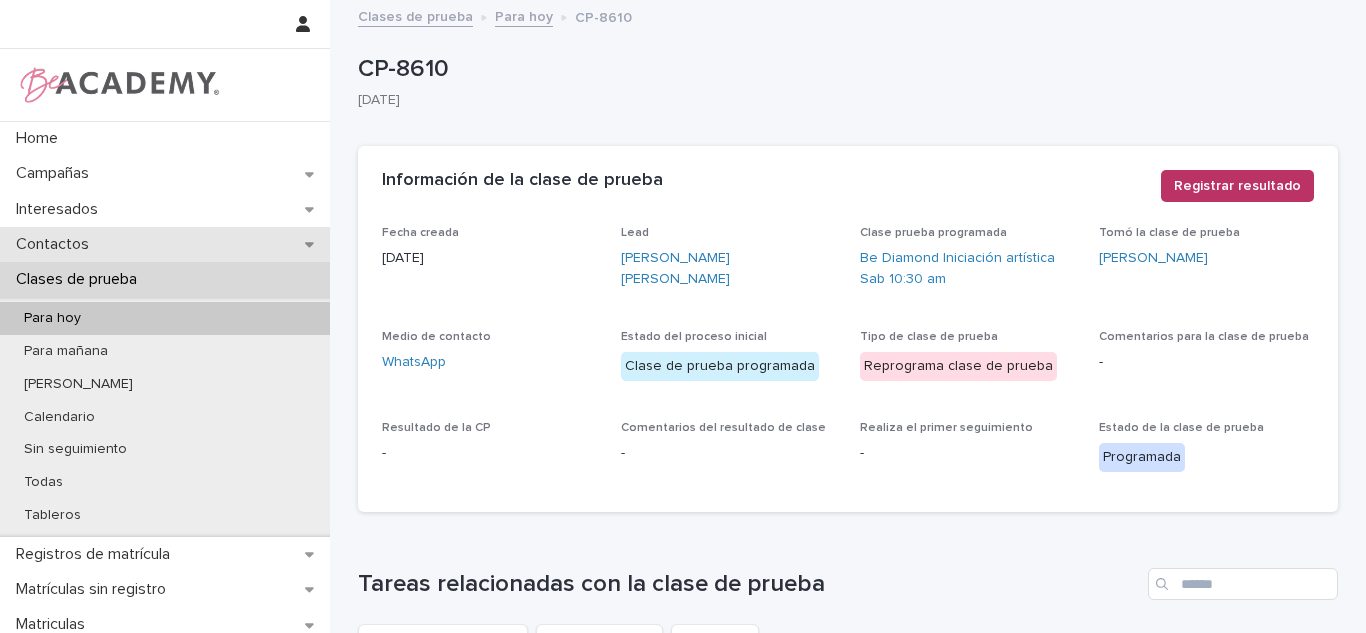 click on "Contactos" at bounding box center [56, 244] 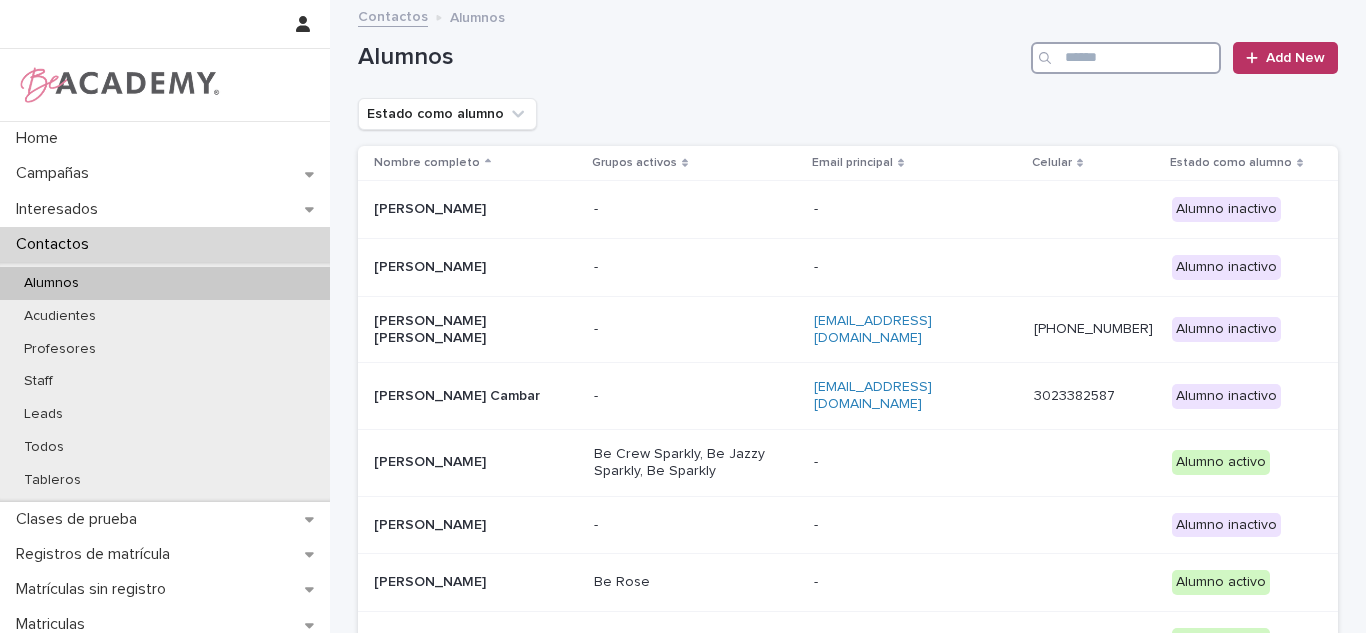 click at bounding box center (1126, 58) 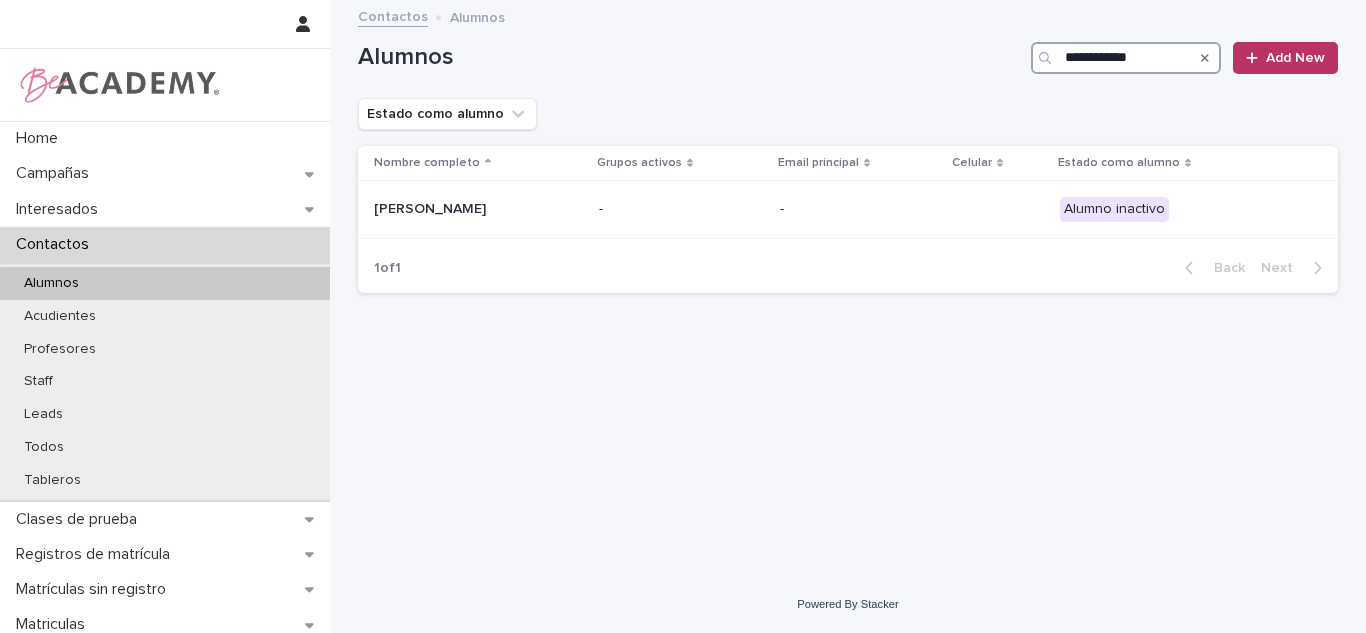 click on "**********" at bounding box center [1126, 58] 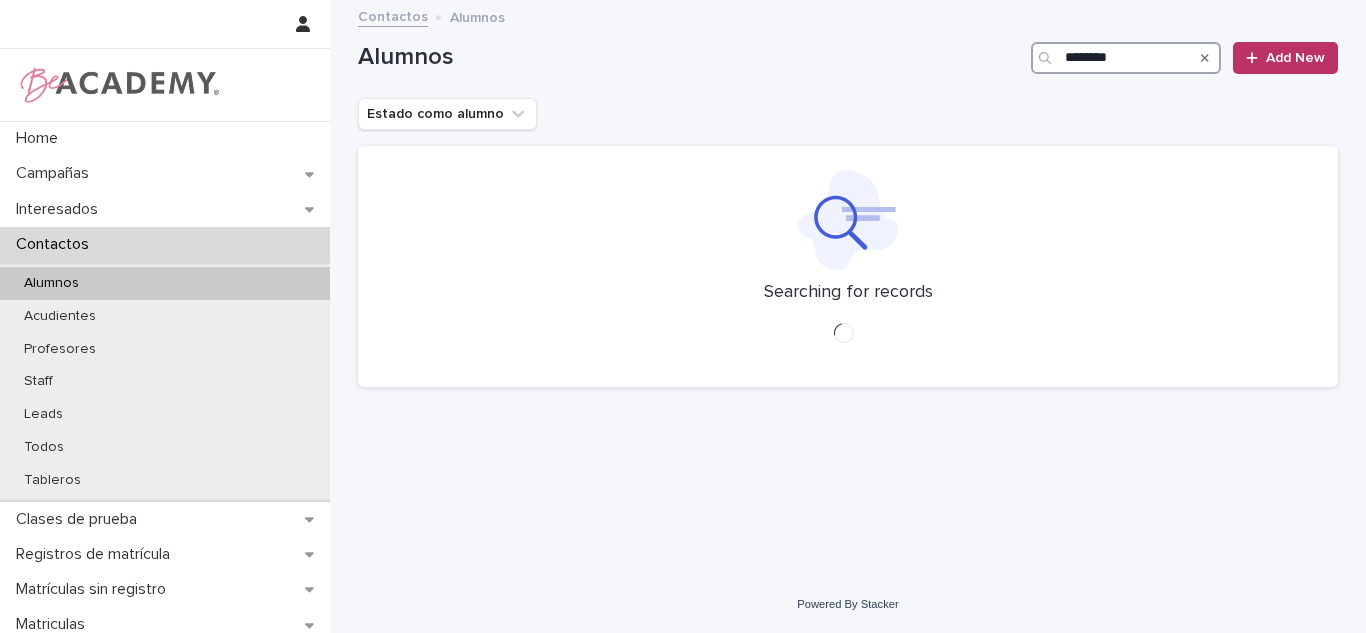 drag, startPoint x: 1089, startPoint y: 50, endPoint x: 949, endPoint y: 174, distance: 187.01872 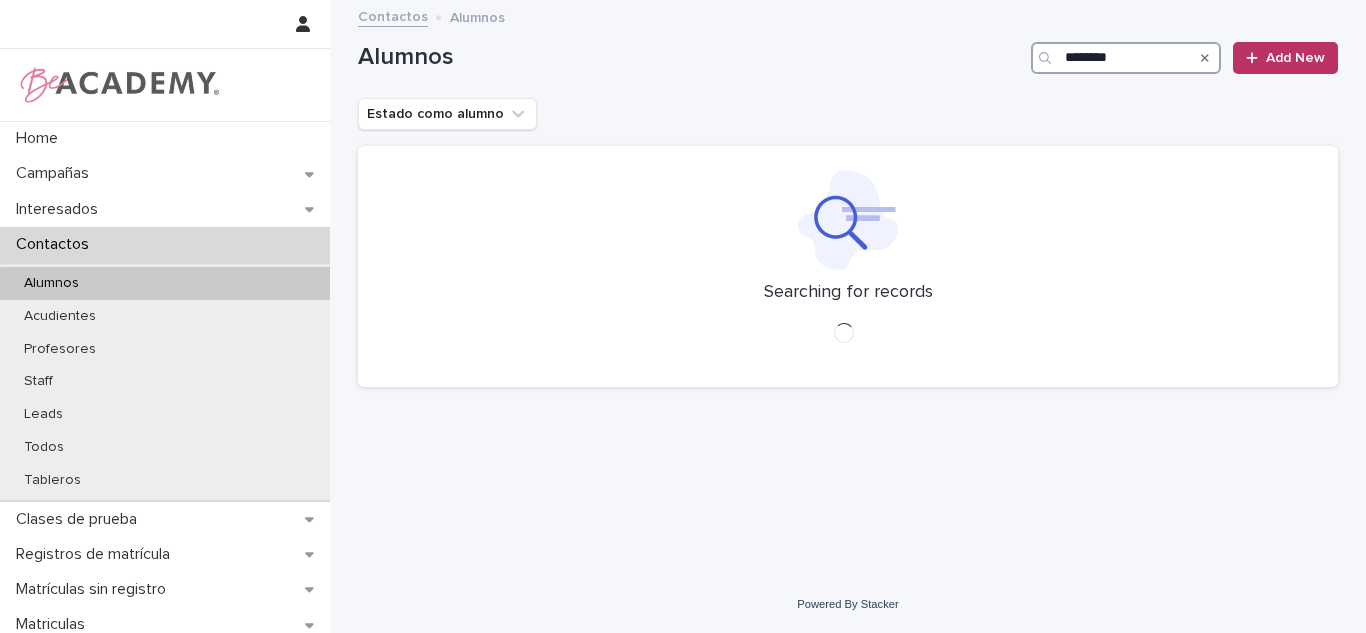 click on "********" at bounding box center (1126, 58) 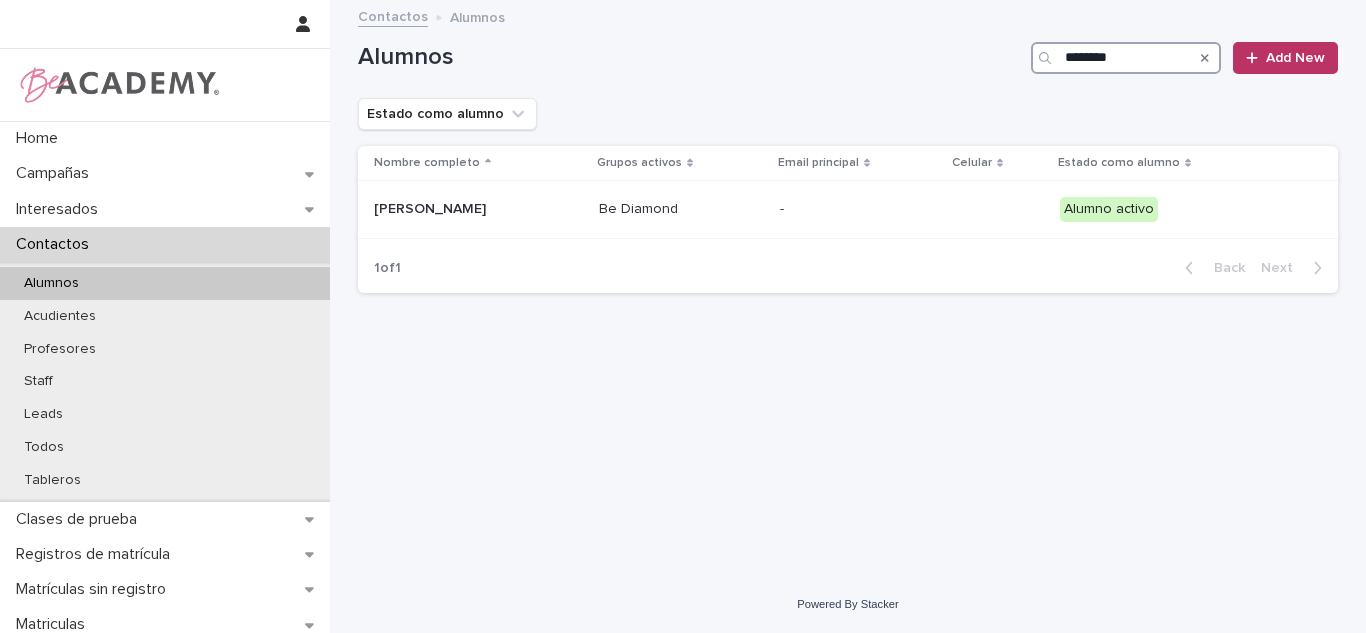 type on "********" 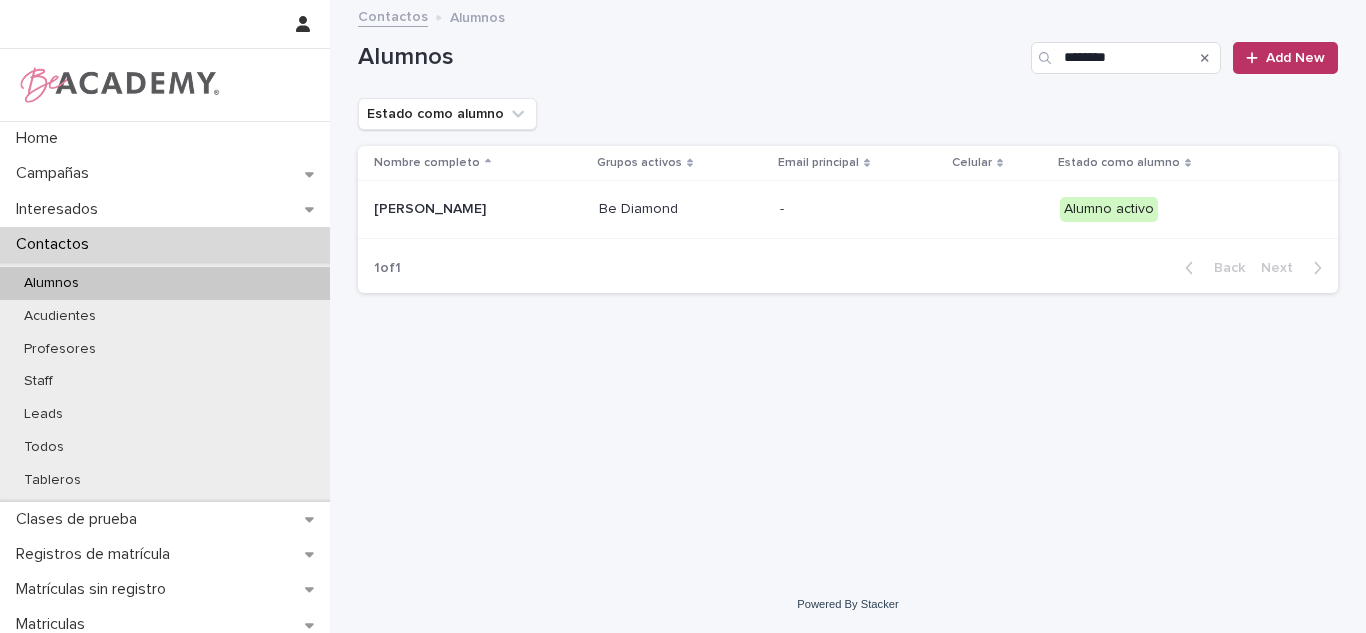 click on "[PERSON_NAME]" at bounding box center (474, 210) 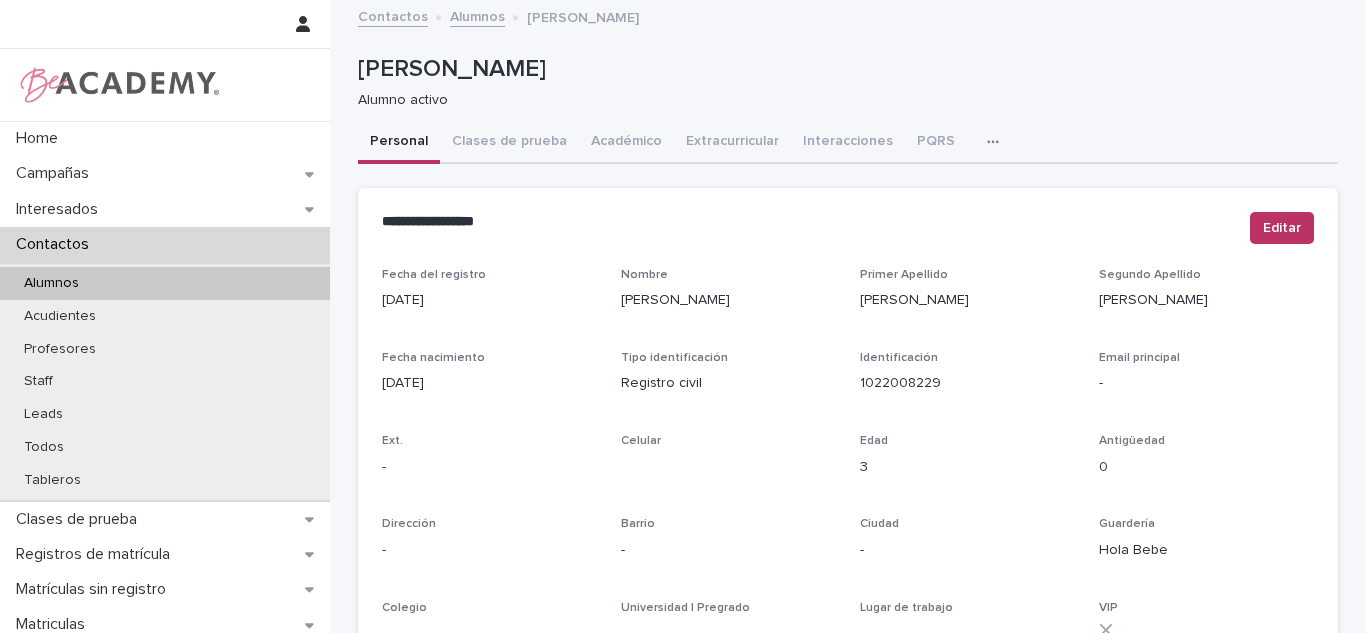 scroll, scrollTop: 10, scrollLeft: 0, axis: vertical 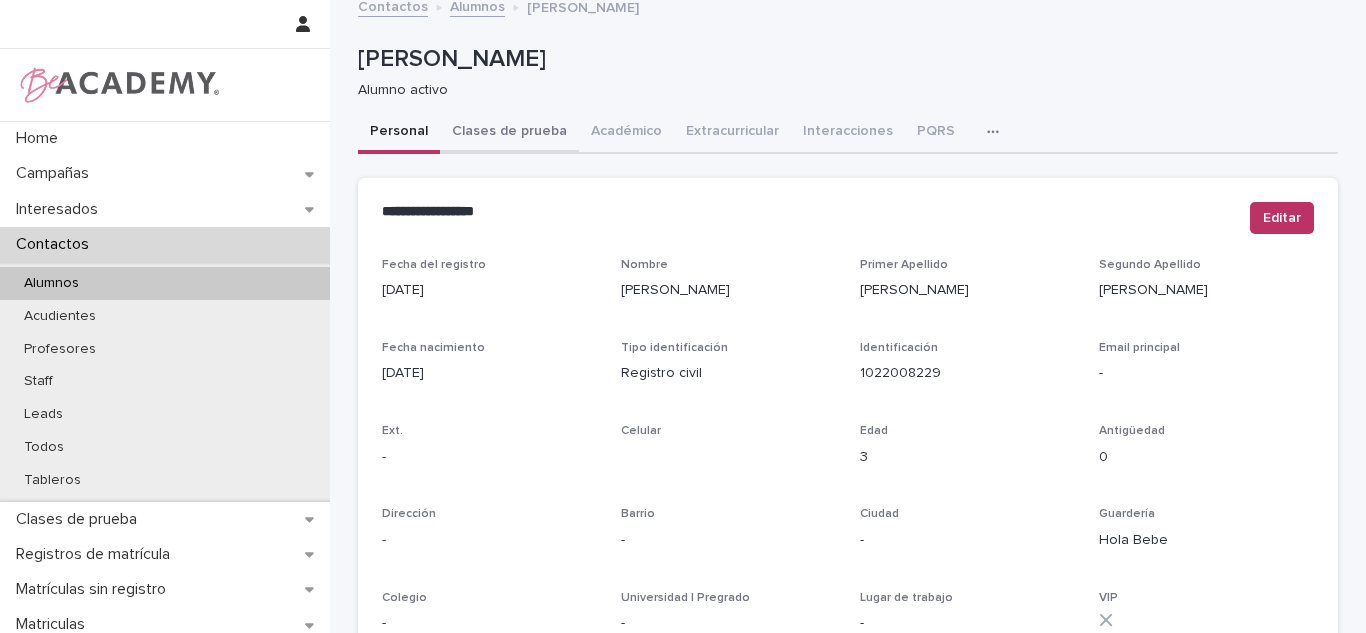 click on "Clases de prueba" at bounding box center [509, 133] 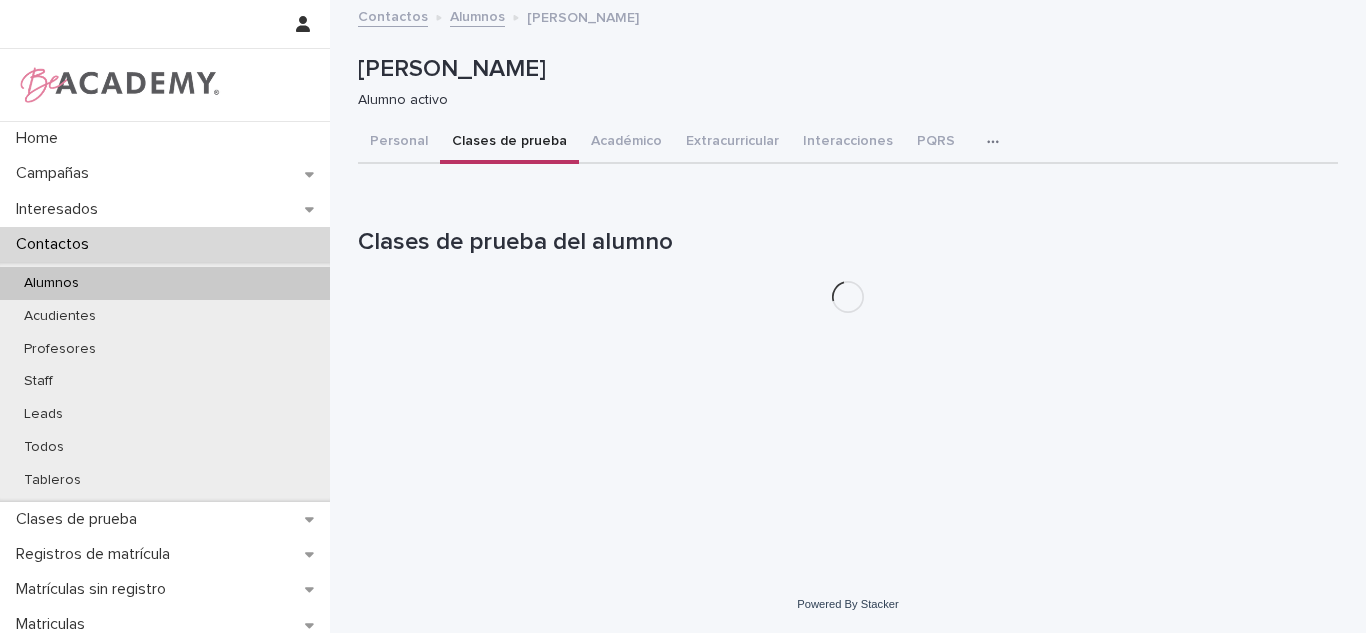 scroll, scrollTop: 0, scrollLeft: 0, axis: both 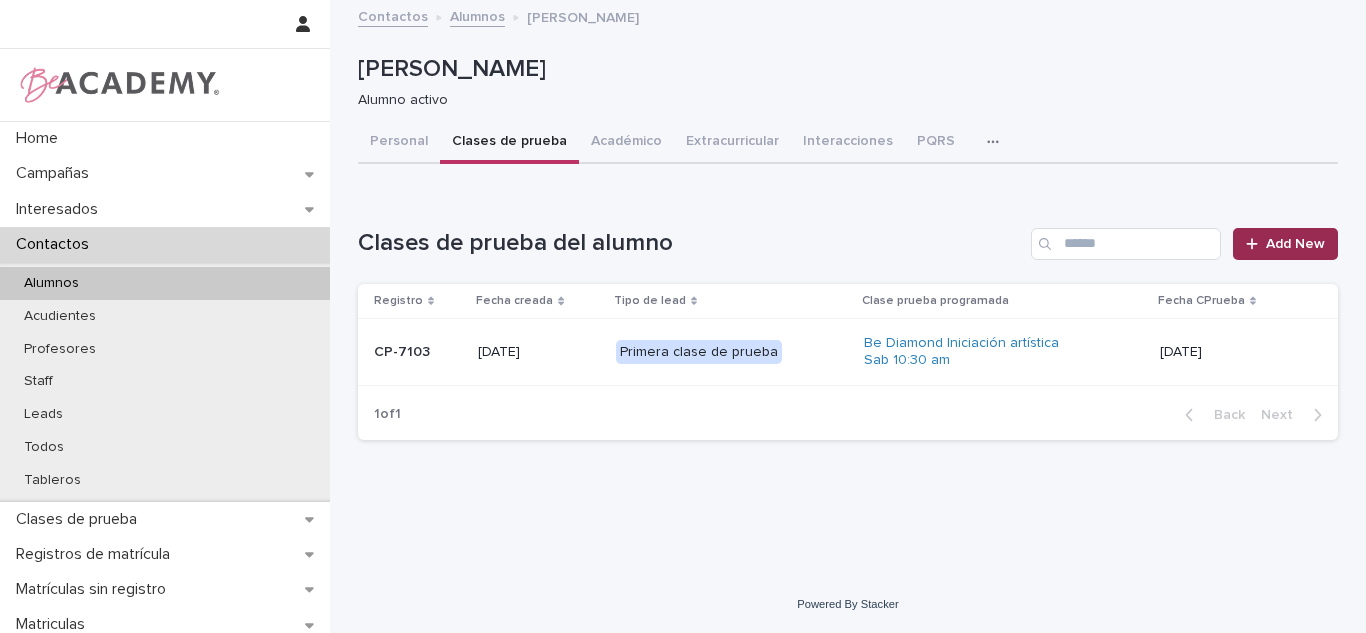 click on "Add New" at bounding box center [1295, 244] 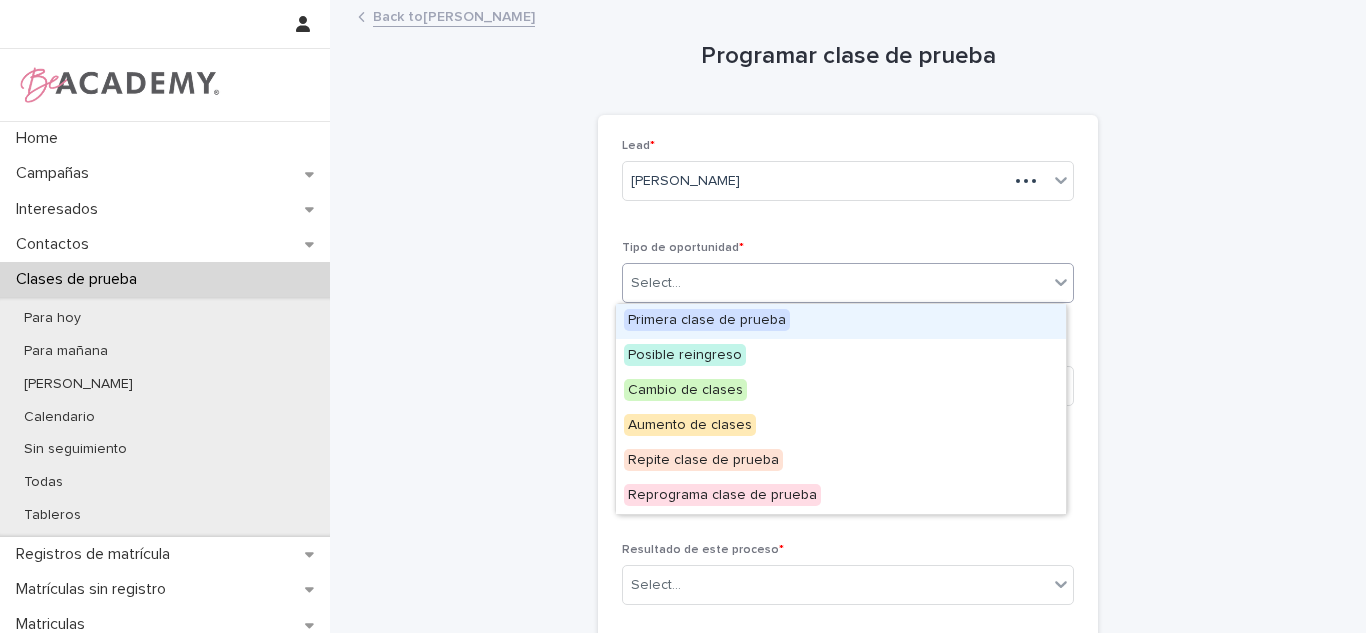 click on "Select..." at bounding box center [835, 283] 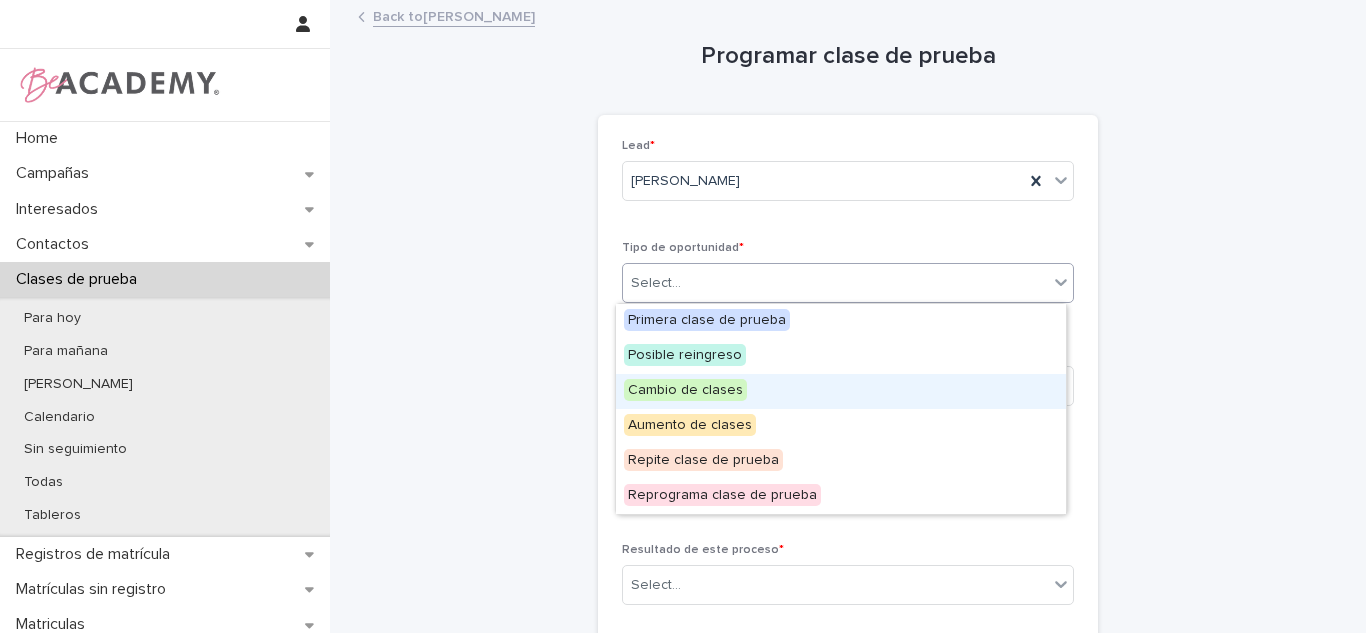 click on "Cambio de clases" at bounding box center [685, 390] 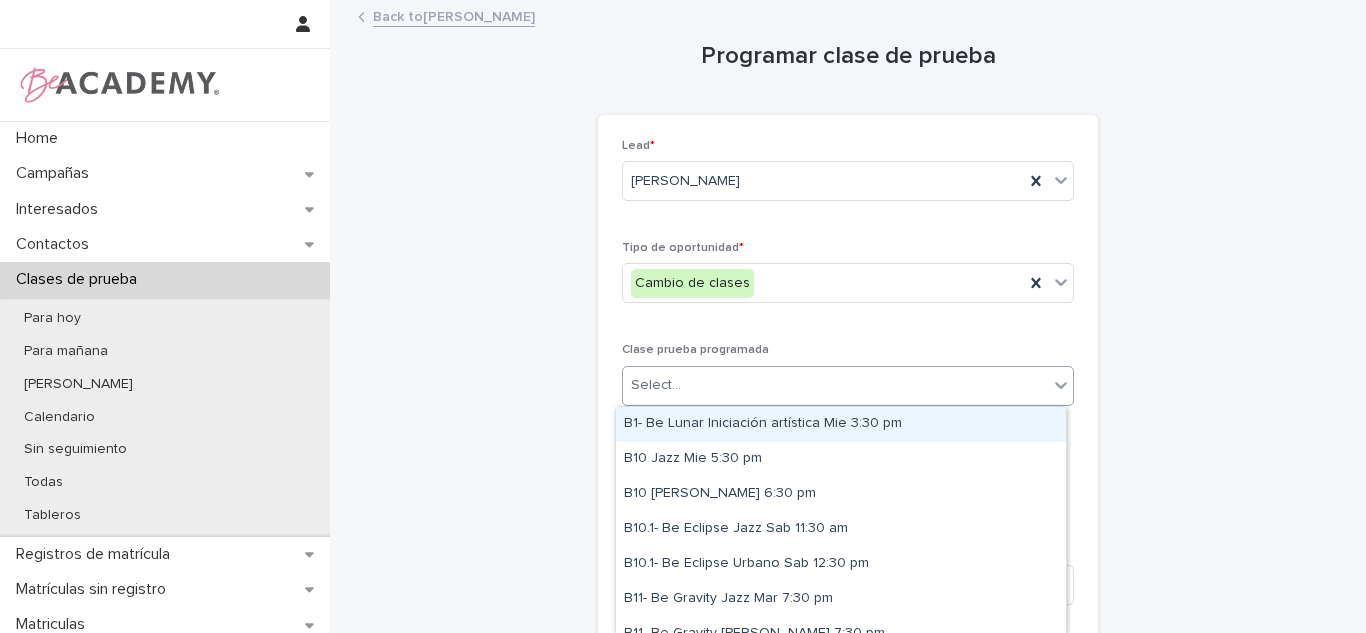 click on "Select..." at bounding box center (835, 385) 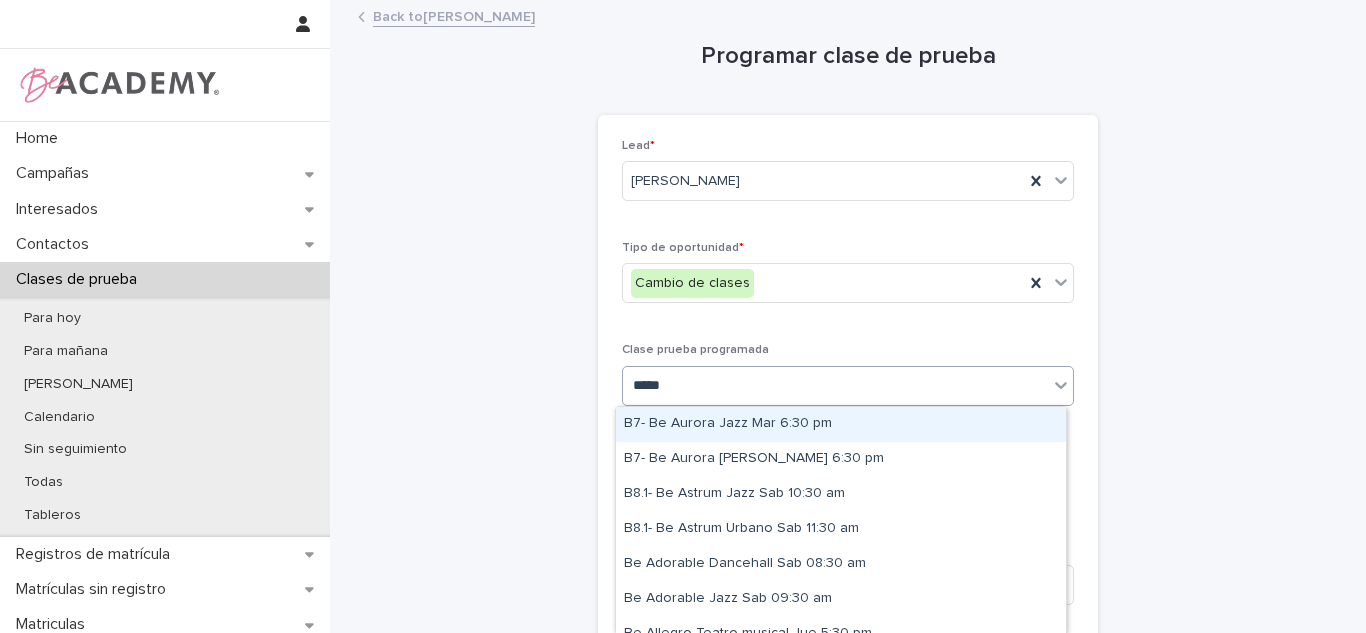 type on "******" 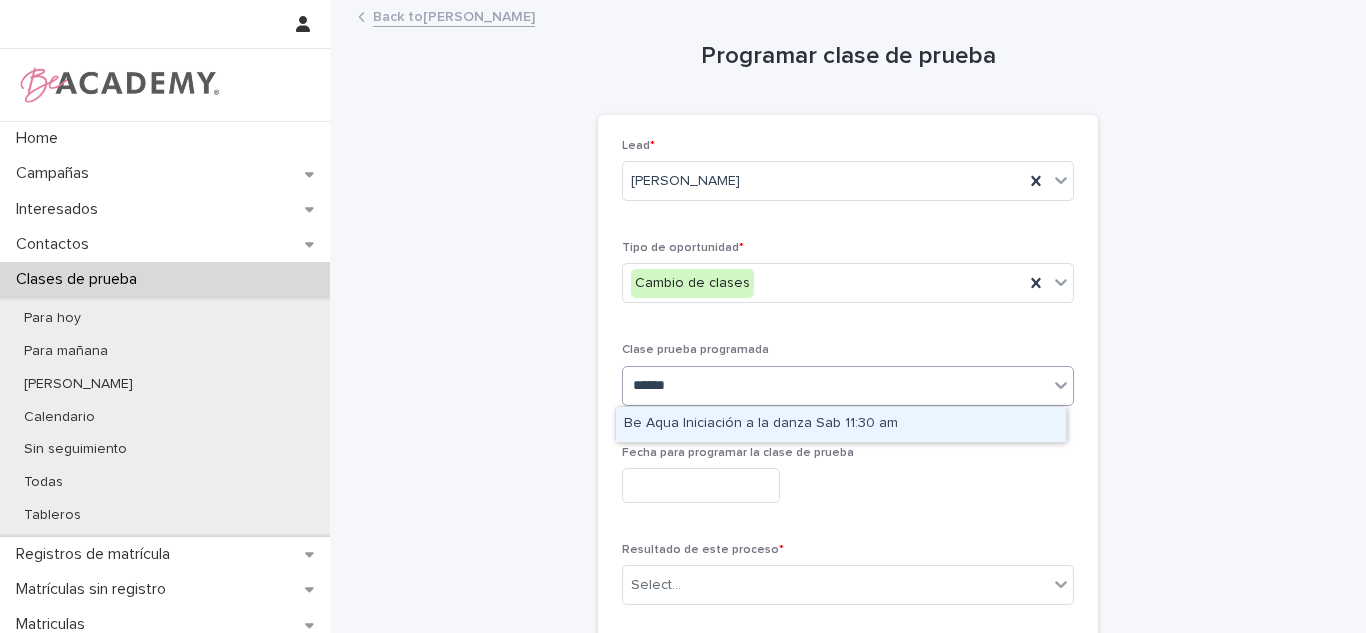click on "Be Aqua Iniciación a la danza Sab 11:30 am" at bounding box center (841, 424) 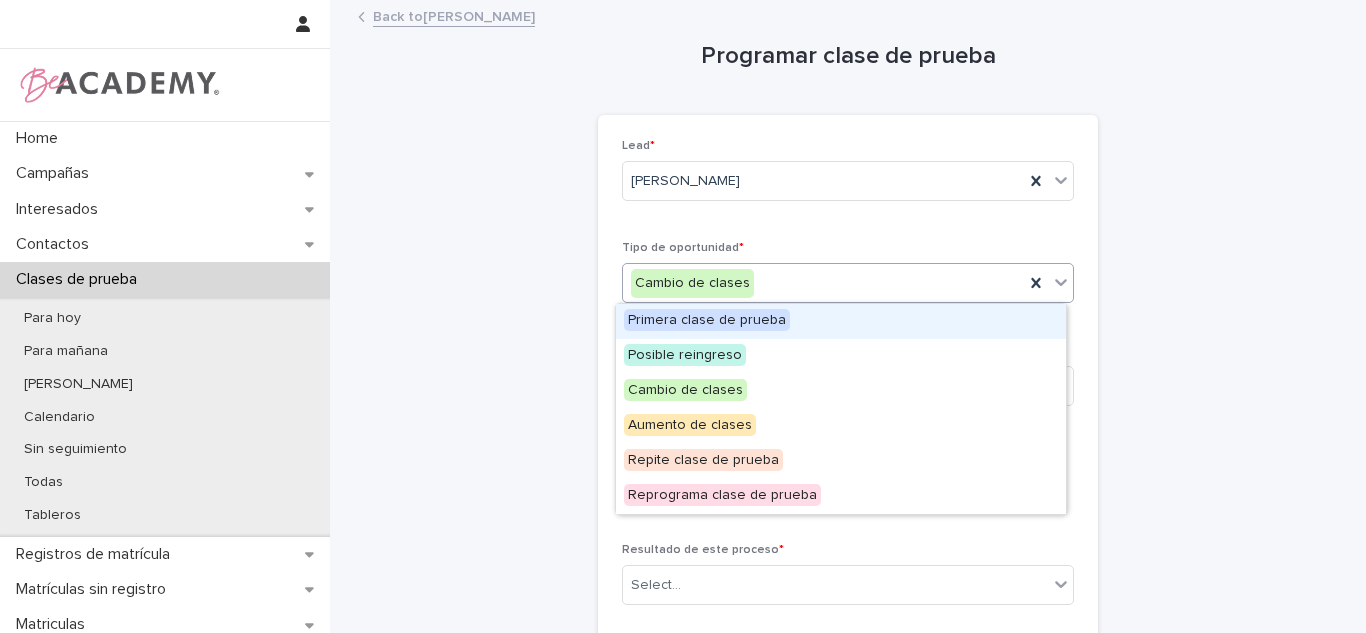 click on "Cambio de clases" at bounding box center (823, 283) 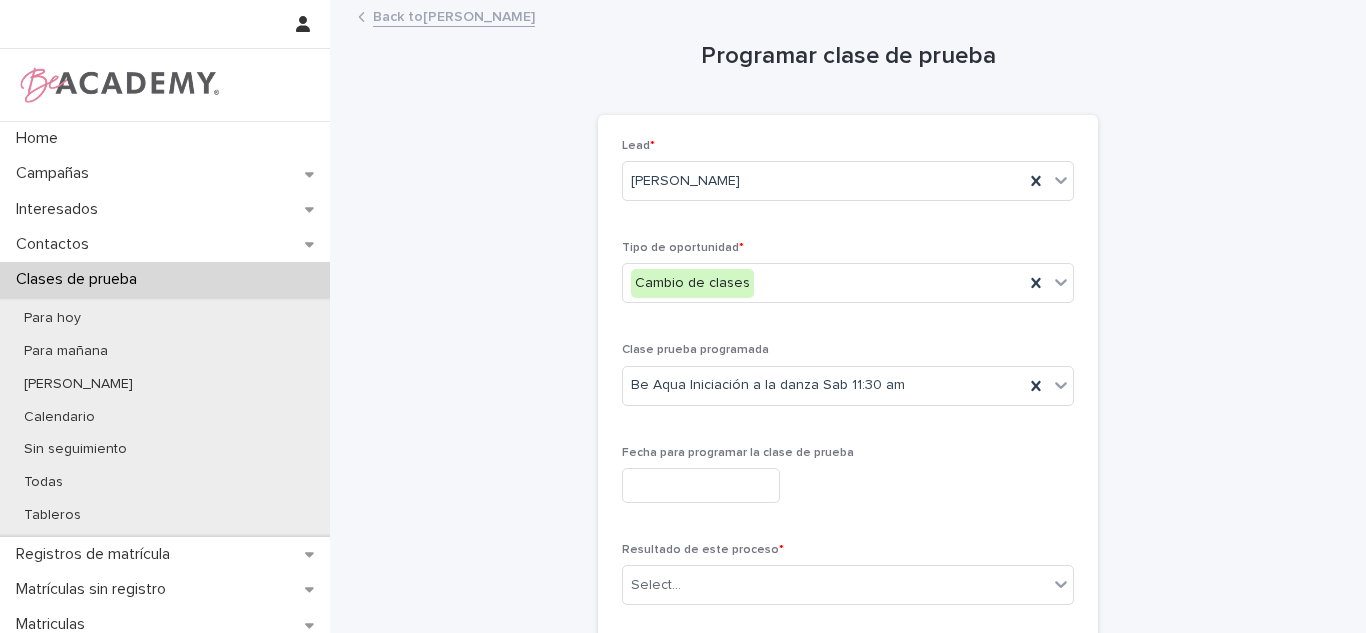 click at bounding box center (701, 485) 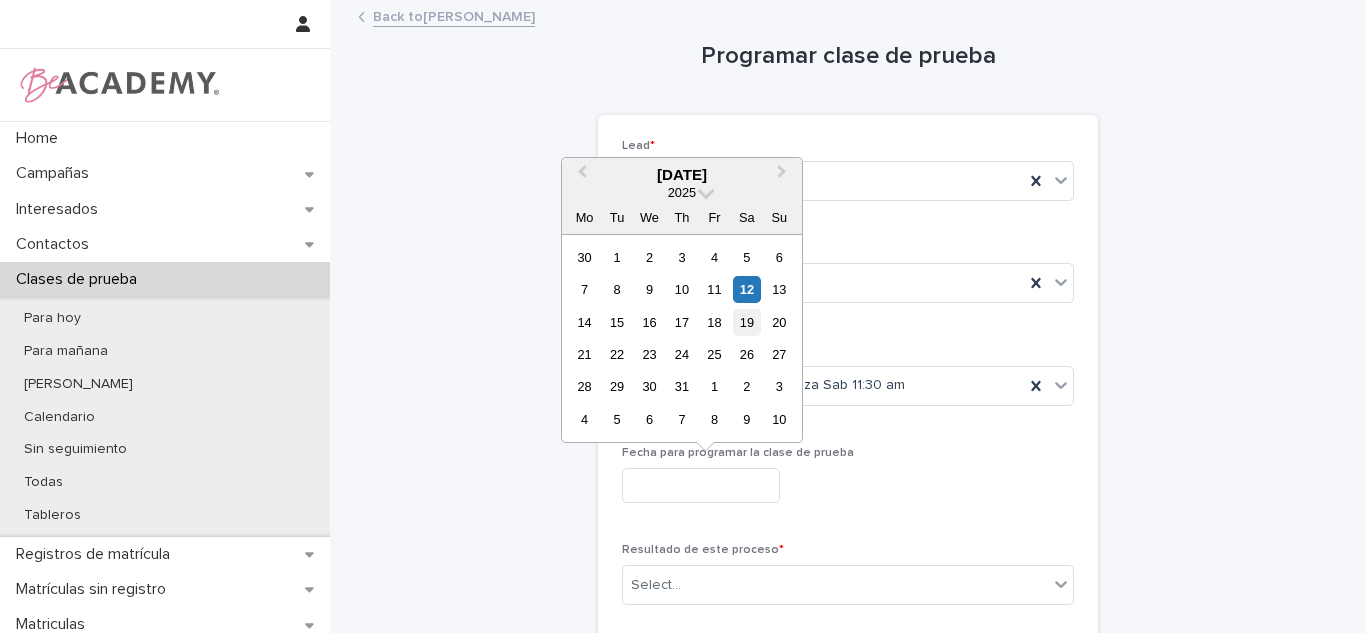 click on "19" at bounding box center [746, 322] 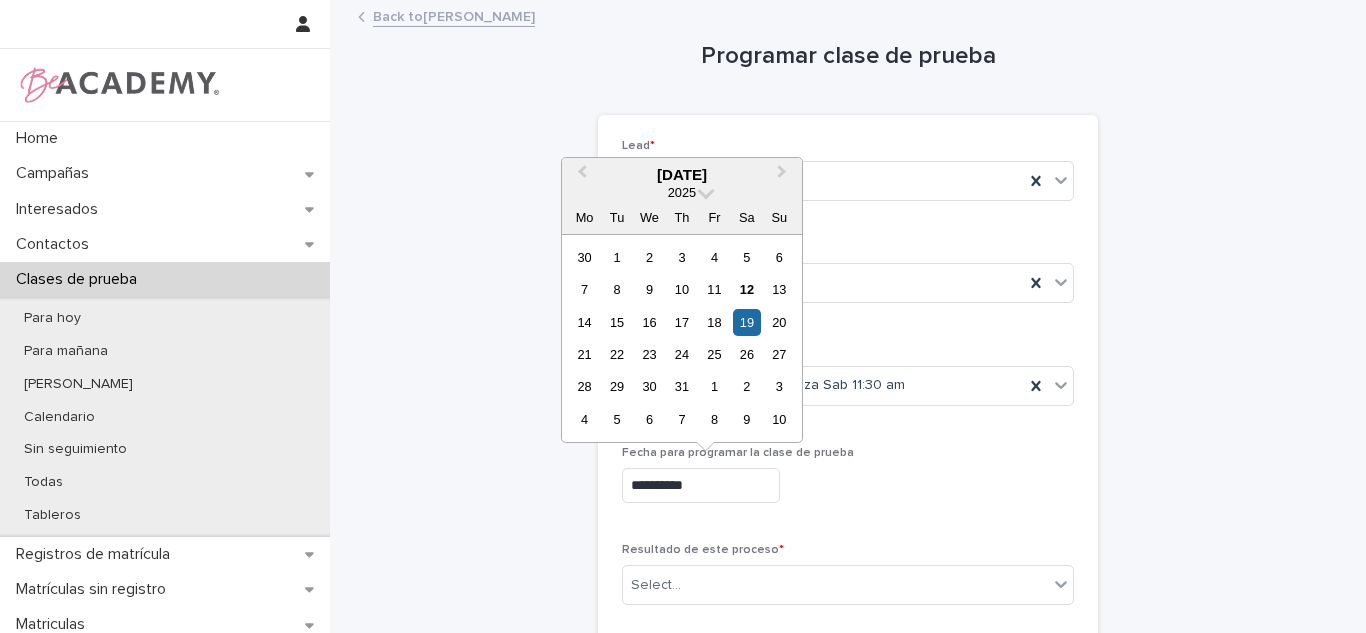 click on "**********" at bounding box center [701, 485] 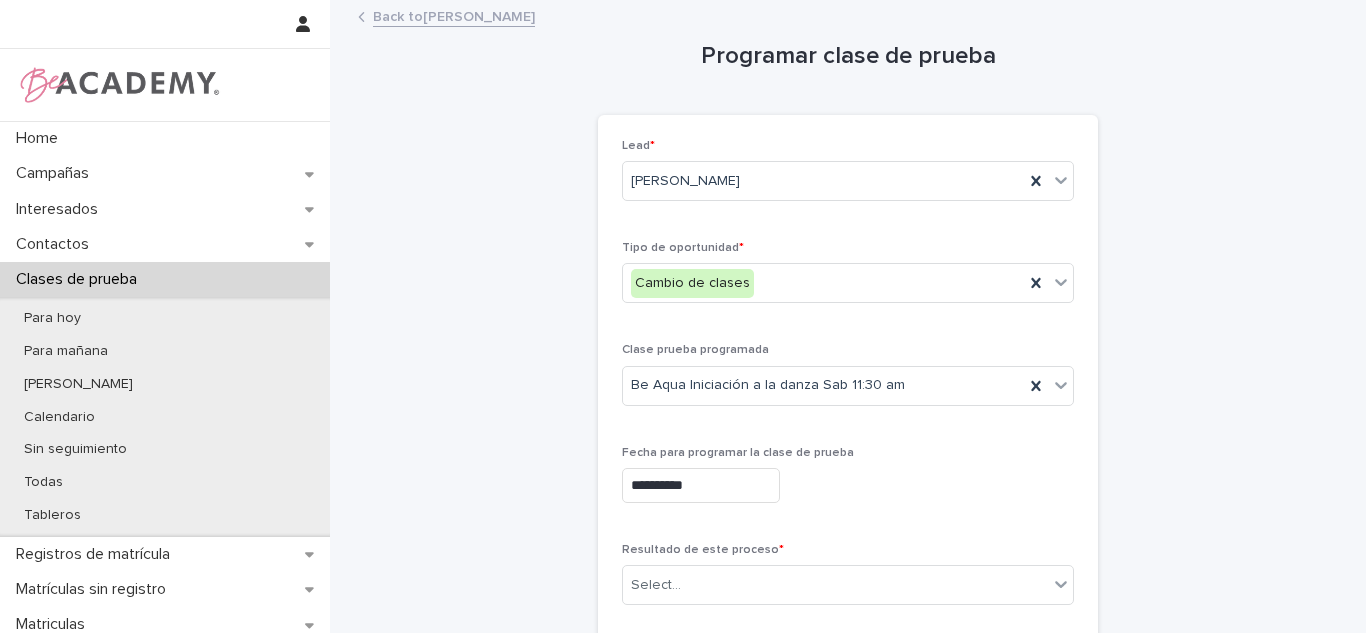 drag, startPoint x: 882, startPoint y: 475, endPoint x: 907, endPoint y: 461, distance: 28.653097 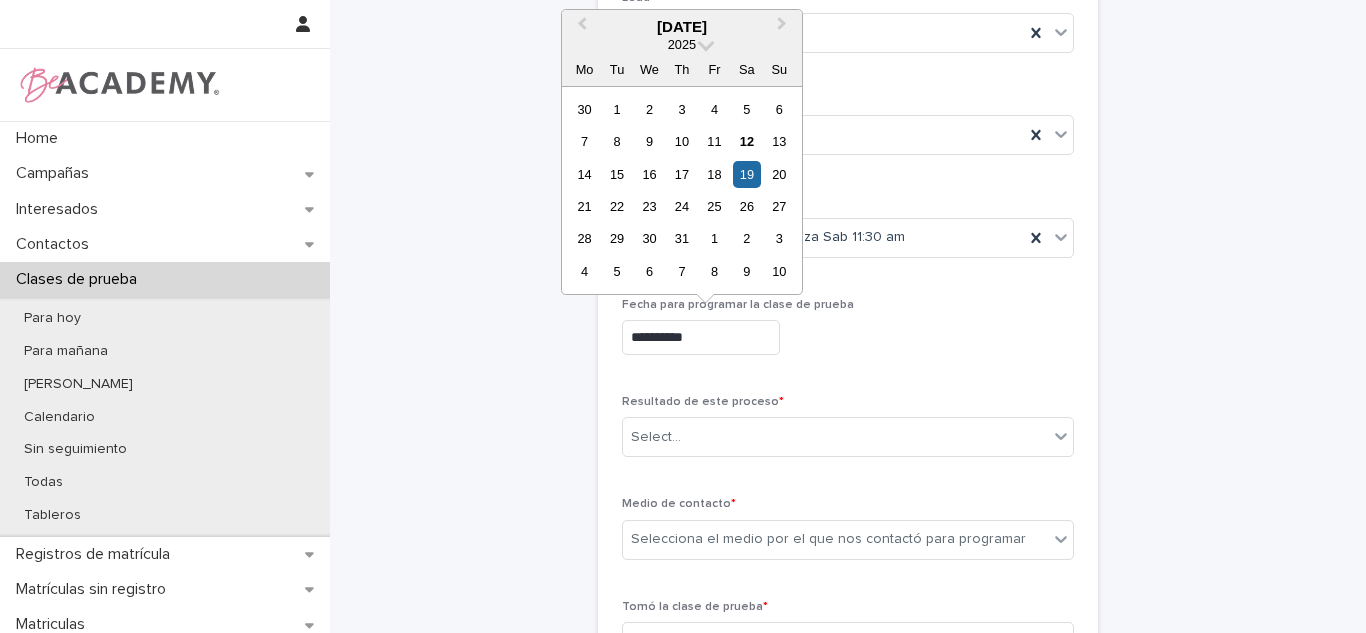 click on "**********" at bounding box center [701, 337] 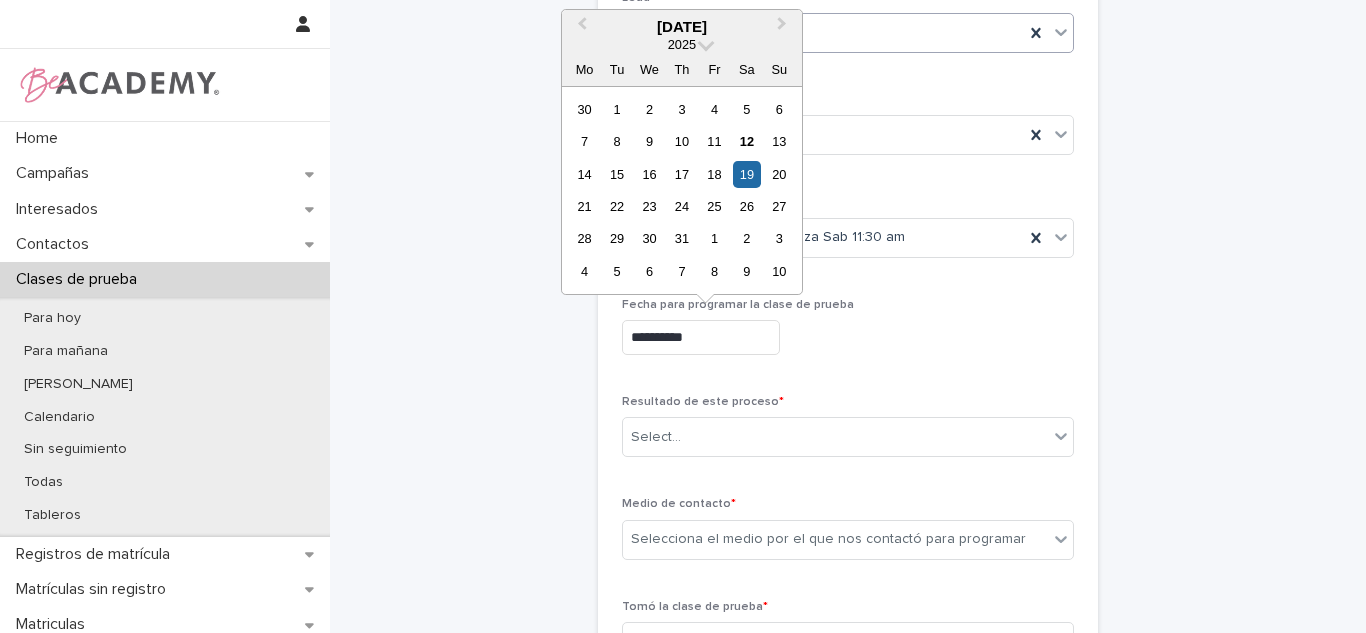 drag, startPoint x: 990, startPoint y: 361, endPoint x: 1002, endPoint y: 23, distance: 338.21295 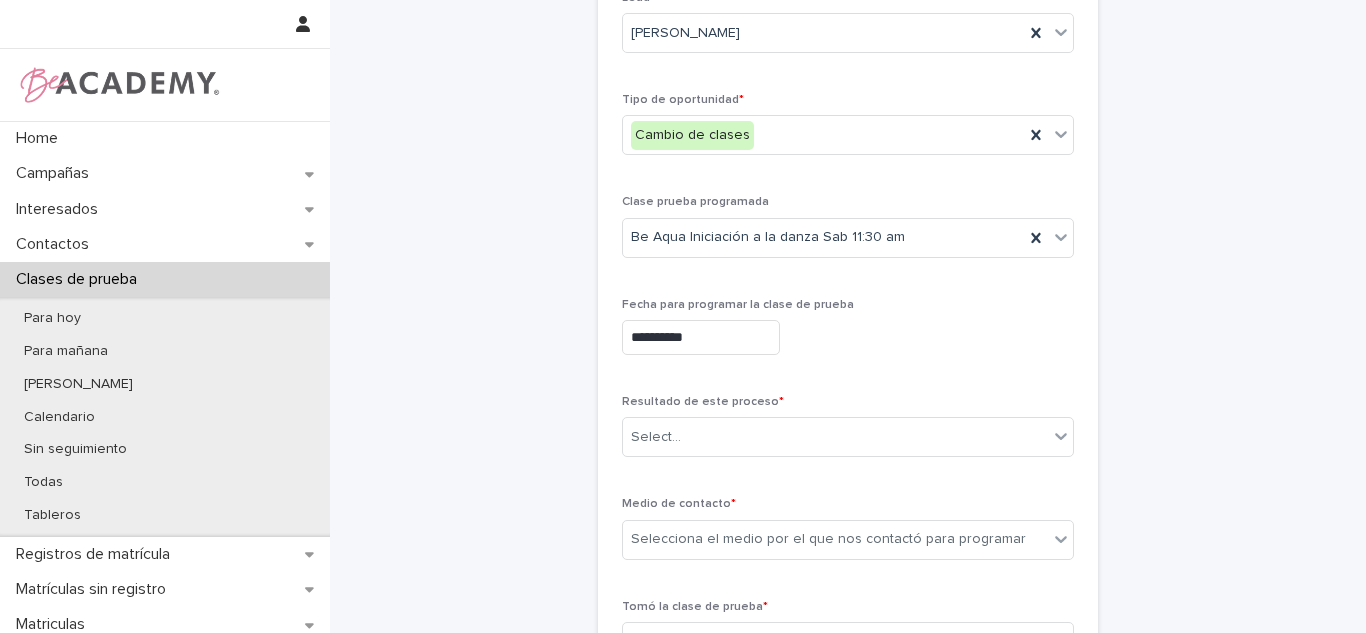 scroll, scrollTop: 0, scrollLeft: 0, axis: both 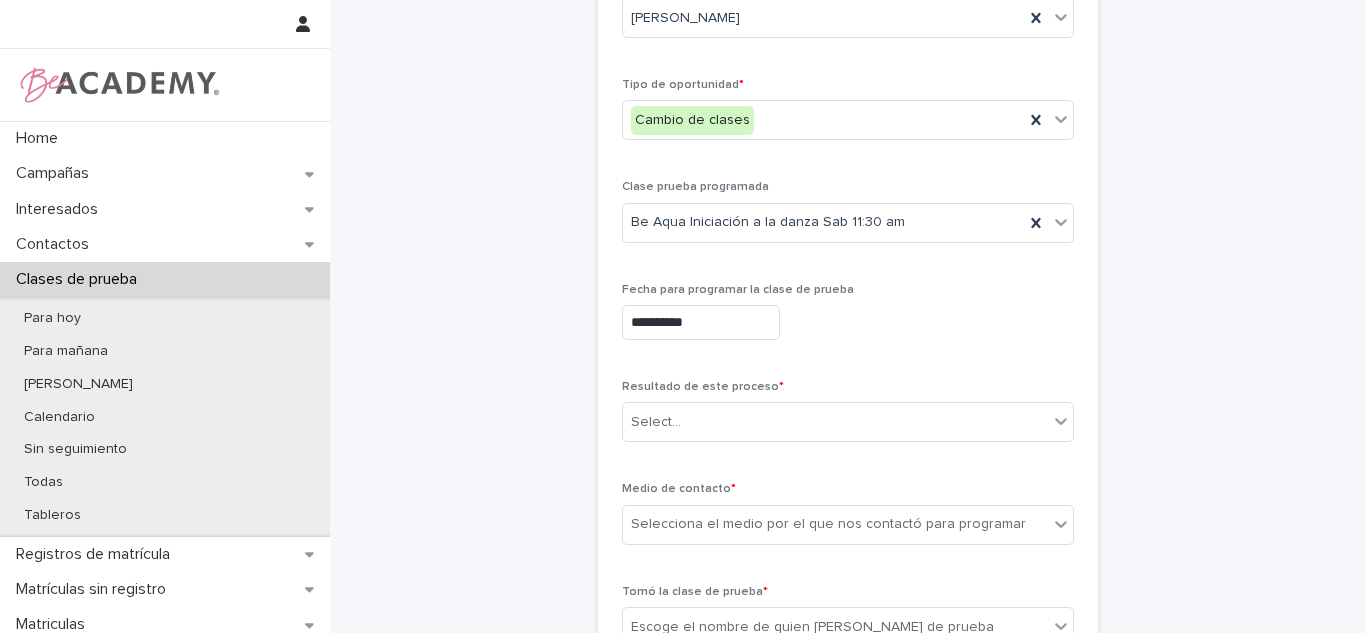 click on "Fecha para programar la clase de prueba" at bounding box center [738, 290] 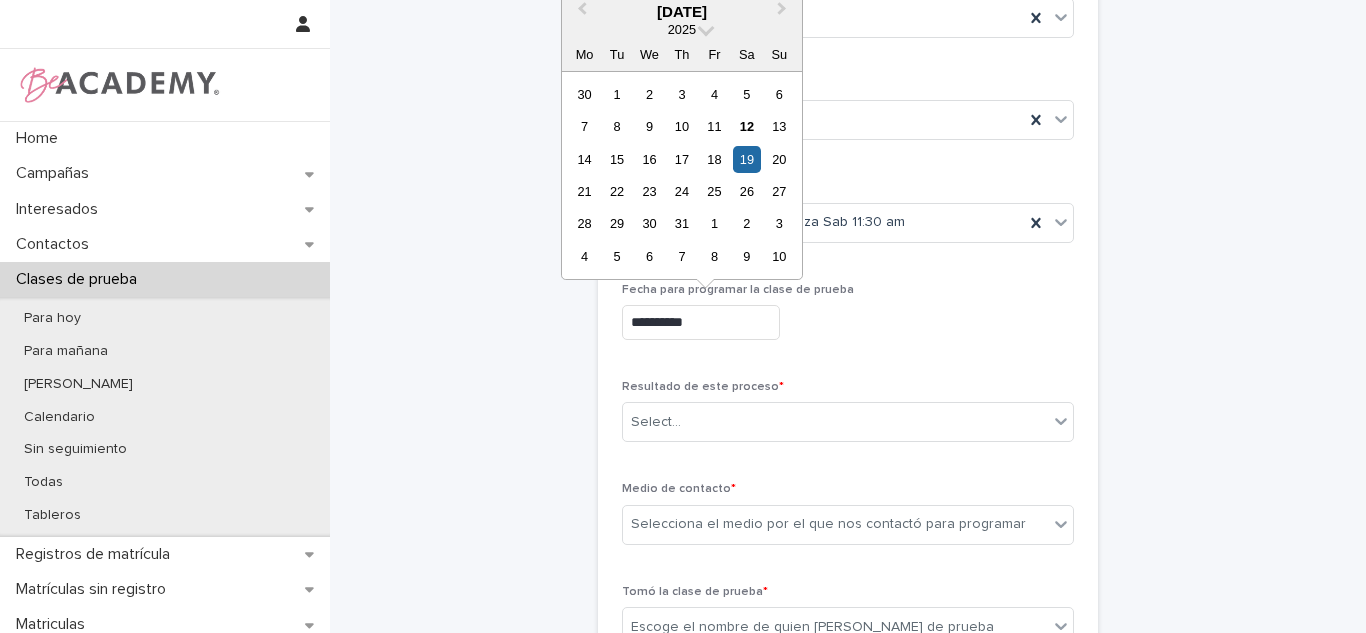 click on "**********" at bounding box center [701, 322] 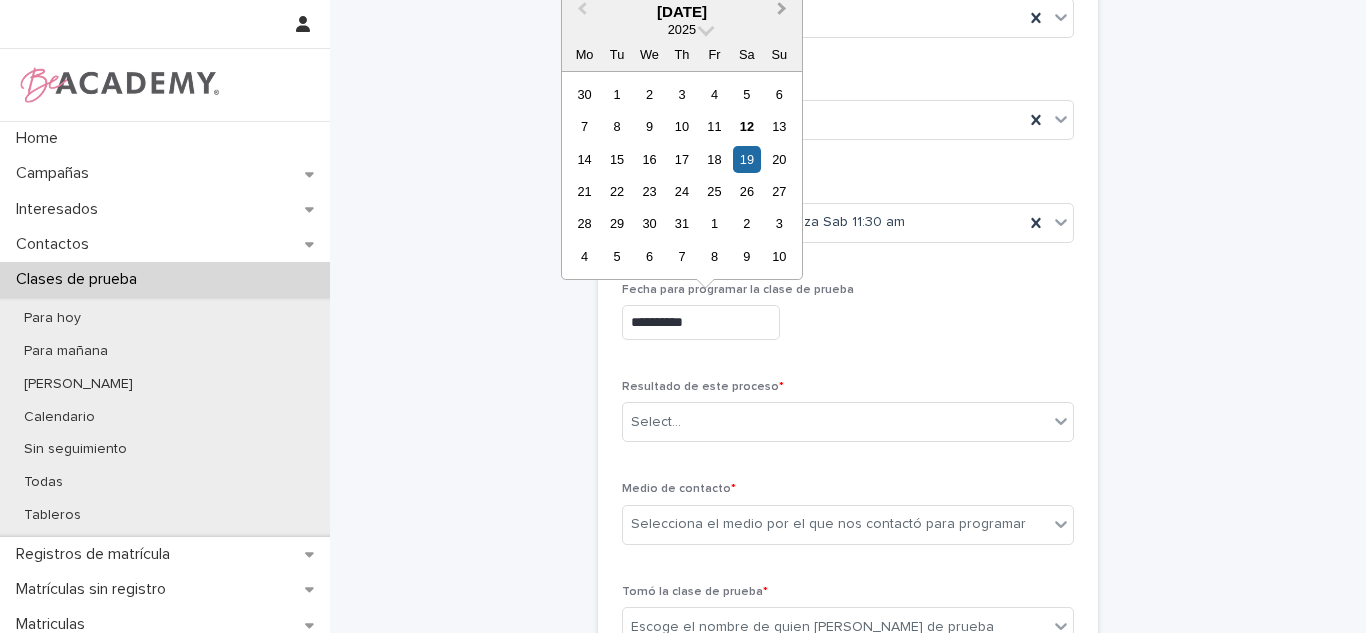 click on "Next Month" at bounding box center [782, 11] 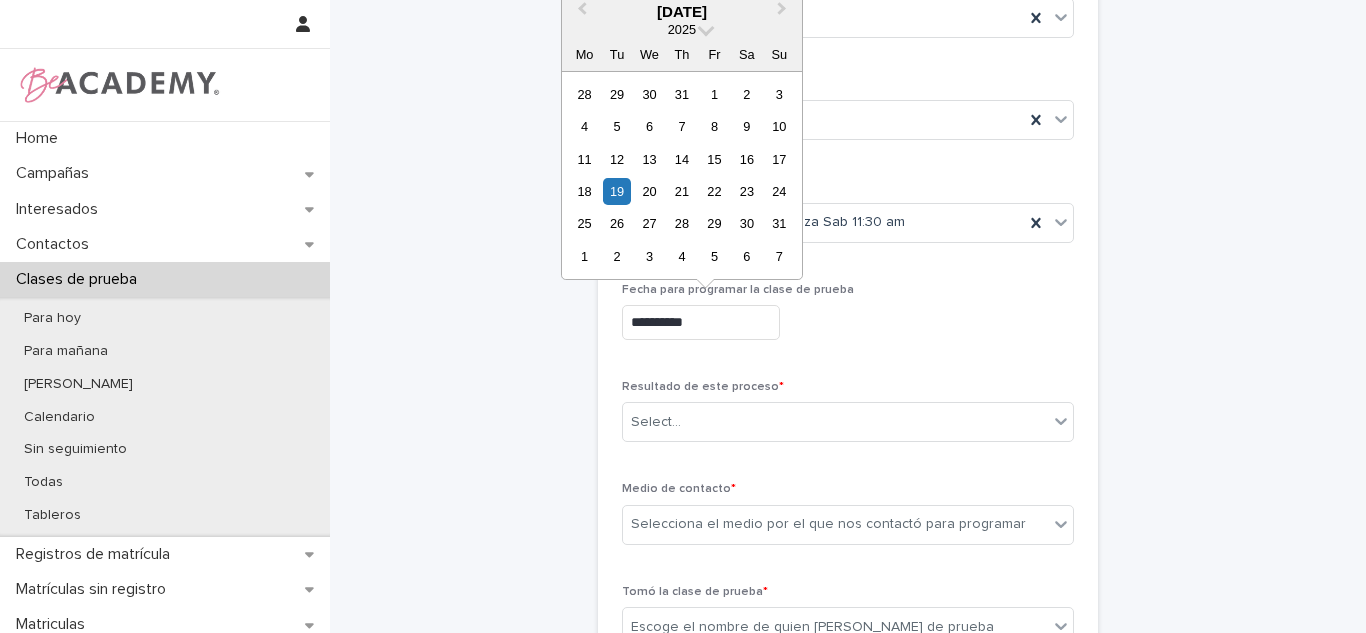drag, startPoint x: 761, startPoint y: 73, endPoint x: 755, endPoint y: 92, distance: 19.924858 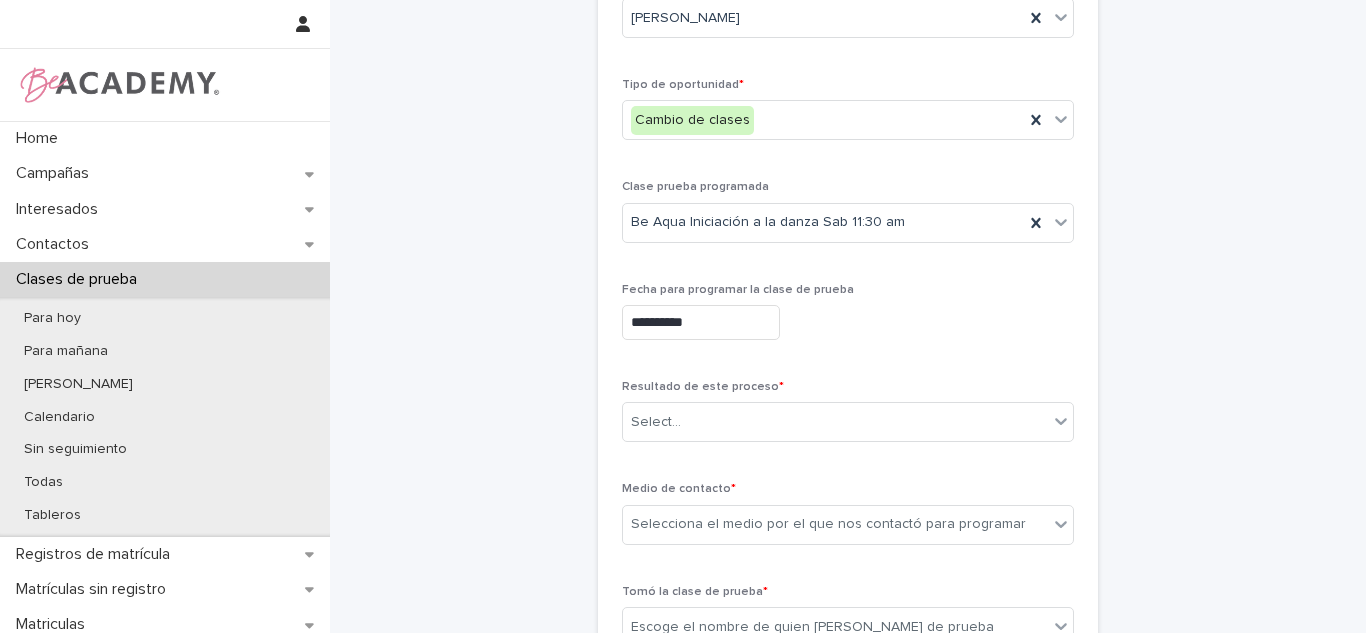 type on "**********" 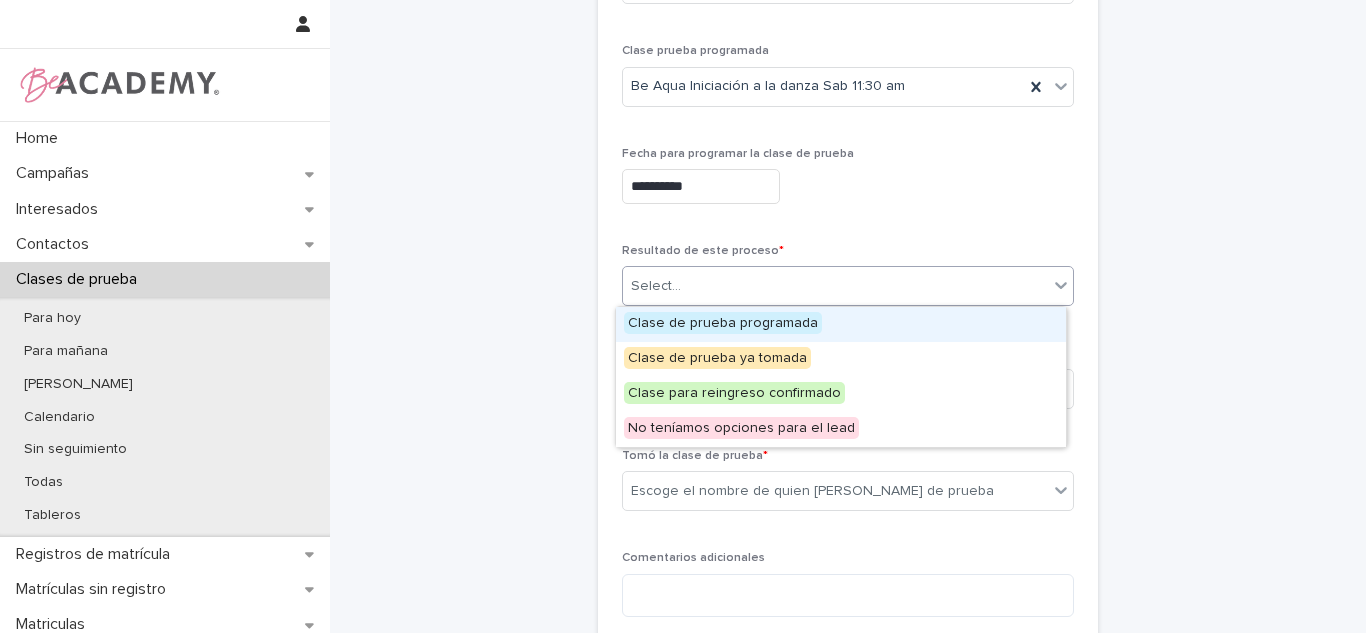 click on "Select..." at bounding box center (835, 286) 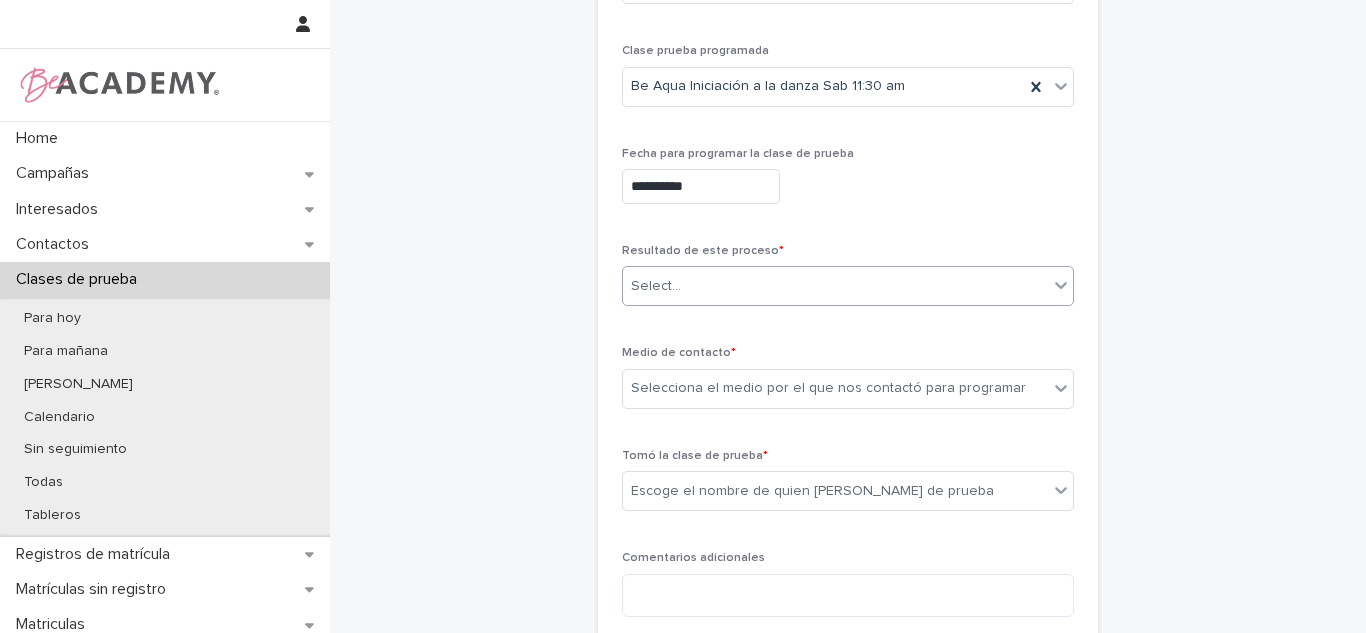 click on "Medio de contacto * Selecciona el medio por el que nos contactó para programar" at bounding box center [848, 385] 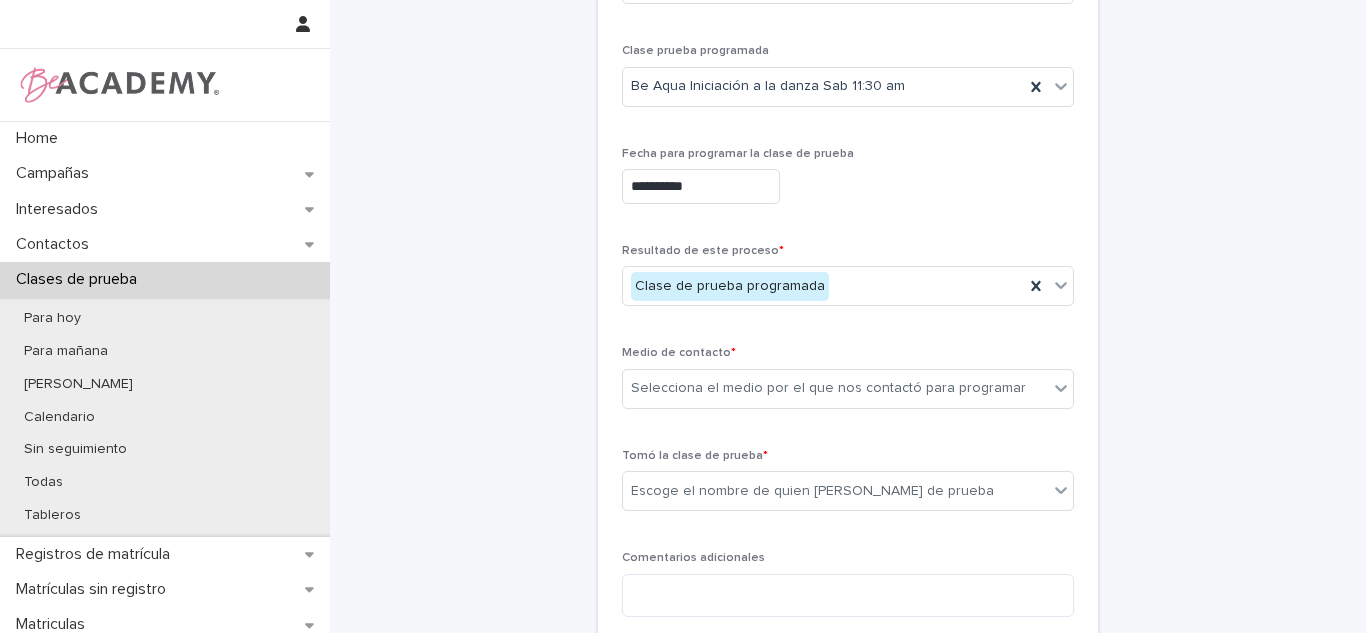 click on "Medio de contacto * Selecciona el medio por el que nos contactó para programar" at bounding box center (848, 385) 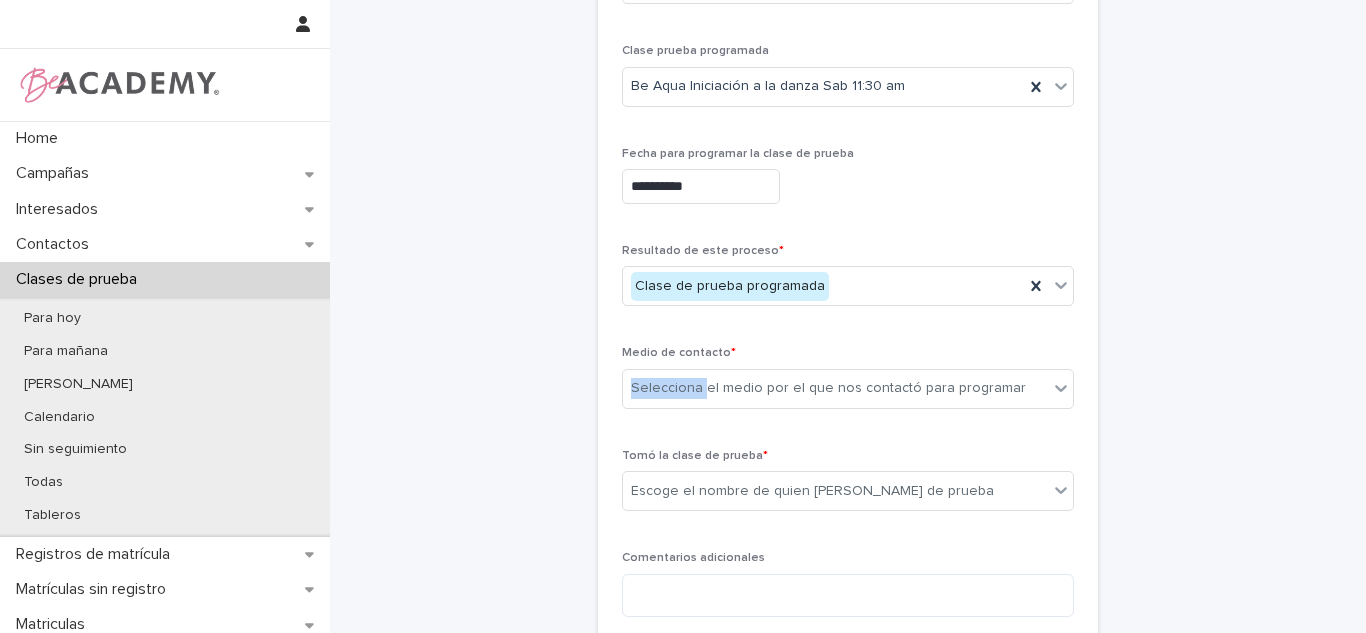 click on "Medio de contacto * Selecciona el medio por el que nos contactó para programar" at bounding box center [848, 385] 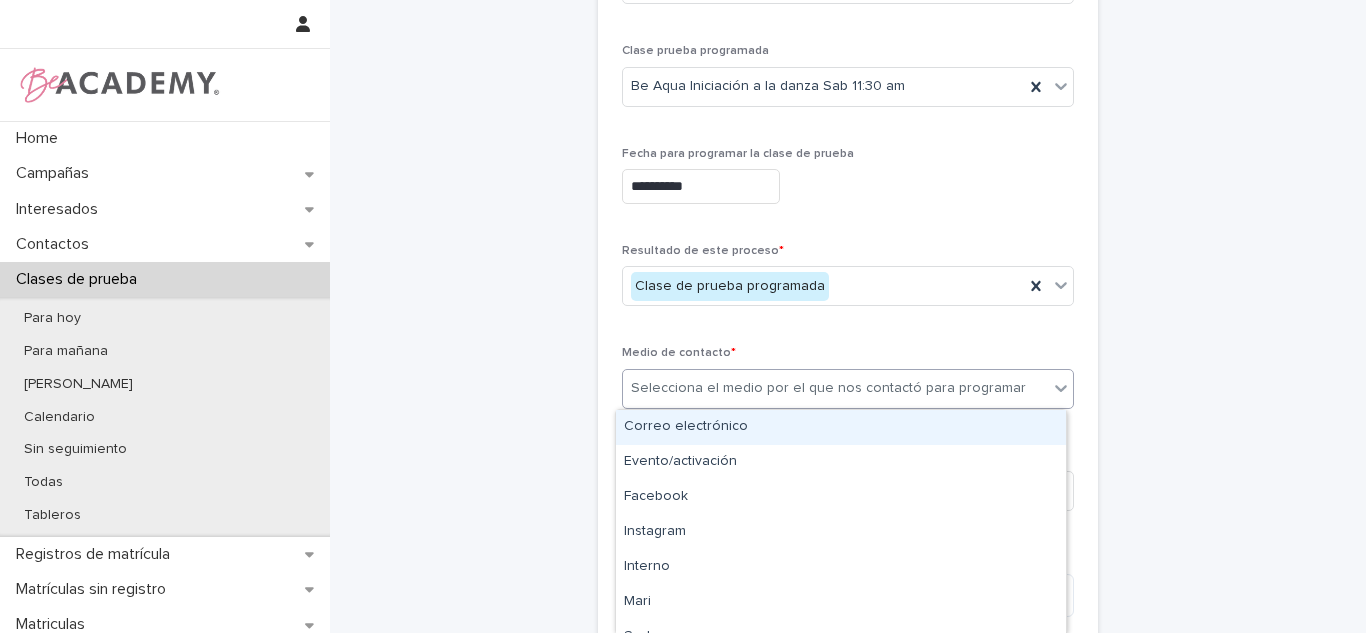 click on "Selecciona el medio por el que nos contactó para programar" at bounding box center [835, 388] 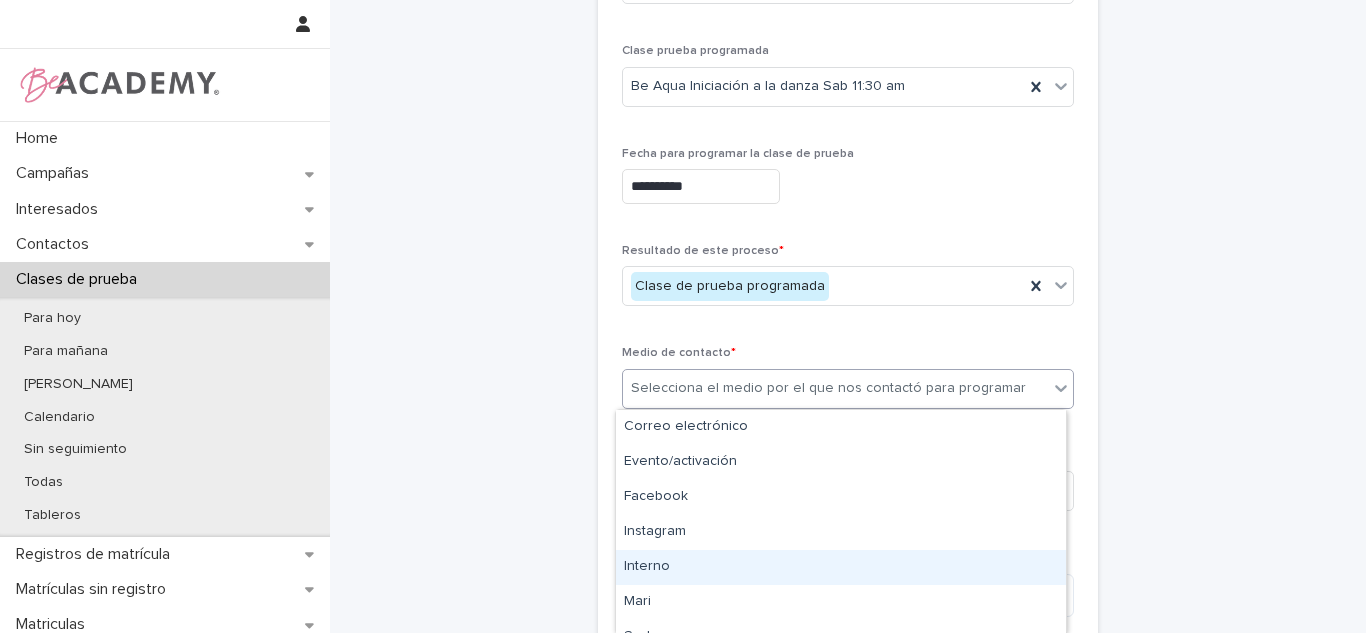 drag, startPoint x: 1045, startPoint y: 516, endPoint x: 1063, endPoint y: 522, distance: 18.973665 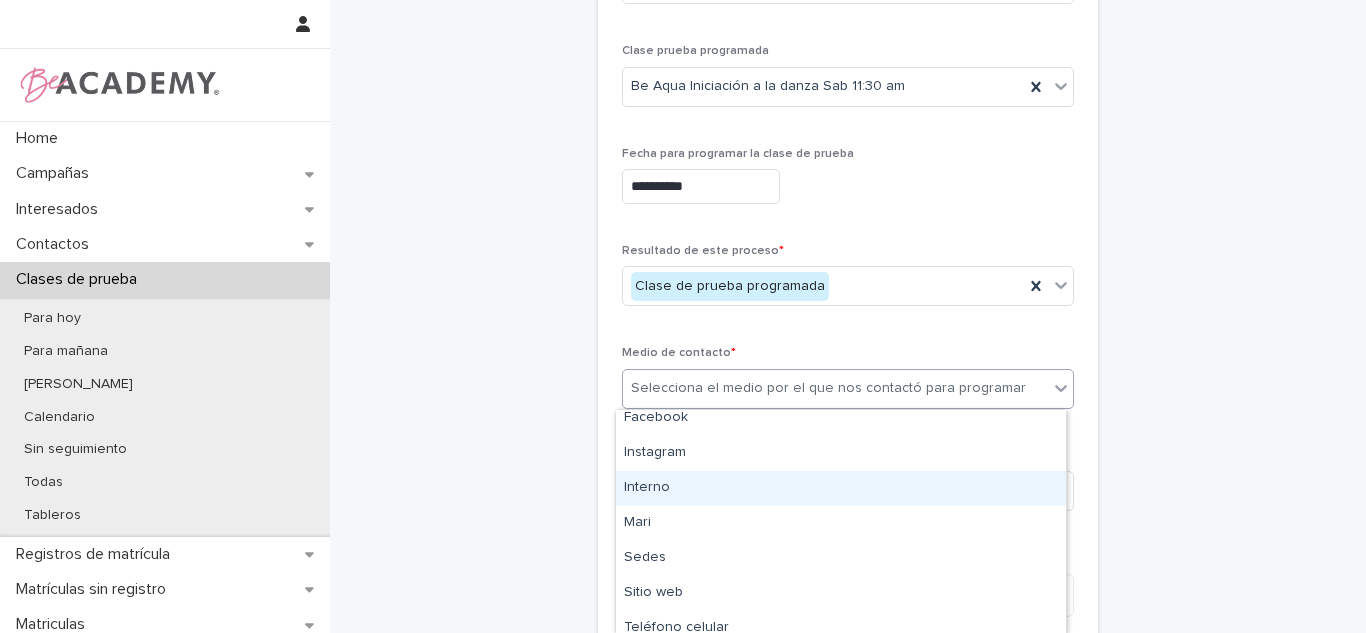 scroll, scrollTop: 82, scrollLeft: 0, axis: vertical 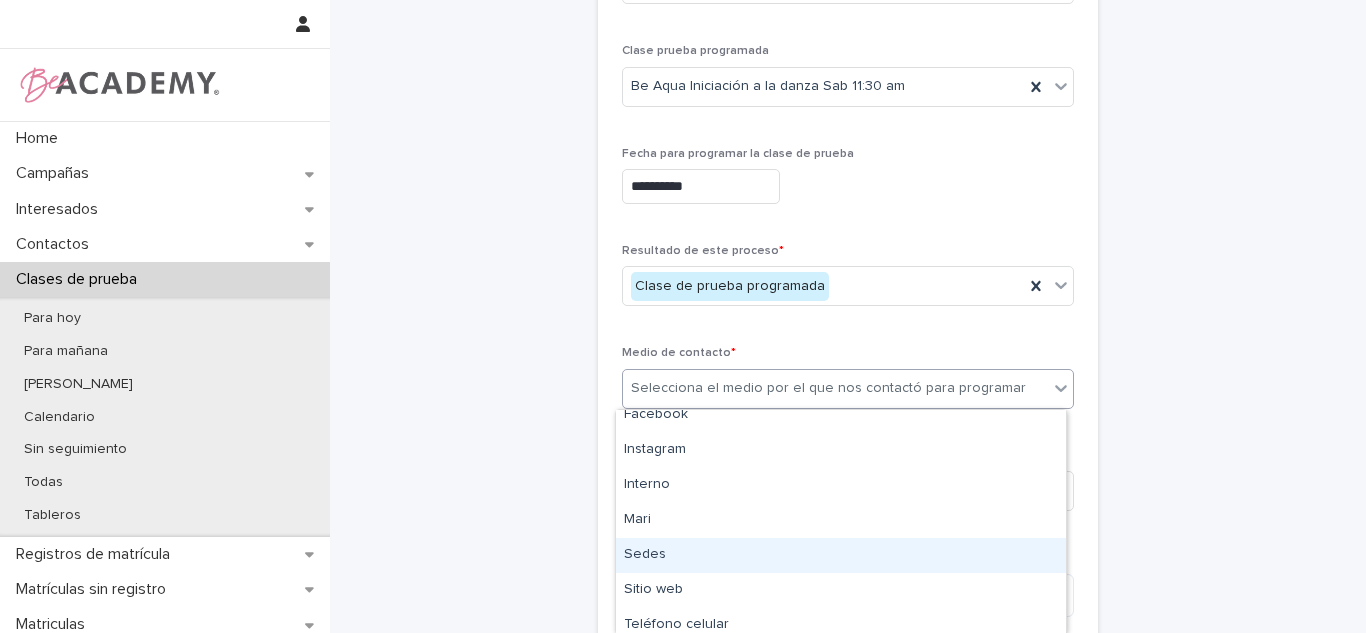 click on "Sedes" at bounding box center [841, 555] 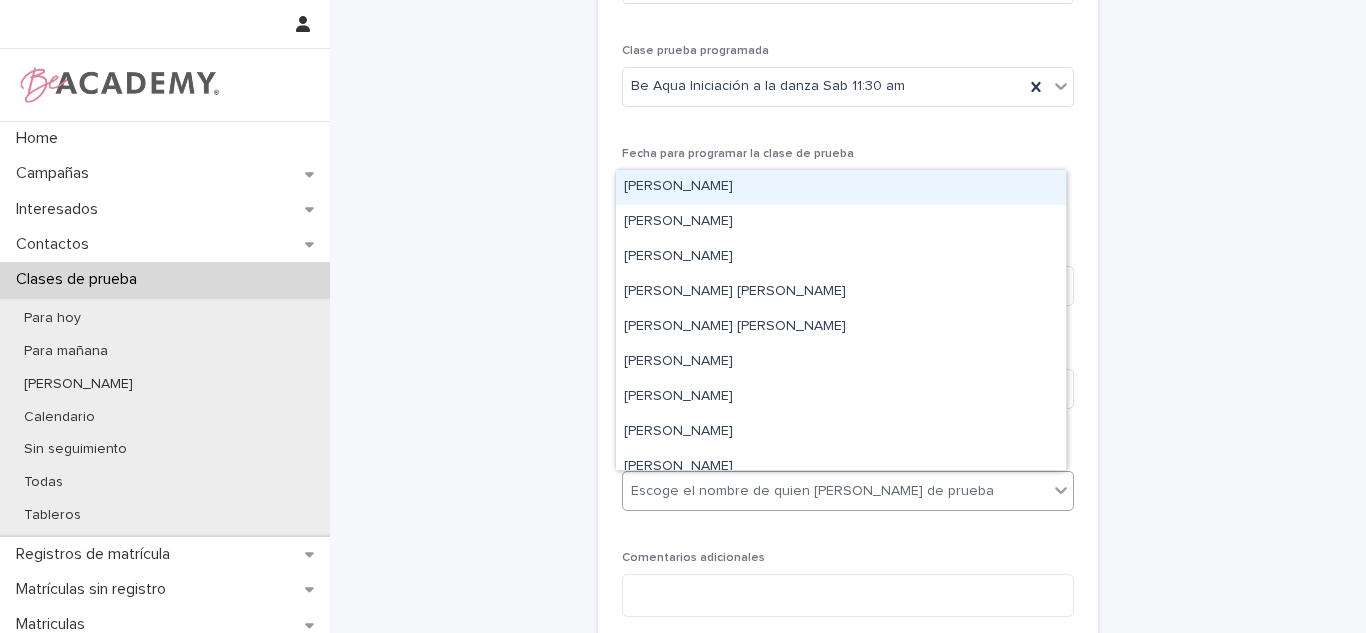 click on "Escoge el nombre de quien [PERSON_NAME] de prueba" at bounding box center [812, 491] 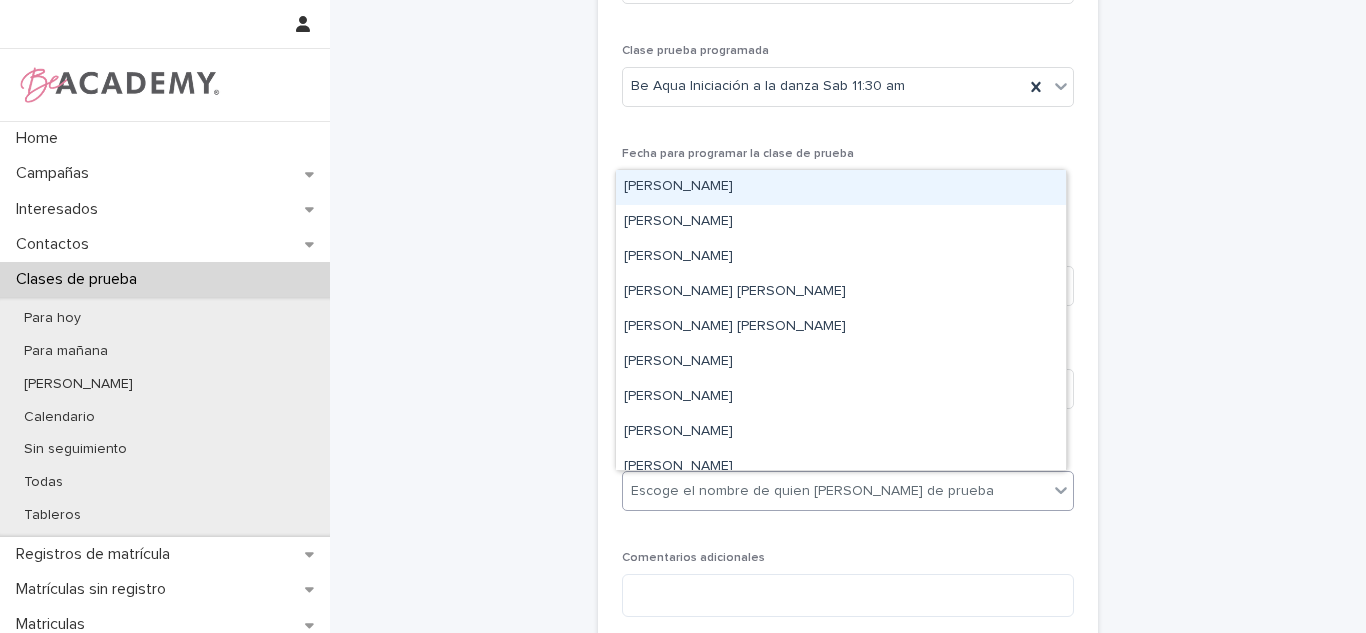 click on "[PERSON_NAME]" at bounding box center [841, 187] 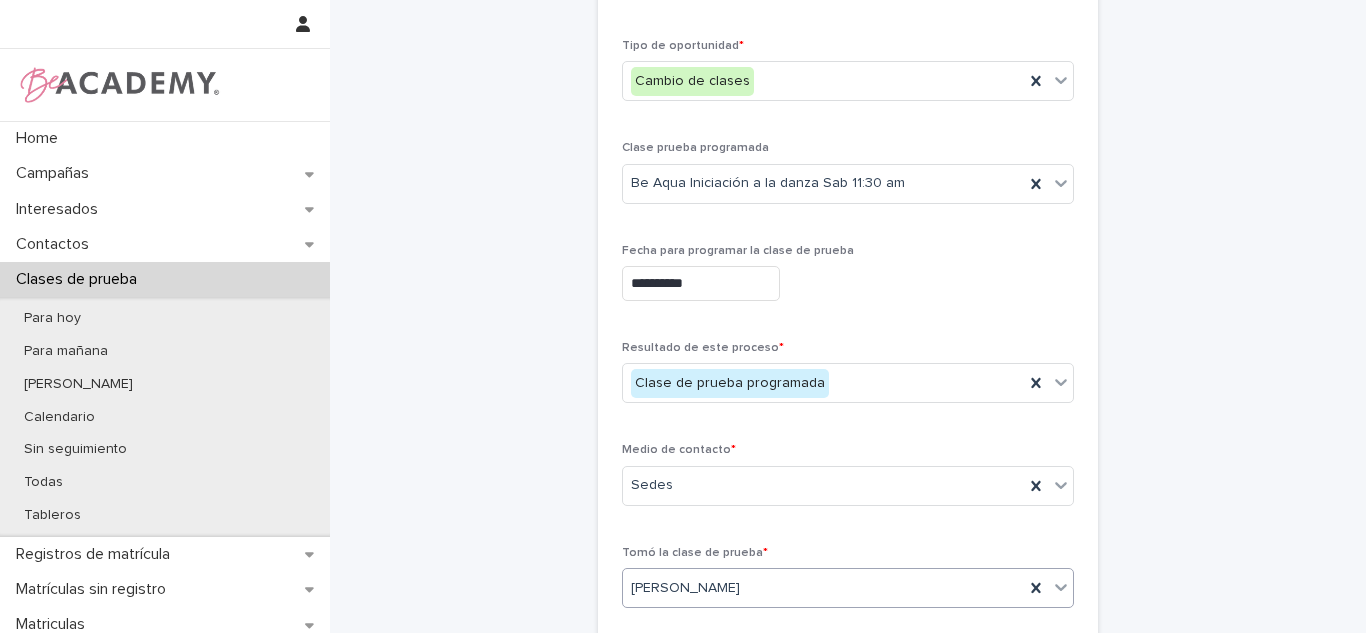 scroll, scrollTop: 66, scrollLeft: 0, axis: vertical 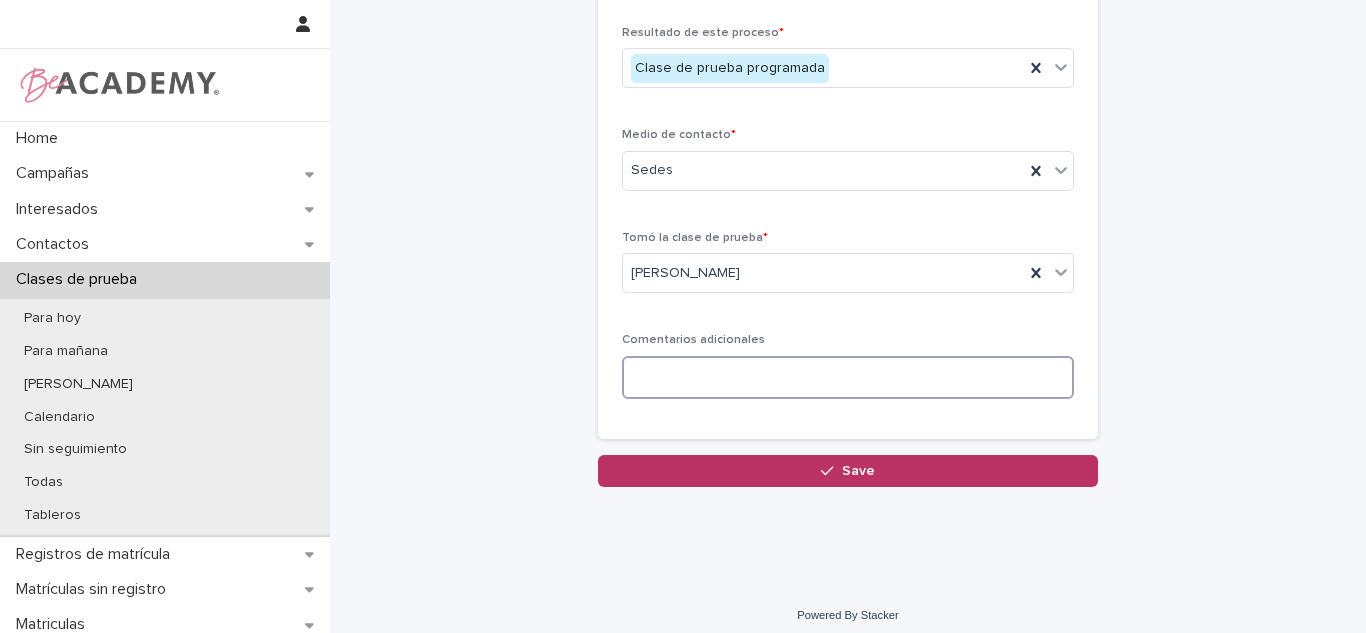 click at bounding box center (848, 377) 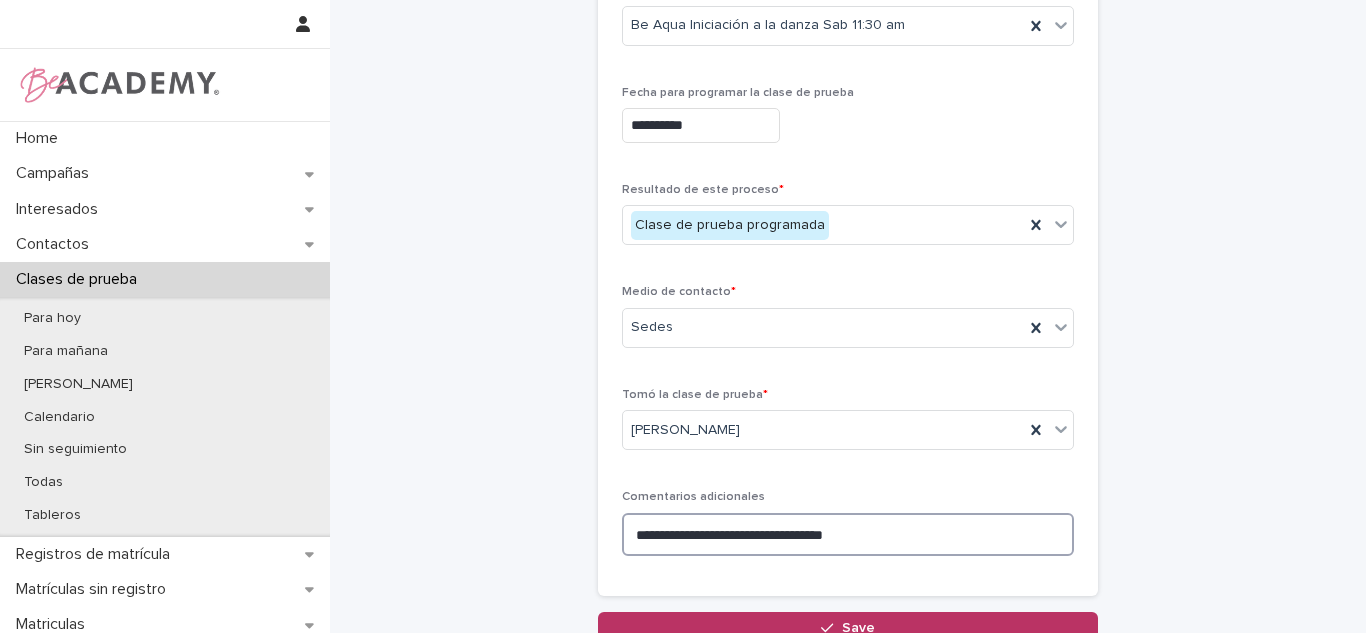 scroll, scrollTop: 352, scrollLeft: 0, axis: vertical 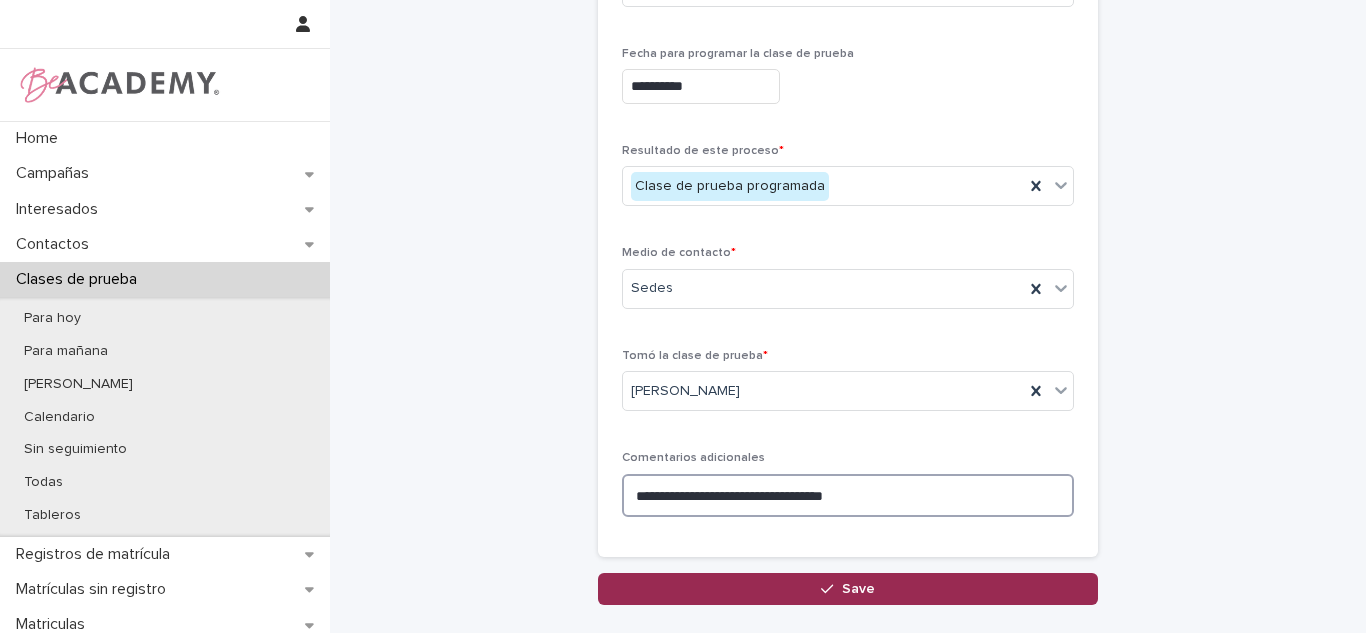 type on "**********" 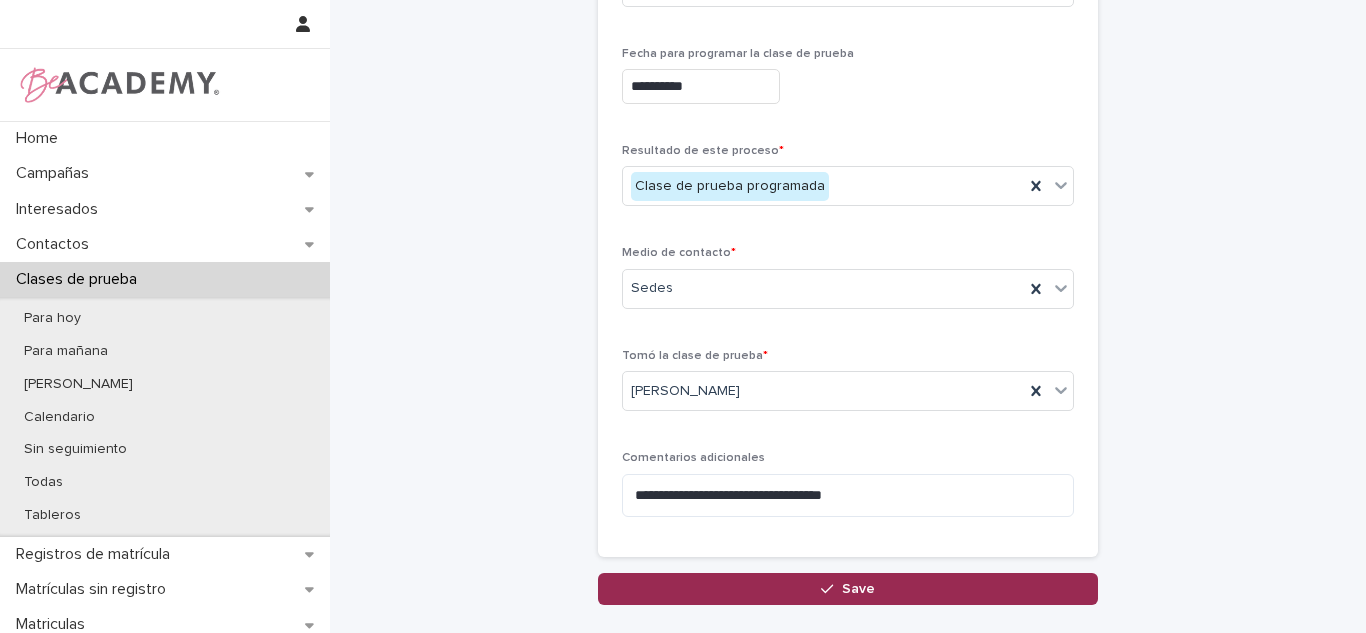 click on "Save" at bounding box center (848, 589) 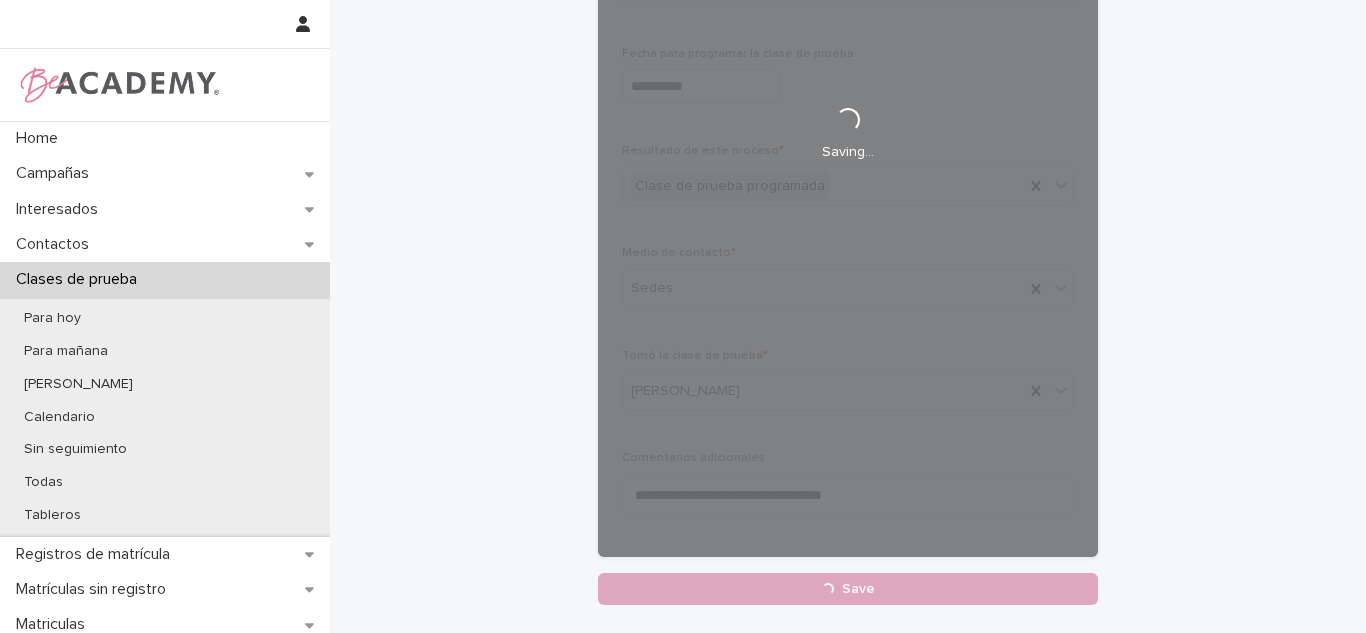 scroll, scrollTop: 0, scrollLeft: 0, axis: both 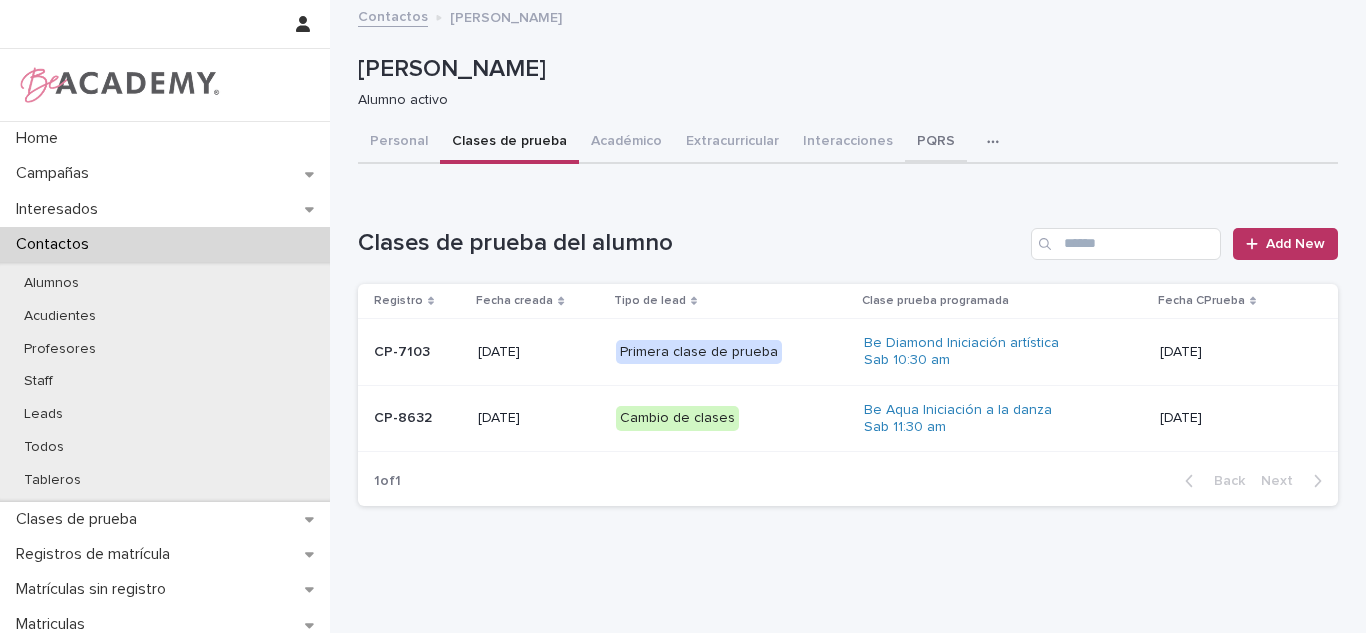 click on "PQRS" at bounding box center [936, 143] 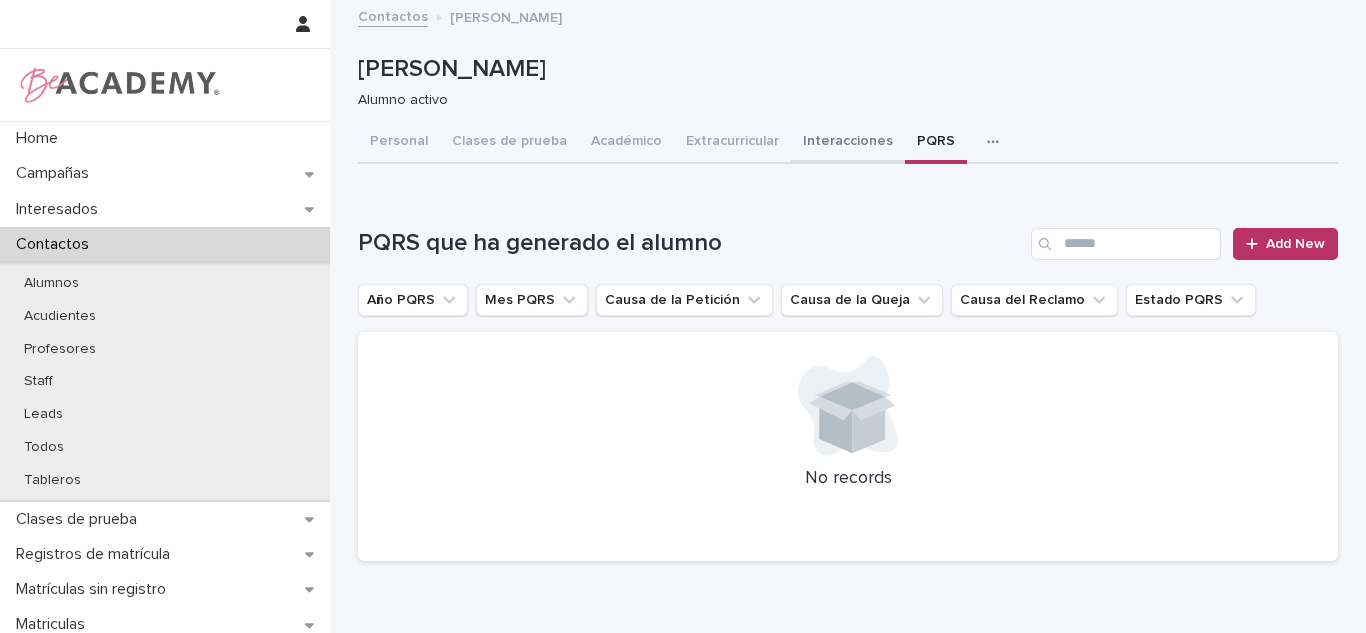 click on "Interacciones" at bounding box center [848, 143] 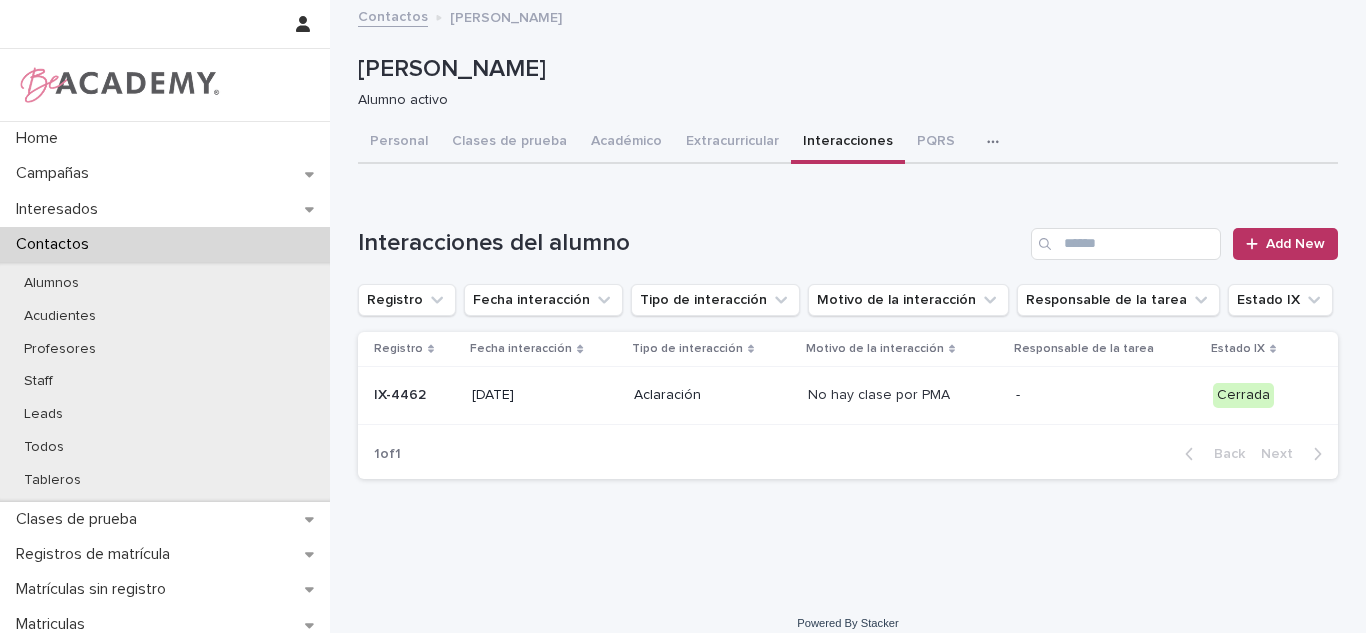 scroll, scrollTop: 19, scrollLeft: 0, axis: vertical 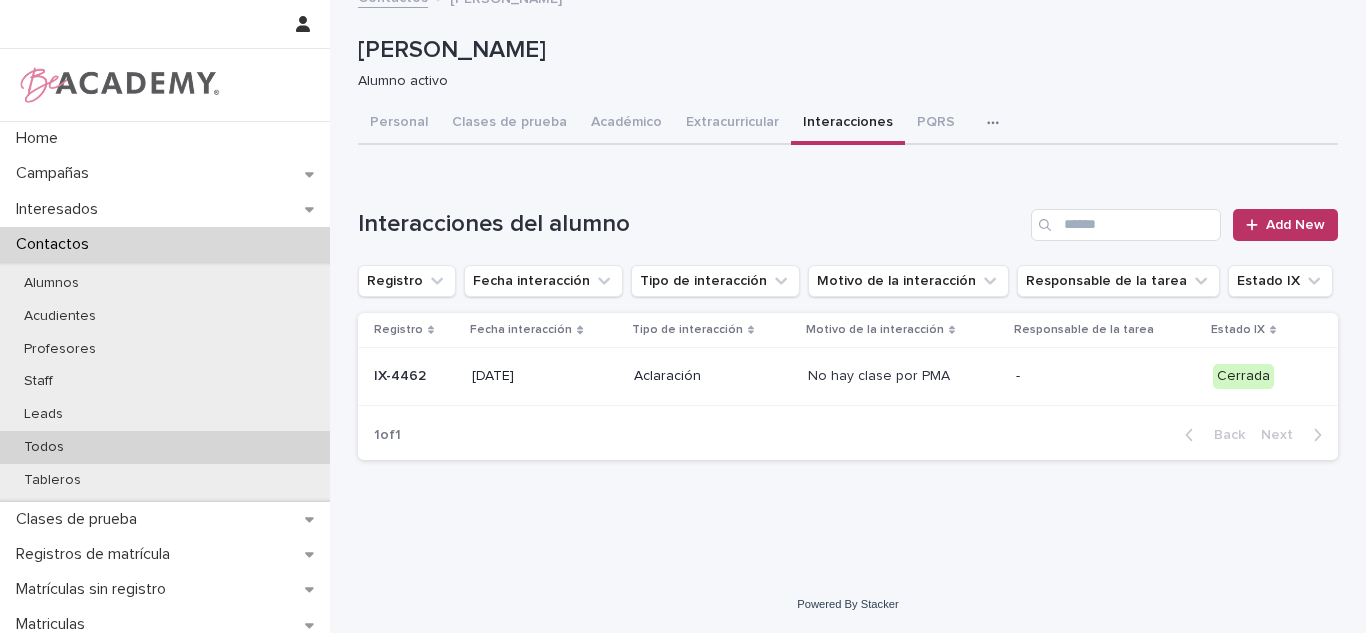click on "Todos" at bounding box center [165, 447] 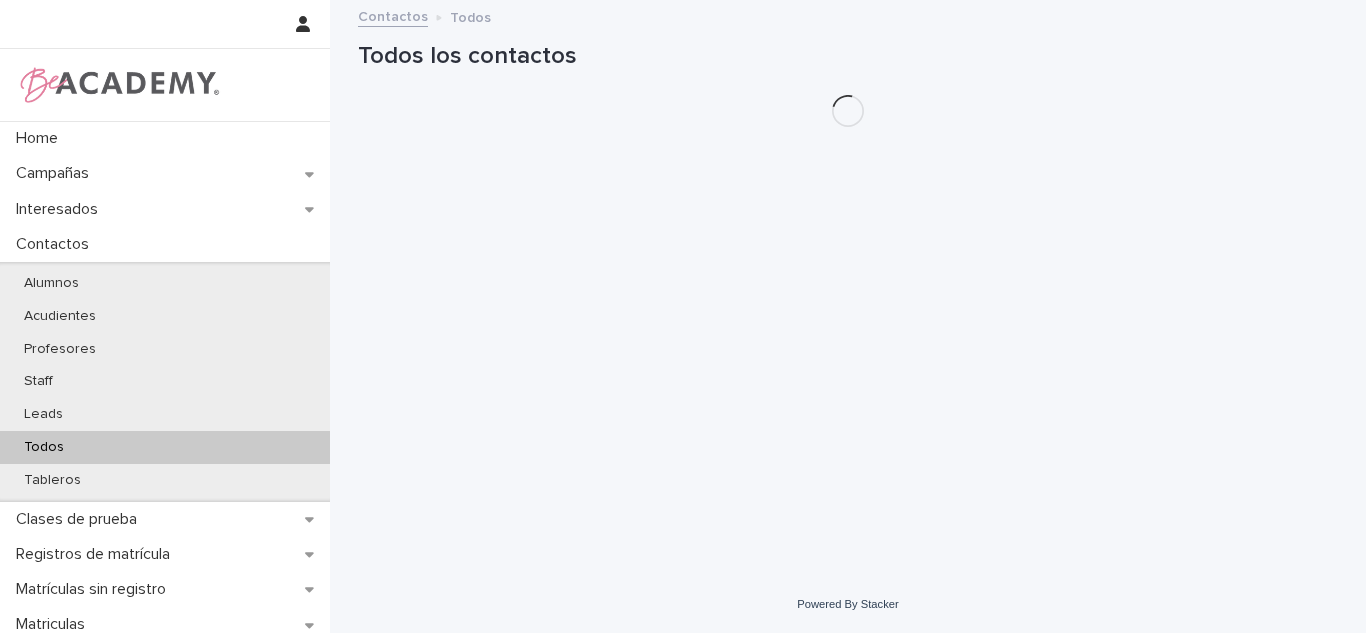 scroll, scrollTop: 0, scrollLeft: 0, axis: both 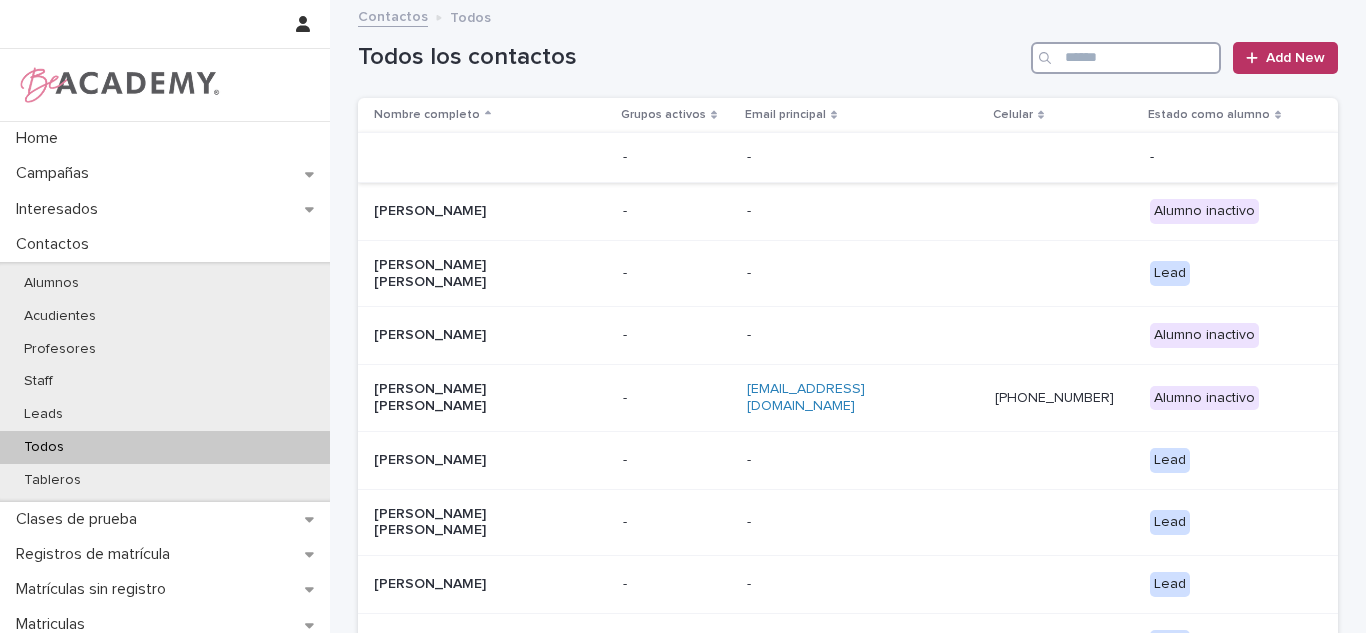 type on "*" 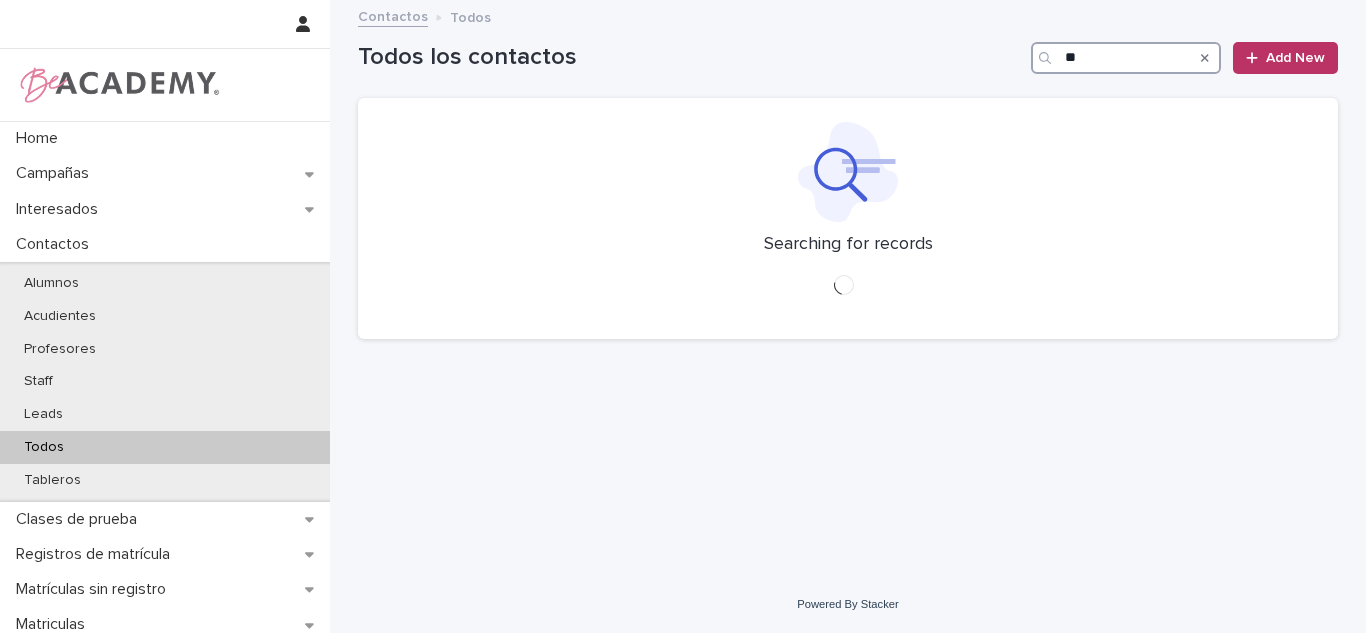 type on "*" 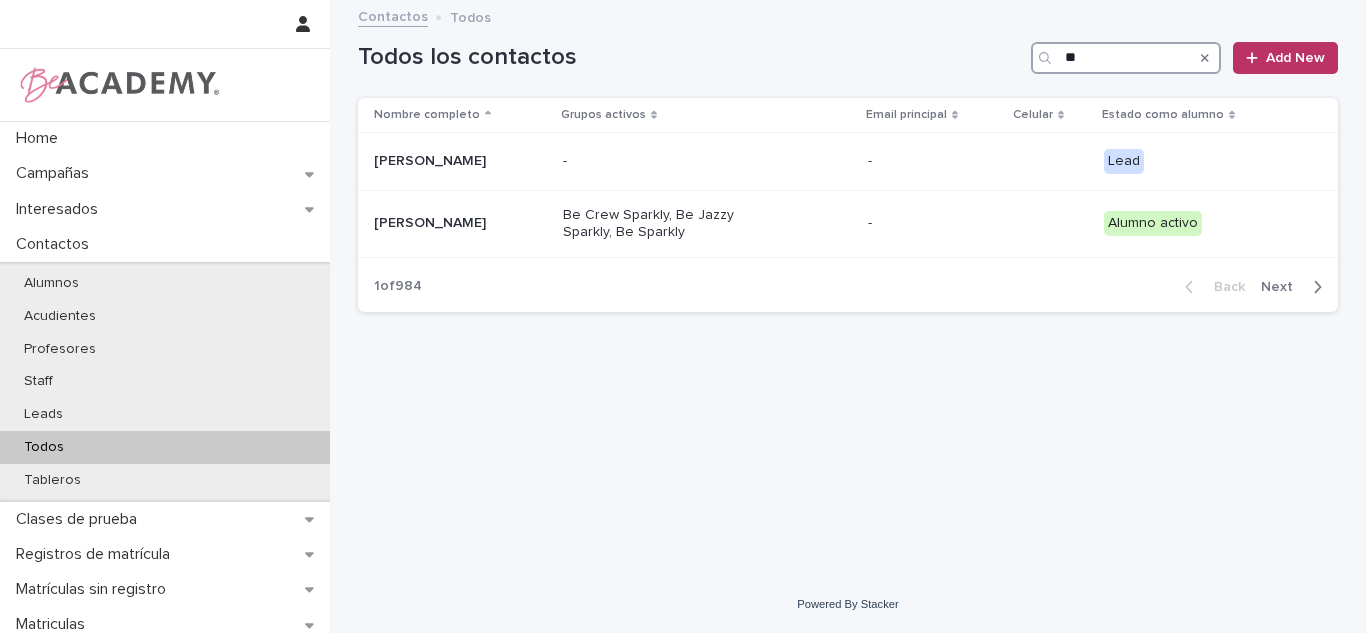 type on "*" 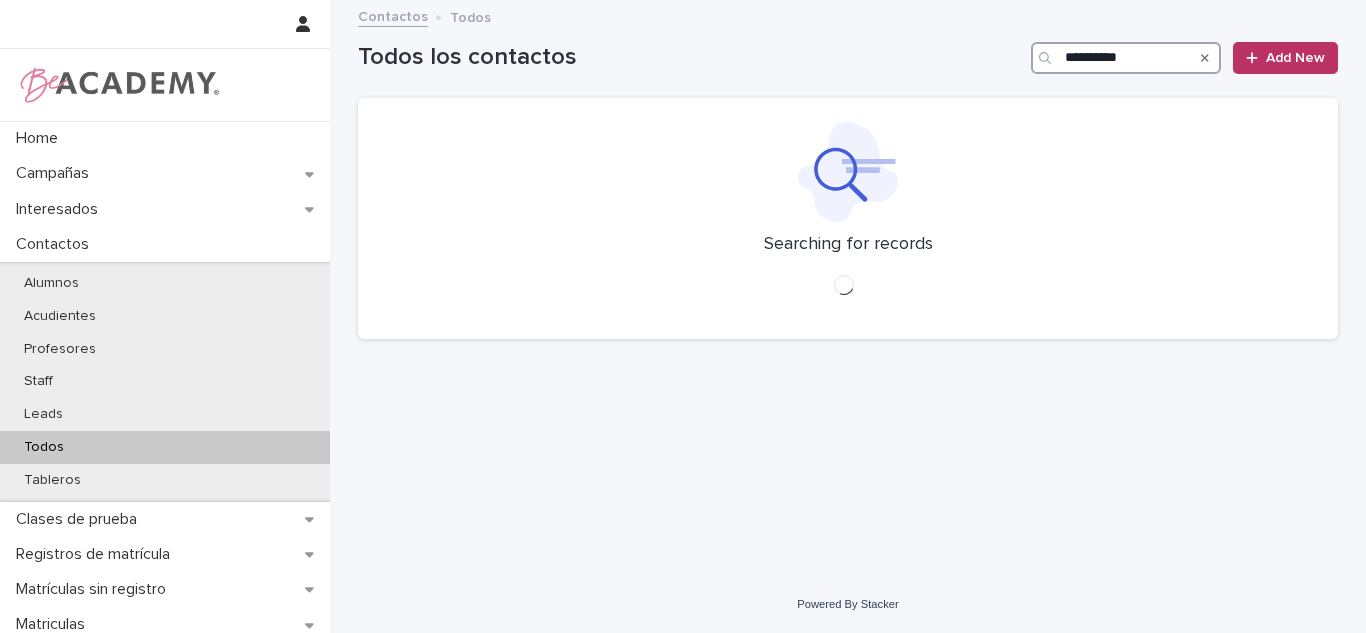 drag, startPoint x: 1157, startPoint y: 63, endPoint x: 1224, endPoint y: 86, distance: 70.837845 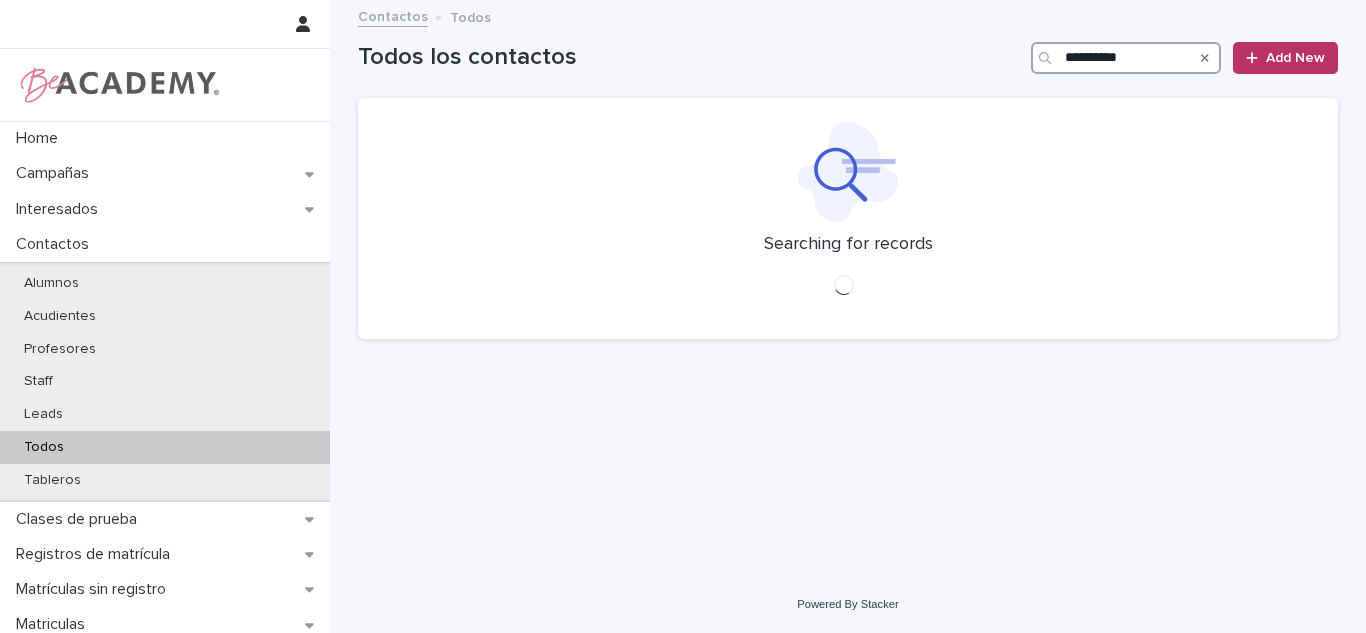 click on "**********" at bounding box center (848, 179) 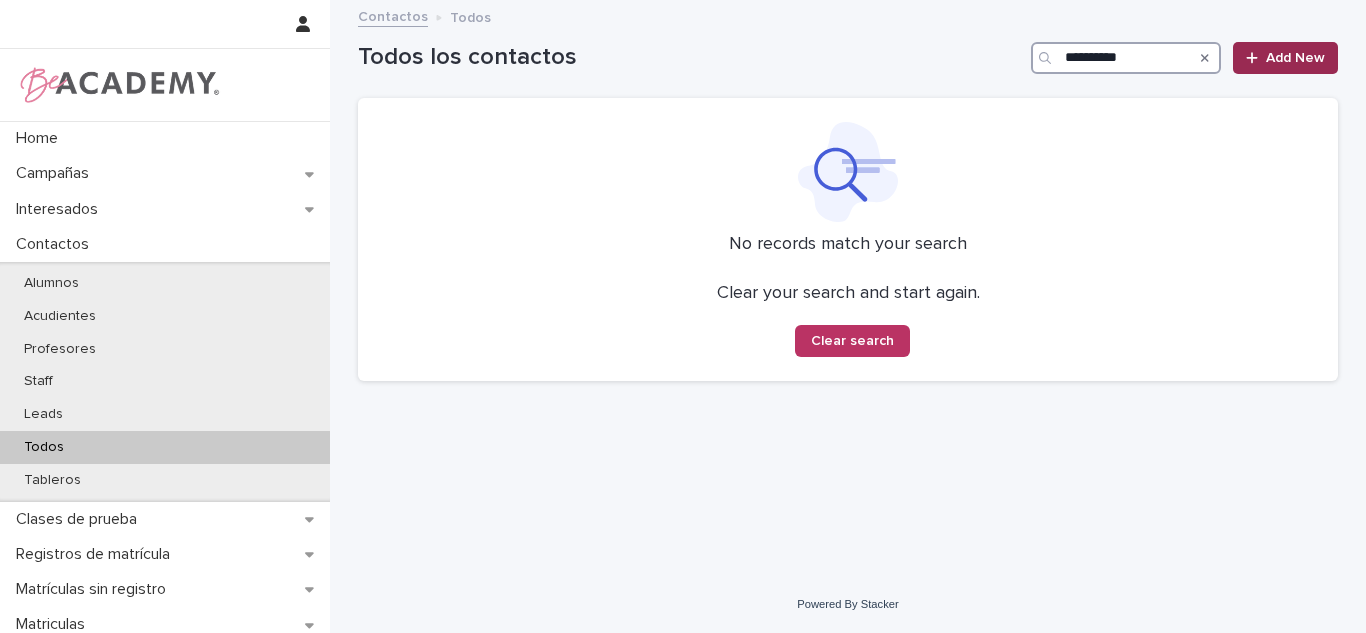 type on "**********" 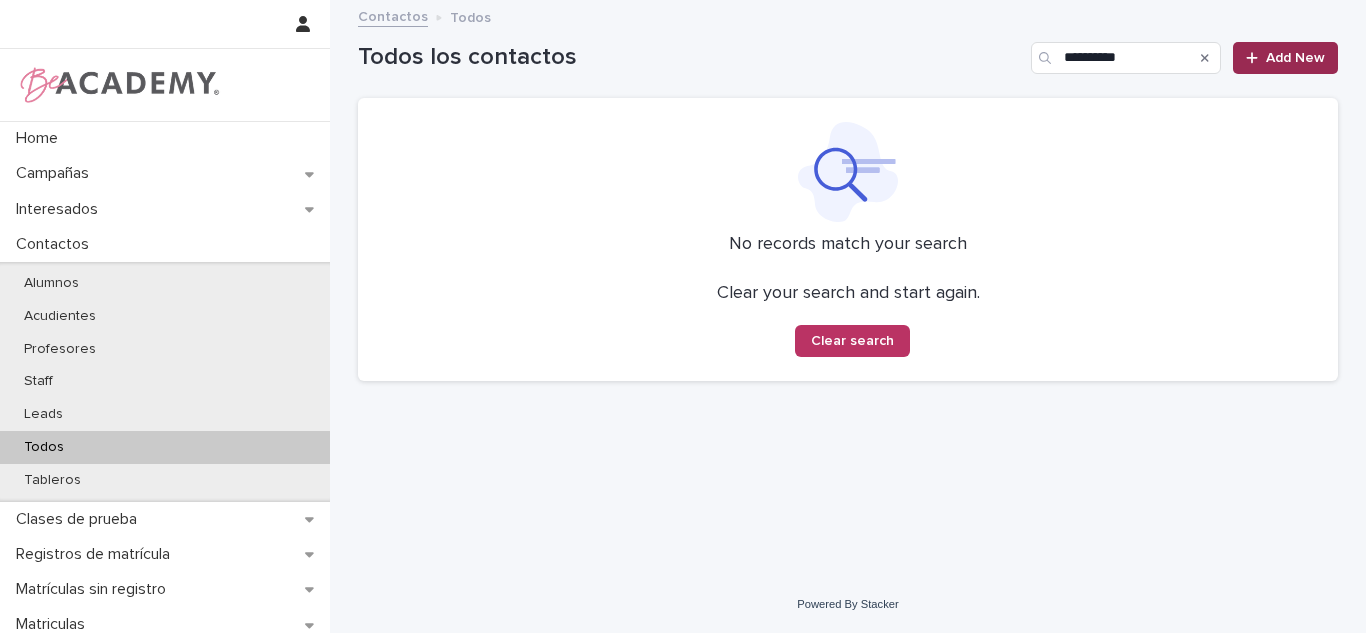 click on "Add New" at bounding box center [1285, 58] 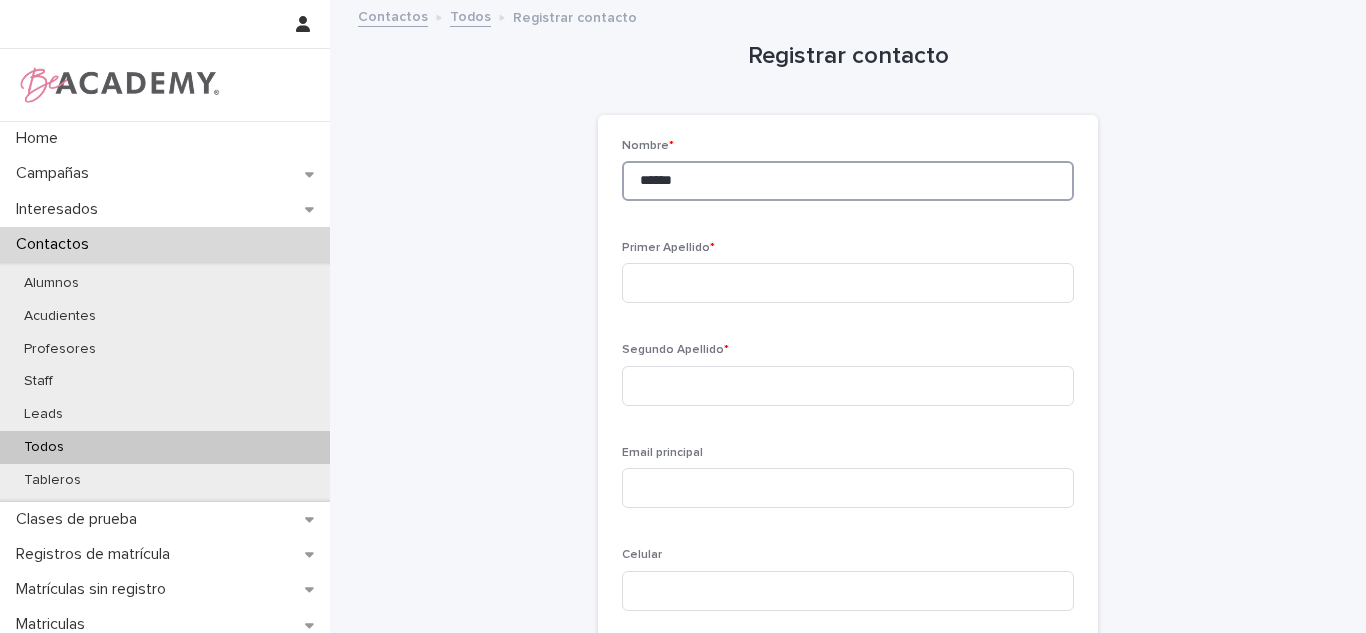 type on "******" 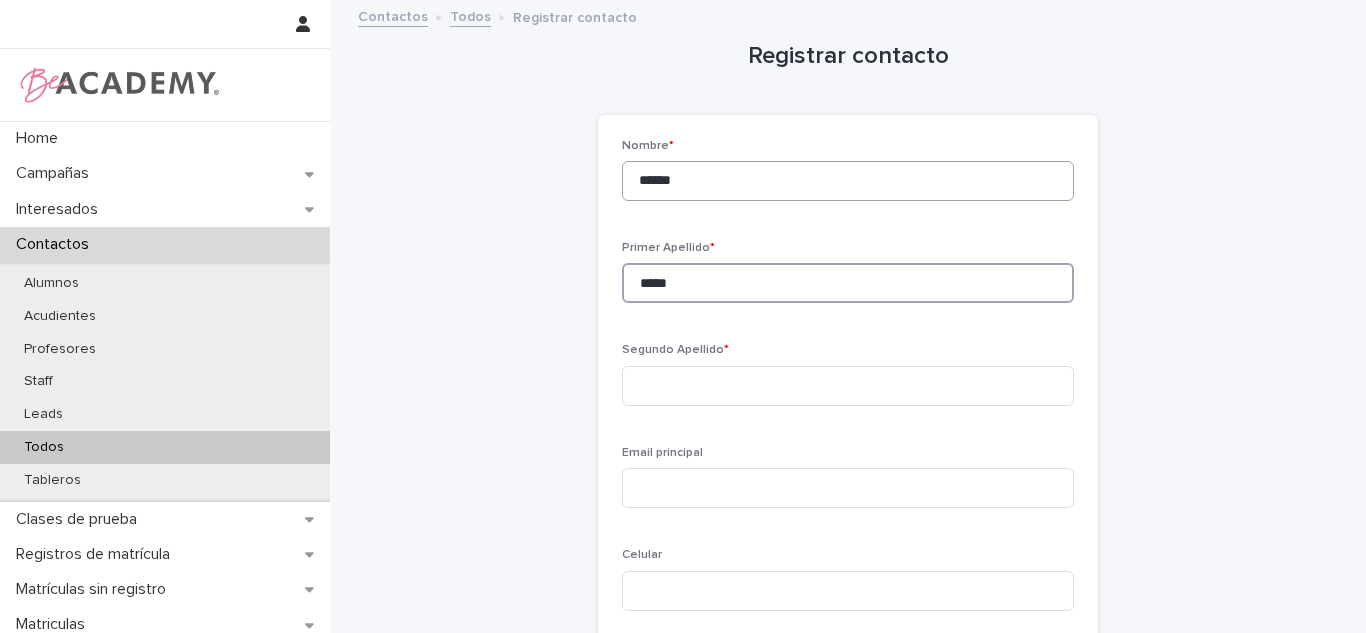type on "*****" 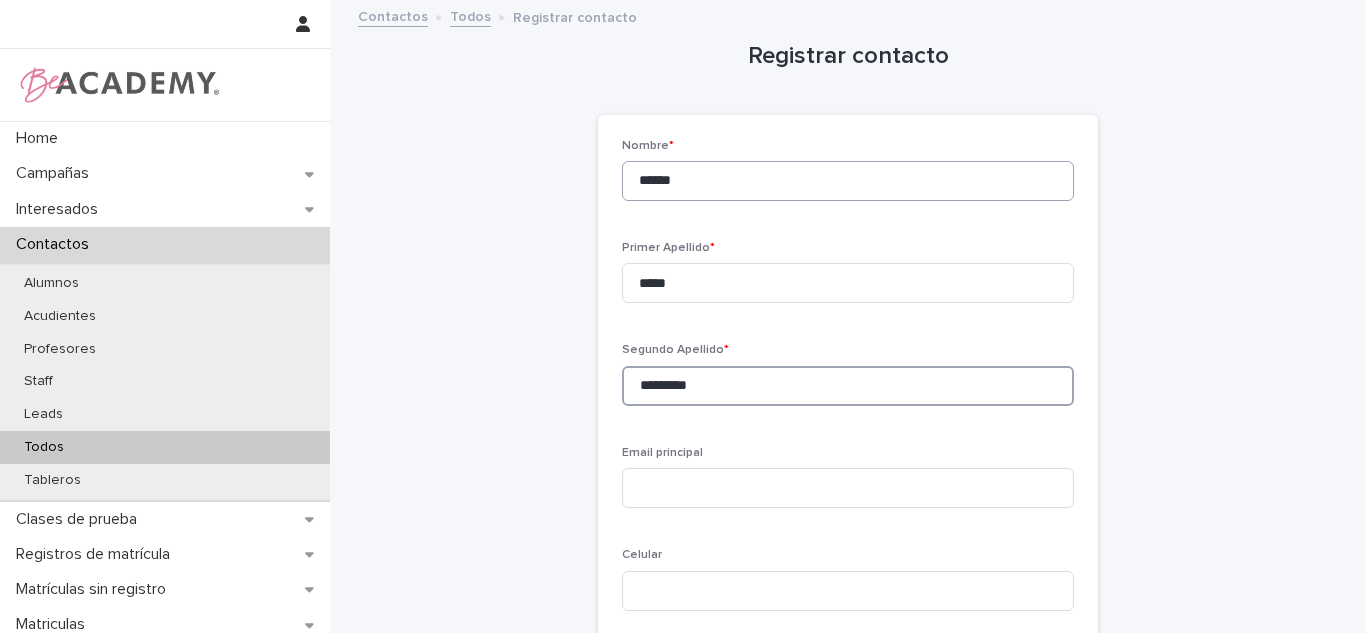 click on "******" at bounding box center [848, 181] 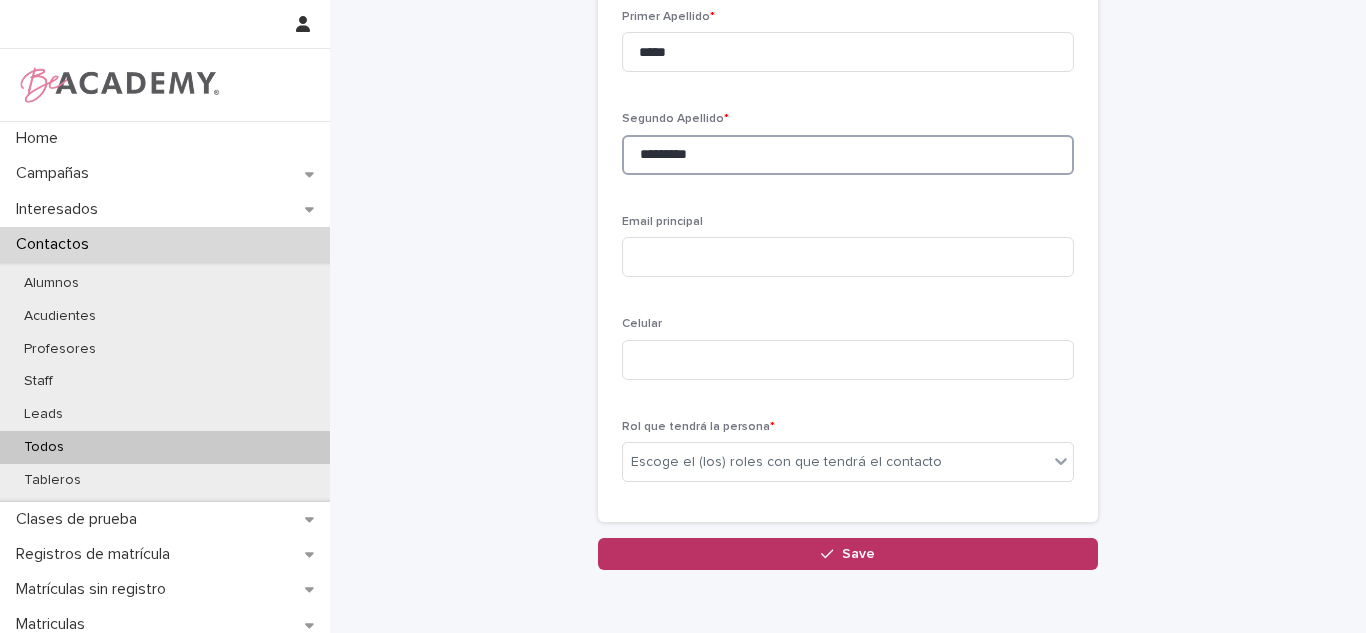 scroll, scrollTop: 325, scrollLeft: 0, axis: vertical 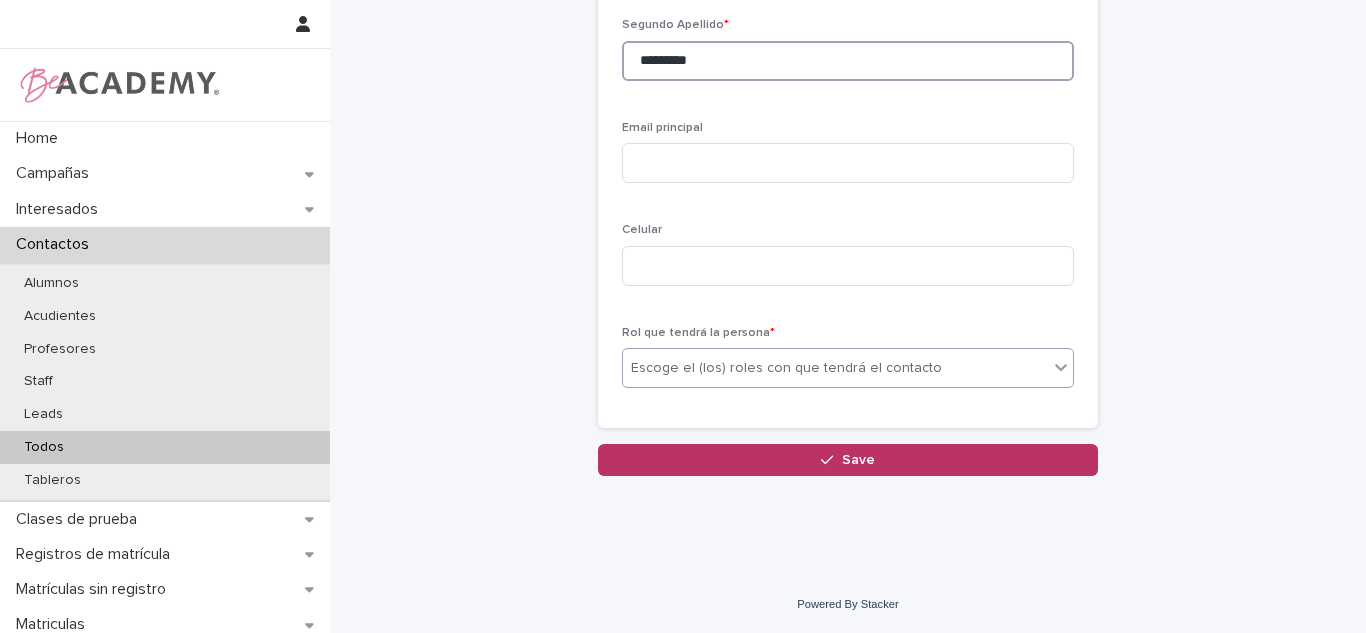 type on "*********" 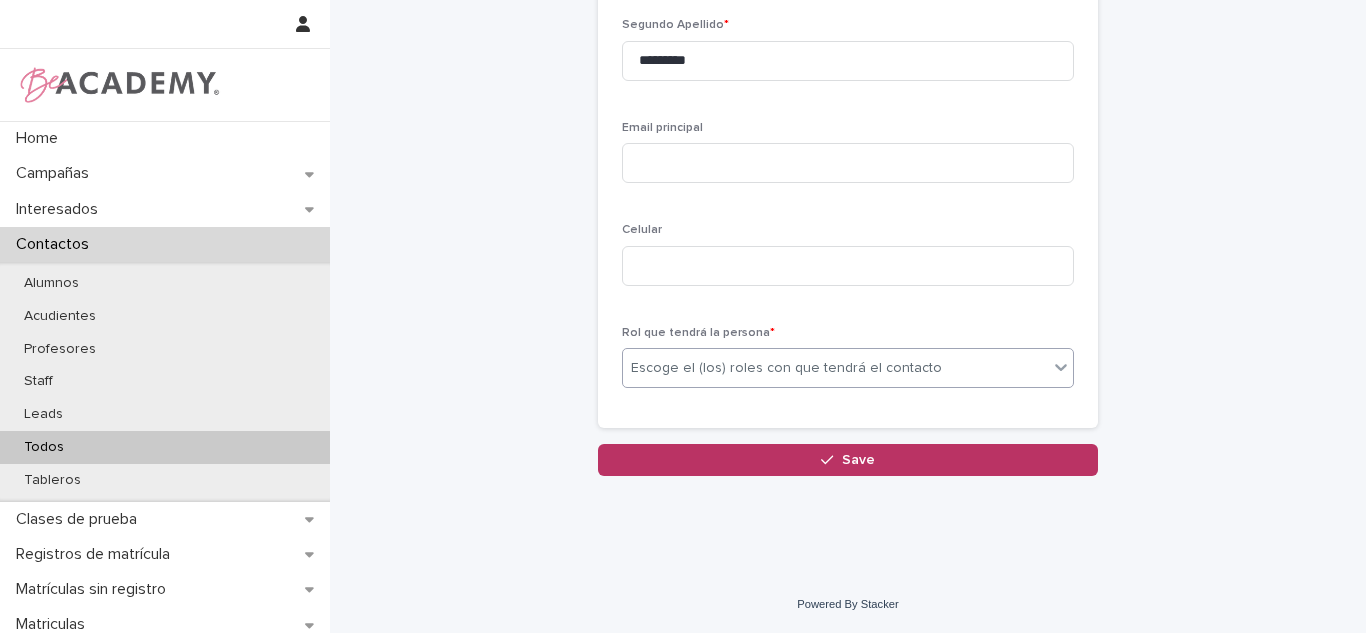 click on "Escoge el (los) roles con que tendrá el contacto" at bounding box center (786, 368) 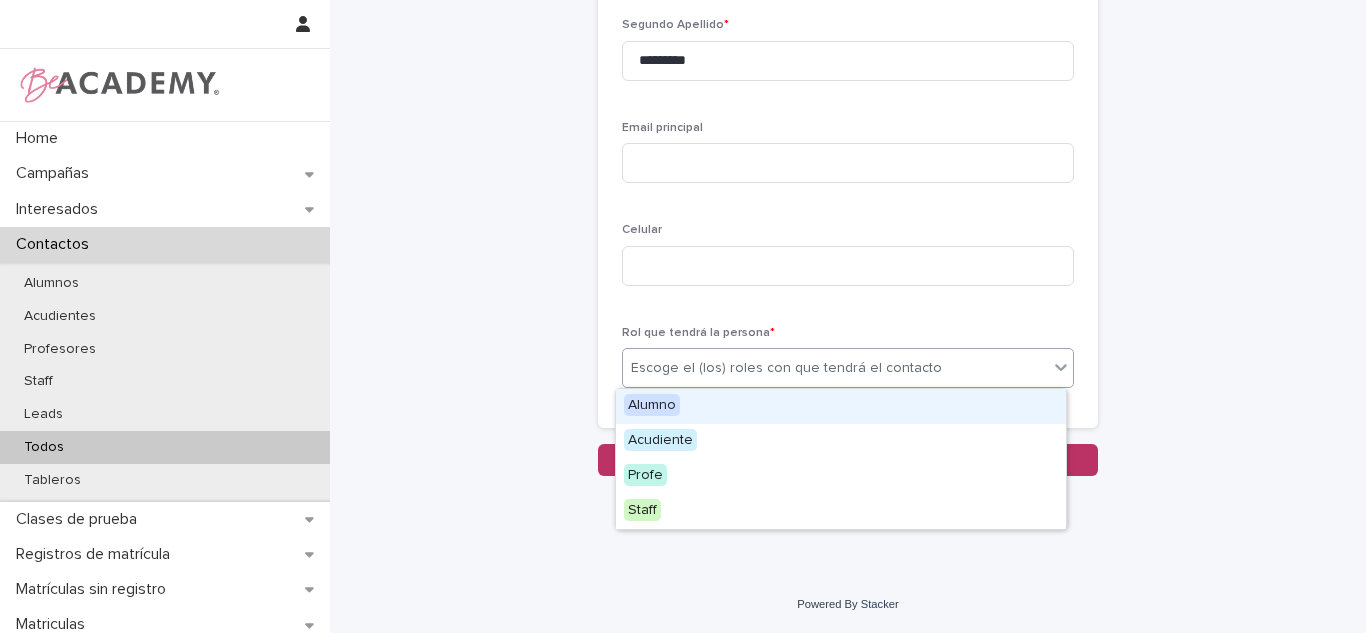 click on "Alumno" at bounding box center [841, 406] 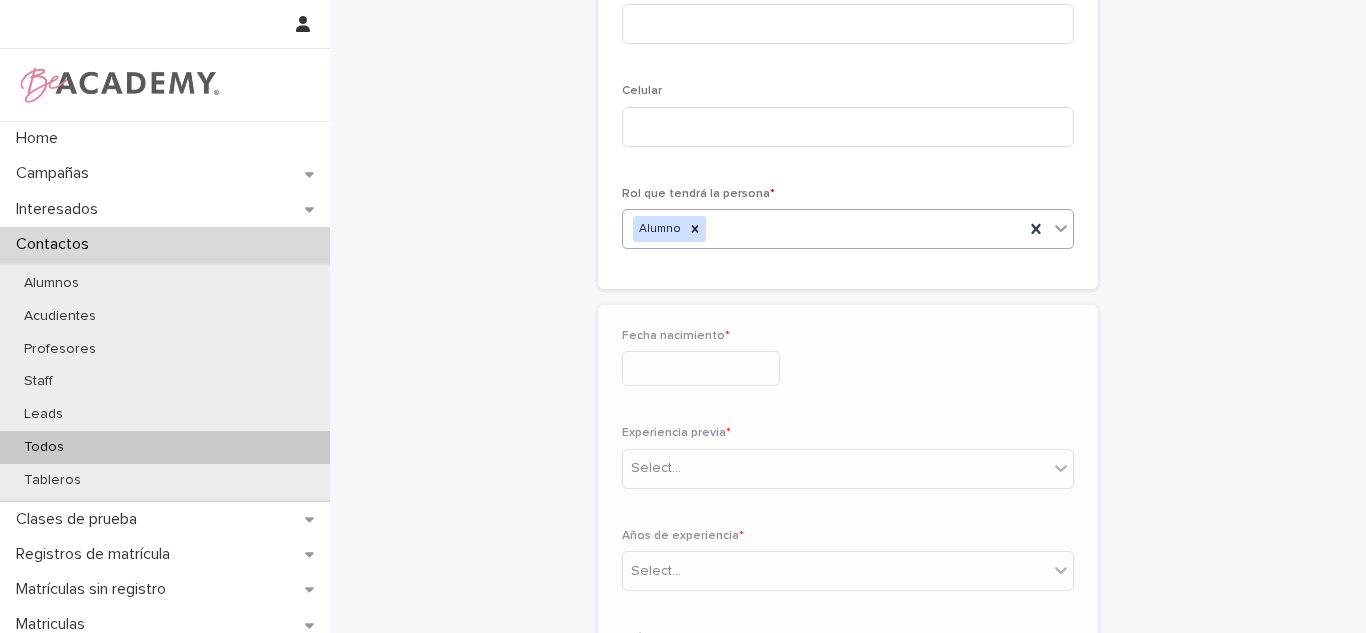 scroll, scrollTop: 547, scrollLeft: 0, axis: vertical 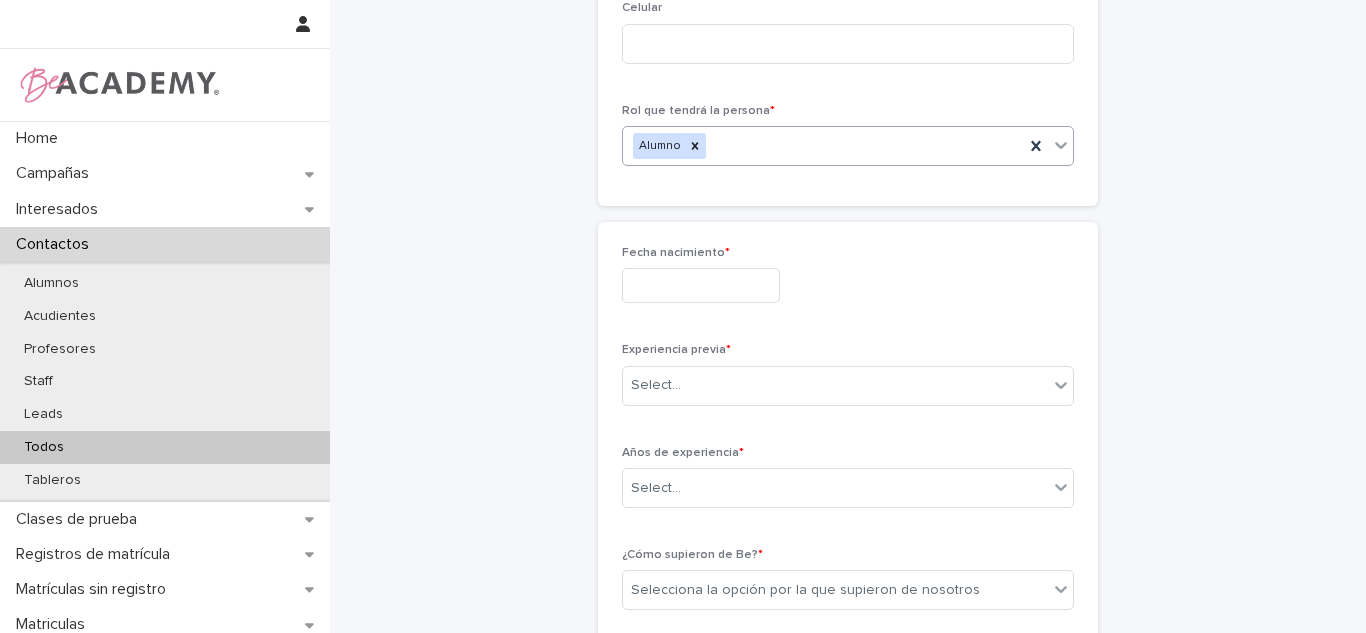 click at bounding box center (701, 285) 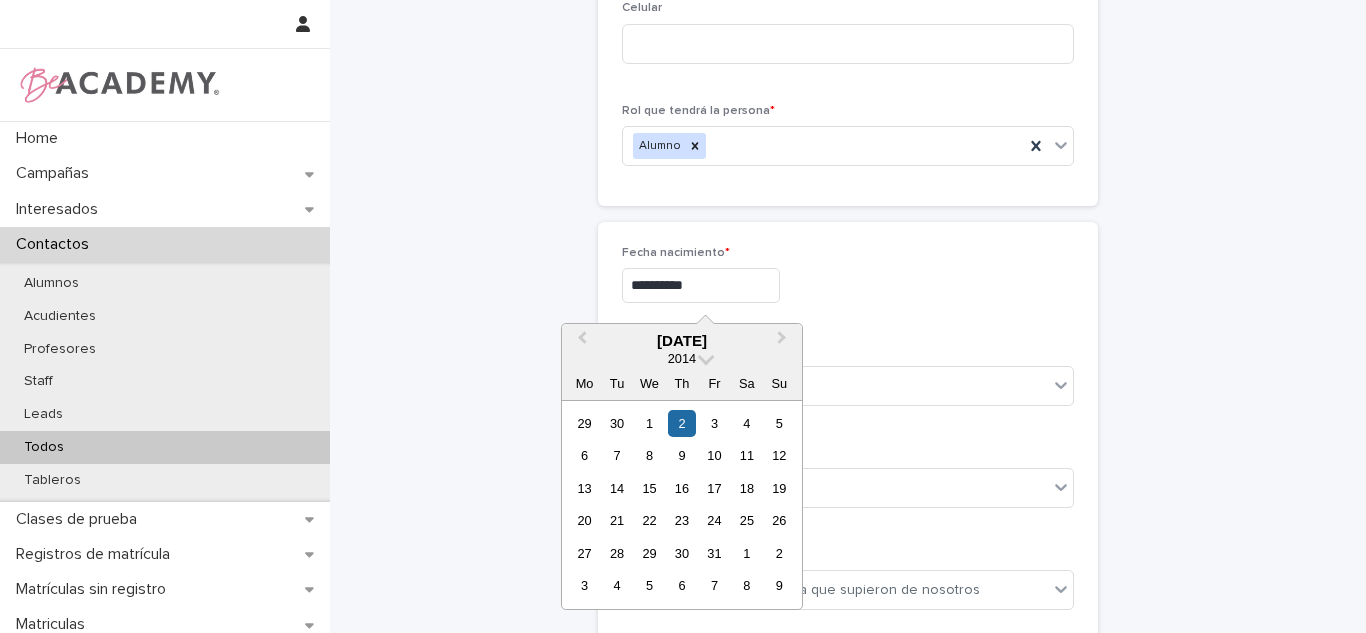 type on "**********" 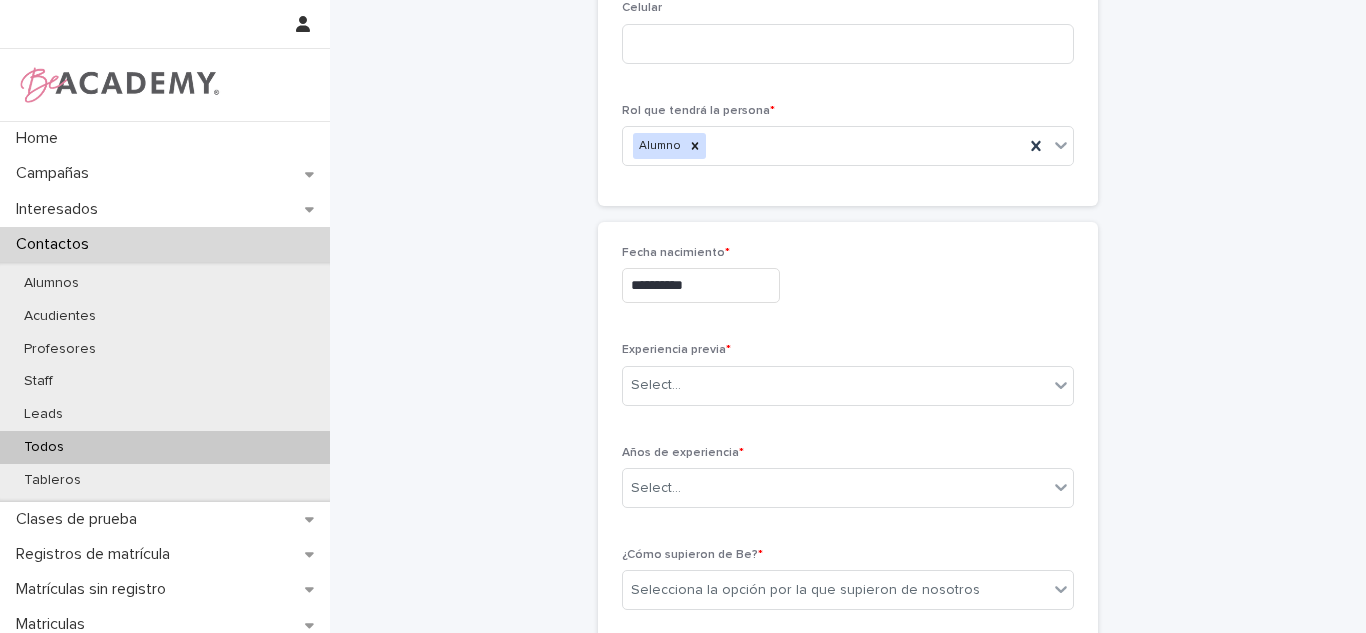 click on "**********" at bounding box center [701, 285] 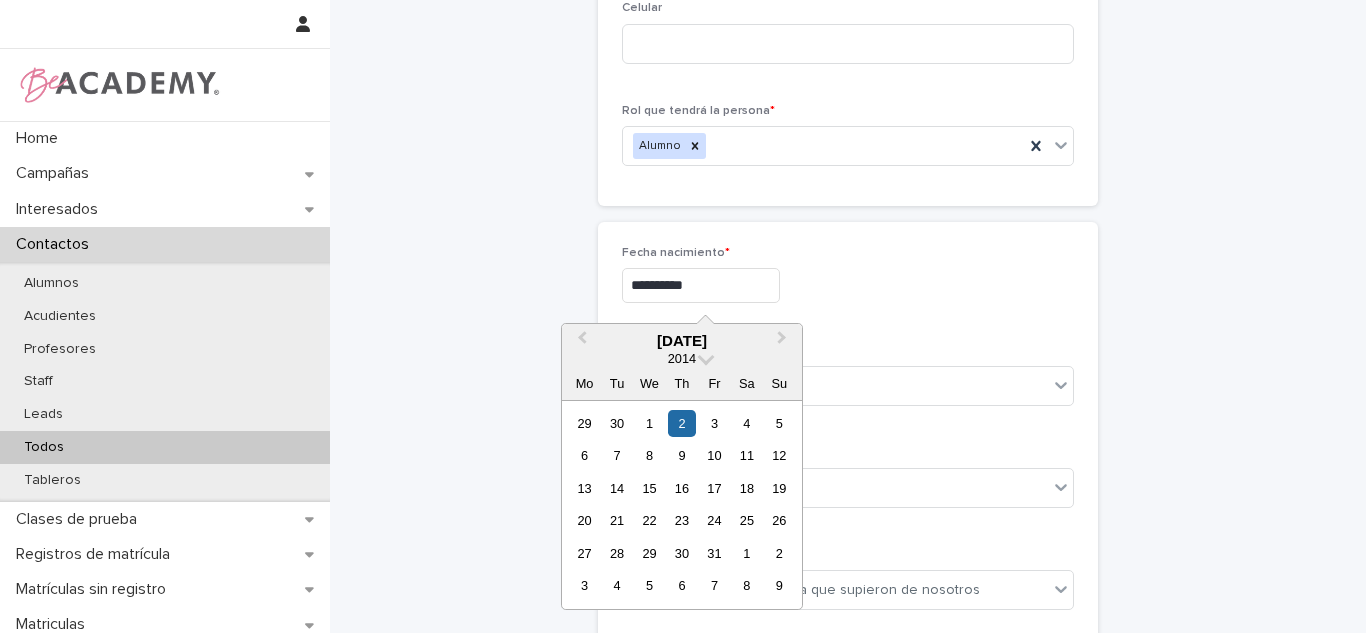 click on "**********" at bounding box center (701, 285) 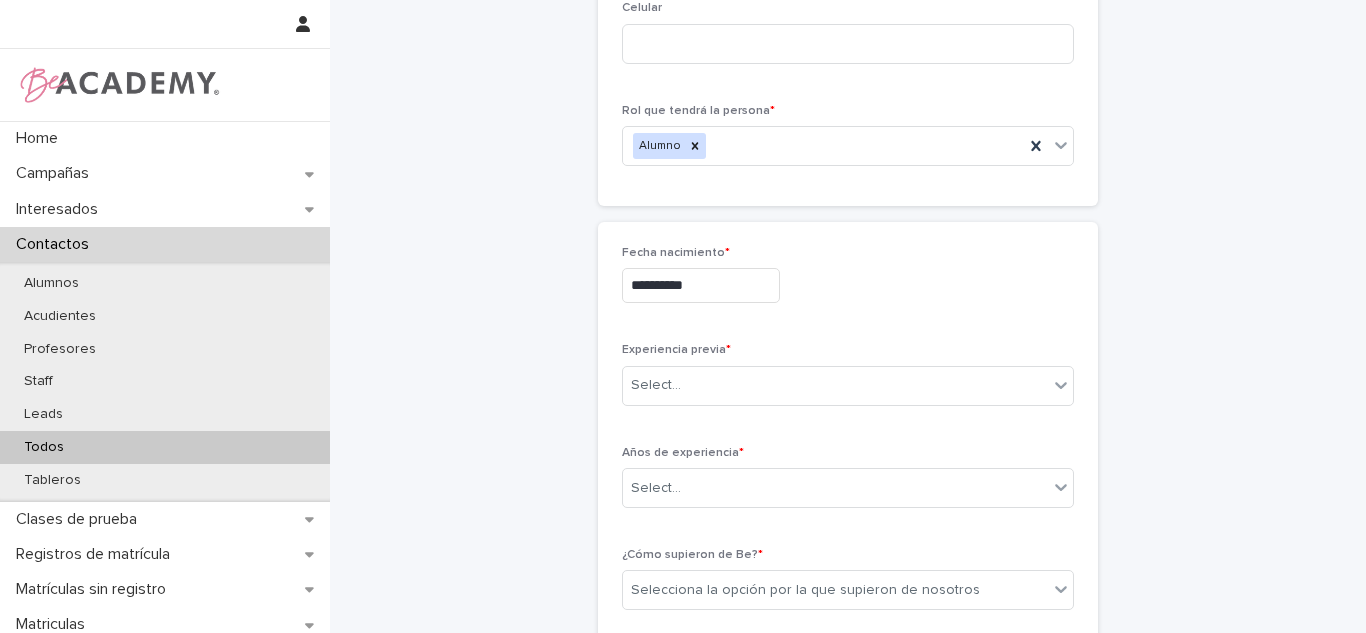 scroll, scrollTop: 740, scrollLeft: 0, axis: vertical 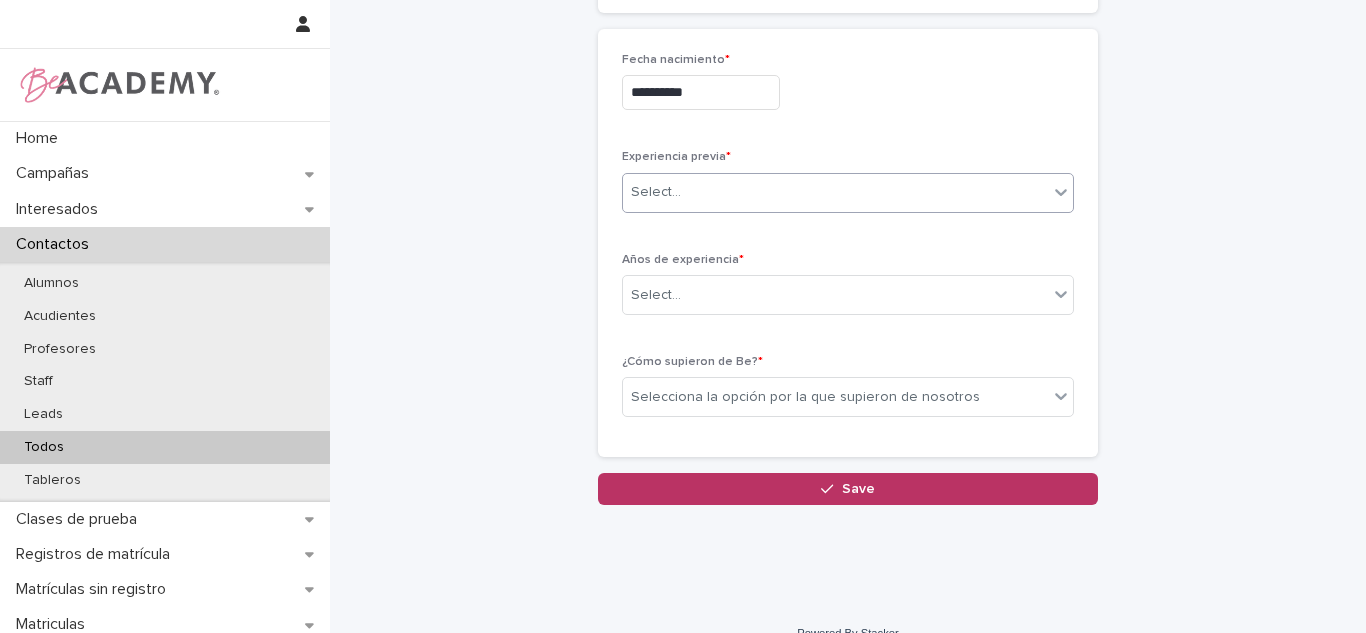 click on "Select..." at bounding box center [835, 192] 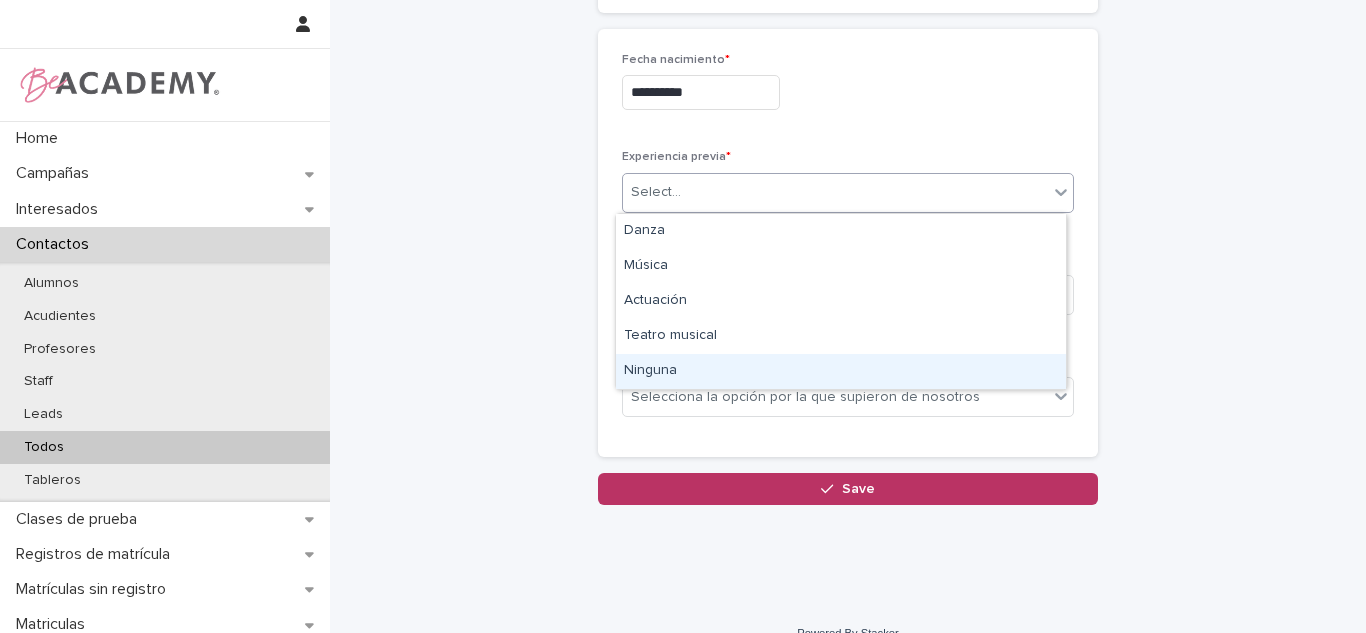 drag, startPoint x: 670, startPoint y: 350, endPoint x: 662, endPoint y: 362, distance: 14.422205 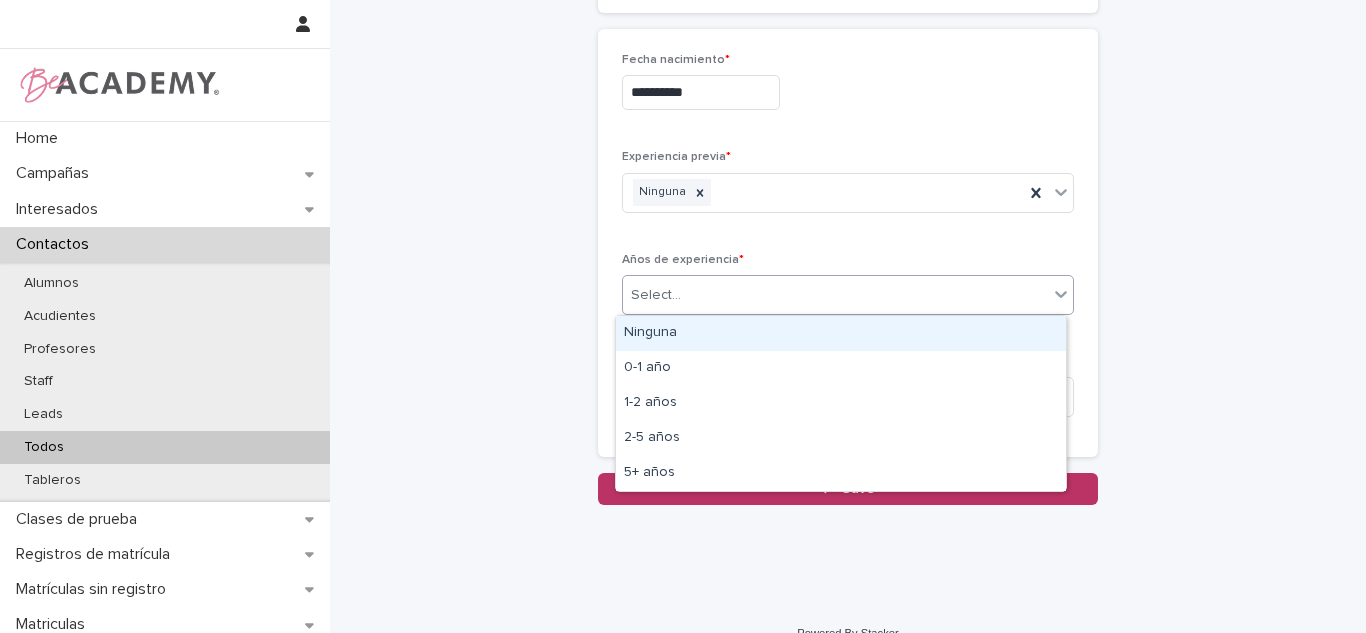 click on "Select..." at bounding box center (848, 295) 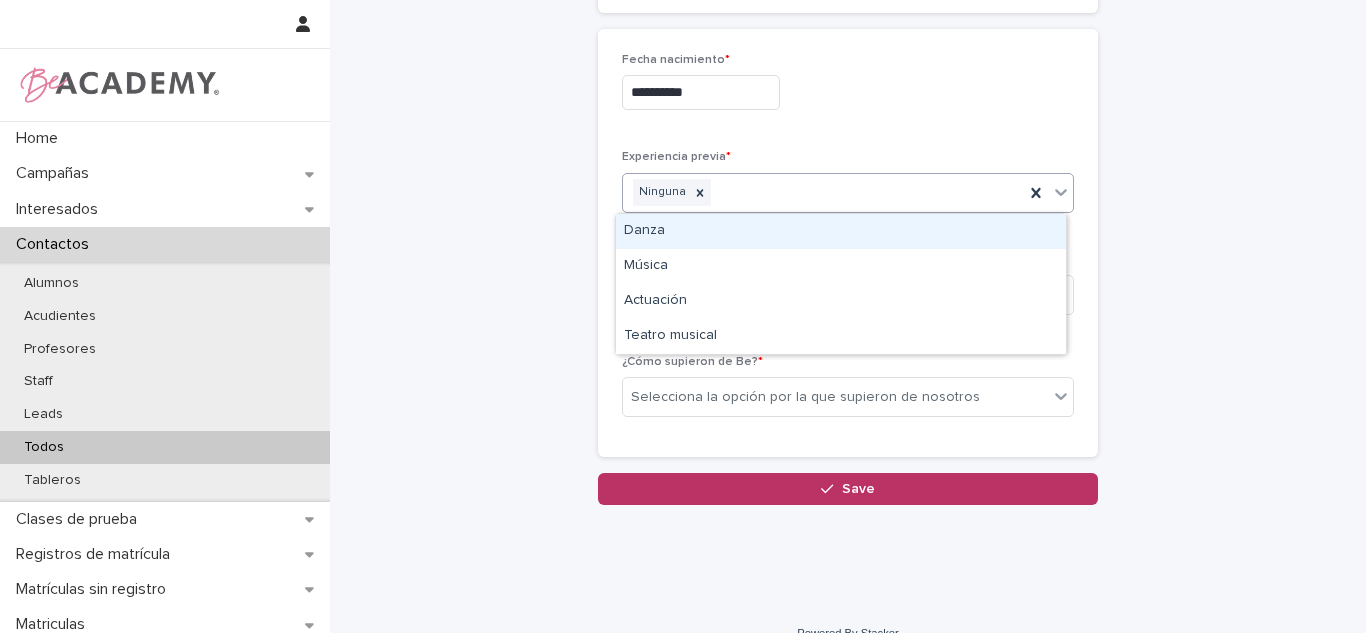 click on "Ninguna" at bounding box center [823, 192] 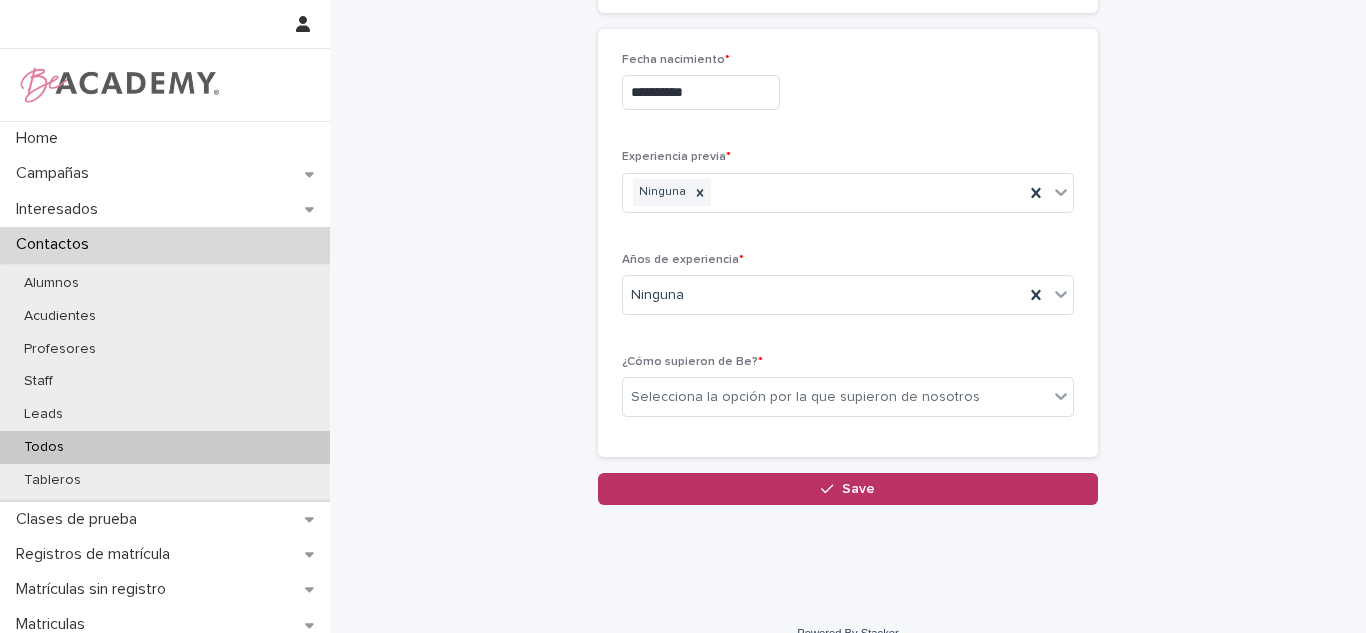 click on "Experiencia previa *" at bounding box center (848, 157) 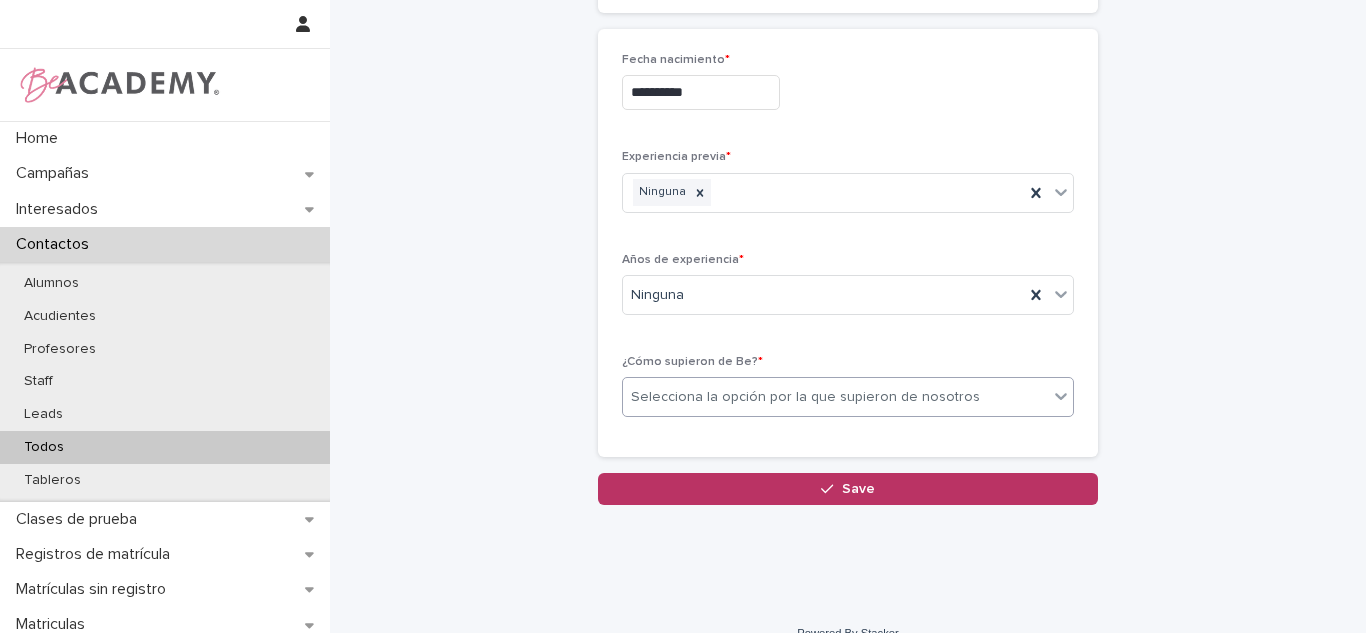 click on "Selecciona la opción por la que supieron de nosotros" at bounding box center (835, 397) 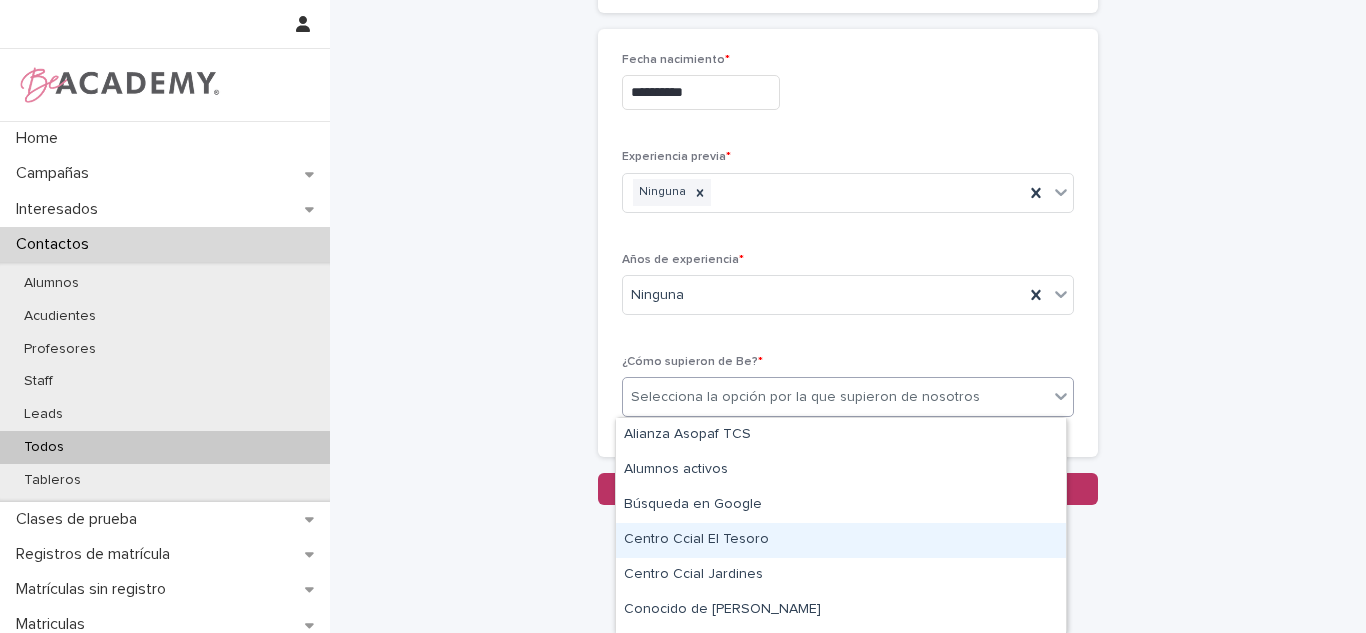 click on "Centro Ccial El Tesoro" at bounding box center (841, 540) 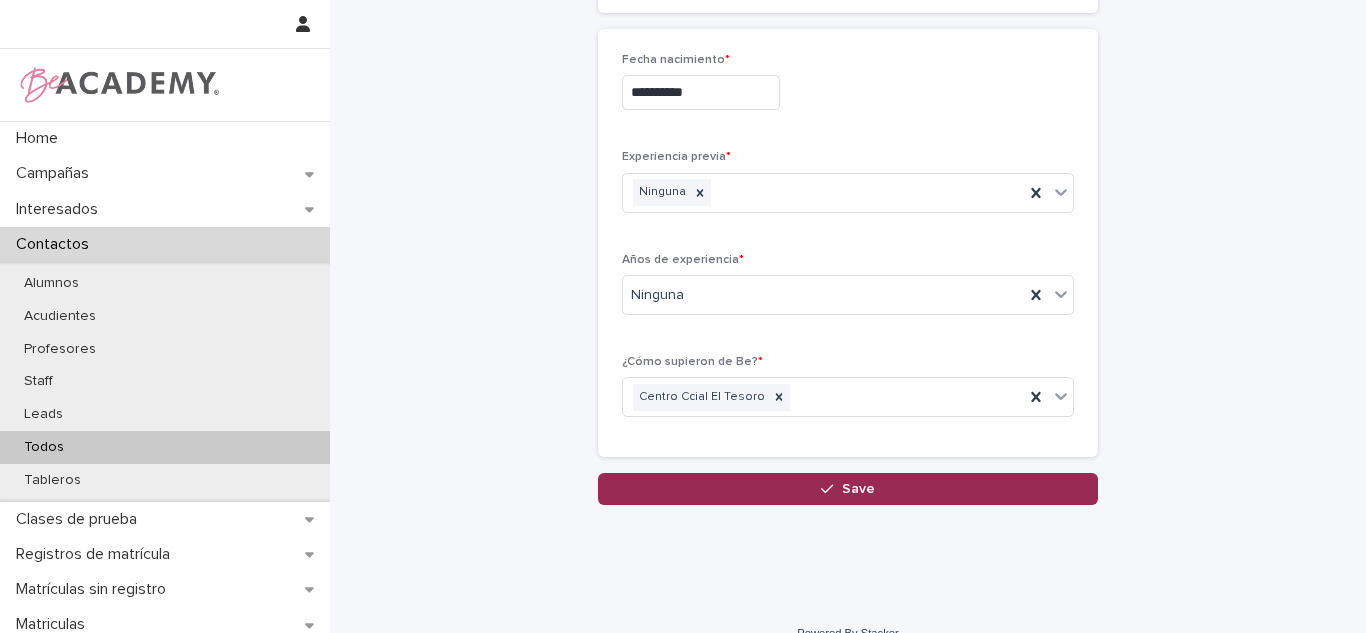 click on "Save" at bounding box center [848, 489] 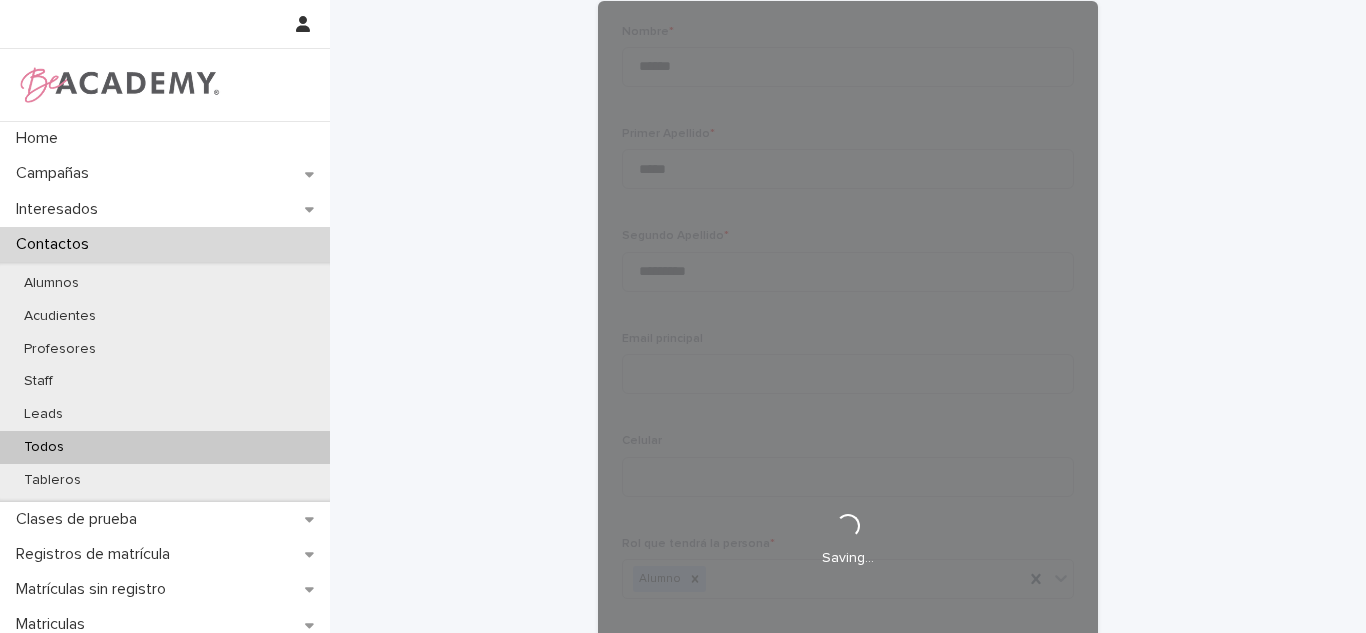 scroll, scrollTop: 0, scrollLeft: 0, axis: both 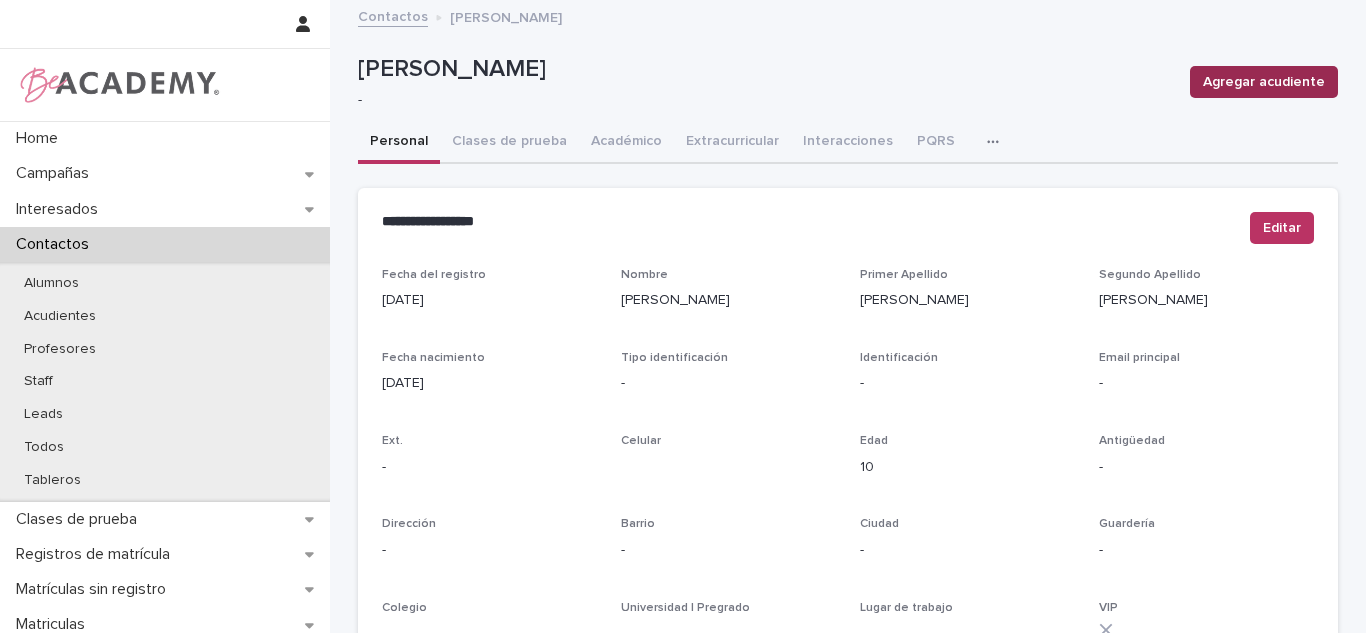 click on "Agregar acudiente" at bounding box center (1264, 82) 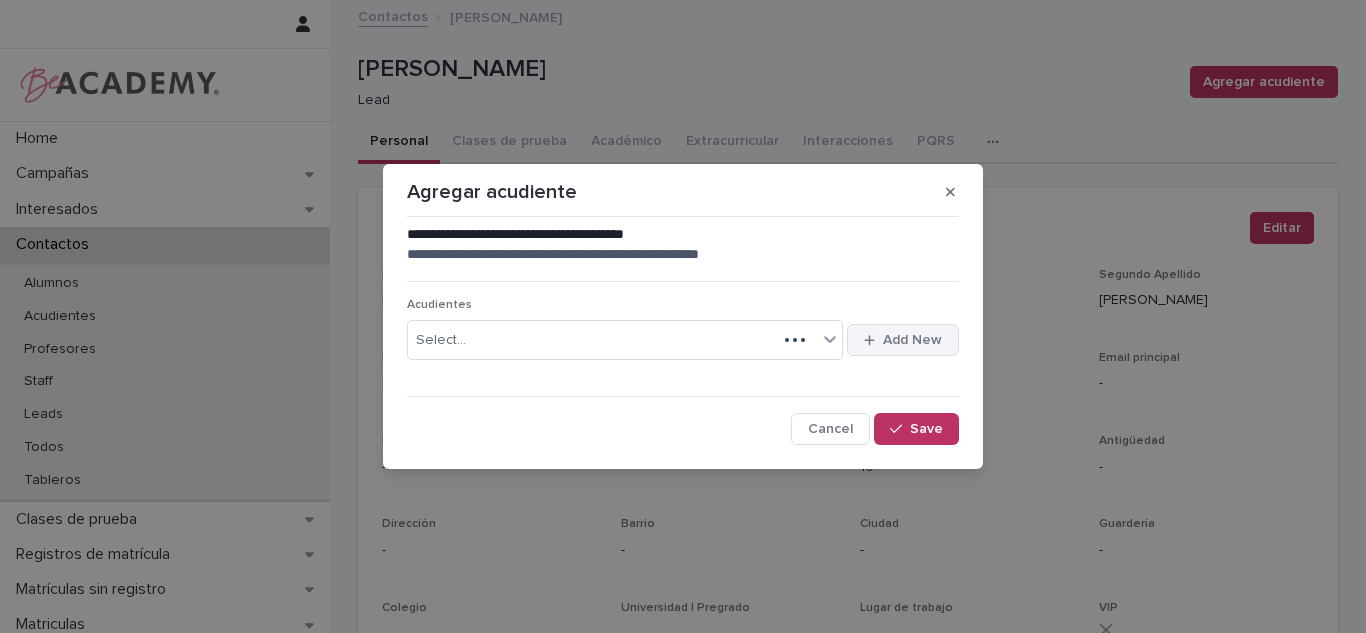 click on "Add New" at bounding box center (903, 340) 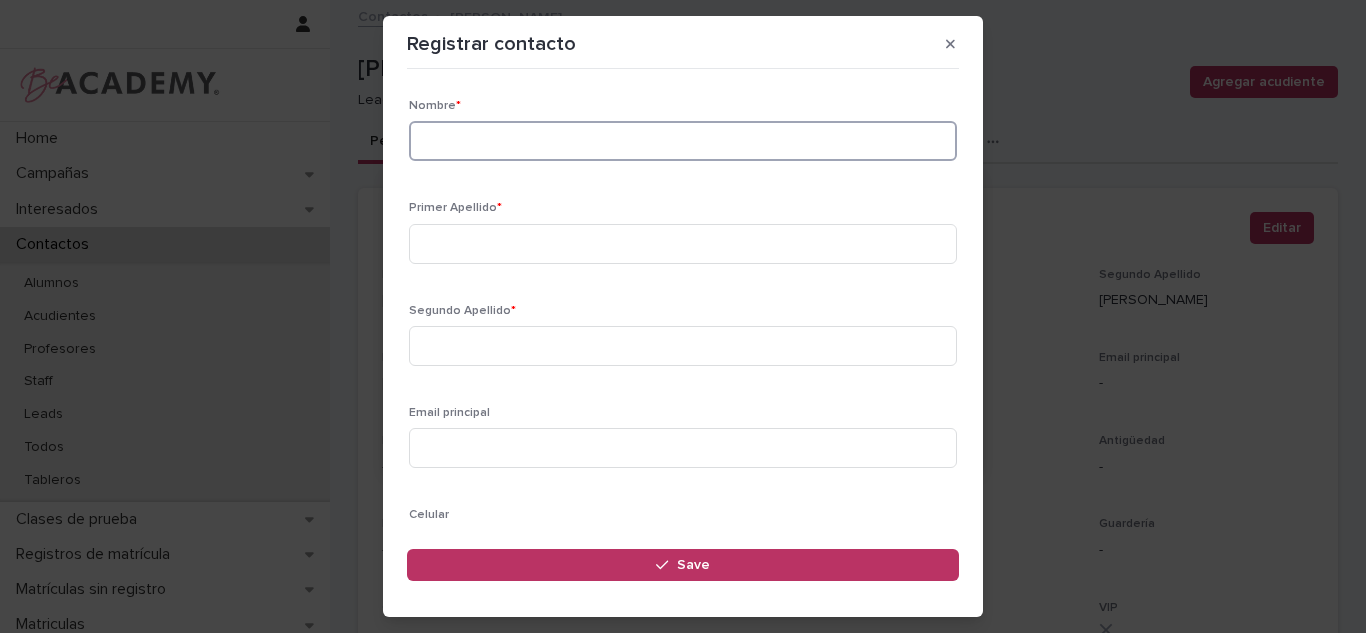 click at bounding box center (683, 141) 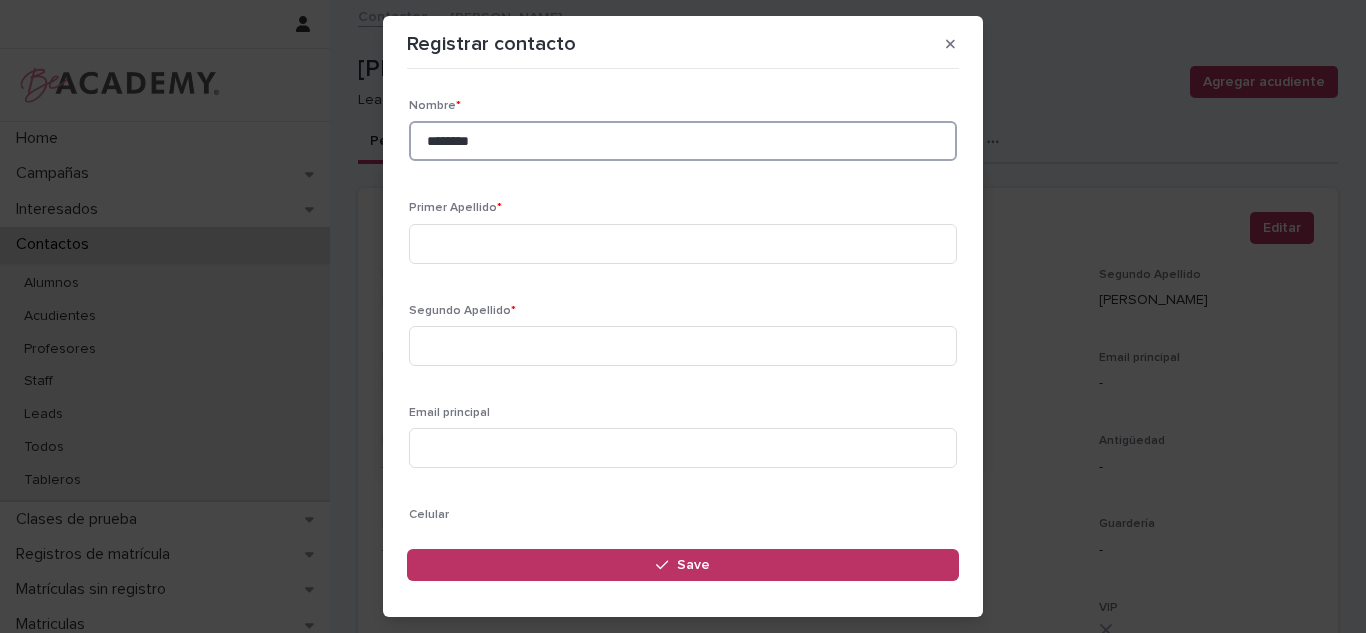 type on "********" 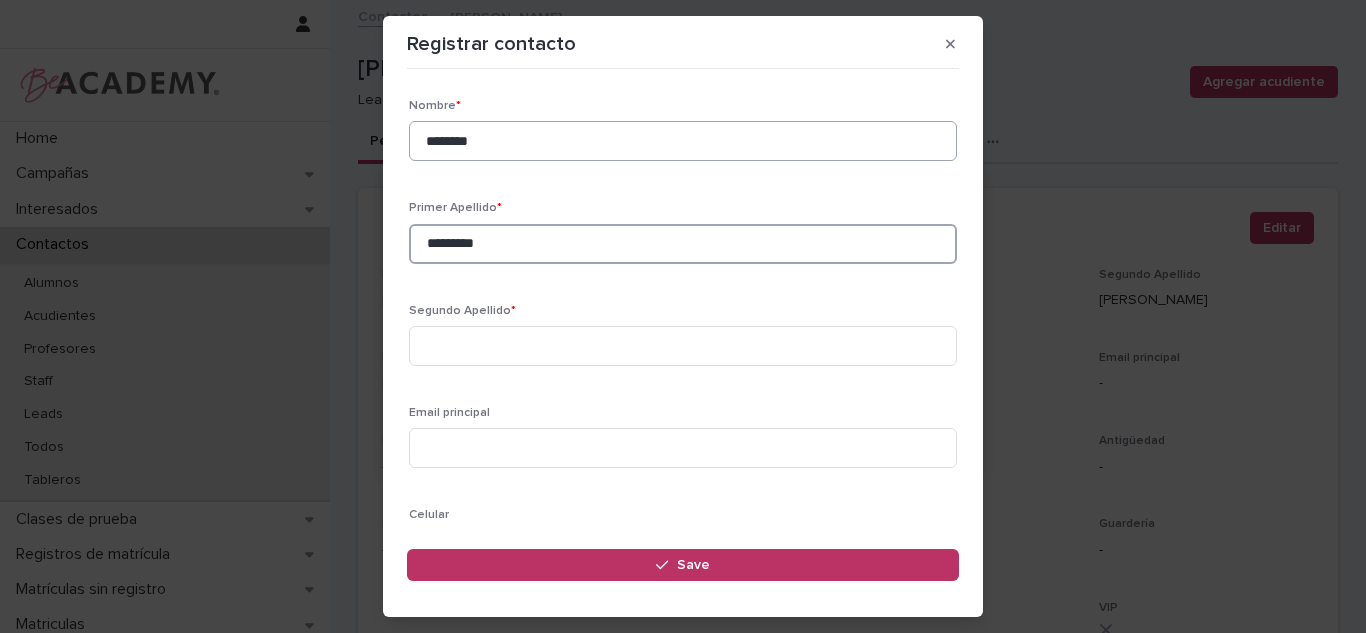 type on "*********" 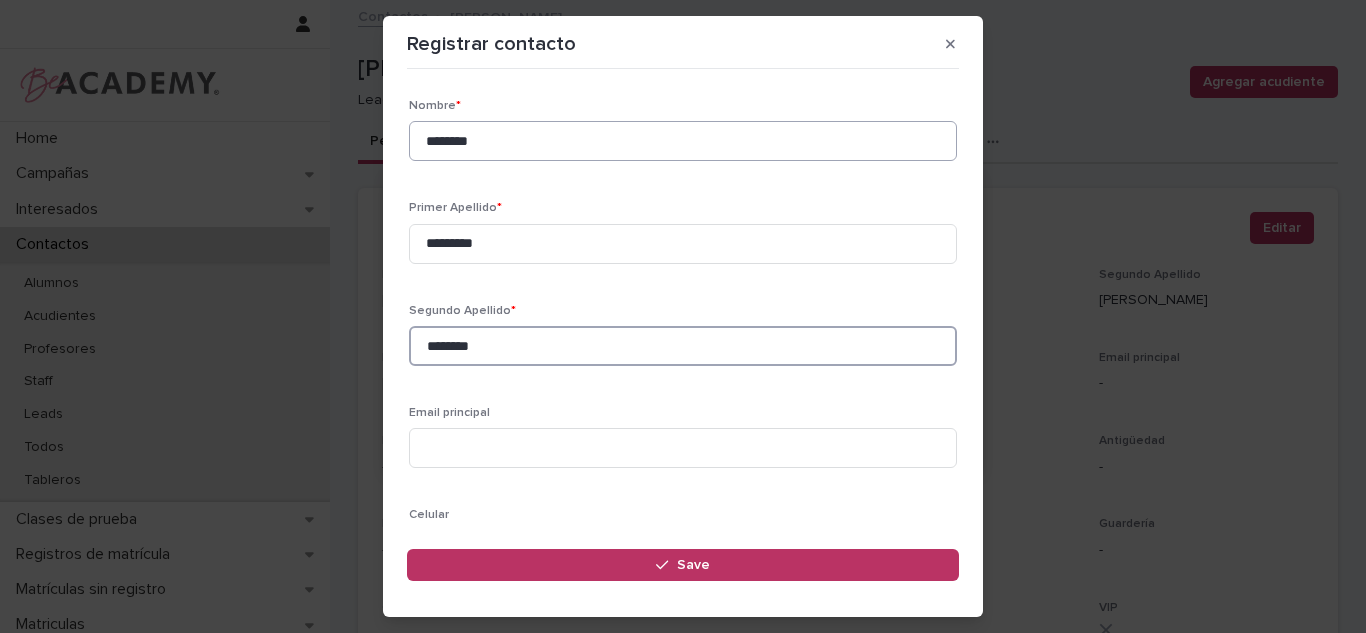 type on "********" 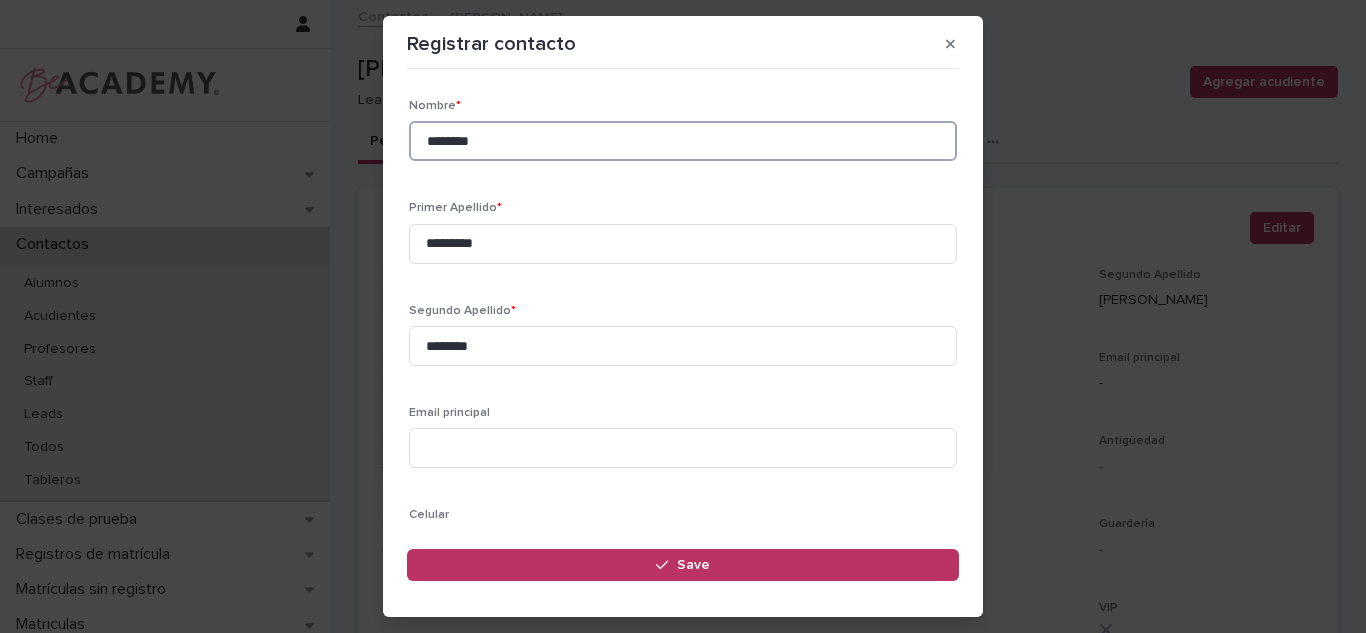 drag, startPoint x: 711, startPoint y: 147, endPoint x: 190, endPoint y: 154, distance: 521.047 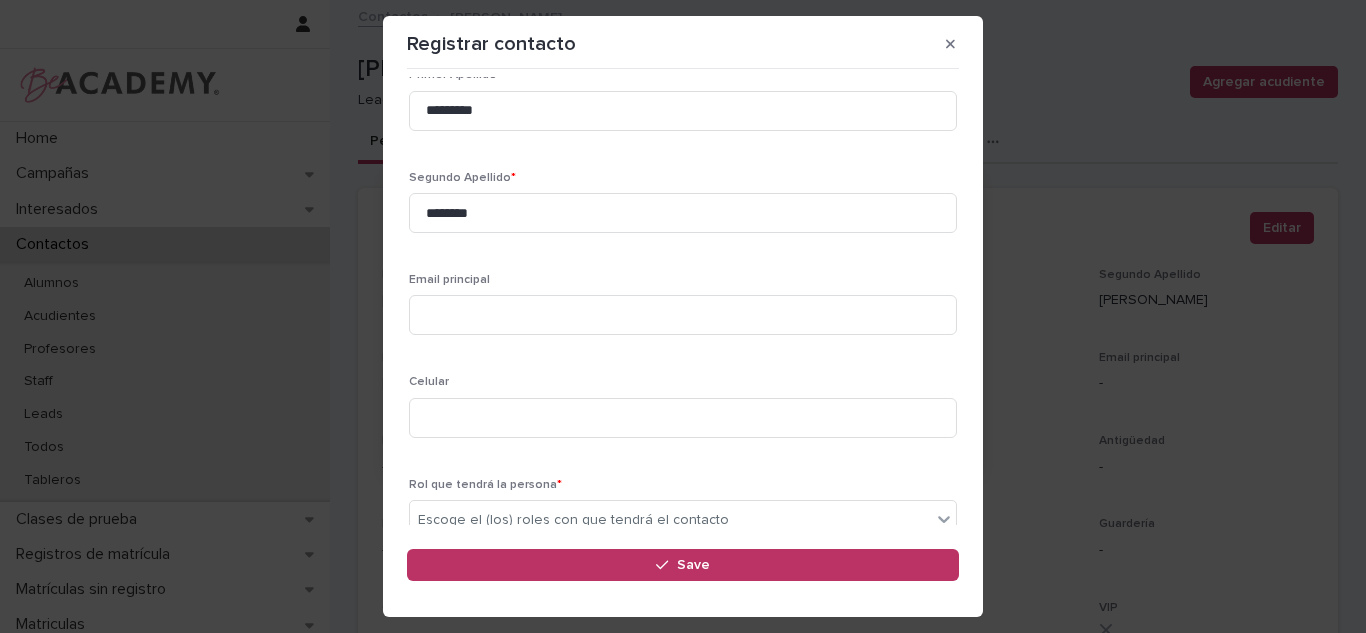 scroll, scrollTop: 134, scrollLeft: 0, axis: vertical 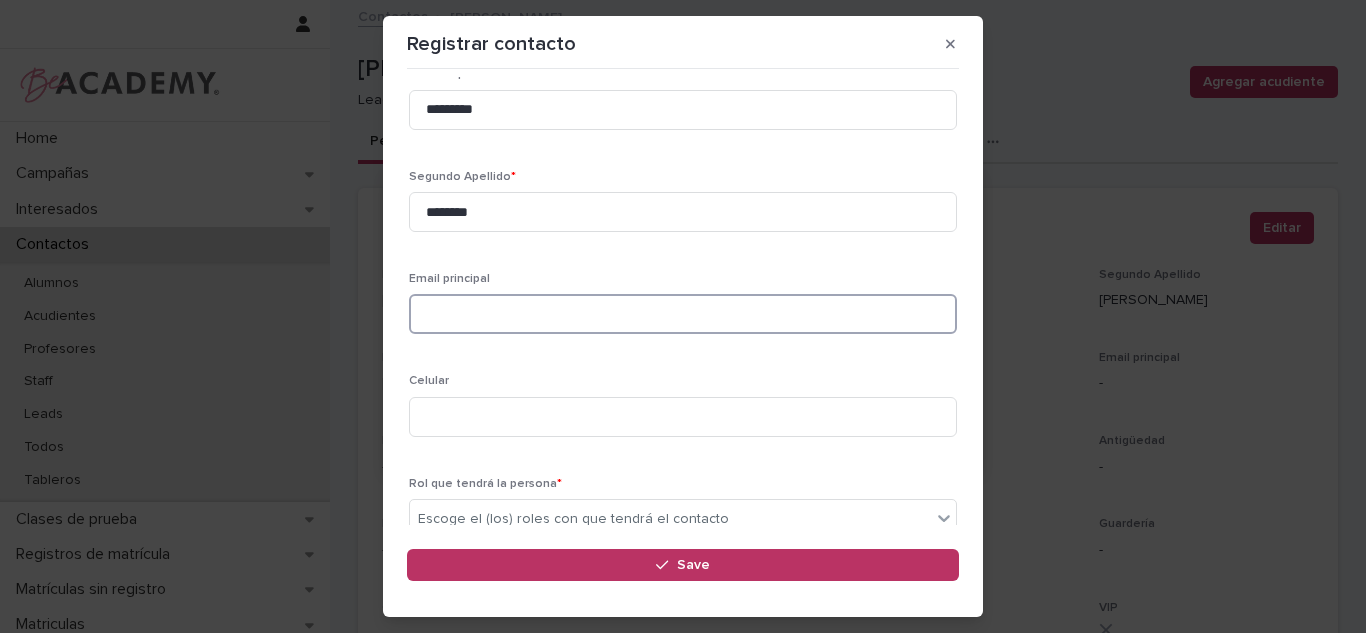 click at bounding box center [683, 314] 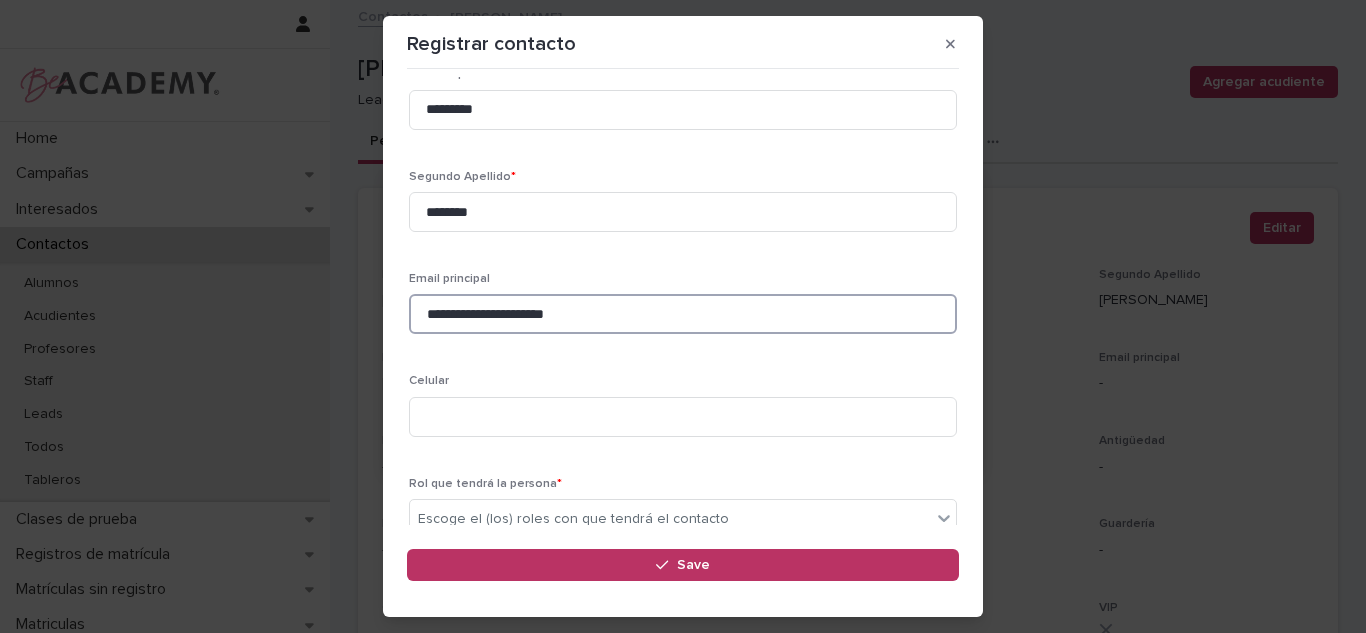 type on "**********" 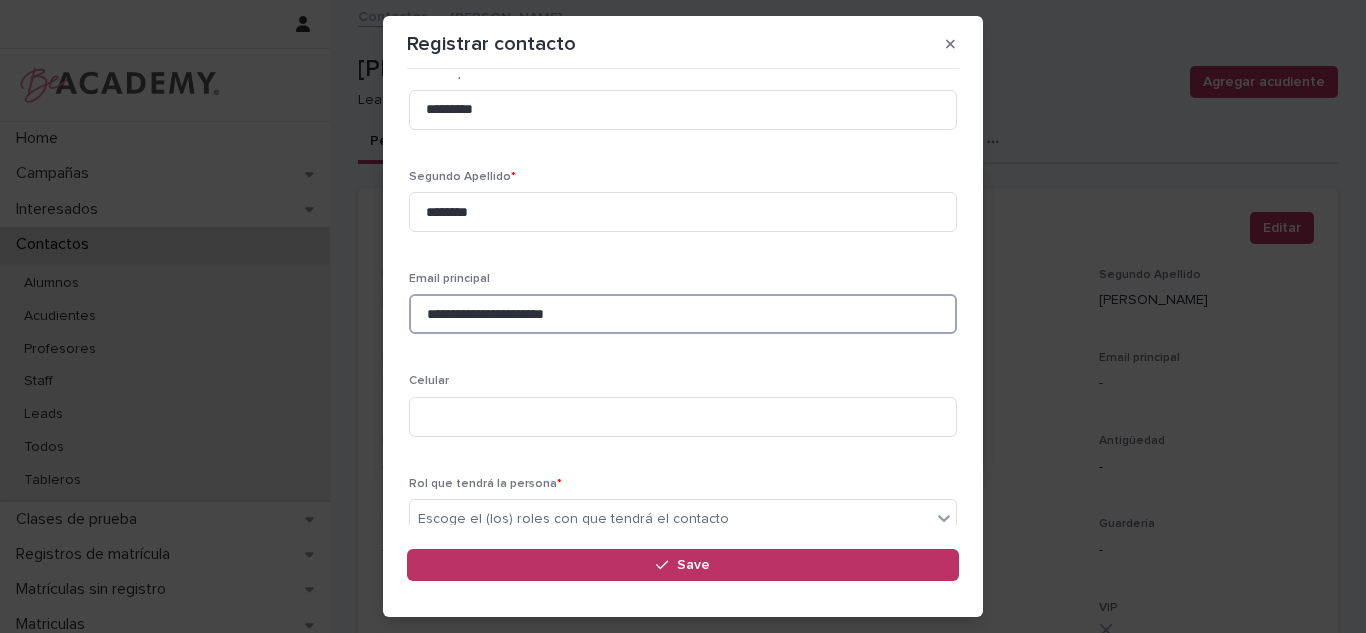drag, startPoint x: 616, startPoint y: 317, endPoint x: 641, endPoint y: 317, distance: 25 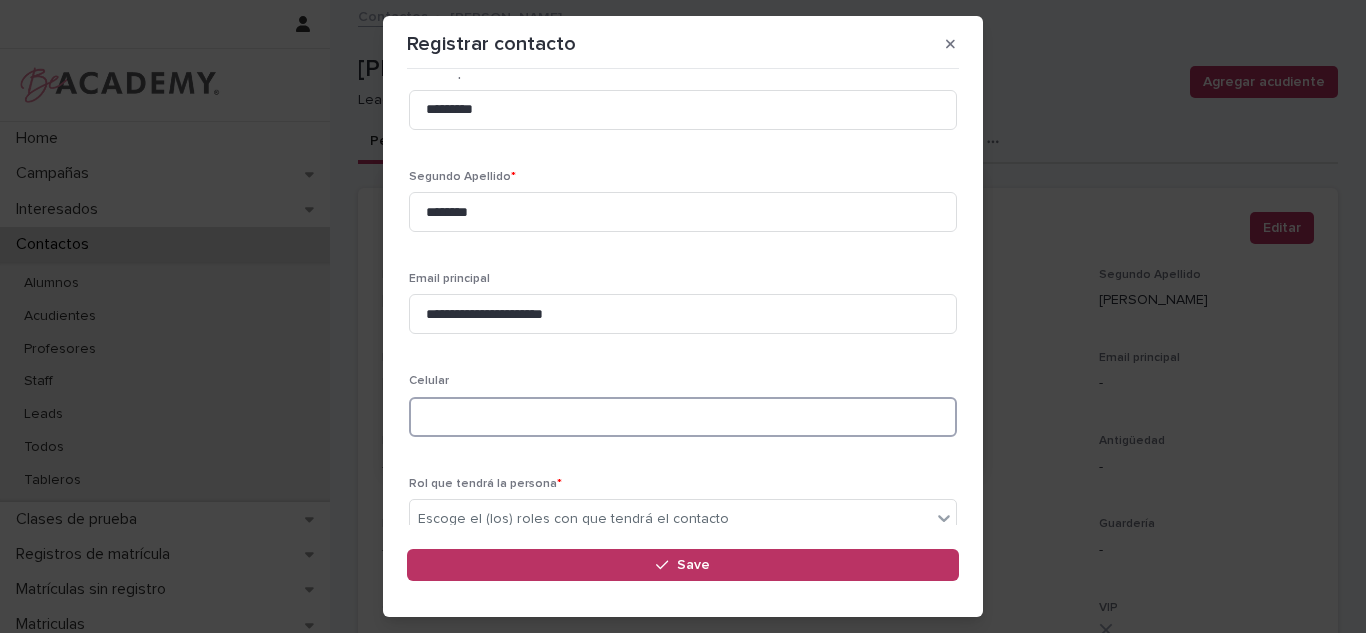 click at bounding box center [683, 417] 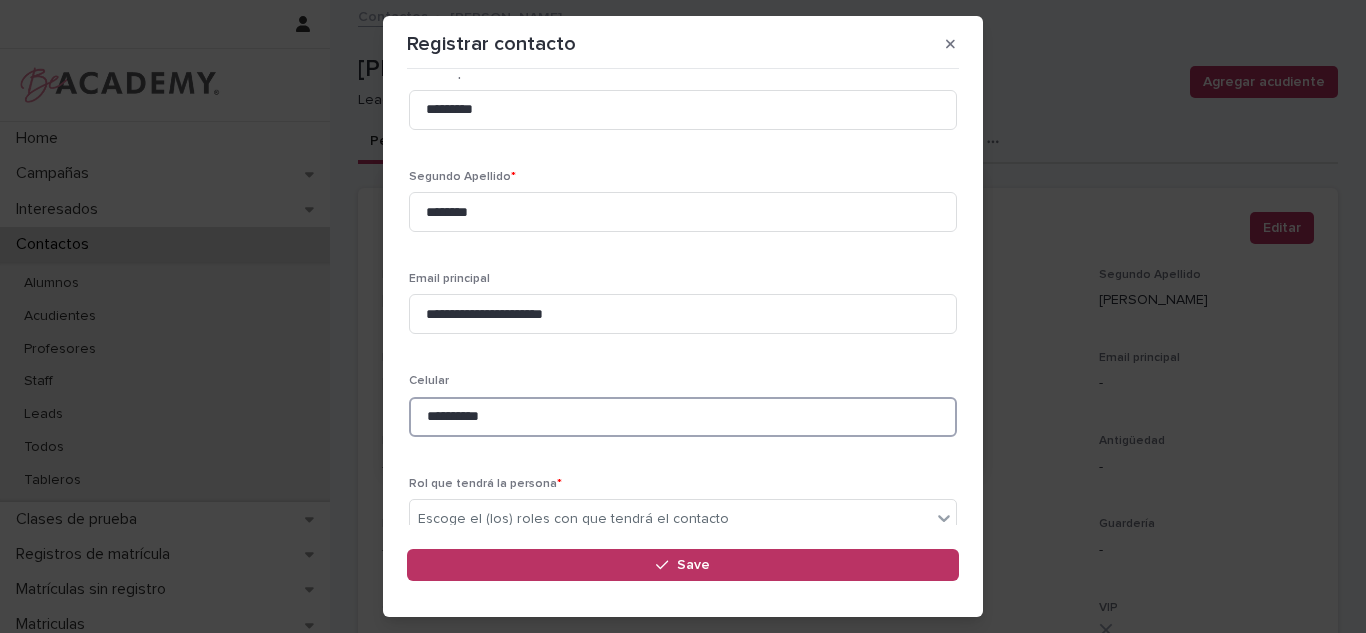 click on "**********" at bounding box center [683, 417] 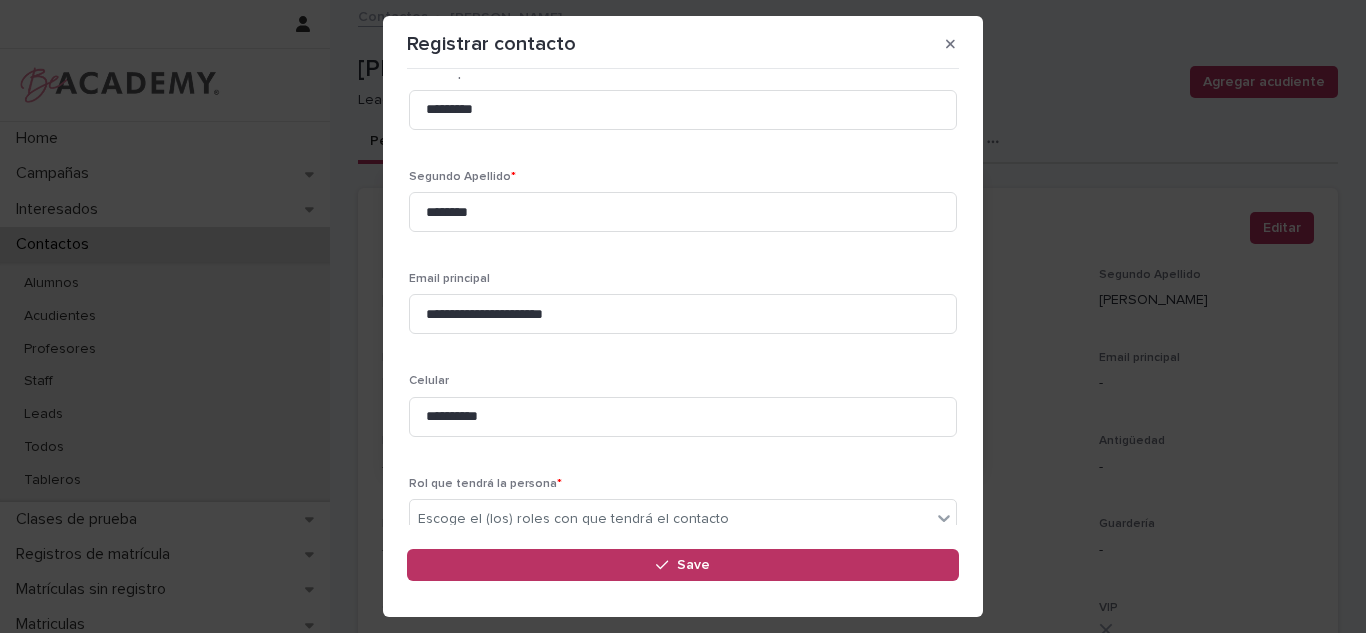 scroll, scrollTop: 237, scrollLeft: 0, axis: vertical 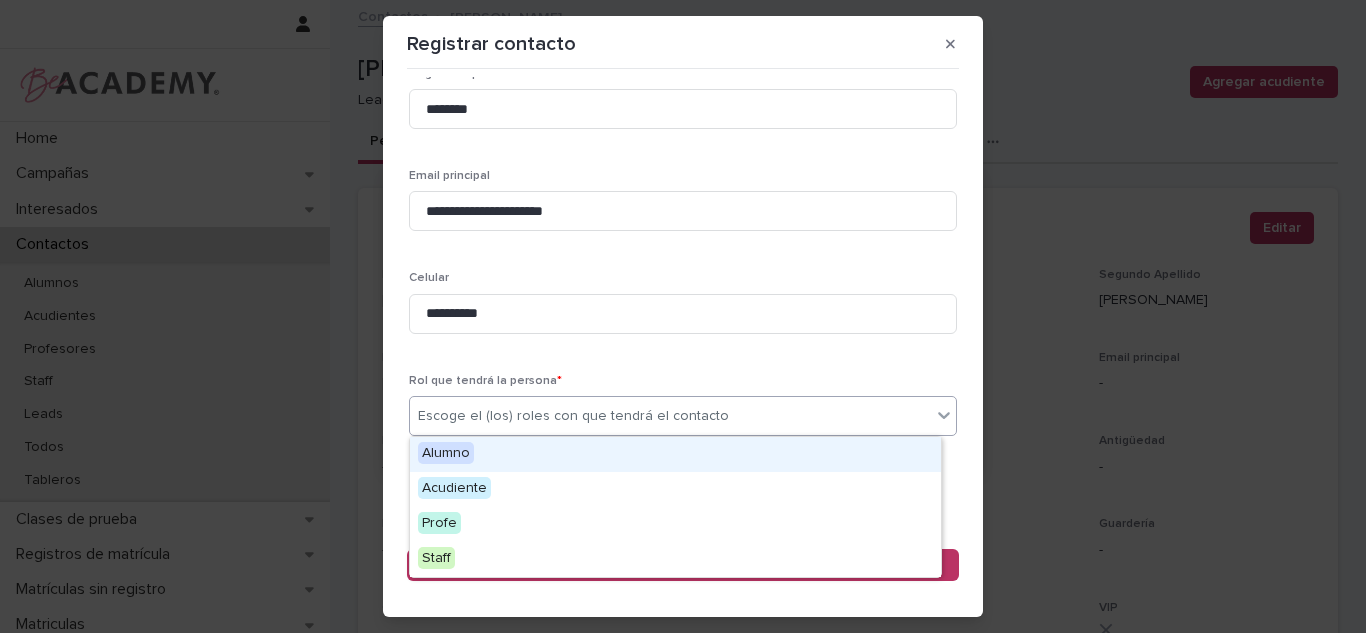 click on "Escoge el (los) roles con que tendrá el contacto" at bounding box center [573, 416] 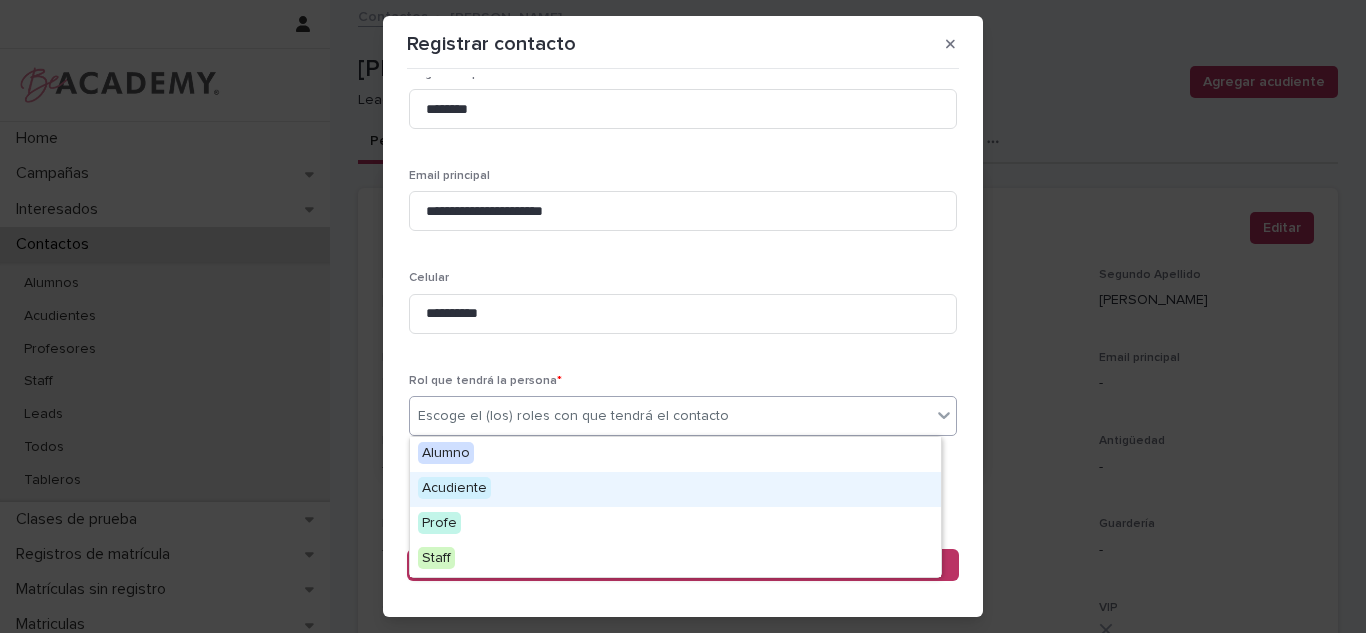 click on "Acudiente" at bounding box center (454, 488) 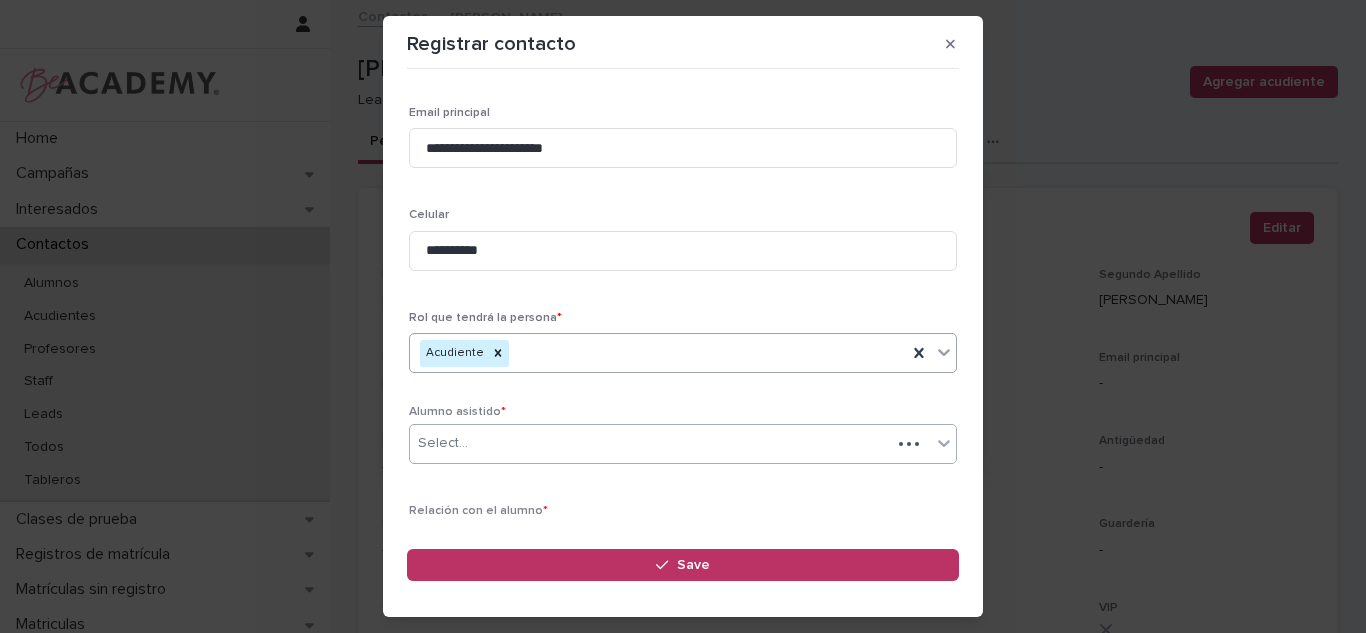scroll, scrollTop: 333, scrollLeft: 0, axis: vertical 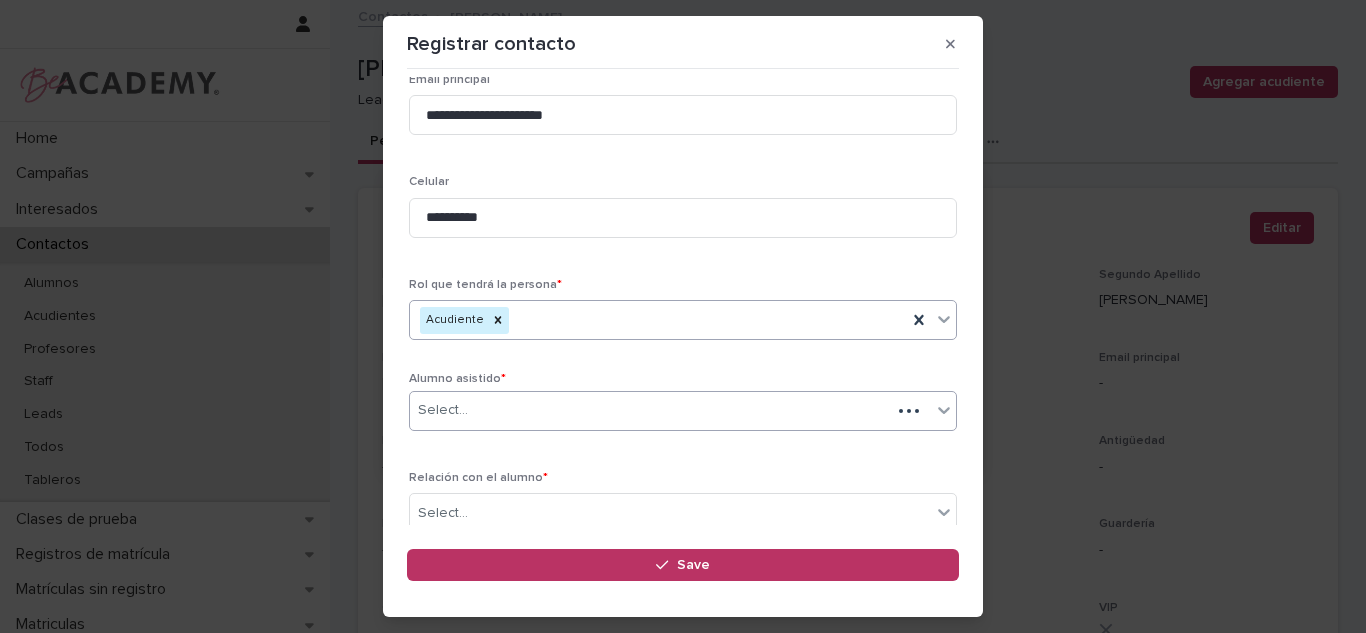 click on "Select..." at bounding box center (443, 410) 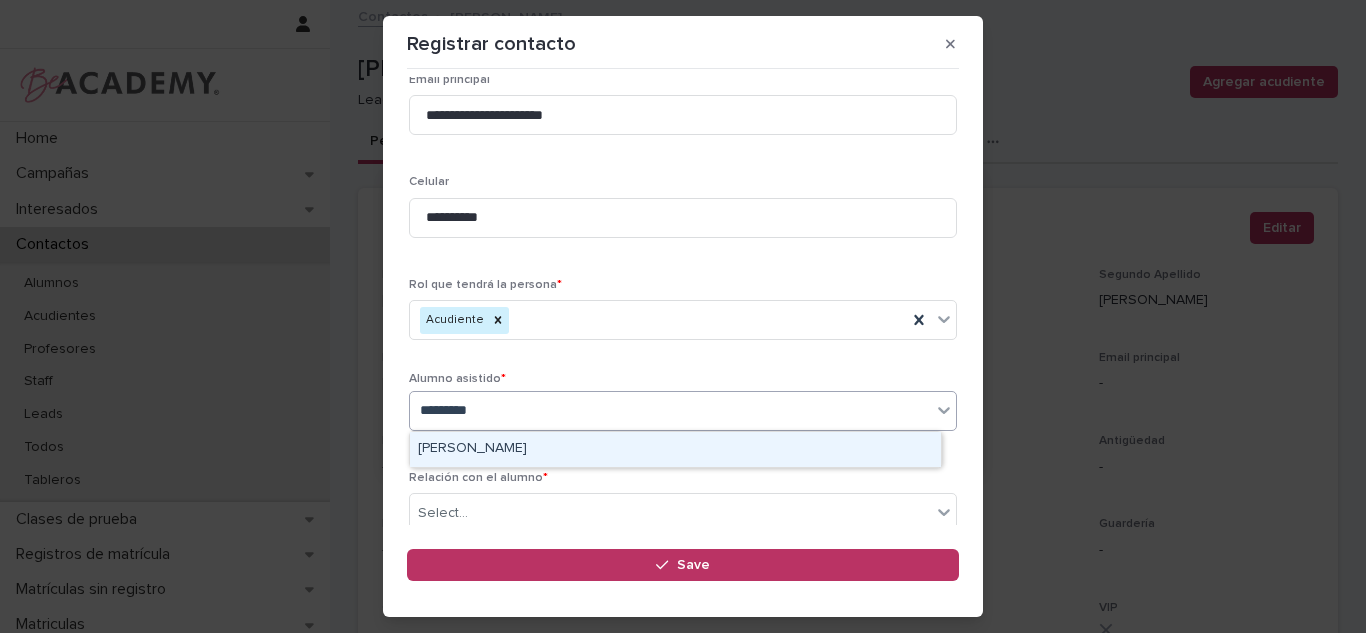 type on "**********" 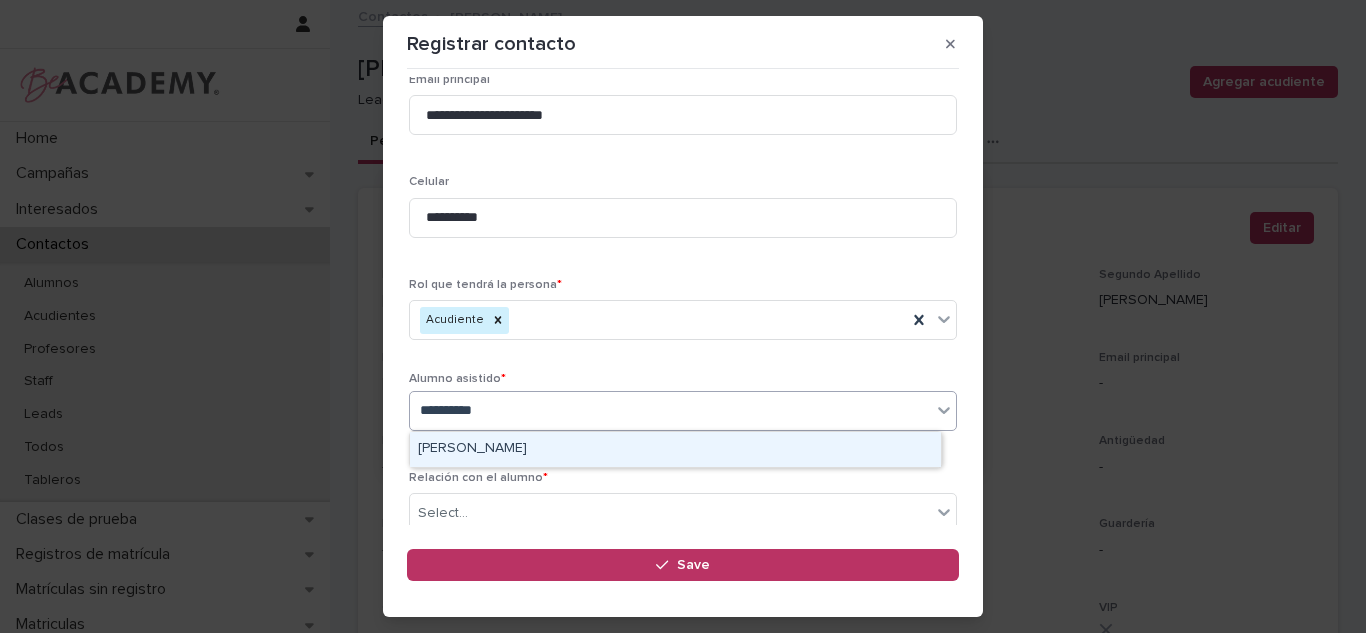 click on "[PERSON_NAME]" at bounding box center (675, 449) 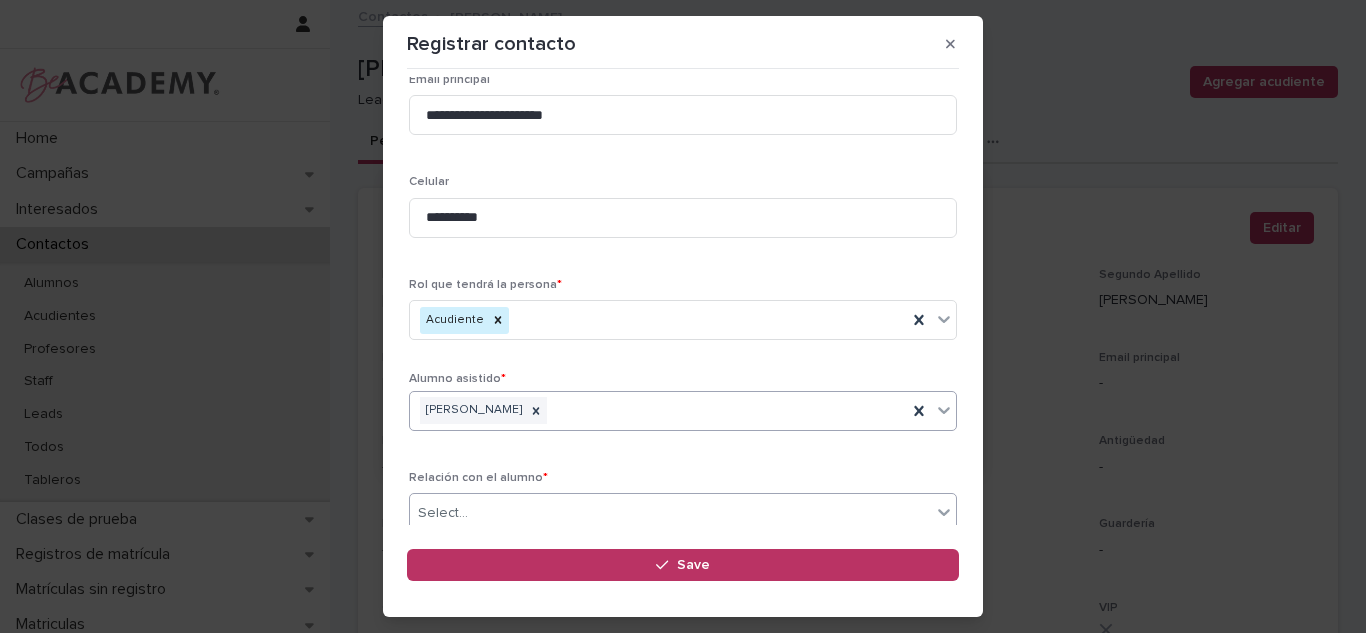 click on "Select..." at bounding box center (670, 513) 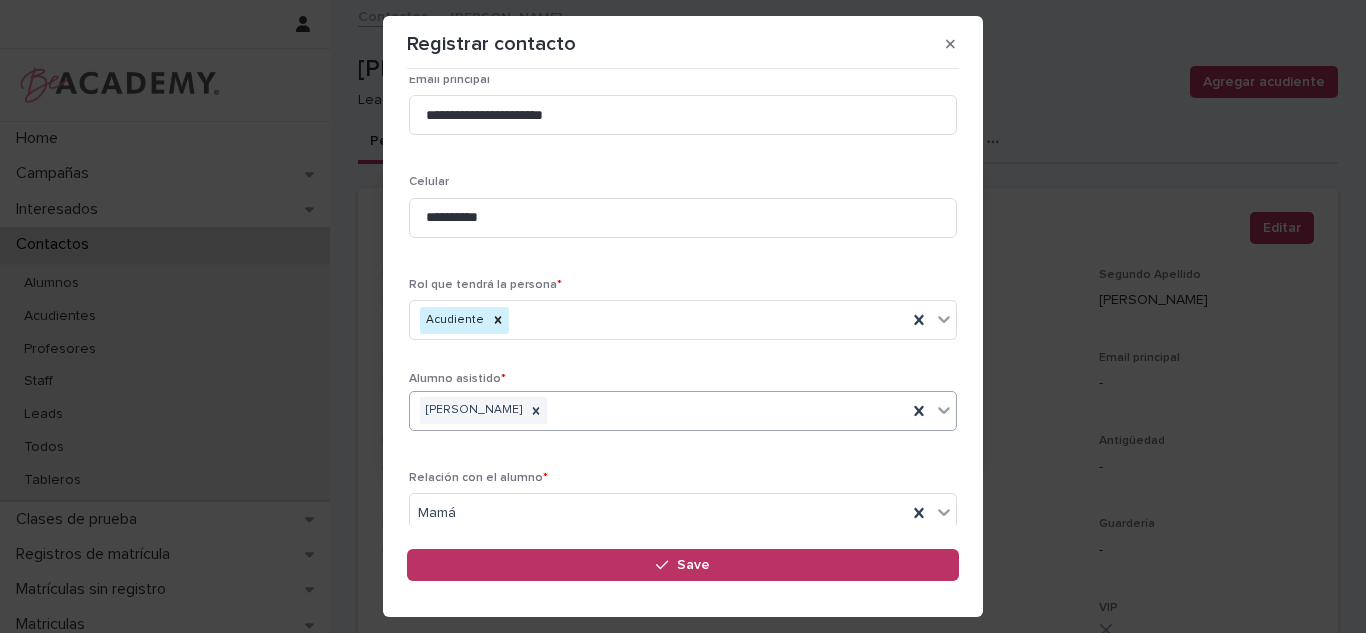 scroll, scrollTop: 429, scrollLeft: 0, axis: vertical 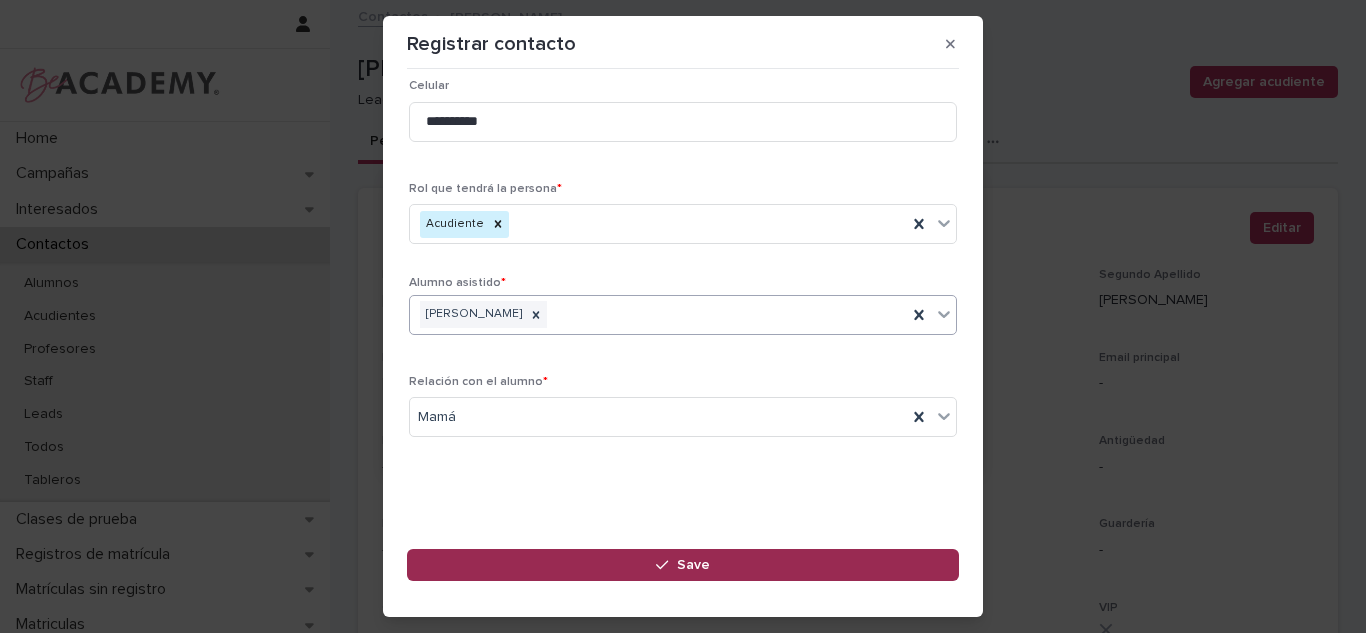 click on "Save" at bounding box center (683, 565) 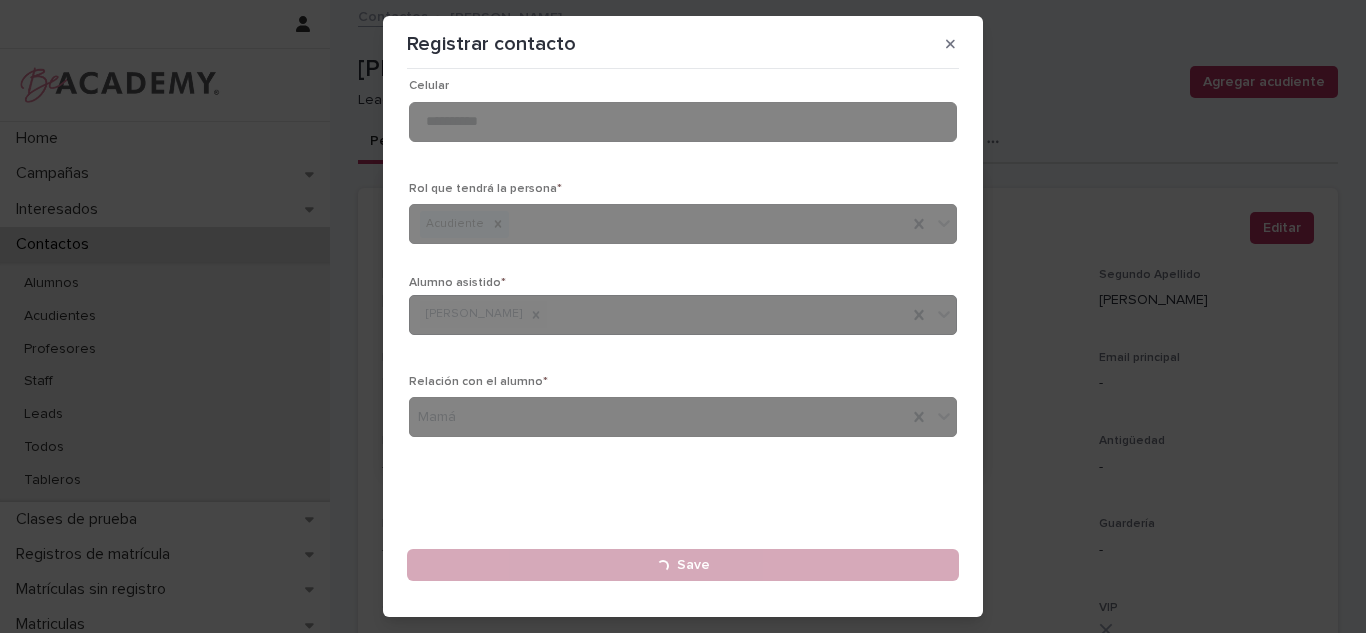 type 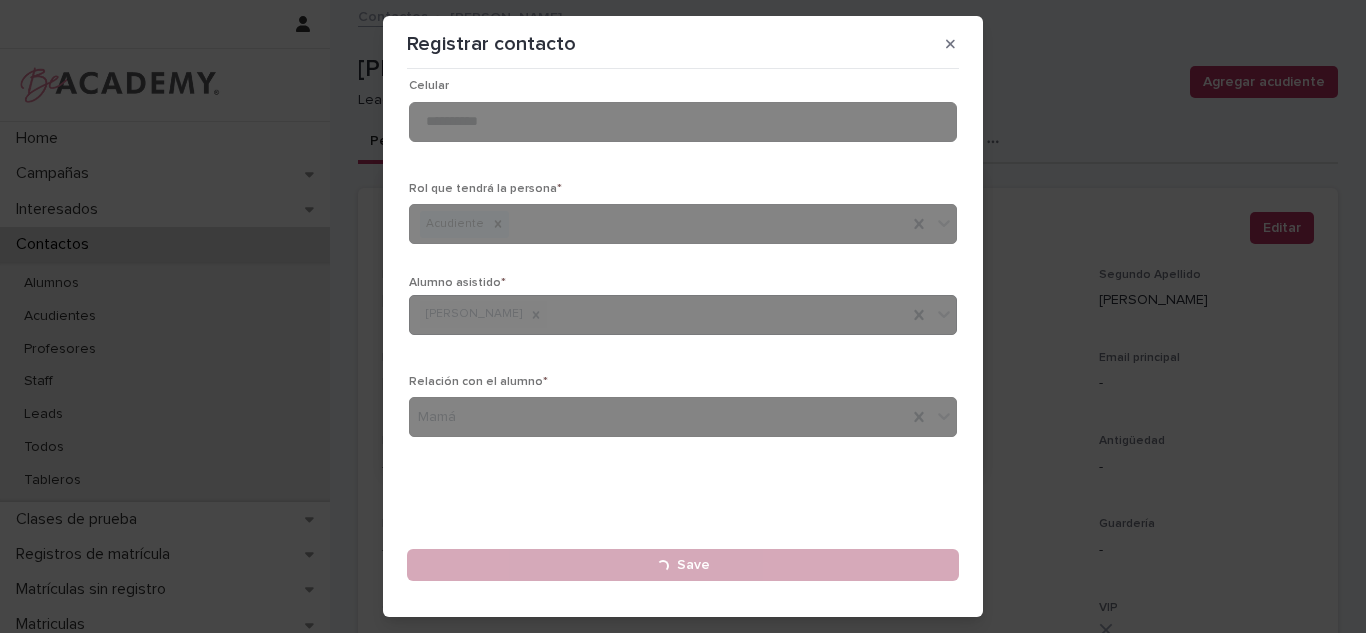 type 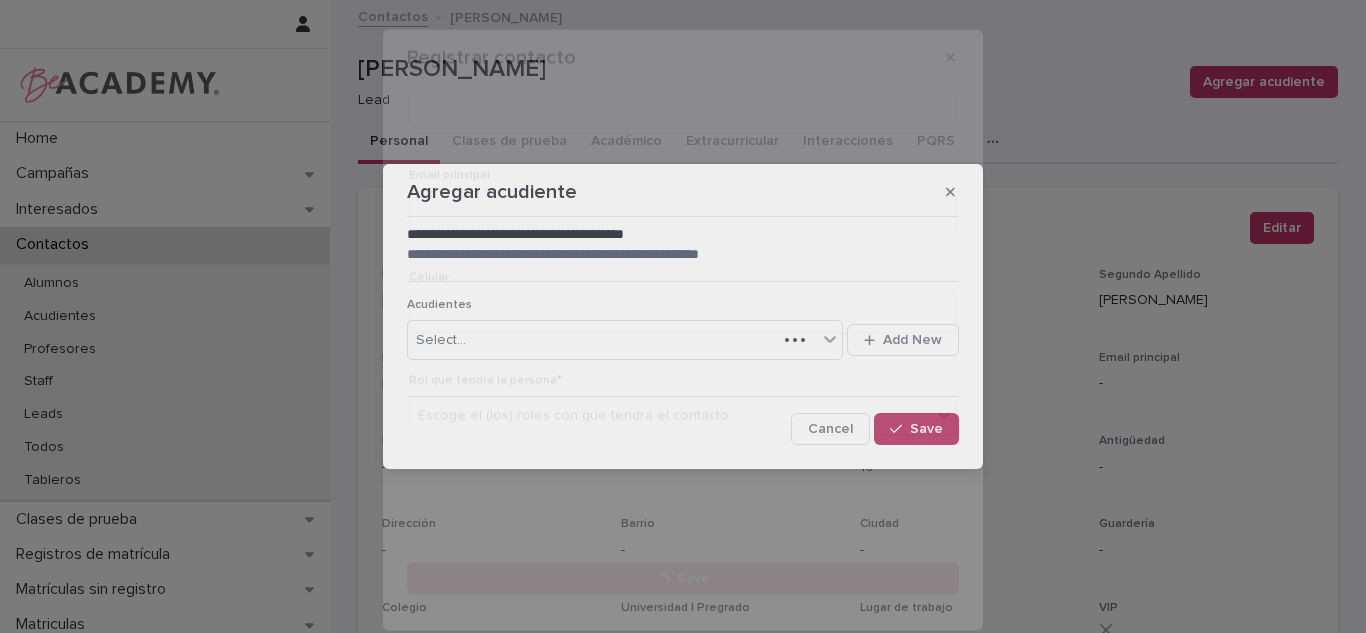 scroll, scrollTop: 0, scrollLeft: 0, axis: both 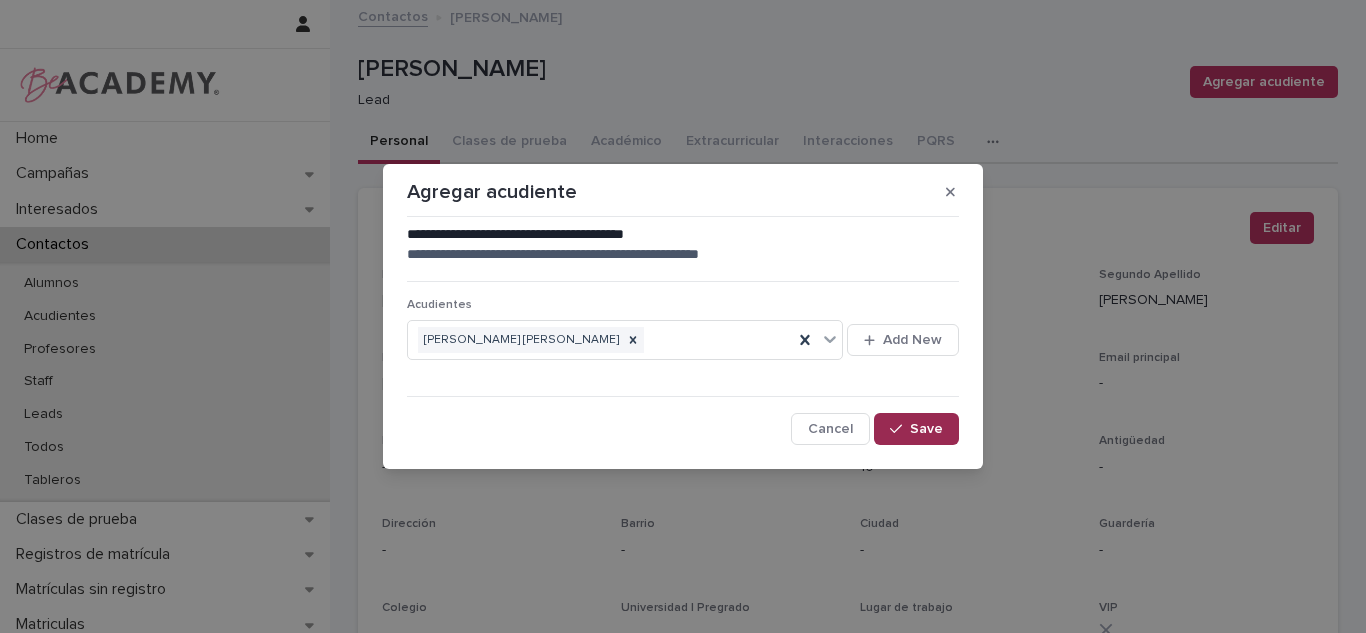 click 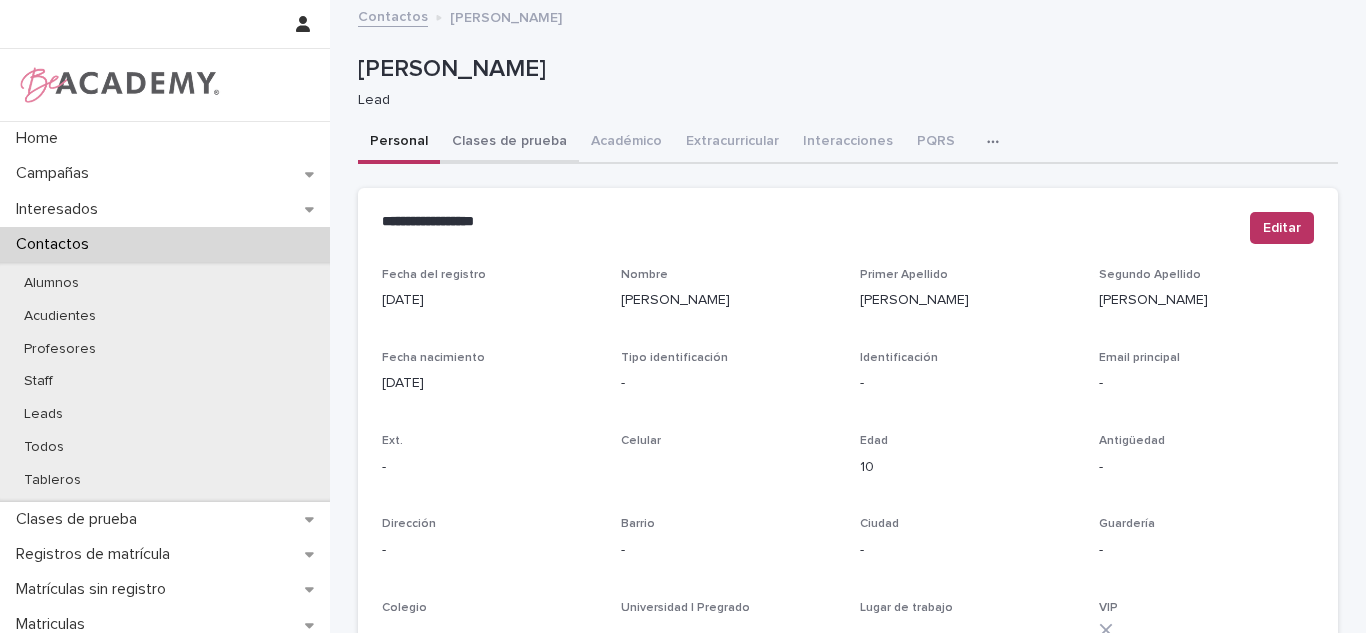 click on "Clases de prueba" at bounding box center (509, 143) 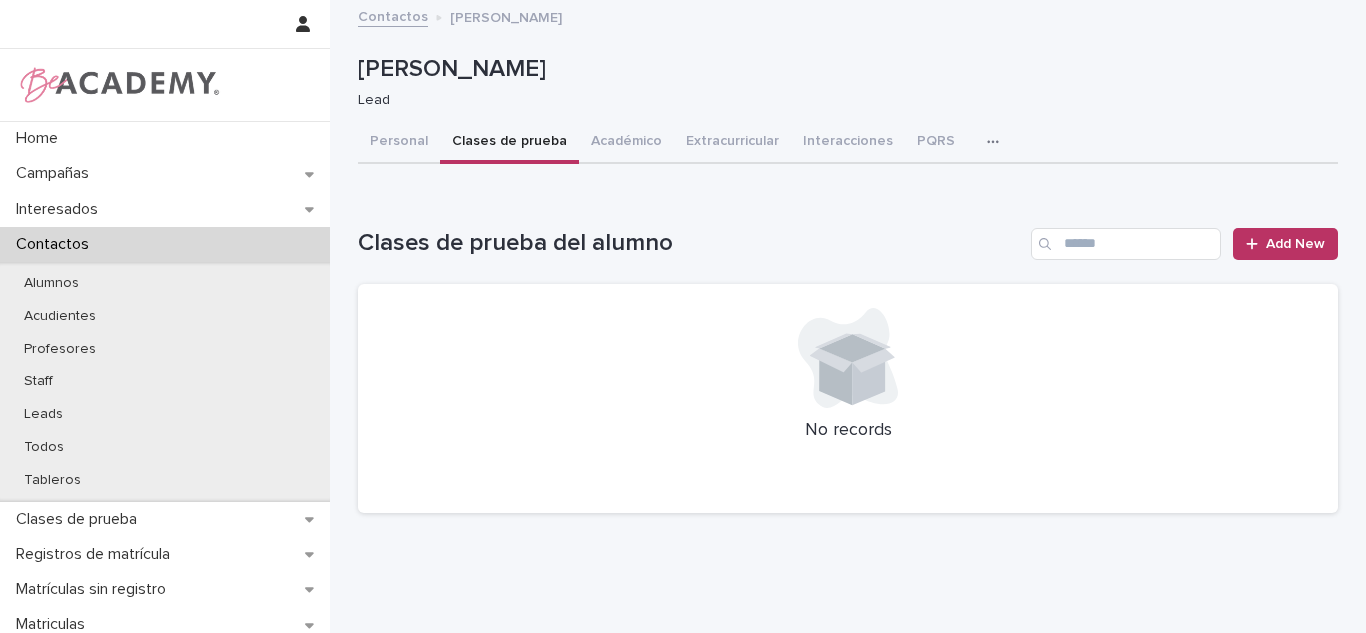 click on "Personal" at bounding box center [399, 143] 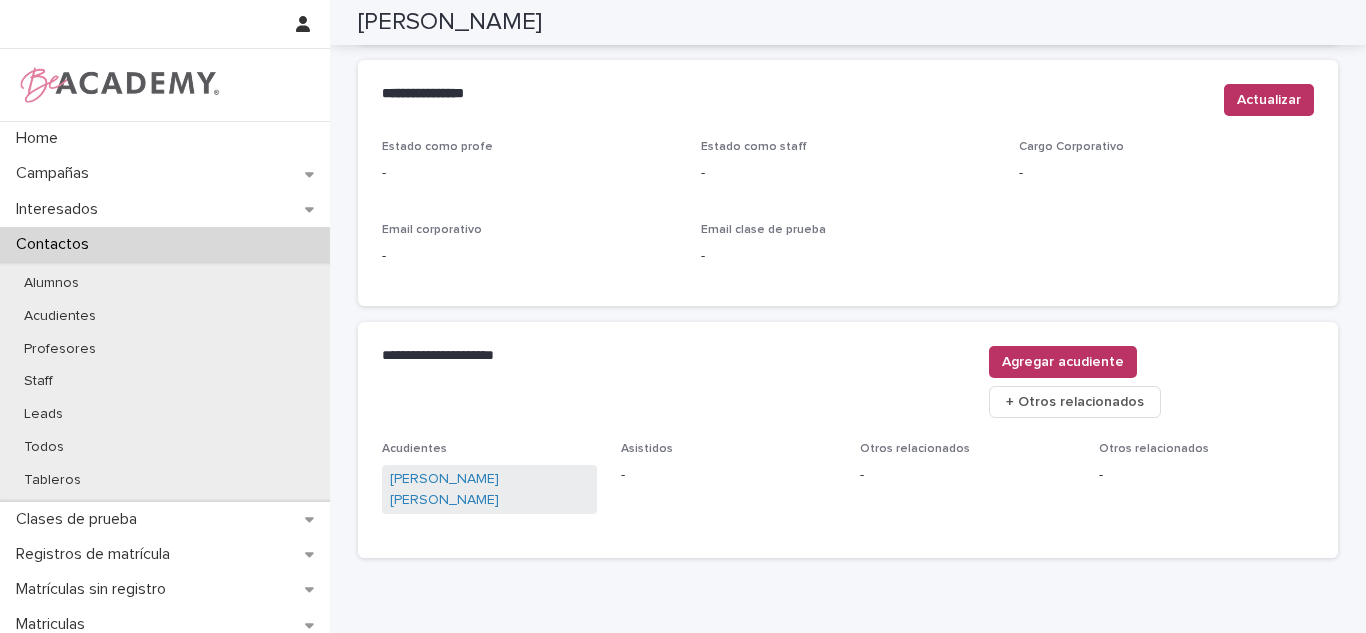 scroll, scrollTop: 683, scrollLeft: 0, axis: vertical 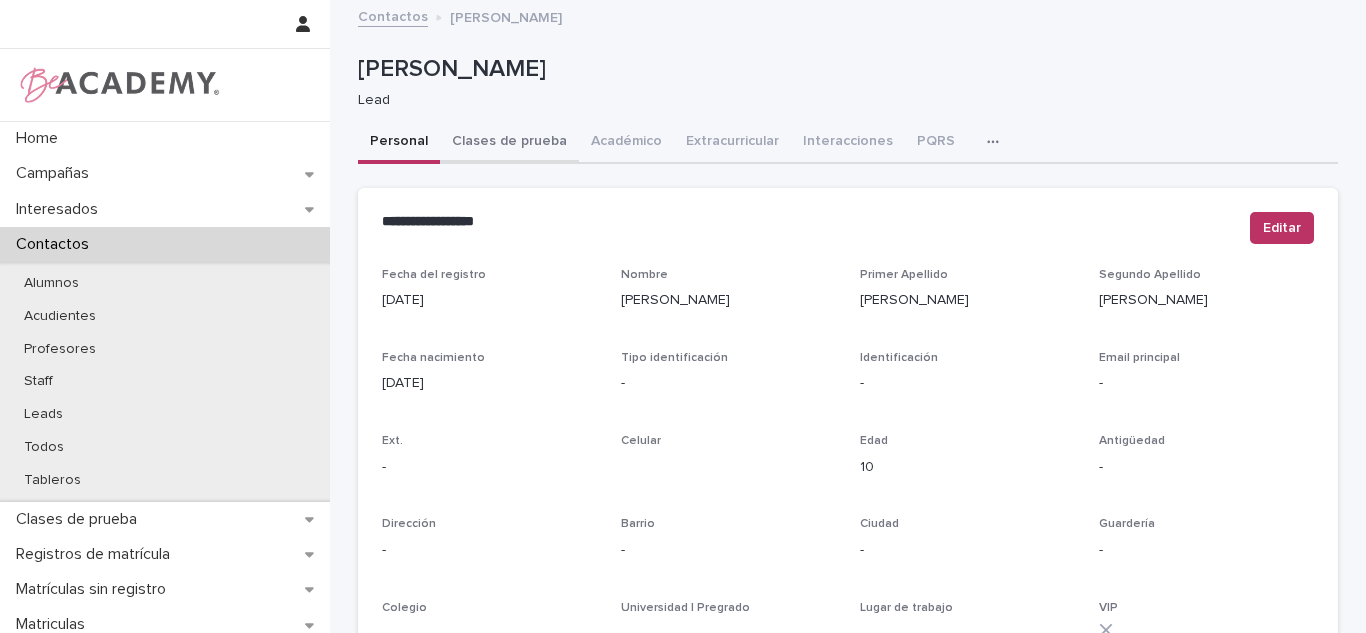 click on "Clases de prueba" at bounding box center (509, 143) 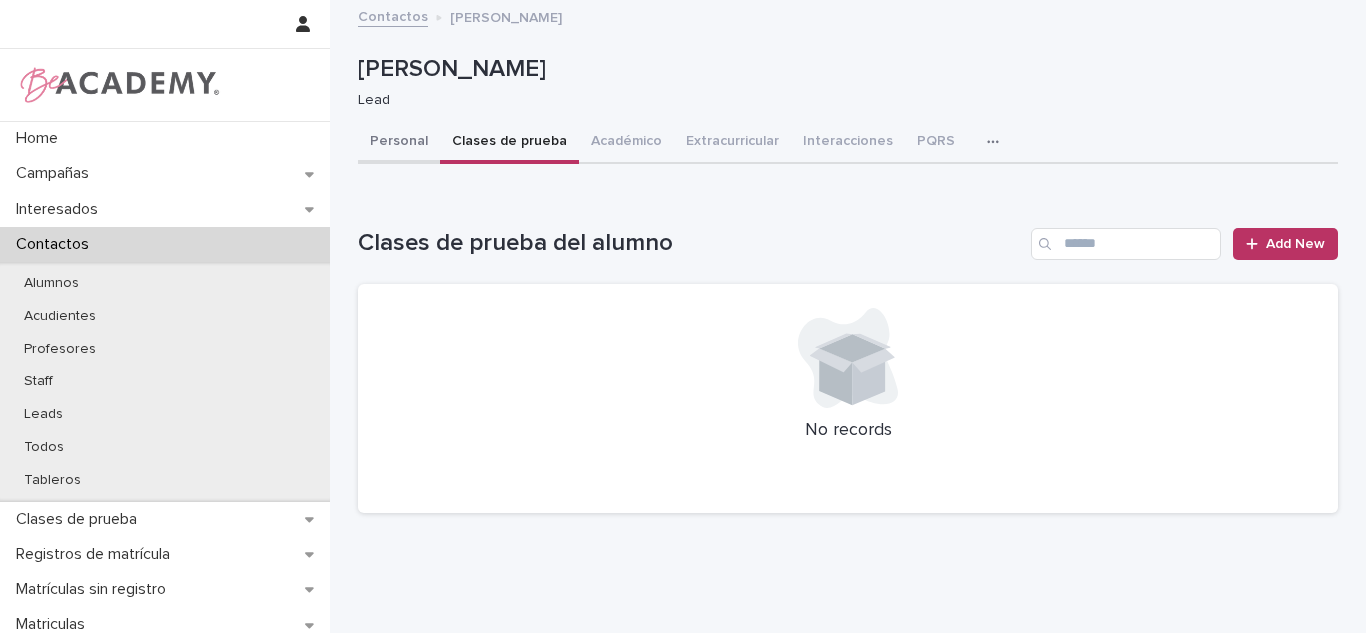 click on "Personal" at bounding box center [399, 143] 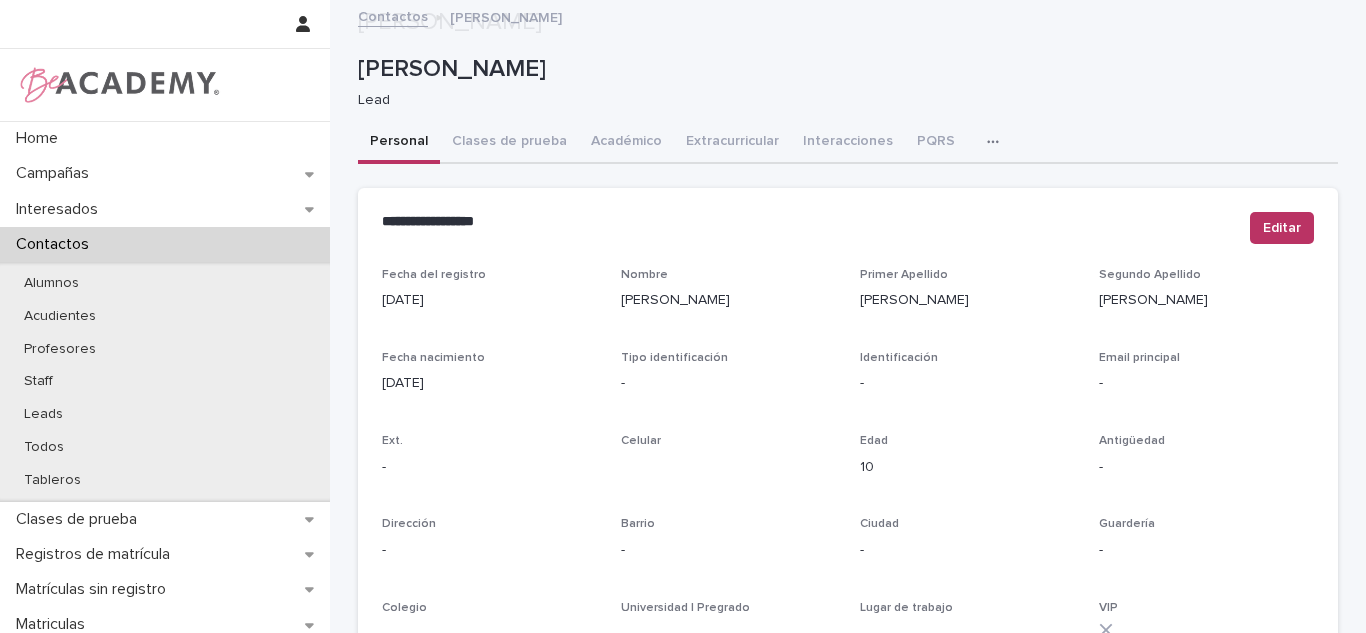 scroll, scrollTop: 532, scrollLeft: 0, axis: vertical 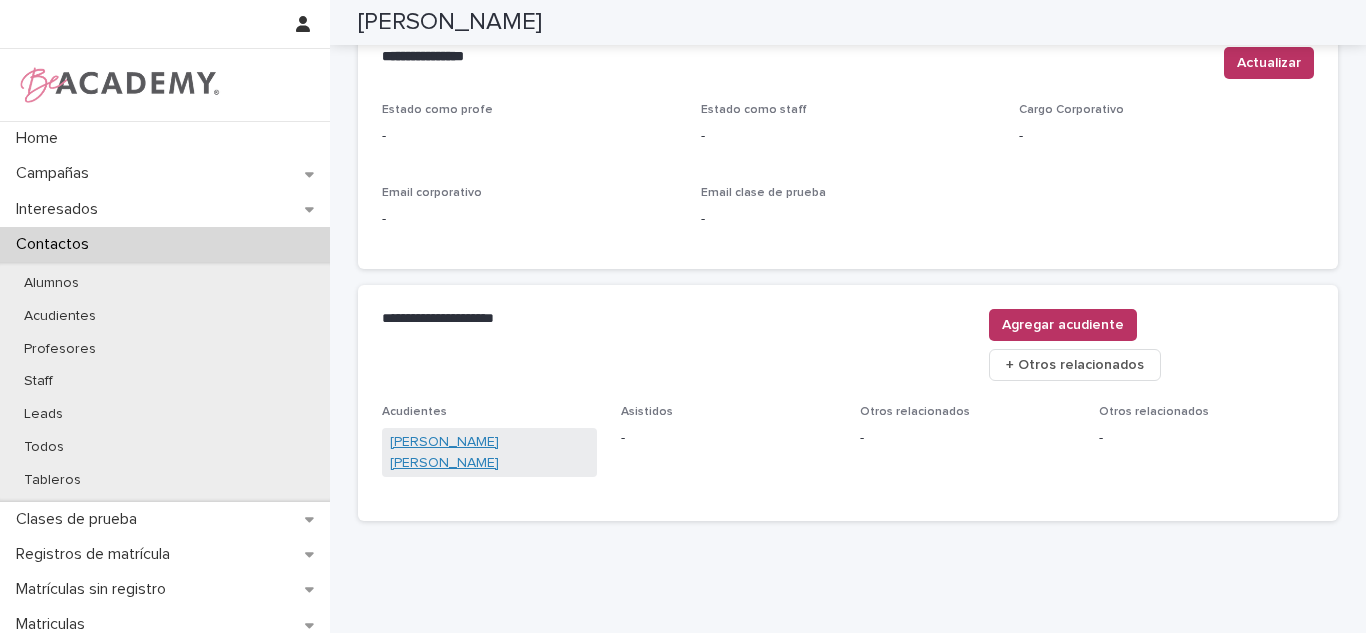 click on "[PERSON_NAME] [PERSON_NAME]" at bounding box center [489, 453] 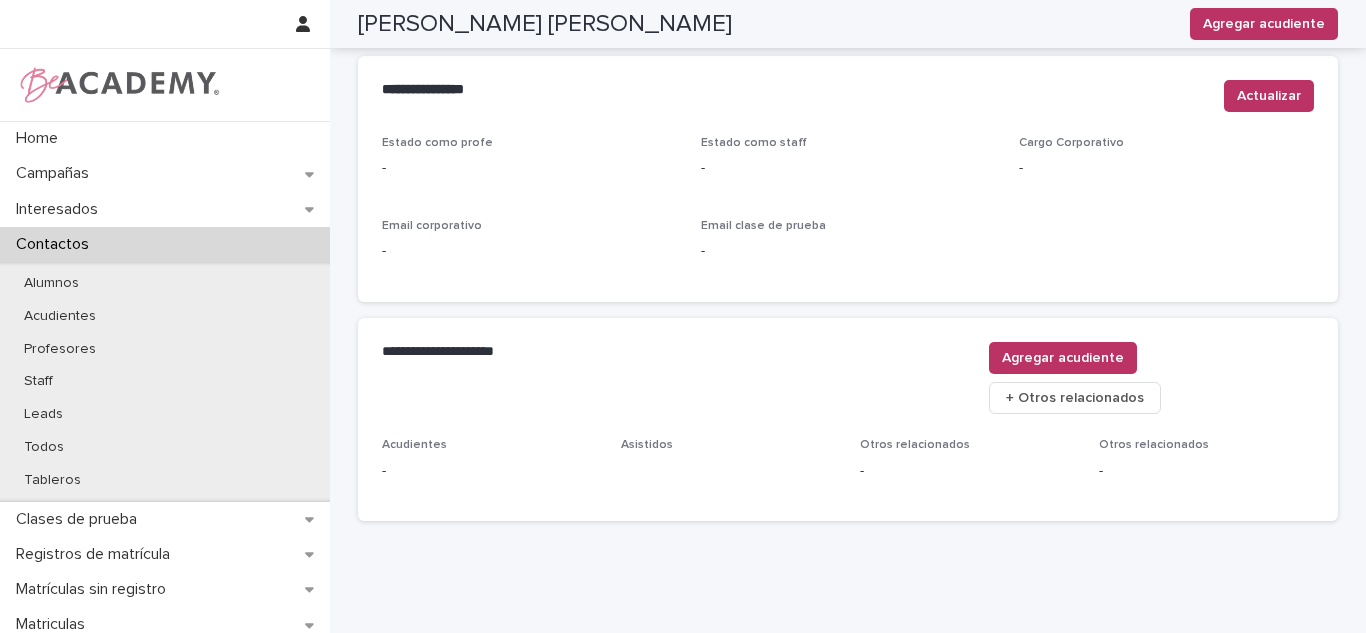 scroll, scrollTop: 855, scrollLeft: 0, axis: vertical 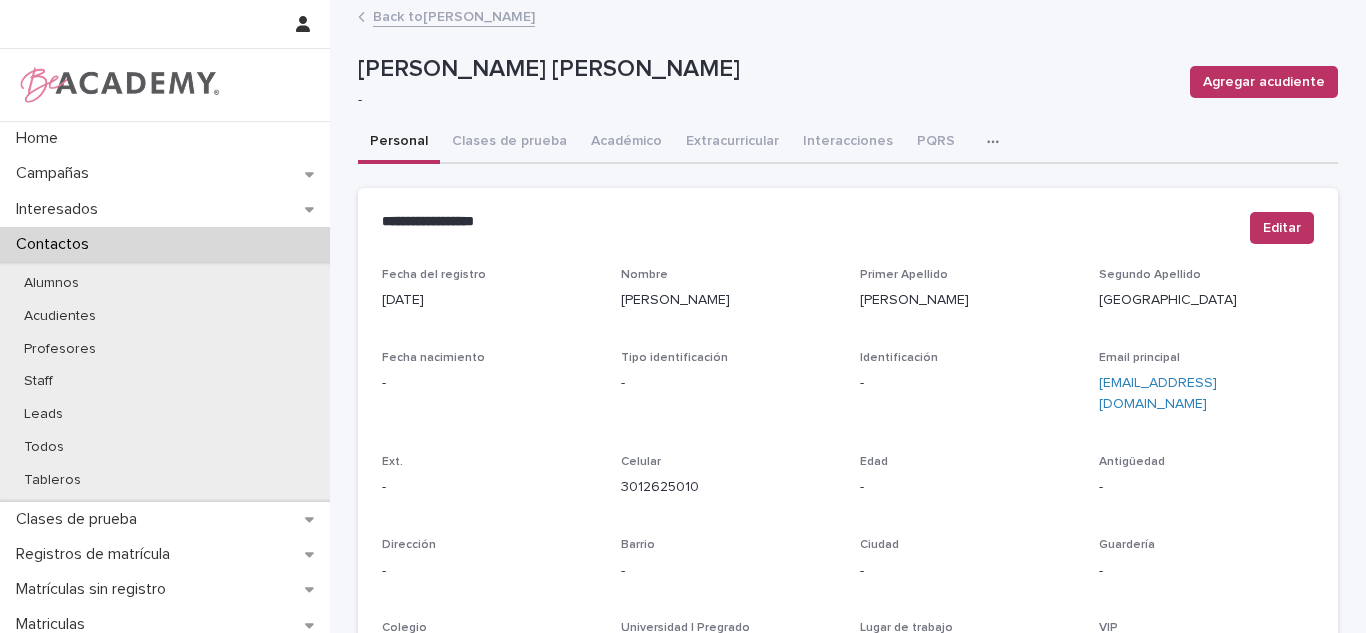 click on "Back to  [PERSON_NAME]" at bounding box center [454, 15] 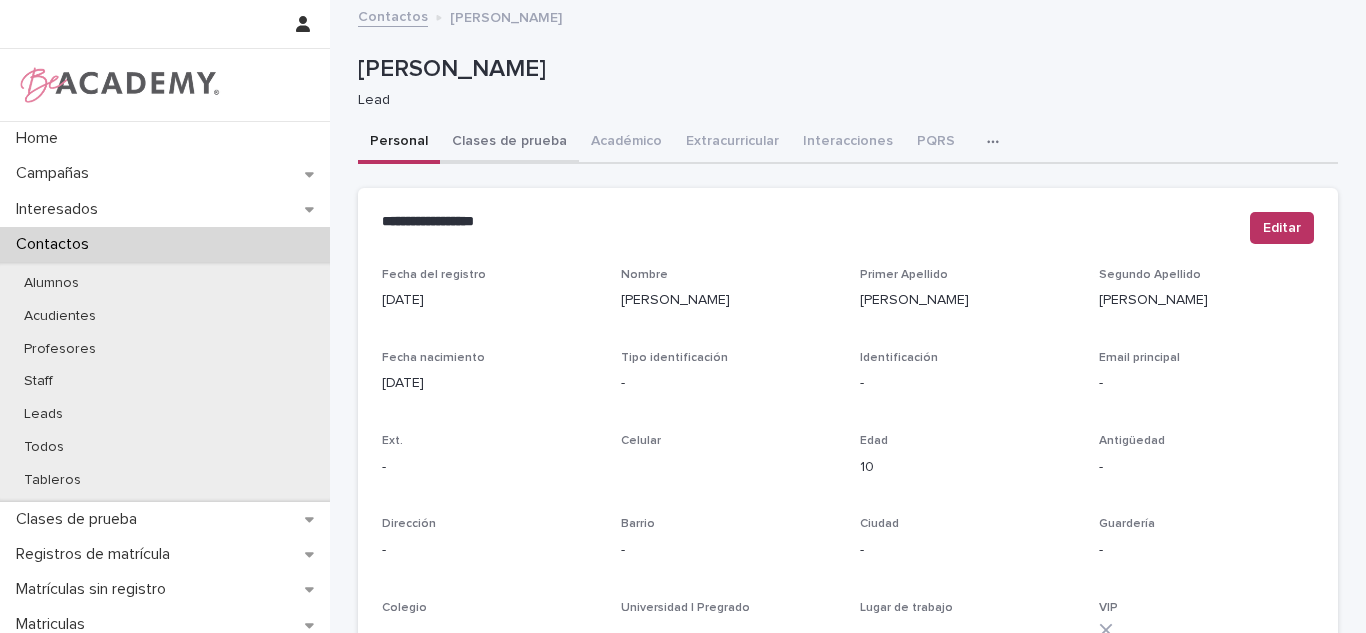click on "Clases de prueba" at bounding box center [509, 143] 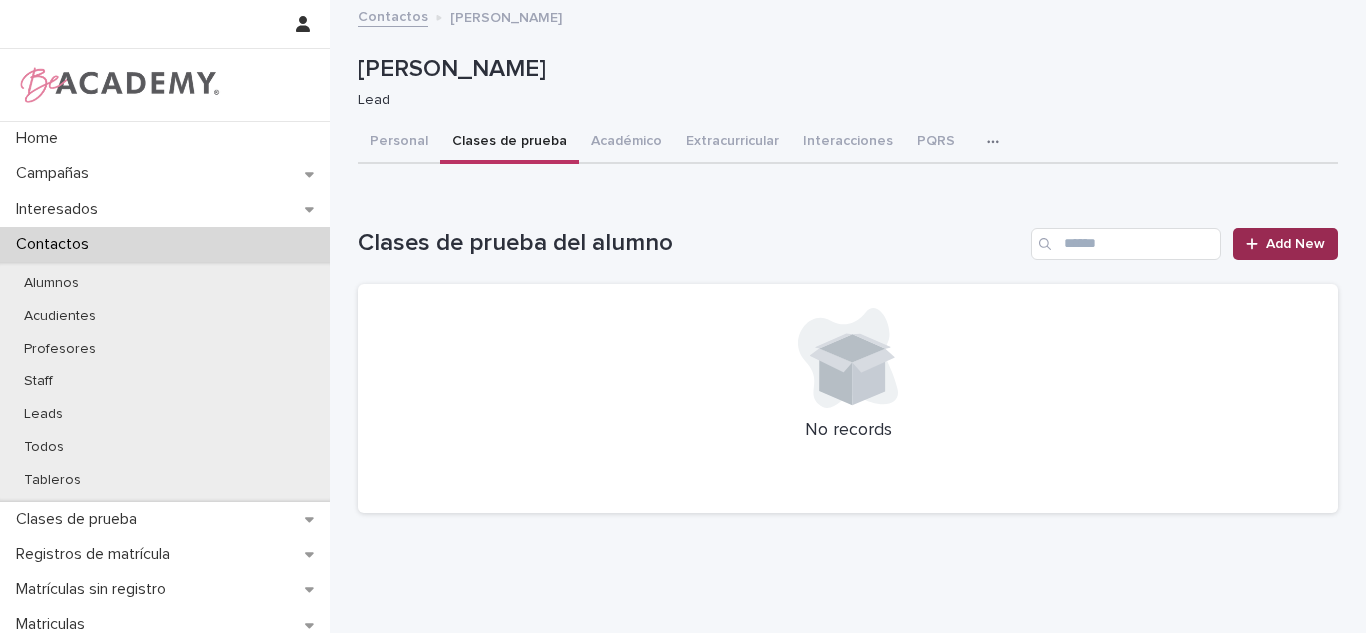 click on "Add New" at bounding box center (1285, 244) 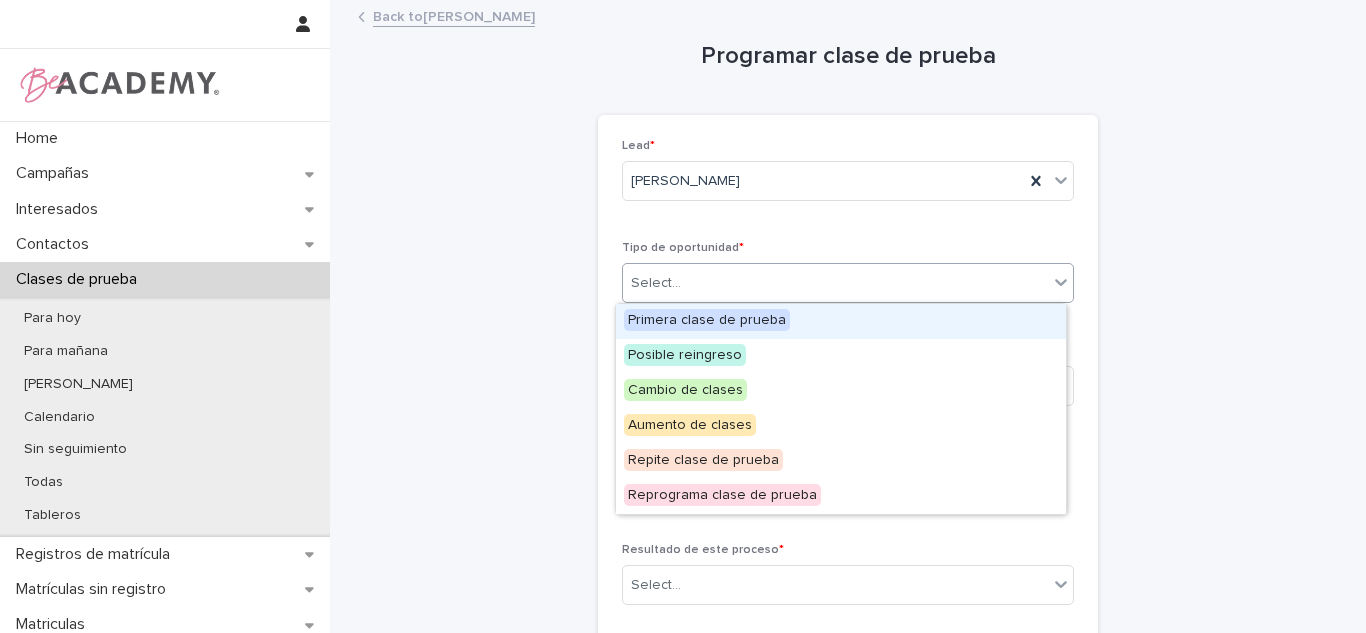 click on "Select..." at bounding box center [848, 283] 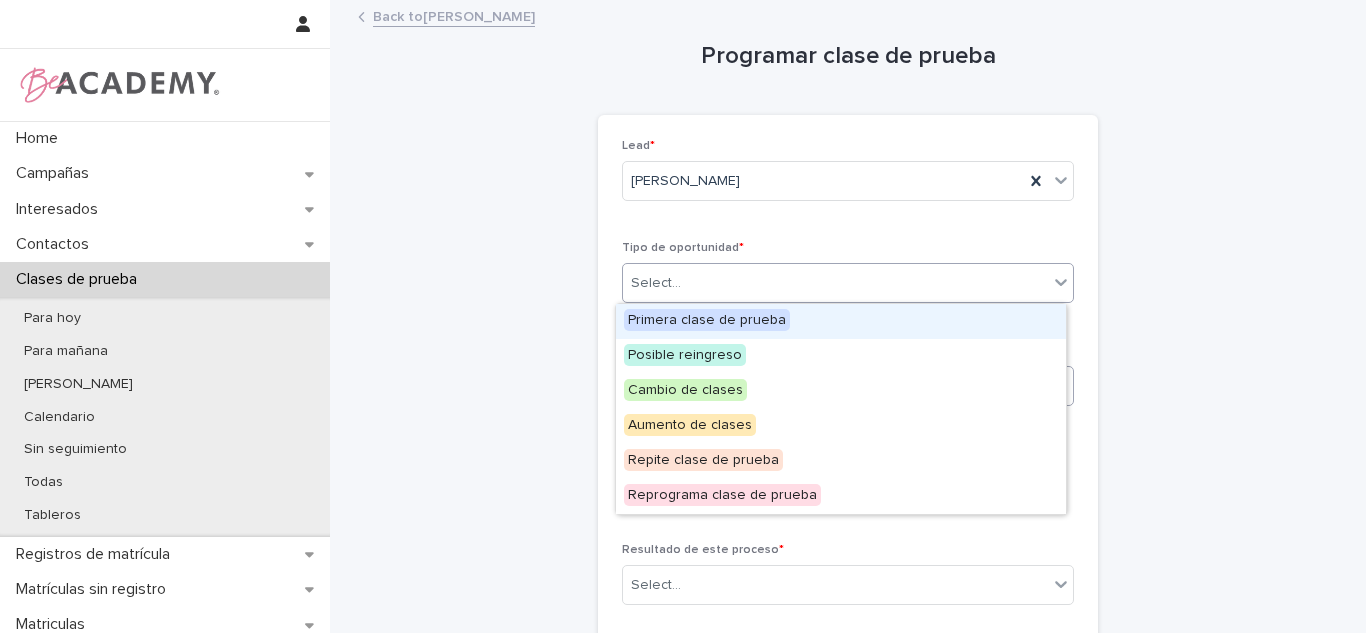 click on "Primera clase de prueba" at bounding box center (707, 320) 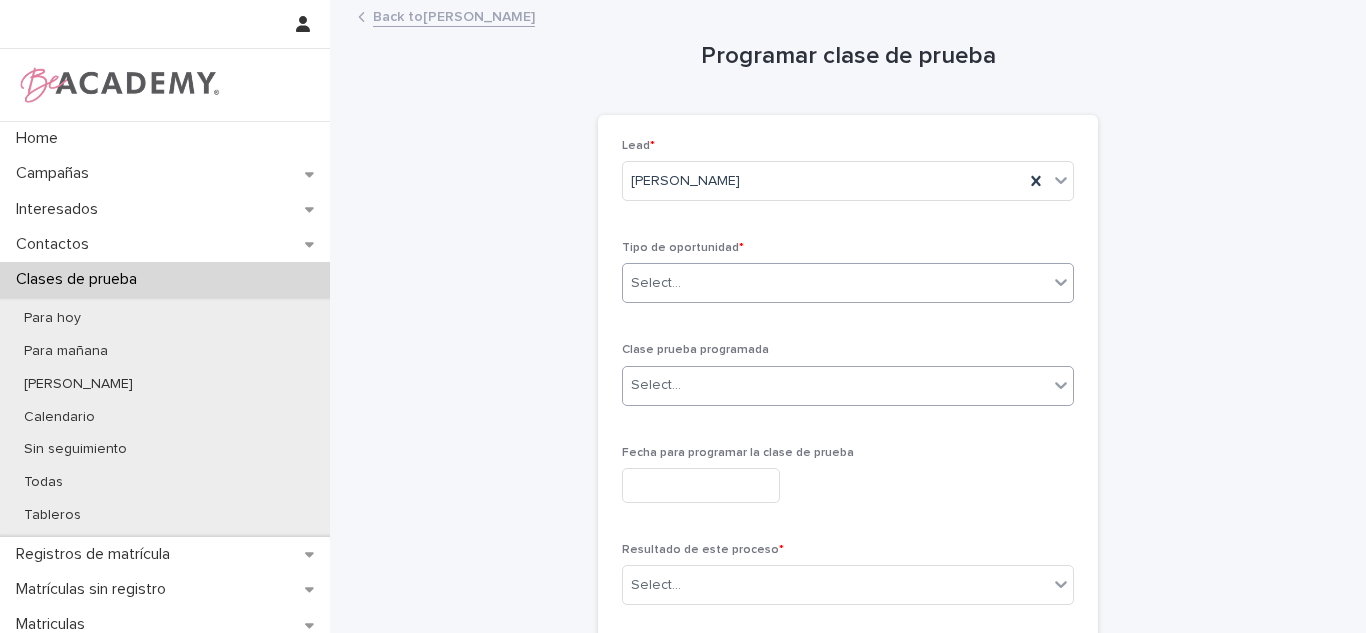 click on "Select..." at bounding box center (656, 385) 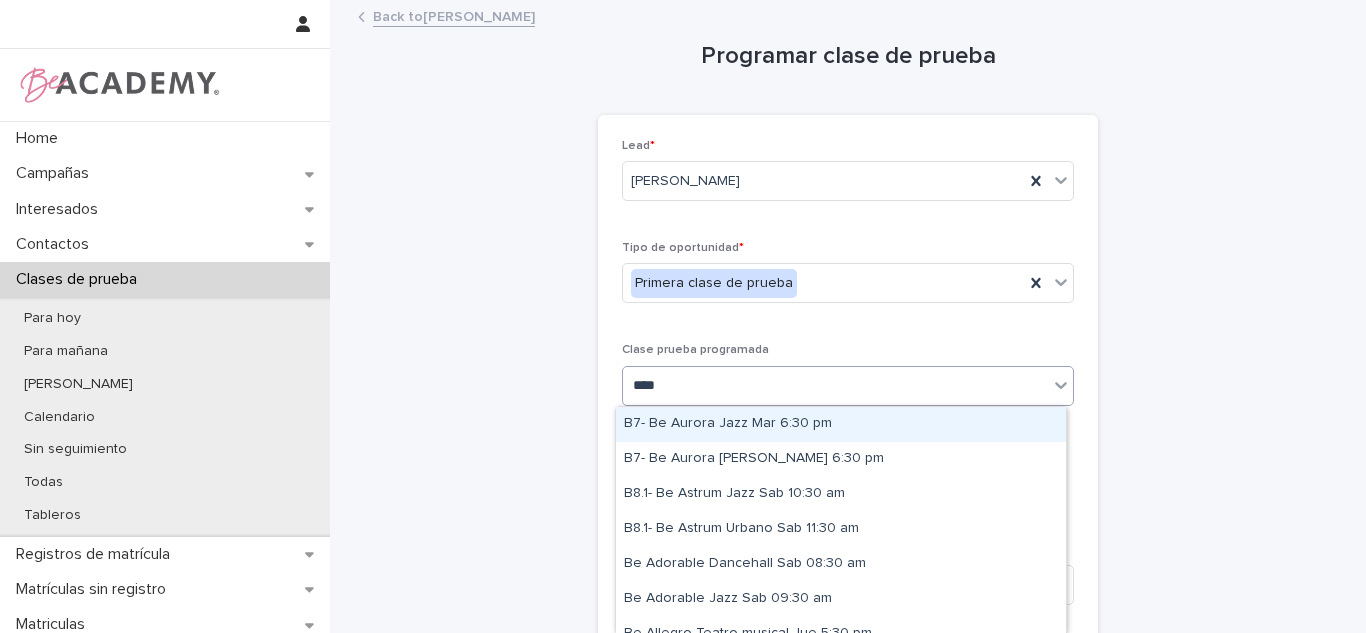 type on "*****" 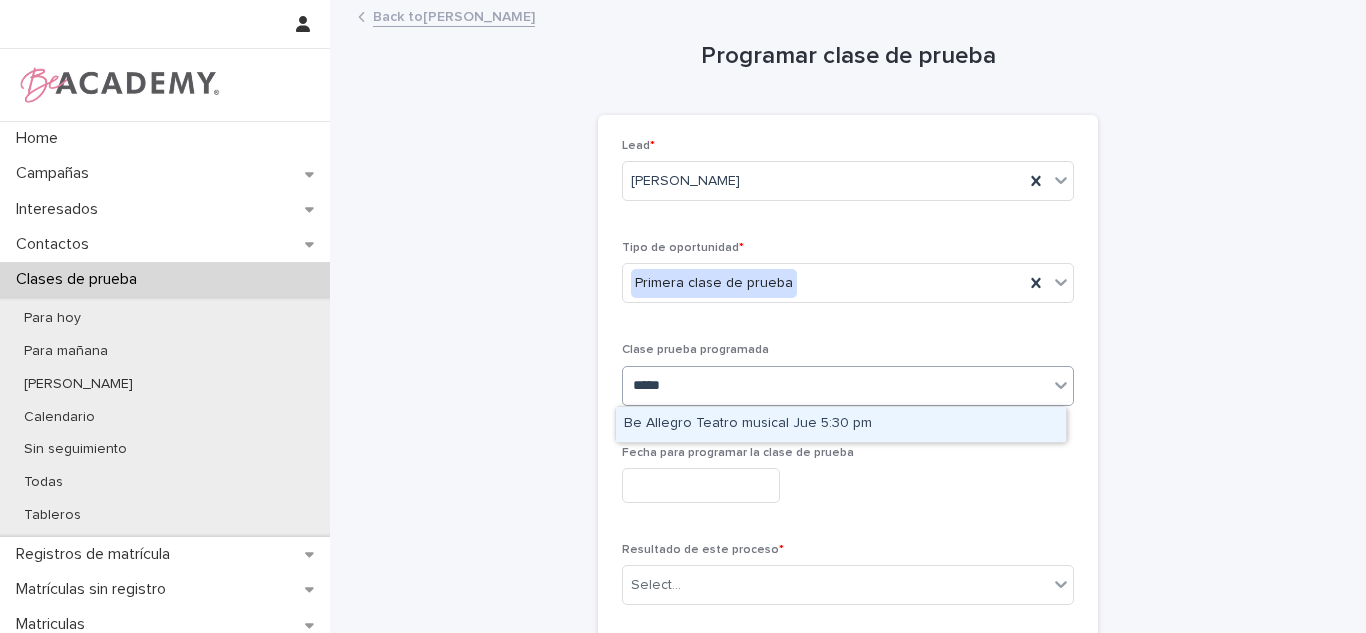 click on "Be Allegro Teatro musical Jue 5:30 pm" at bounding box center (841, 424) 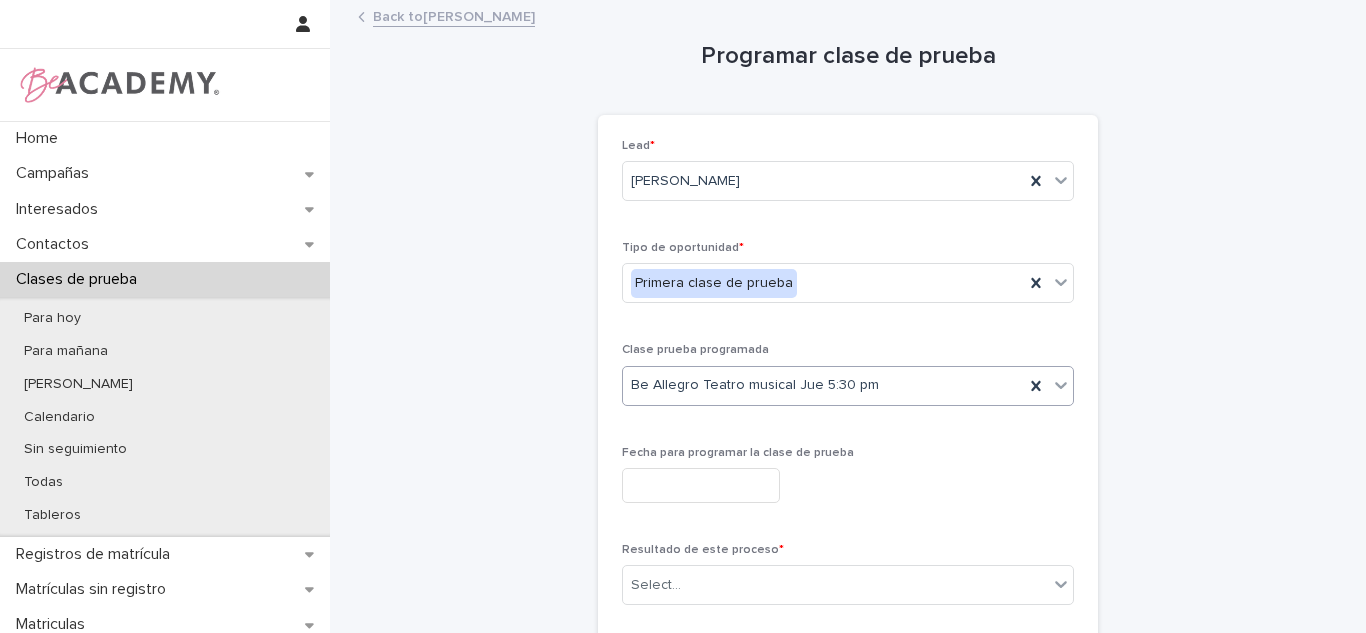 click at bounding box center (701, 485) 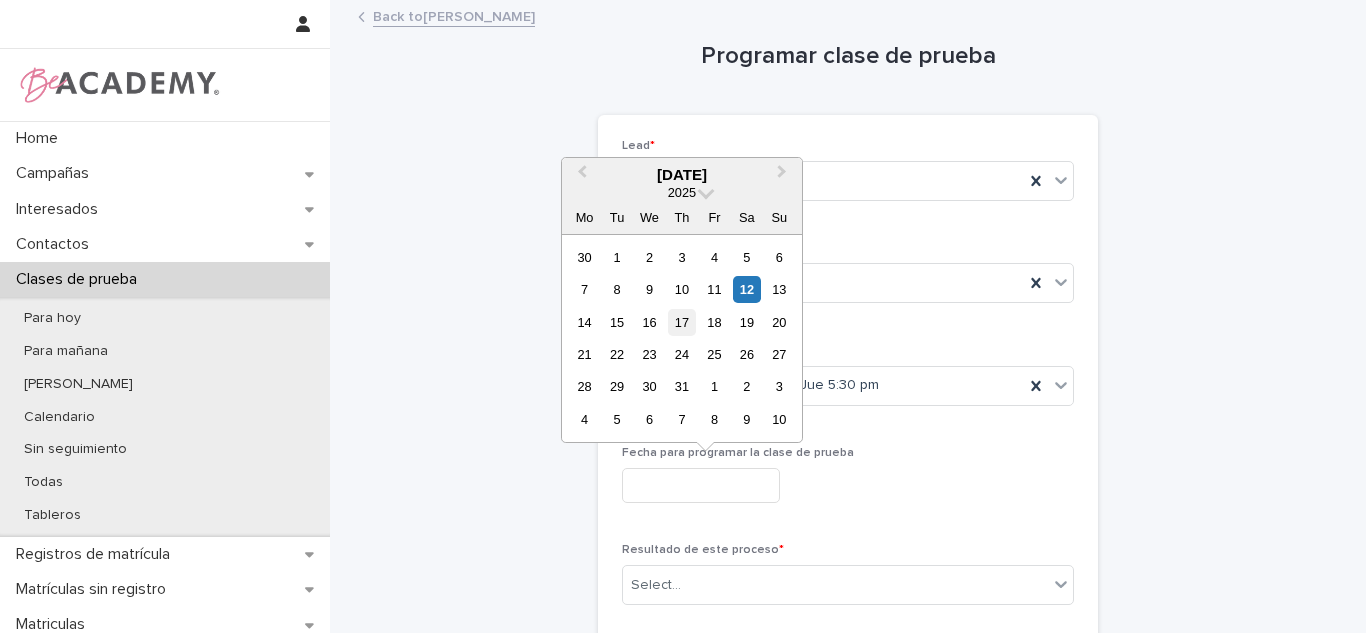 click on "17" at bounding box center [681, 322] 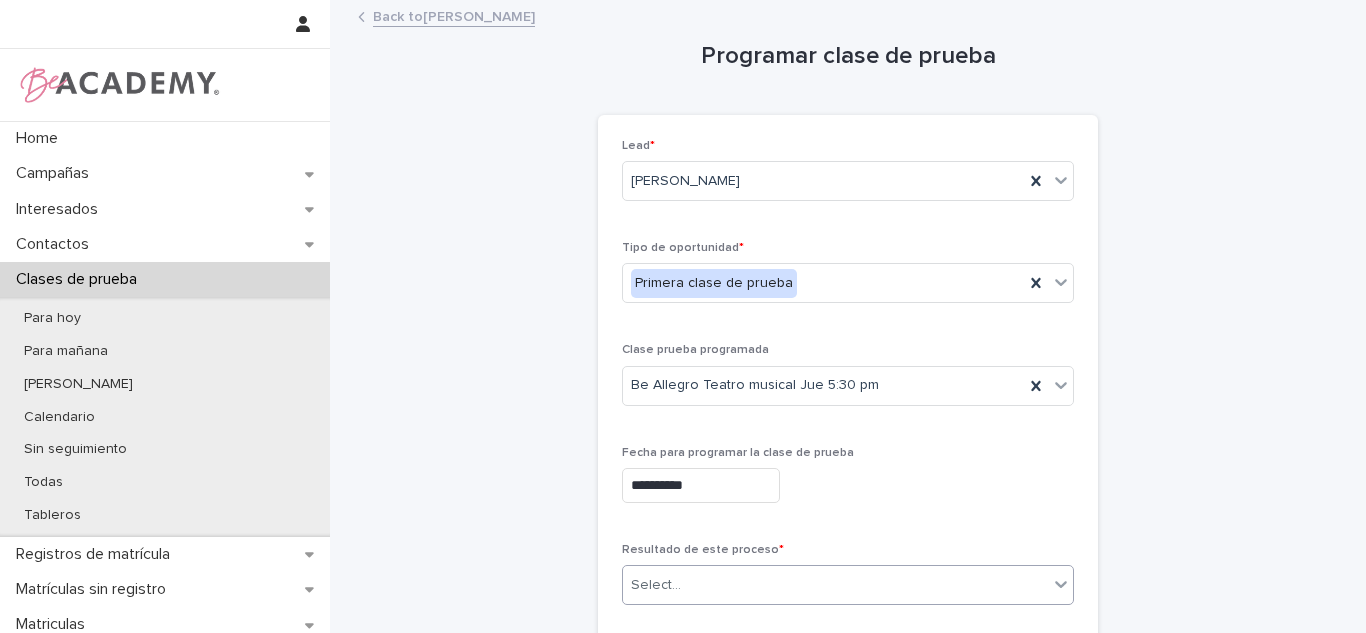 click on "Select..." at bounding box center (835, 585) 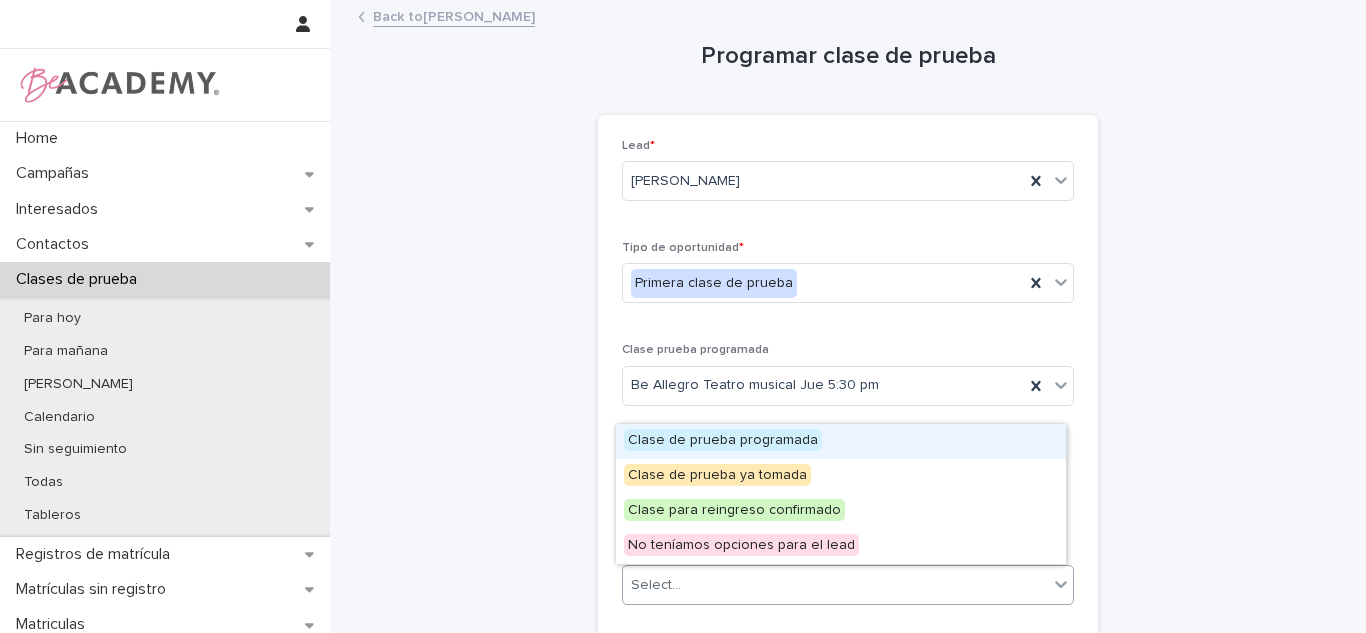 click on "Clase de prueba programada" at bounding box center [723, 440] 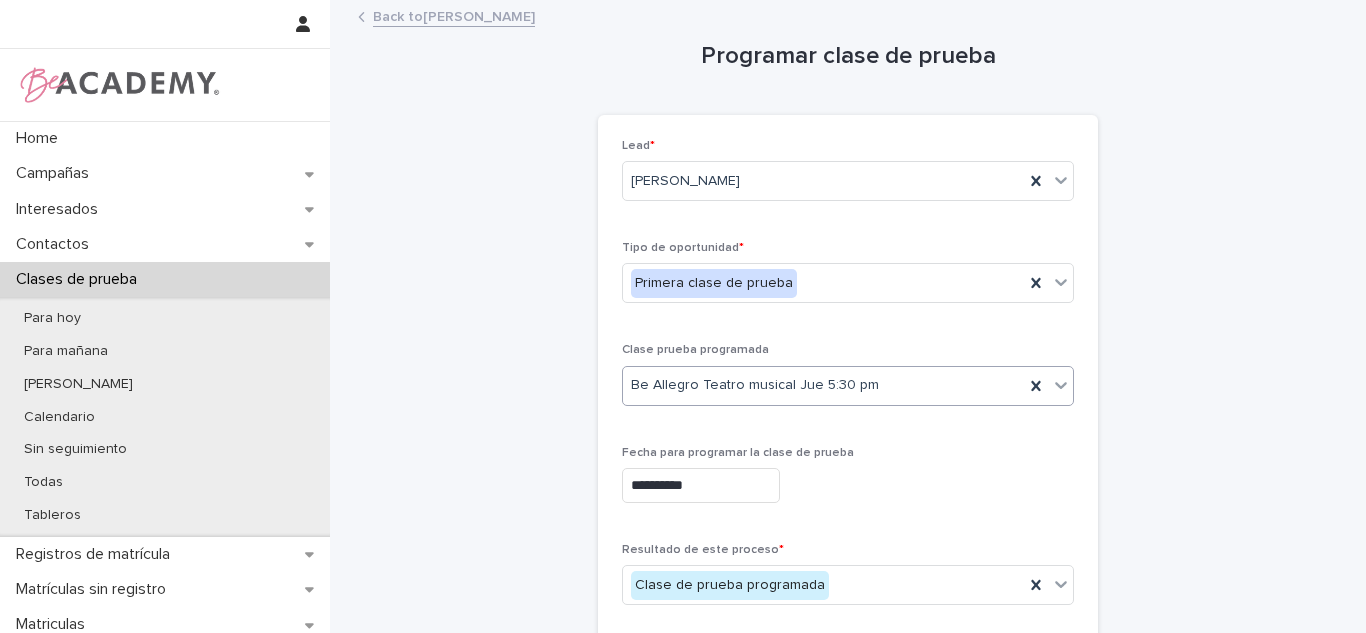 click on "Be Allegro Teatro musical Jue 5:30 pm" at bounding box center (823, 385) 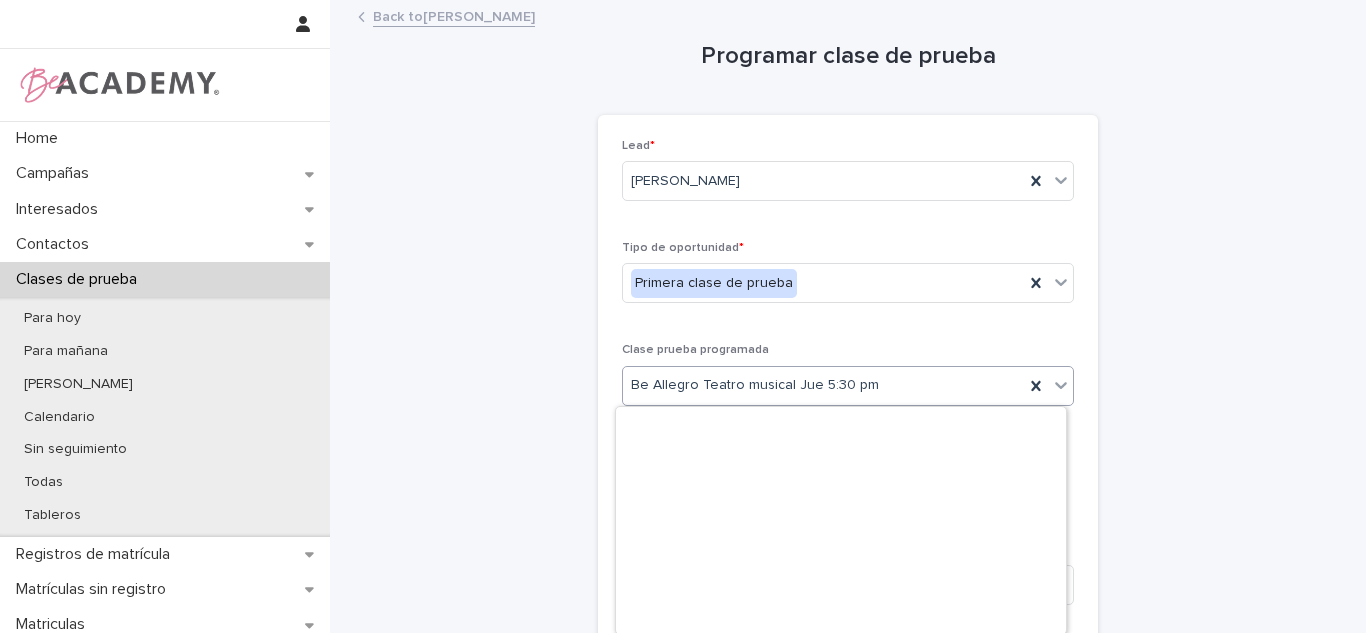 scroll, scrollTop: 1330, scrollLeft: 0, axis: vertical 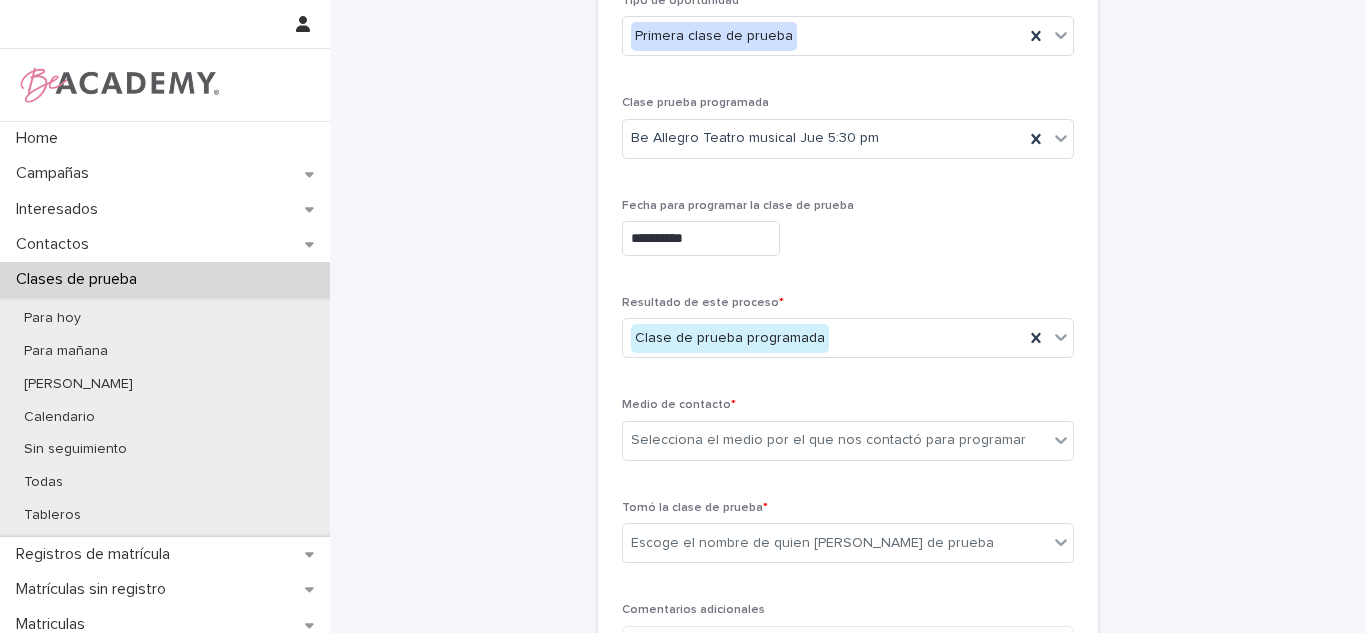 drag, startPoint x: 1020, startPoint y: 283, endPoint x: 1190, endPoint y: 280, distance: 170.02647 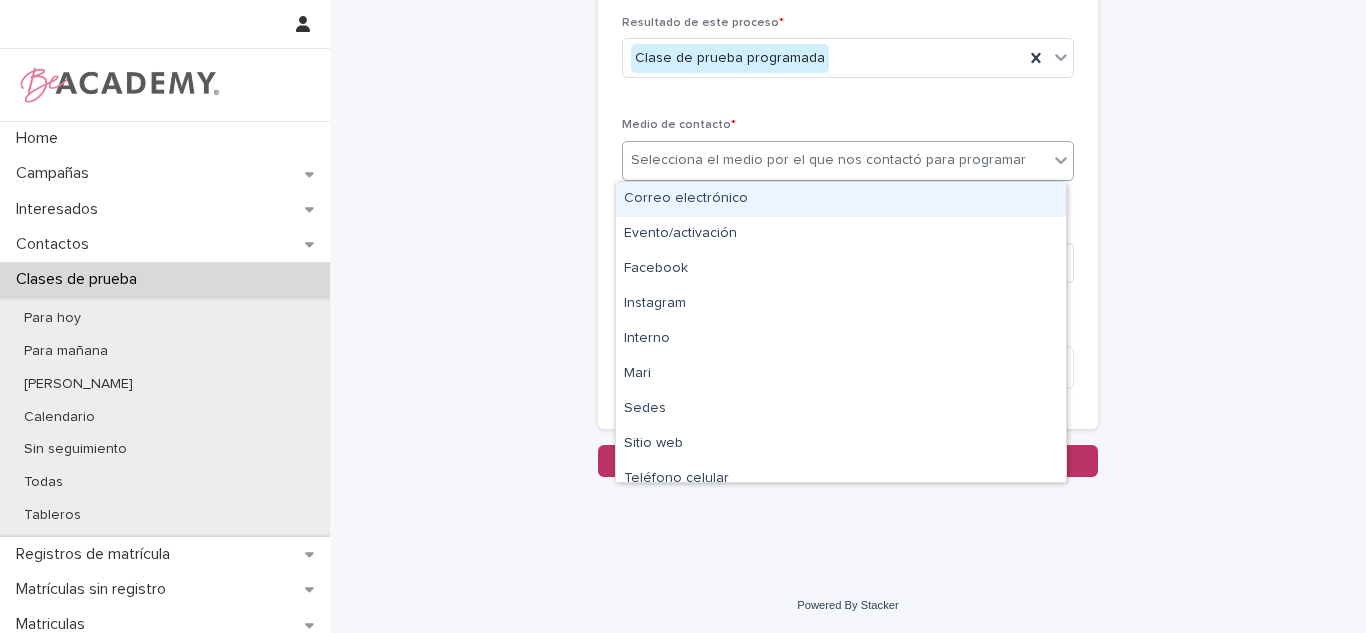 click on "Selecciona el medio por el que nos contactó para programar" at bounding box center (828, 160) 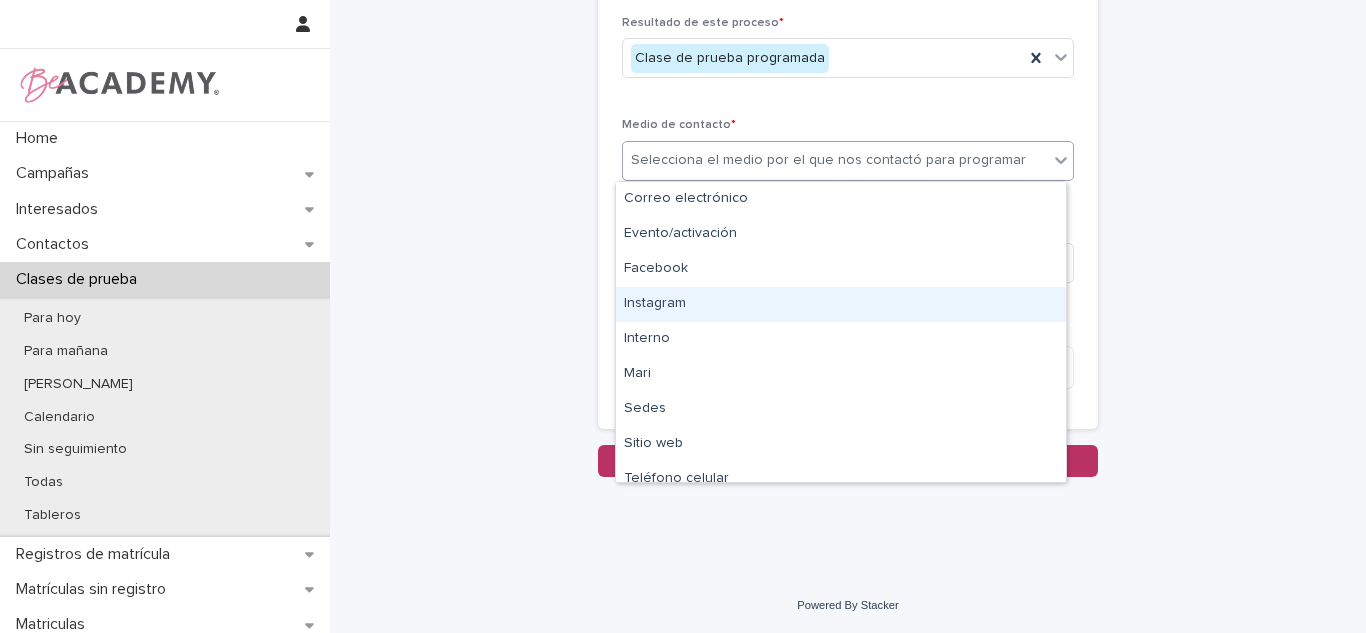 scroll, scrollTop: 85, scrollLeft: 0, axis: vertical 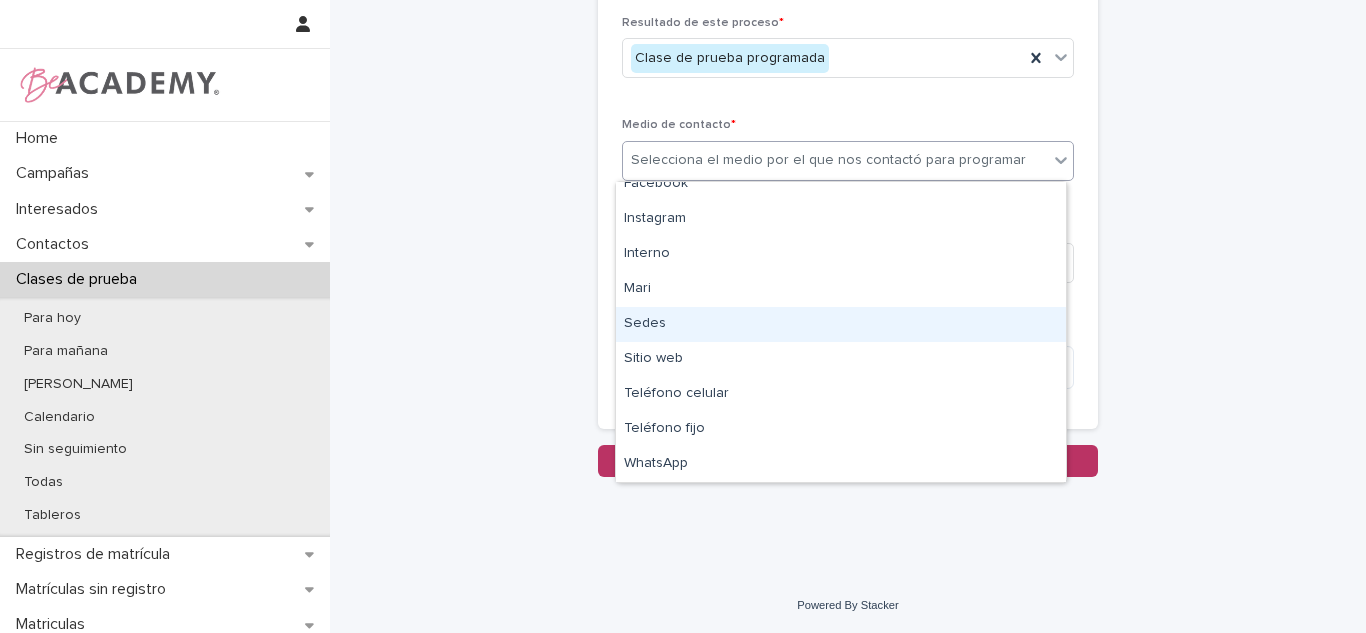 click on "Sedes" at bounding box center (841, 324) 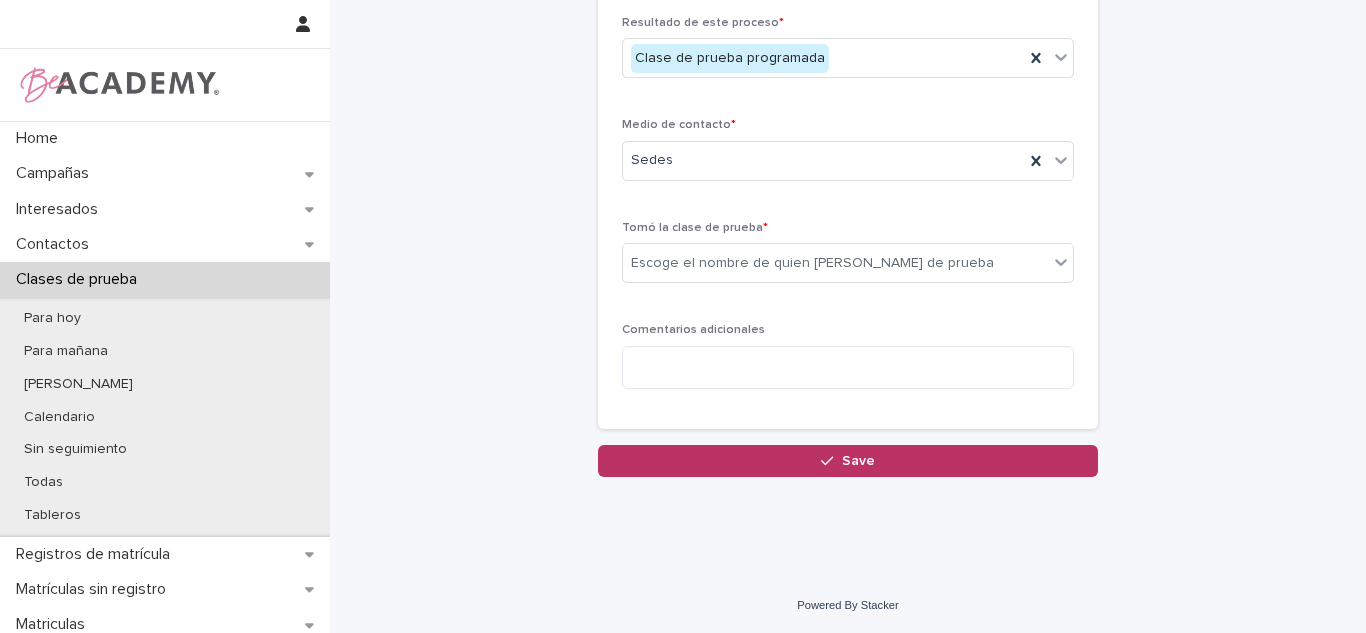 click on "[PERSON_NAME] de prueba * Escoge el nombre de quien [PERSON_NAME] de prueba" at bounding box center (848, 260) 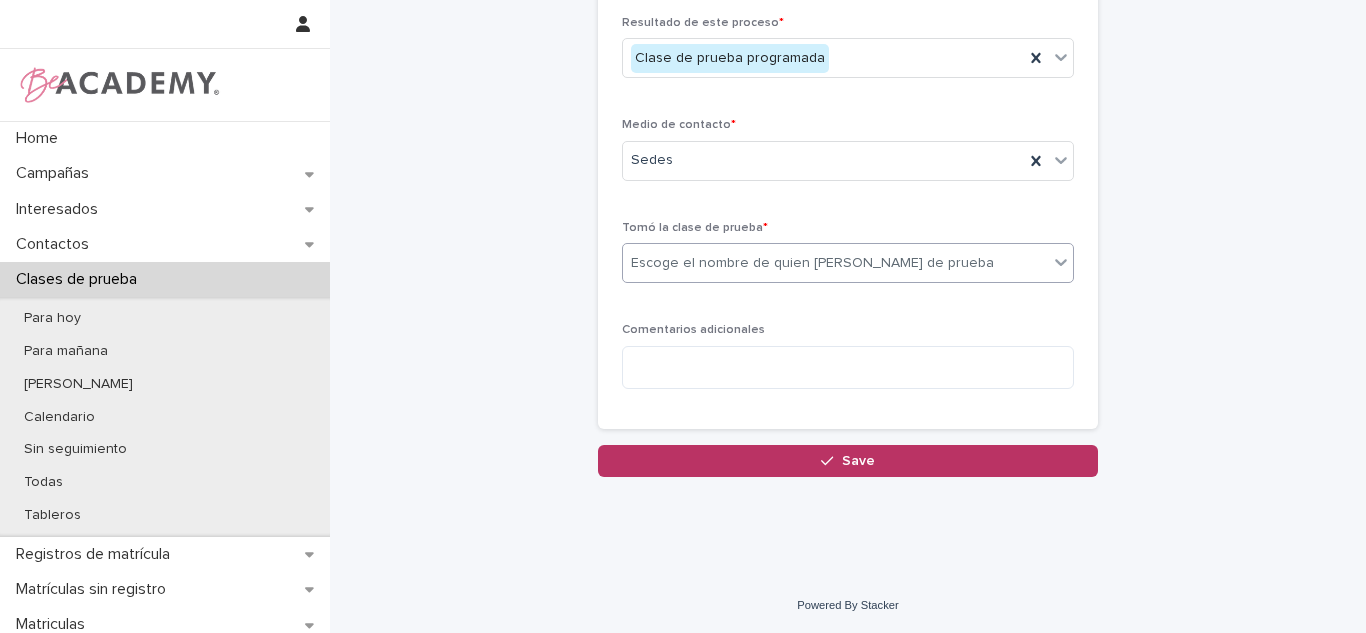 click on "Escoge el nombre de quien [PERSON_NAME] de prueba" at bounding box center [812, 263] 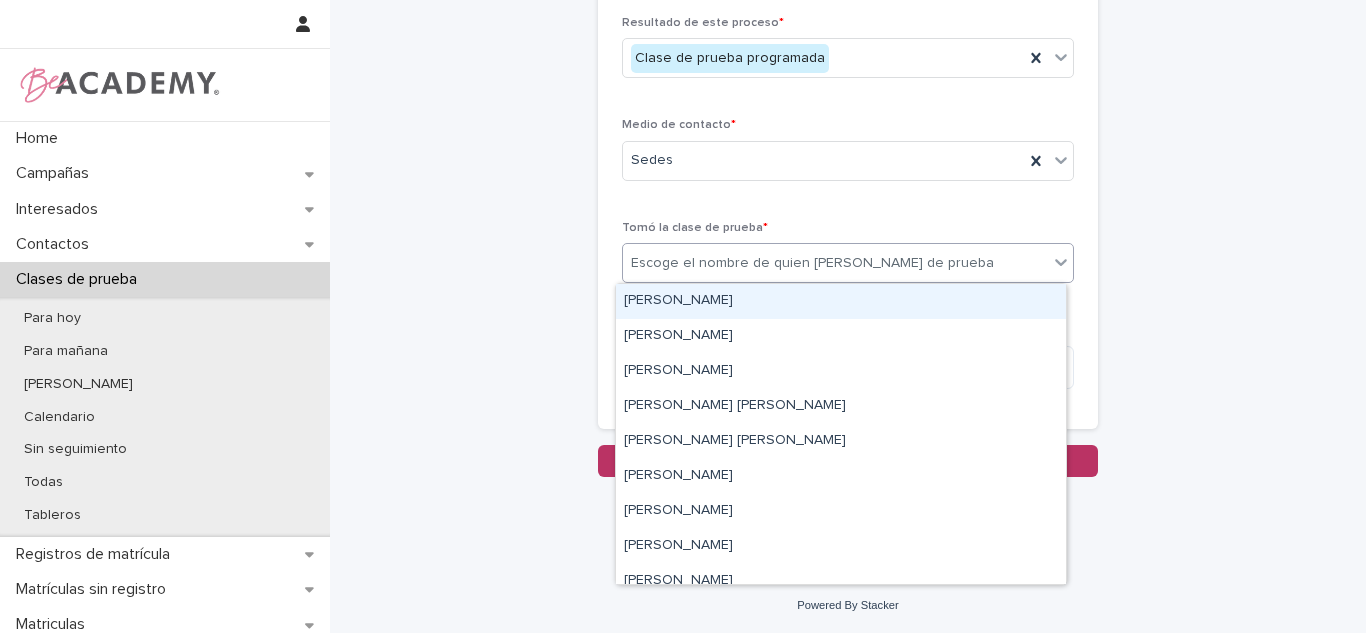 click on "[PERSON_NAME]" at bounding box center [841, 301] 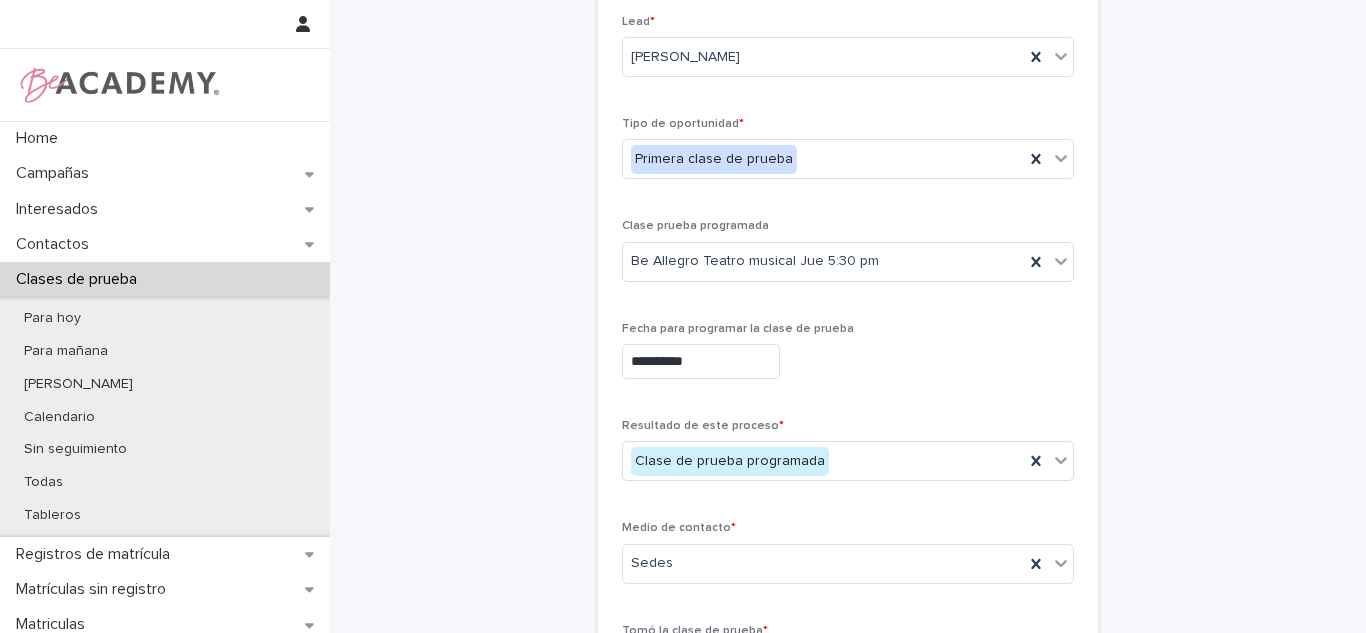 scroll, scrollTop: 47, scrollLeft: 0, axis: vertical 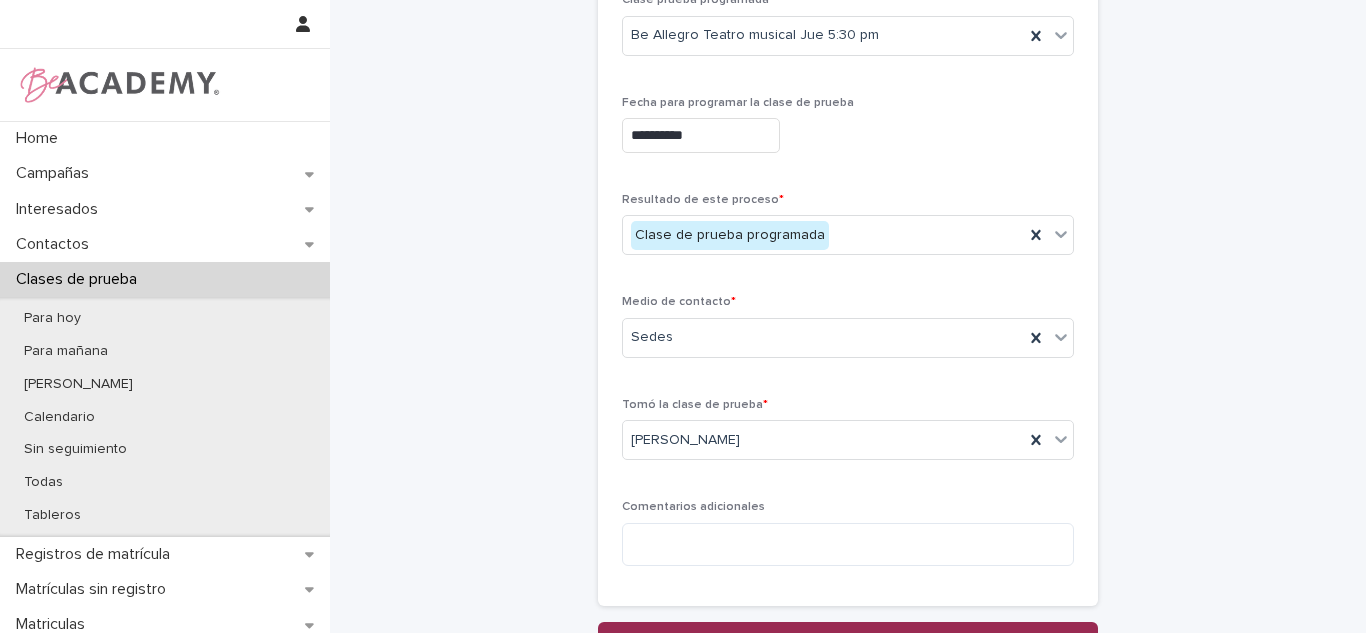 click on "Save" at bounding box center [848, 638] 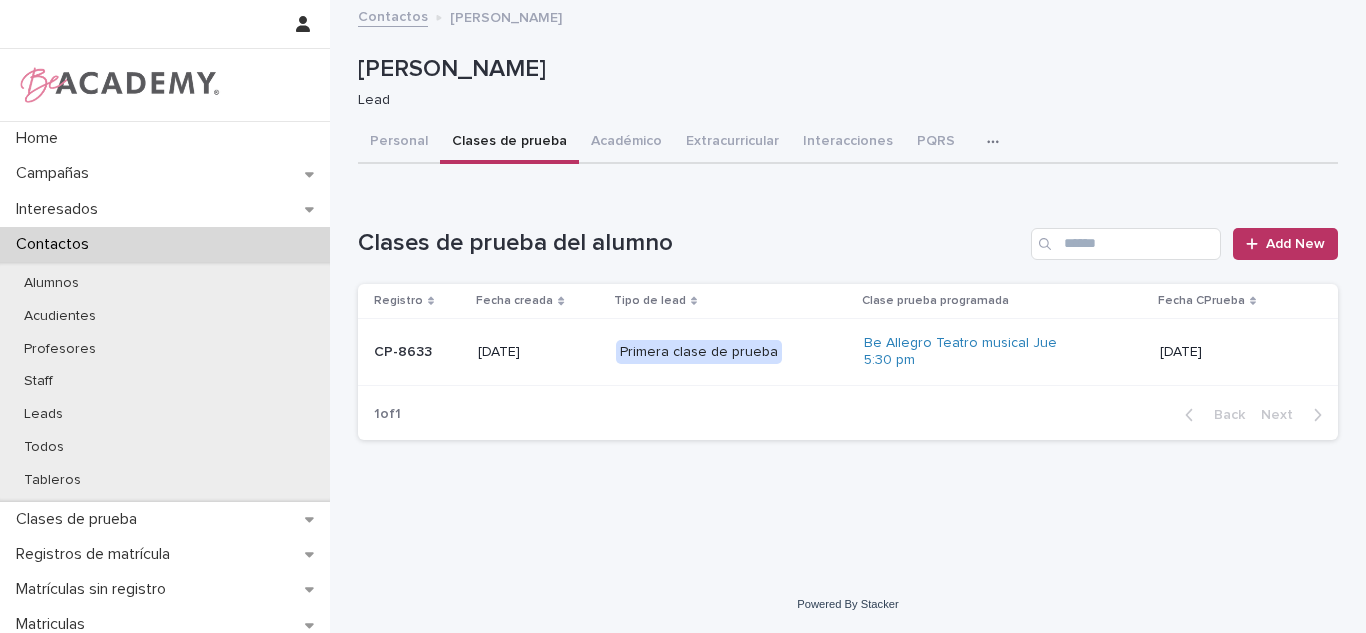 scroll, scrollTop: 0, scrollLeft: 0, axis: both 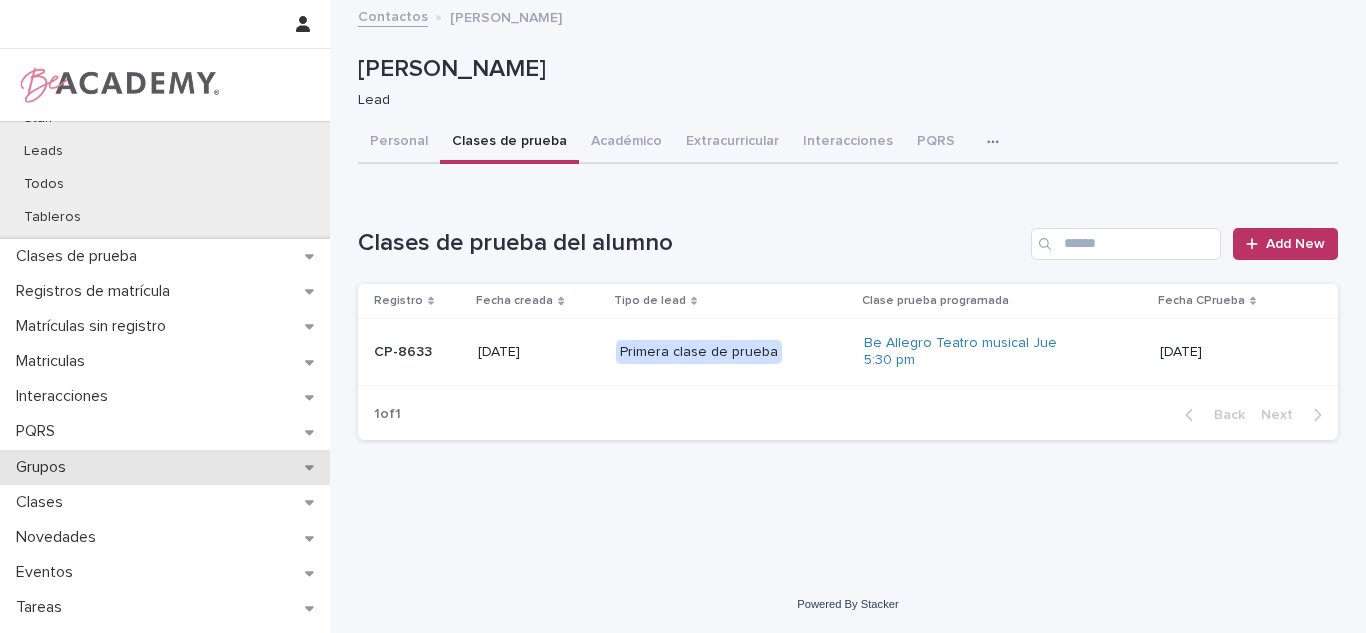 click on "Grupos" at bounding box center [165, 467] 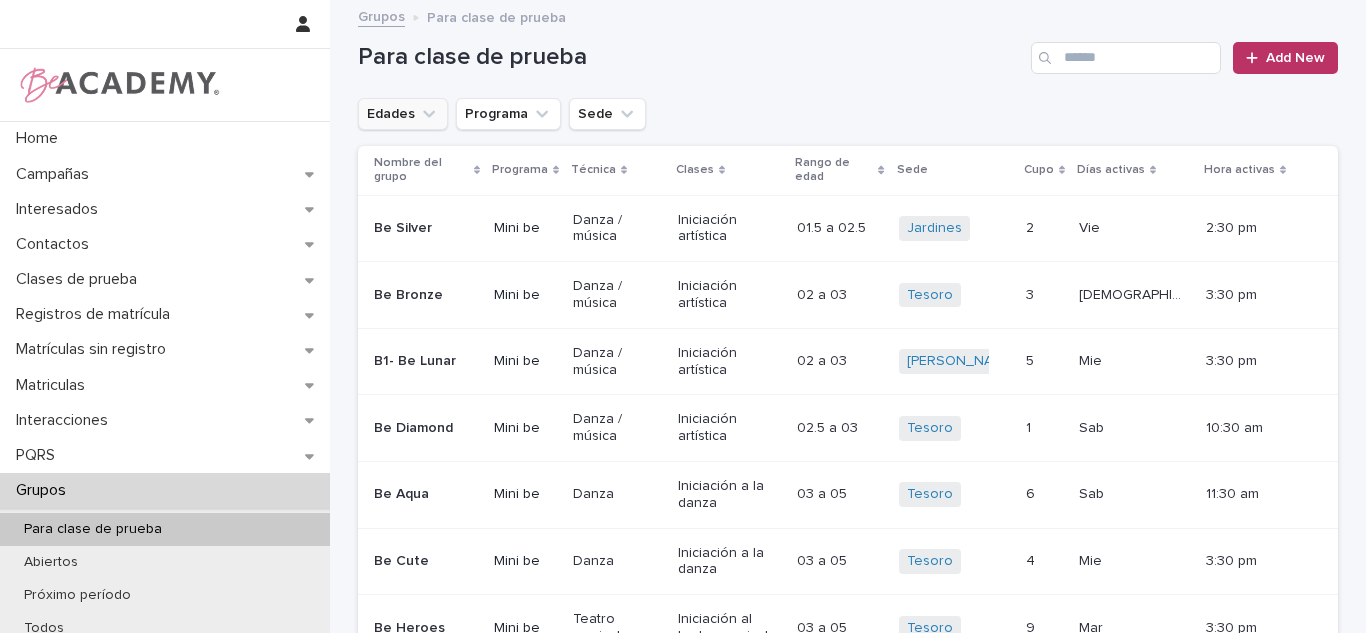 click 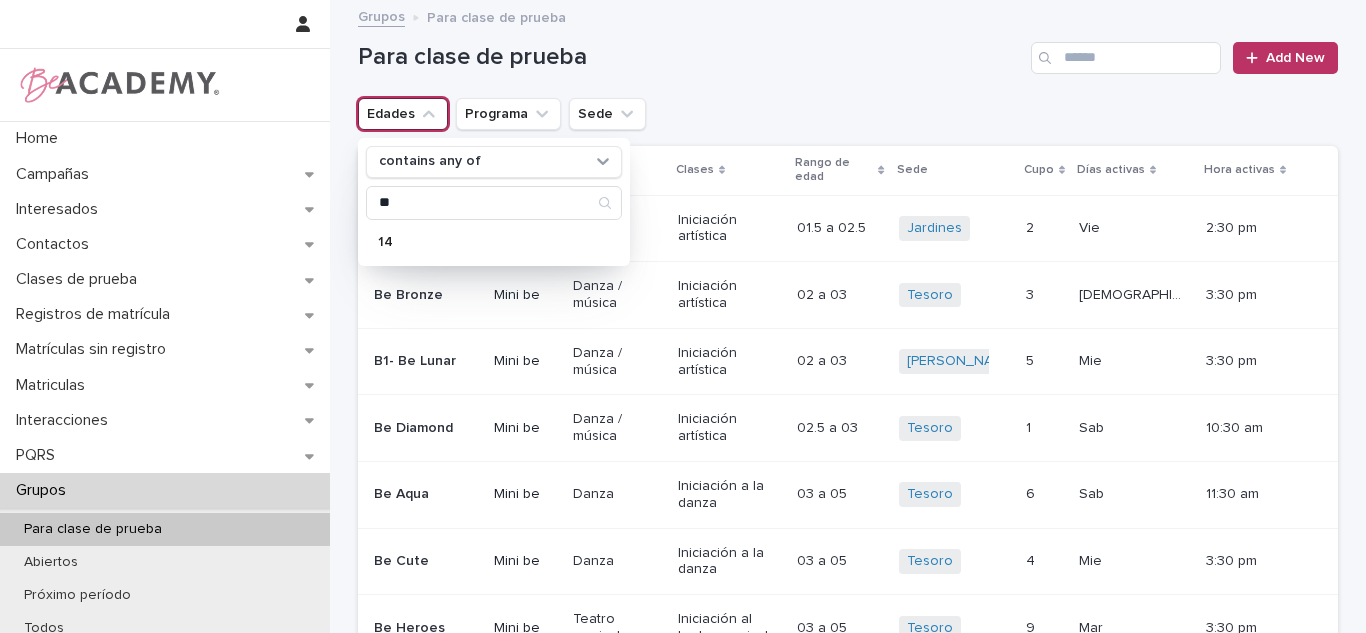 type on "**" 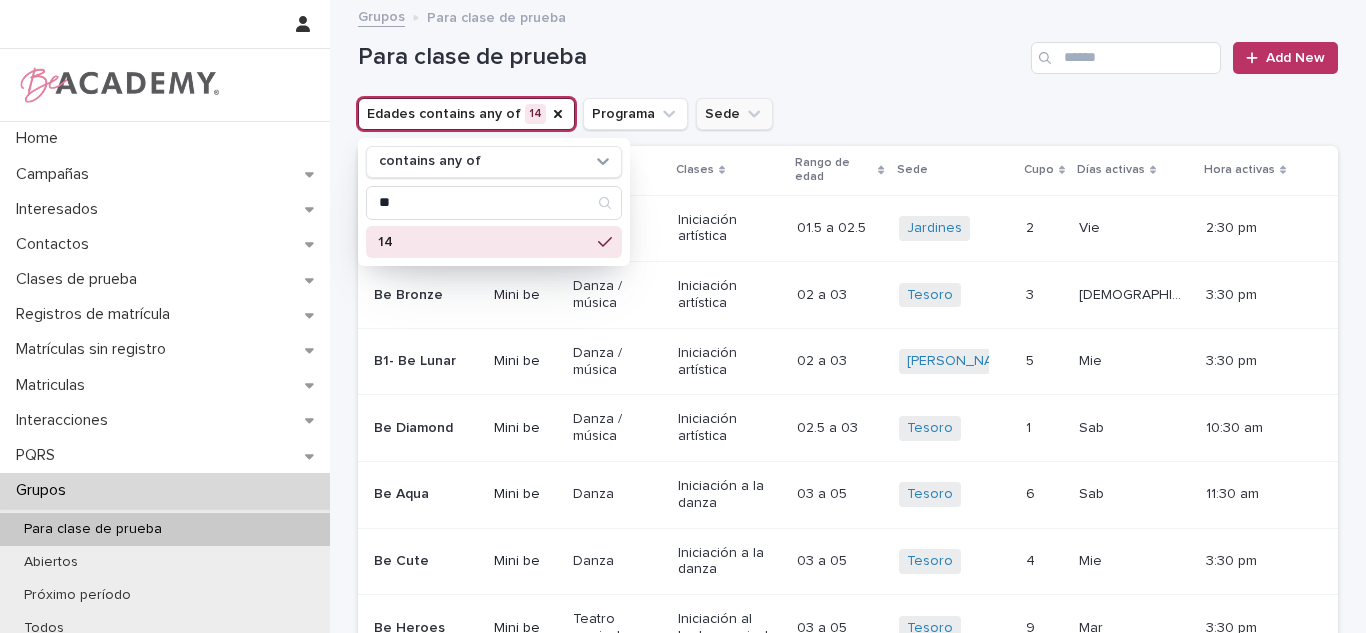 click 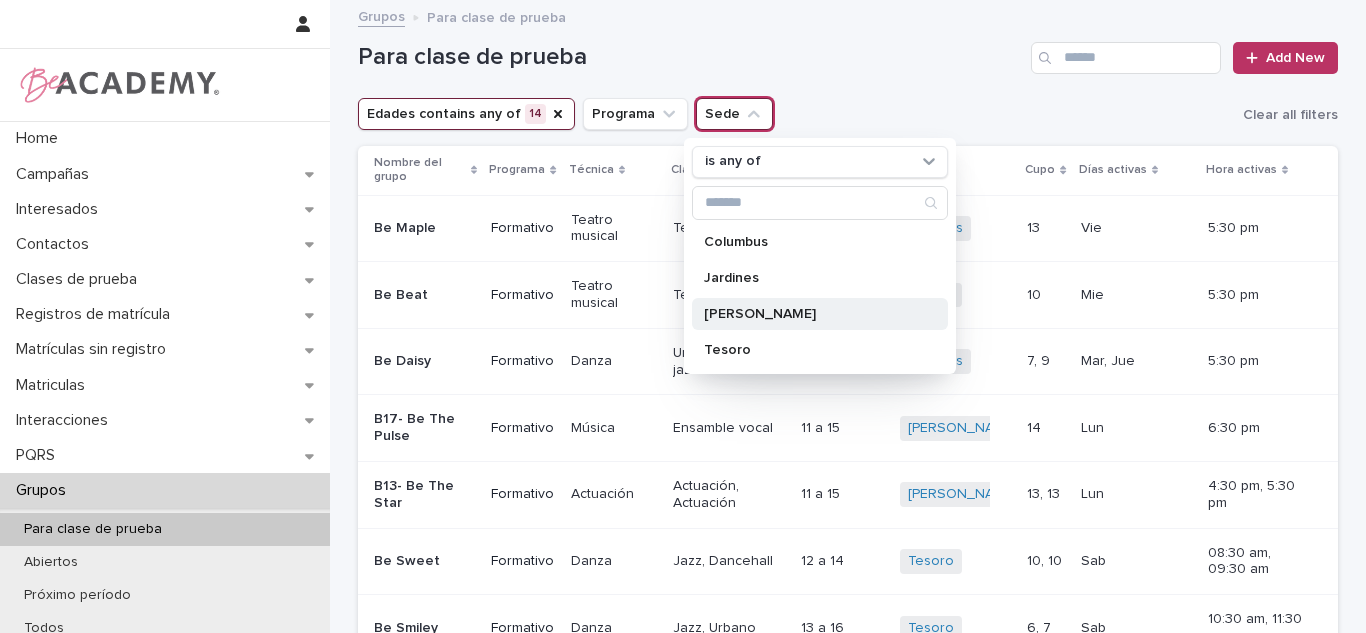 click on "[PERSON_NAME]" at bounding box center (820, 314) 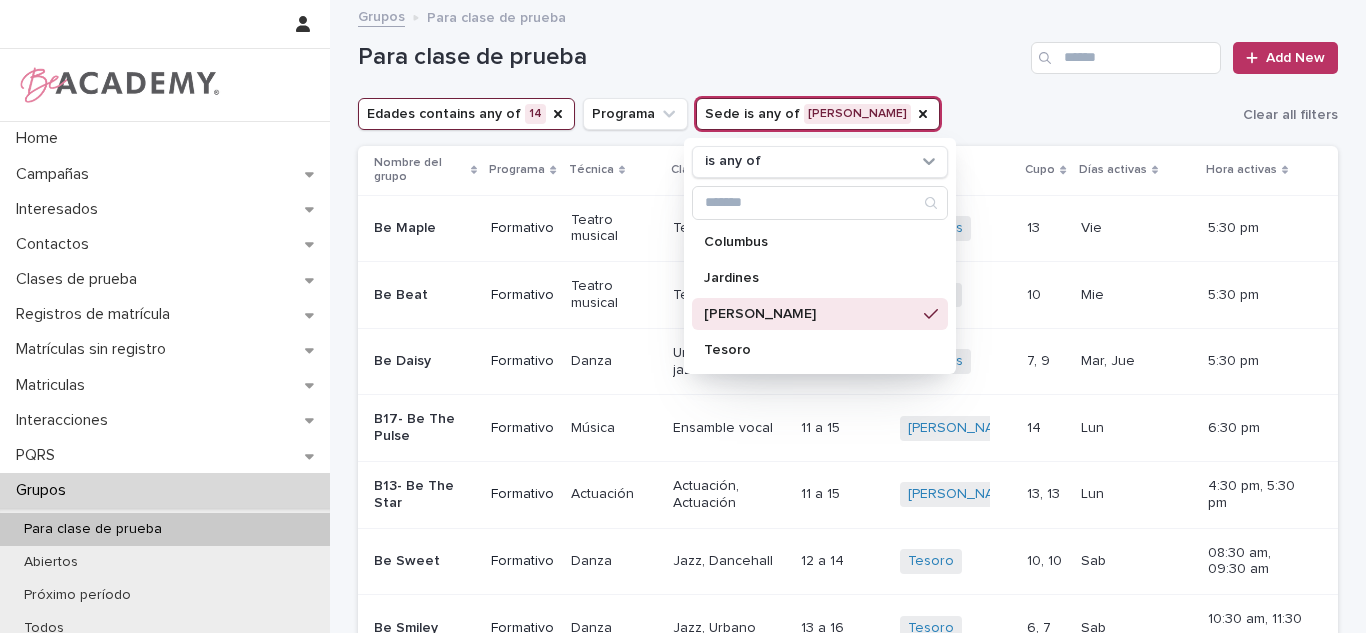drag, startPoint x: 875, startPoint y: 100, endPoint x: 513, endPoint y: 3, distance: 374.7706 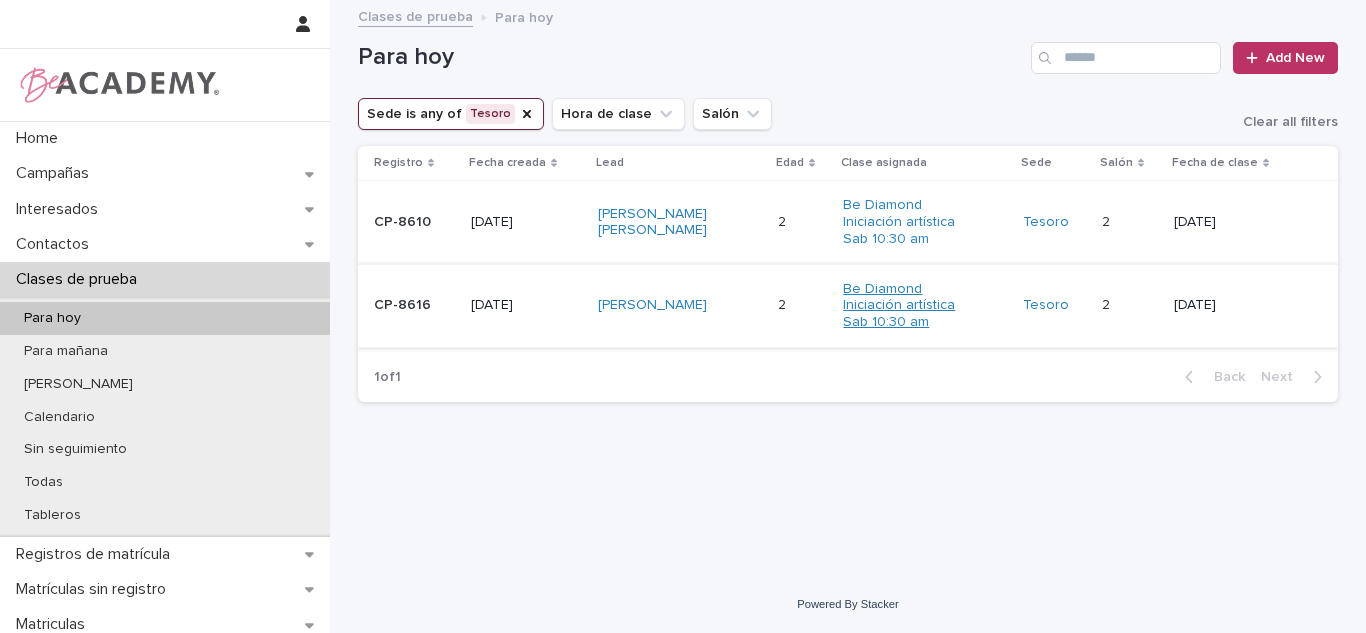 scroll, scrollTop: 0, scrollLeft: 0, axis: both 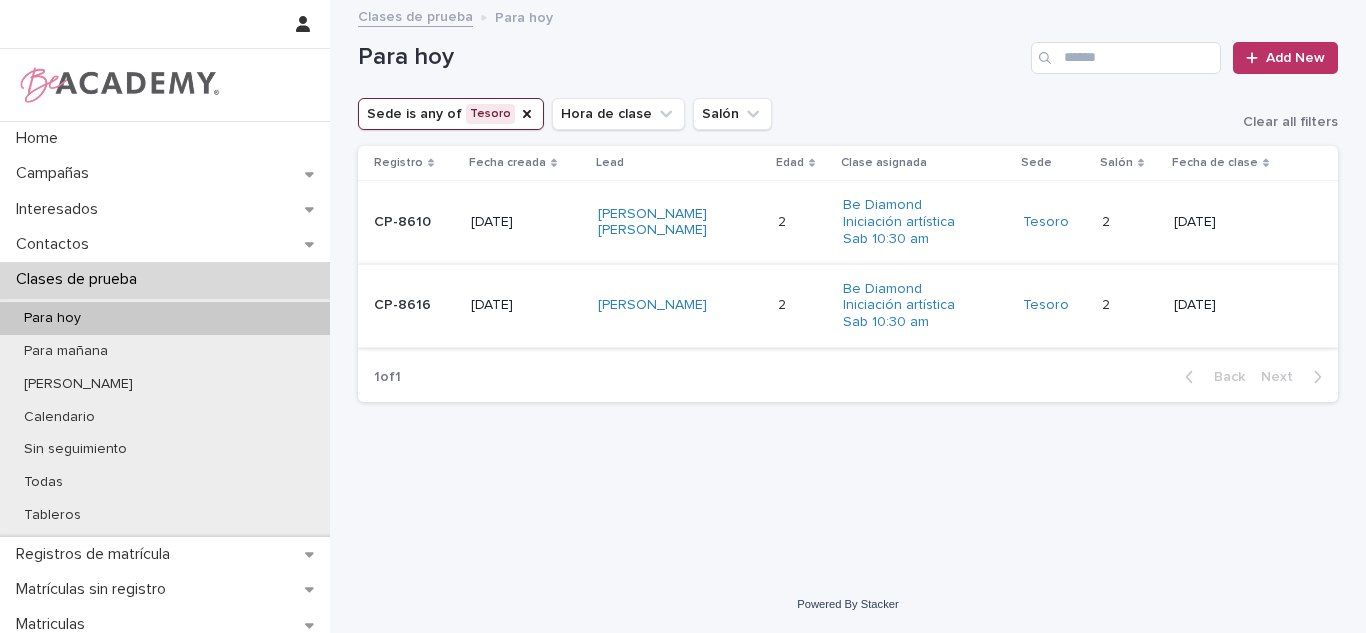 click on "Loading... Saving… Loading... Saving… Para hoy Add New Sede is any of Tesoro Hora de clase Salón Clear all filters Registro Fecha creada Lead Edad Clase asignada Sede Salón Fecha de clase CP-8610 05/07/2025 Guadalupe Betancur Simanca   2 2   Be Diamond Iniciación artística Sab 10:30 am   Tesoro   2 2   12/07/2025 CP-8616 08/07/2025 Sofia Parra Jaramillo   2 2   Be Diamond Iniciación artística Sab 10:30 am   Tesoro   2 2   12/07/2025 1  of  1 Back Next" at bounding box center (848, 289) 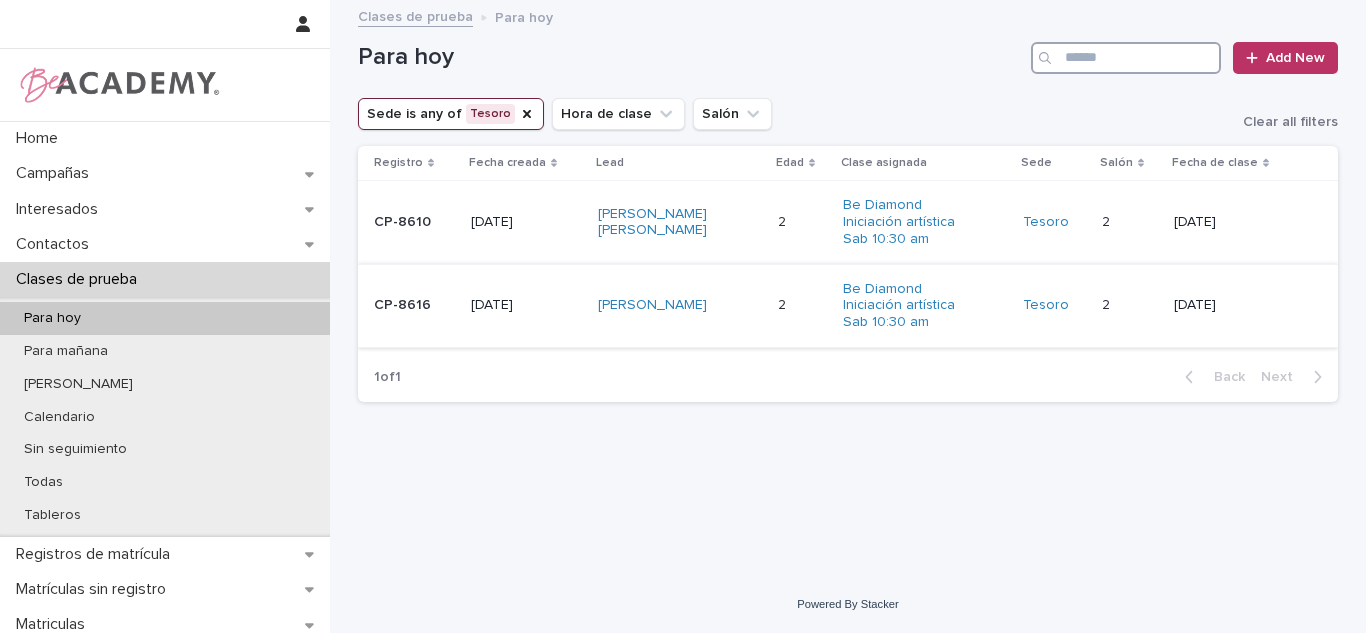 click at bounding box center (1126, 58) 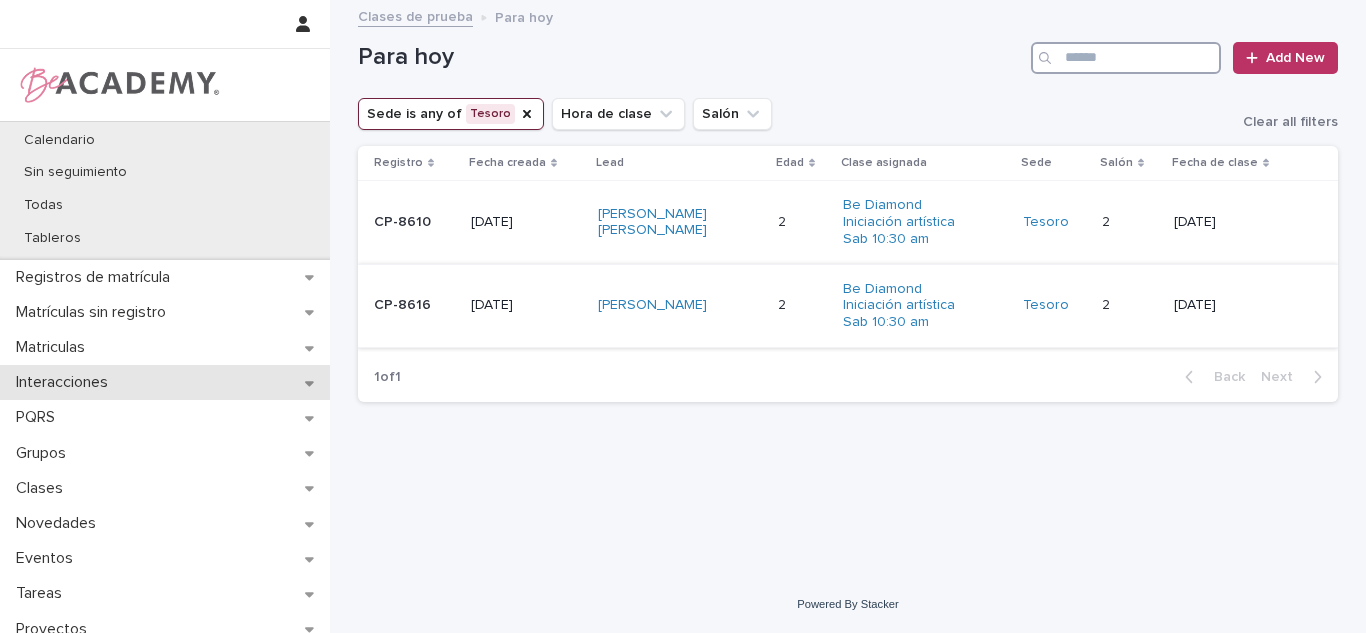 scroll, scrollTop: 325, scrollLeft: 0, axis: vertical 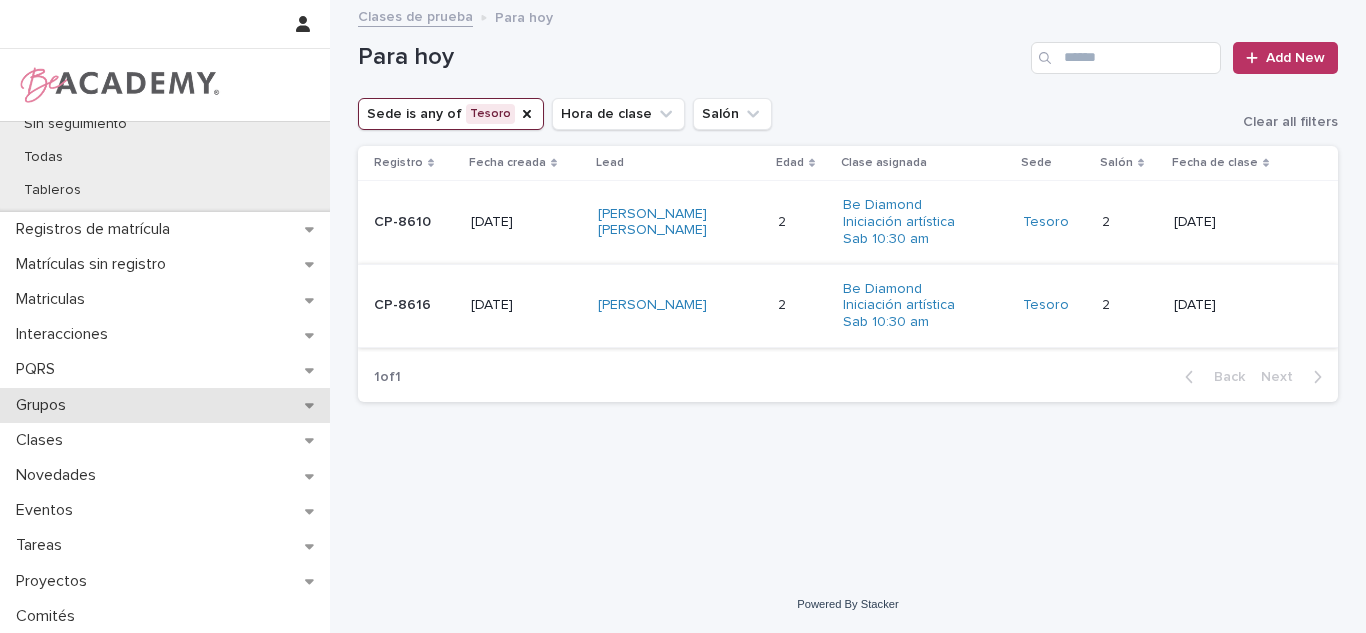 click on "Grupos" at bounding box center [165, 405] 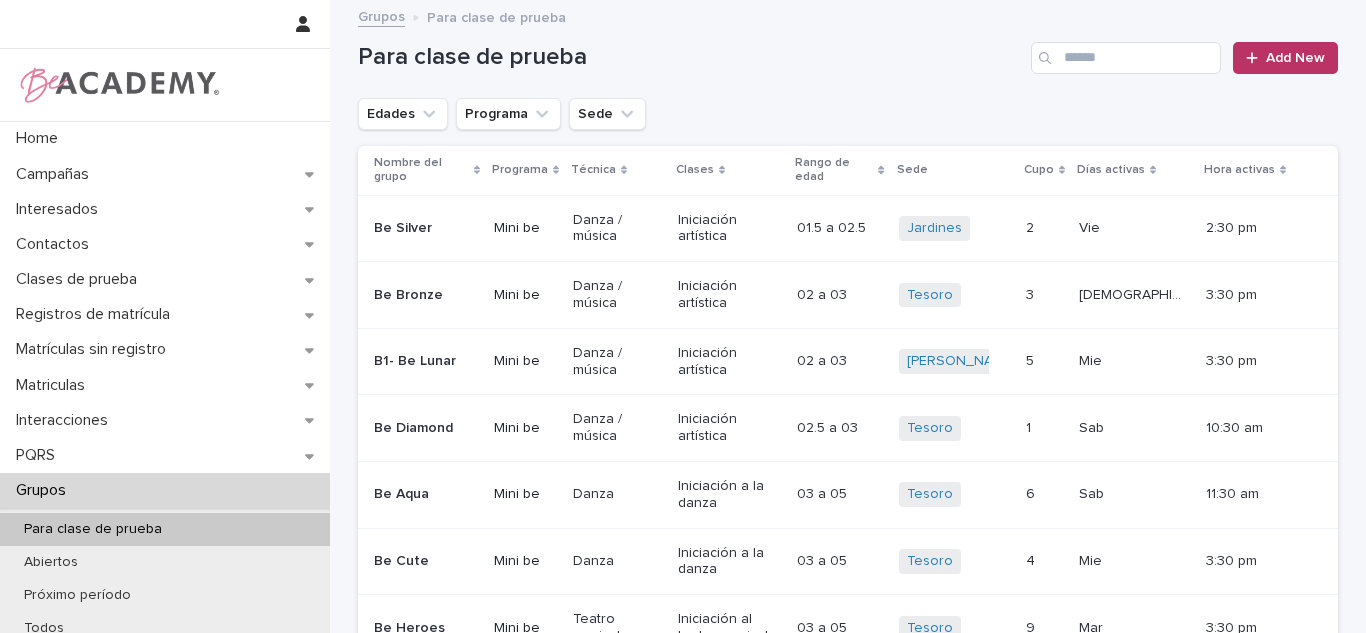 drag, startPoint x: 1133, startPoint y: 80, endPoint x: 1142, endPoint y: 40, distance: 41 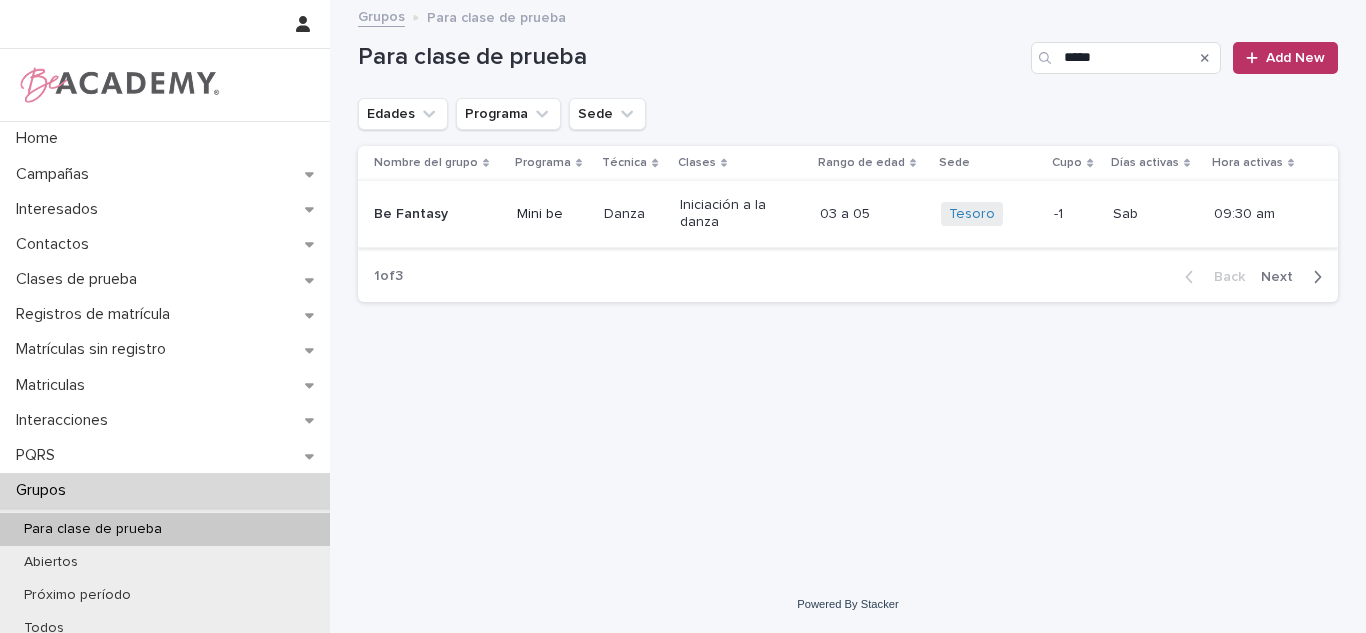 type on "*****" 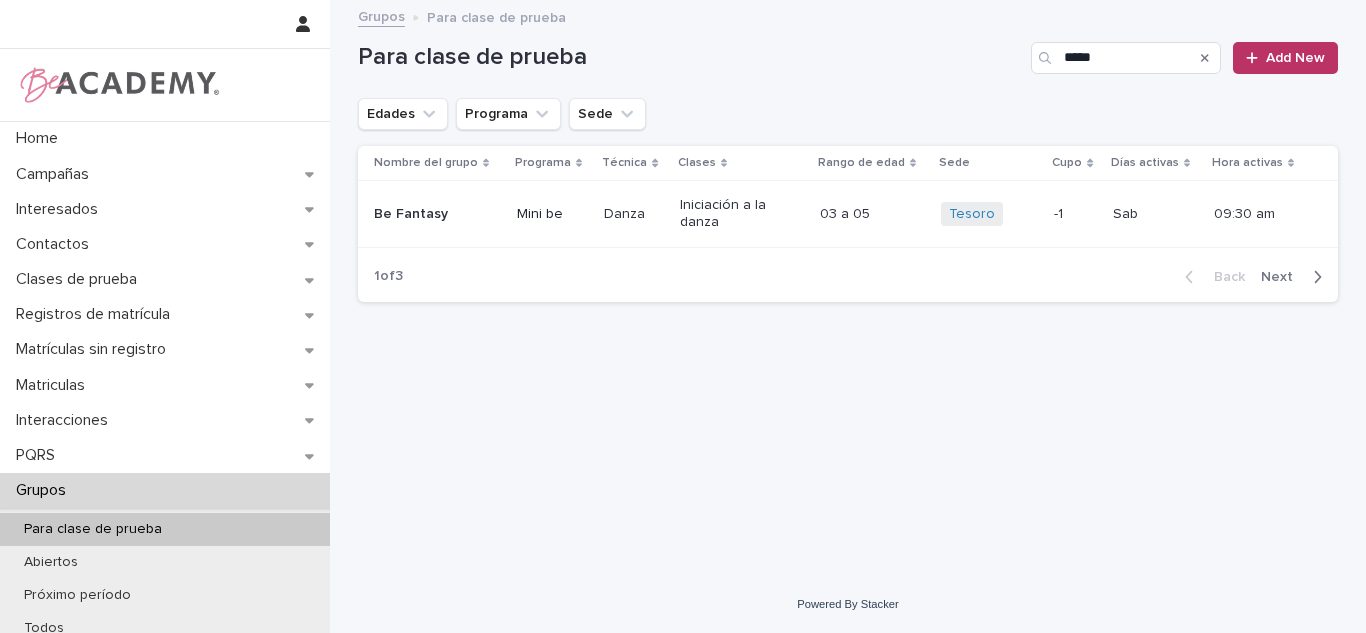 click on "Iniciación a la danza" at bounding box center [735, 214] 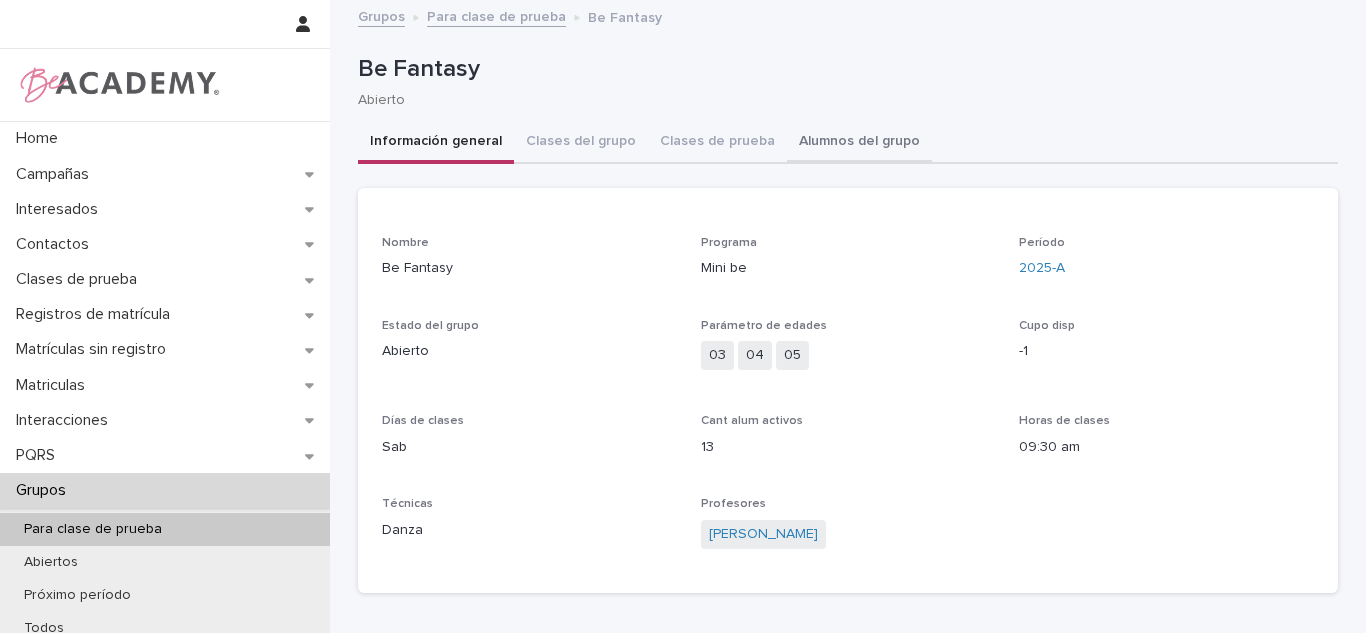 click on "Alumnos del grupo" at bounding box center [859, 143] 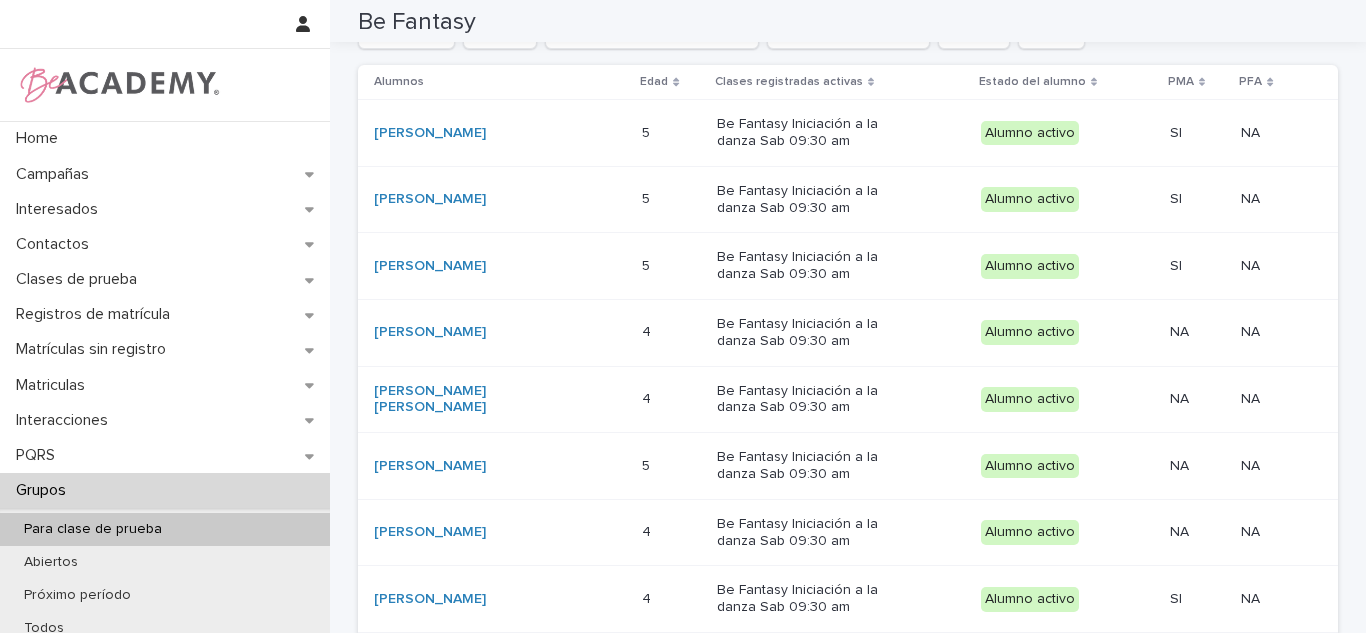 scroll, scrollTop: 273, scrollLeft: 0, axis: vertical 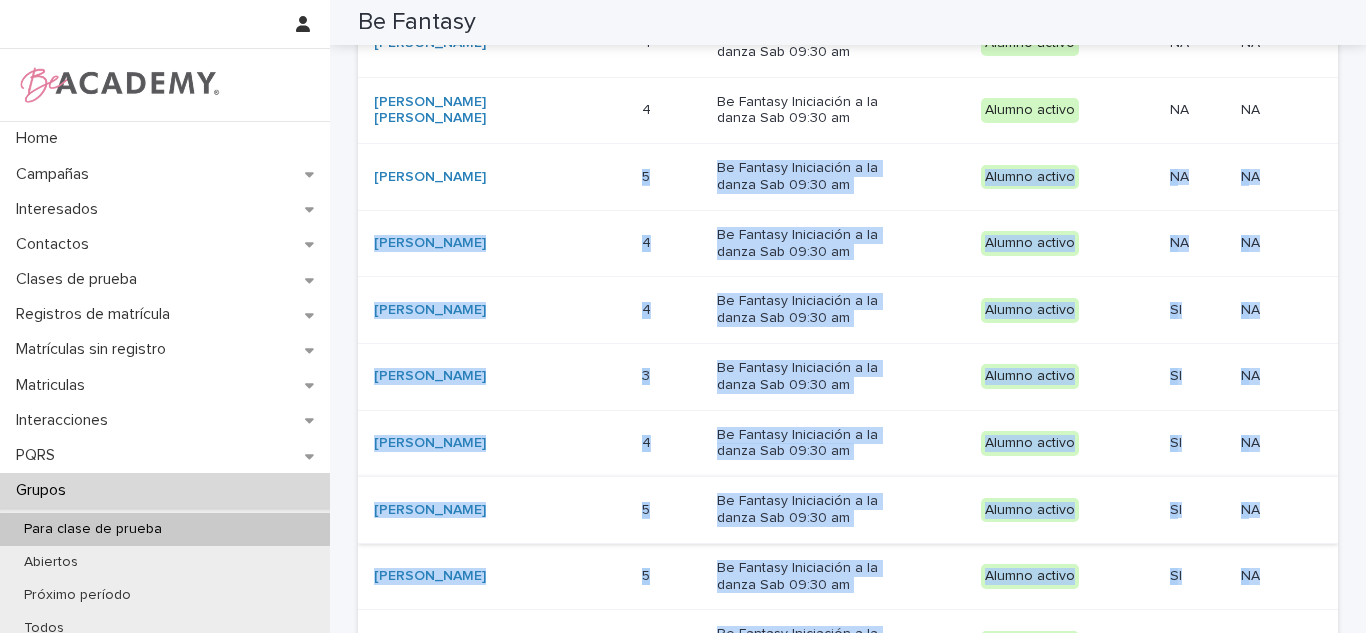 drag, startPoint x: 1062, startPoint y: 606, endPoint x: 562, endPoint y: 134, distance: 687.5929 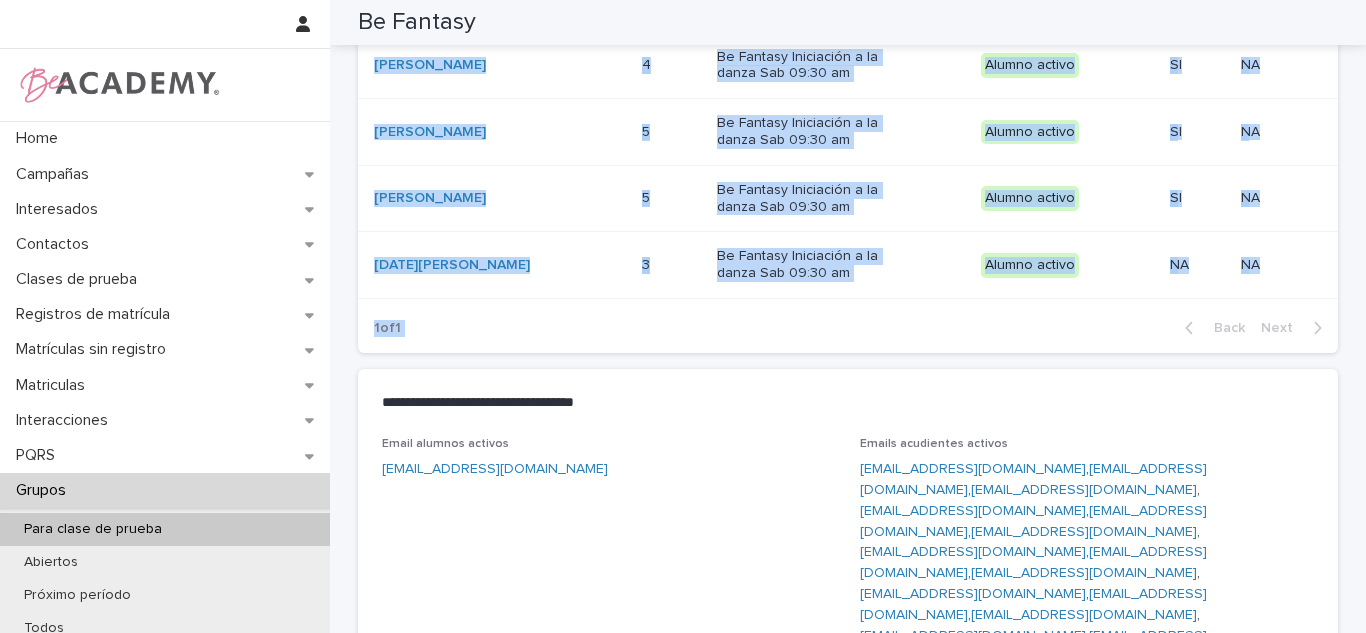 scroll, scrollTop: 93, scrollLeft: 0, axis: vertical 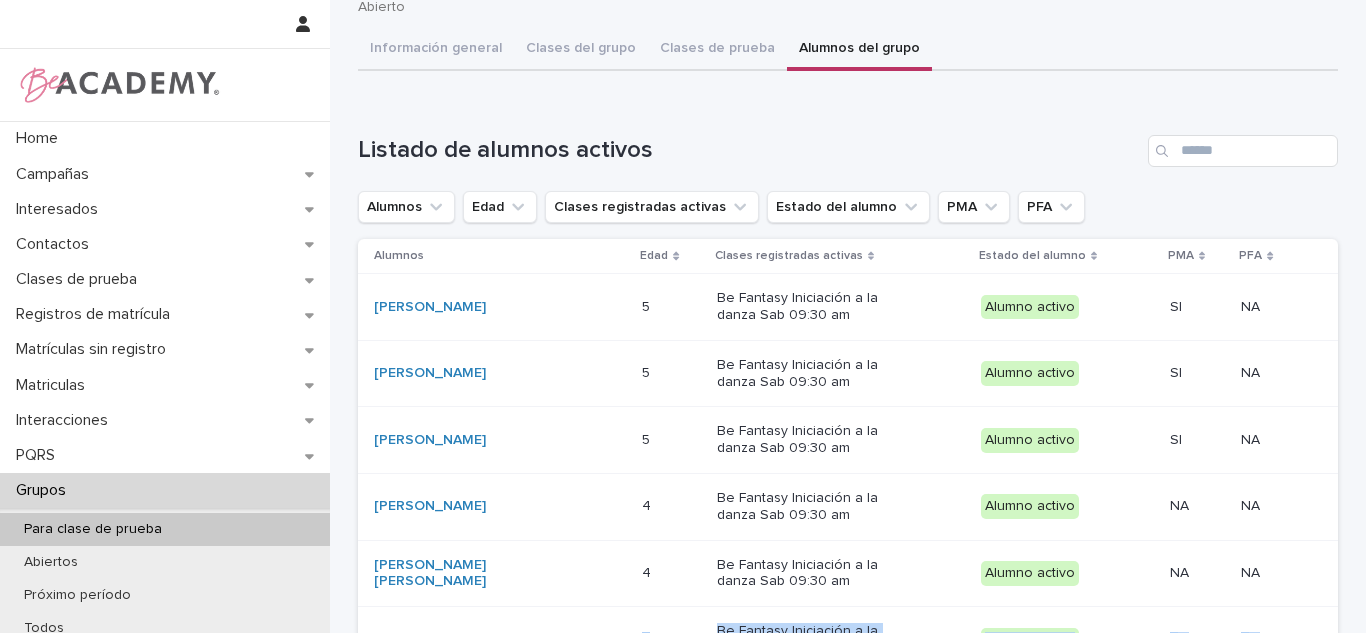 click on "Loading... Saving… Listado de alumnos activos Alumnos Edad Clases registradas activas Estado del alumno PMA PFA Alumnos Edad Clases registradas activas Estado del alumno PMA PFA Sabina Calderon Loaiza   5 5   Be Fantasy Iniciación a la danza Sab 09:30 am Alumno activo SI SI   NA NA   Celeste Serna Reyes   5 5   Be Fantasy Iniciación a la danza Sab 09:30 am Alumno activo SI SI   NA NA   Isabella Betancur Uribe   5 5   Be Fantasy Iniciación a la danza Sab 09:30 am Alumno activo SI SI   NA NA   Eva Rengifo Giraldo   4 4   Be Fantasy Iniciación a la danza Sab 09:30 am Alumno activo NA NA   NA NA   Maria Antonia Martinez Cano   4 4   Be Fantasy Iniciación a la danza Sab 09:30 am Alumno activo NA NA   NA NA   Aura Vidal Sepulveda   5 5   Be Fantasy Iniciación a la danza Sab 09:30 am Alumno activo NA NA   NA NA   Emilia Miranda Vasquez   4 4   Be Fantasy Iniciación a la danza Sab 09:30 am Alumno activo NA NA   NA NA   Olivia Botero Zapata   4 4   Alumno activo SI SI   NA NA     3 3" at bounding box center [848, 652] 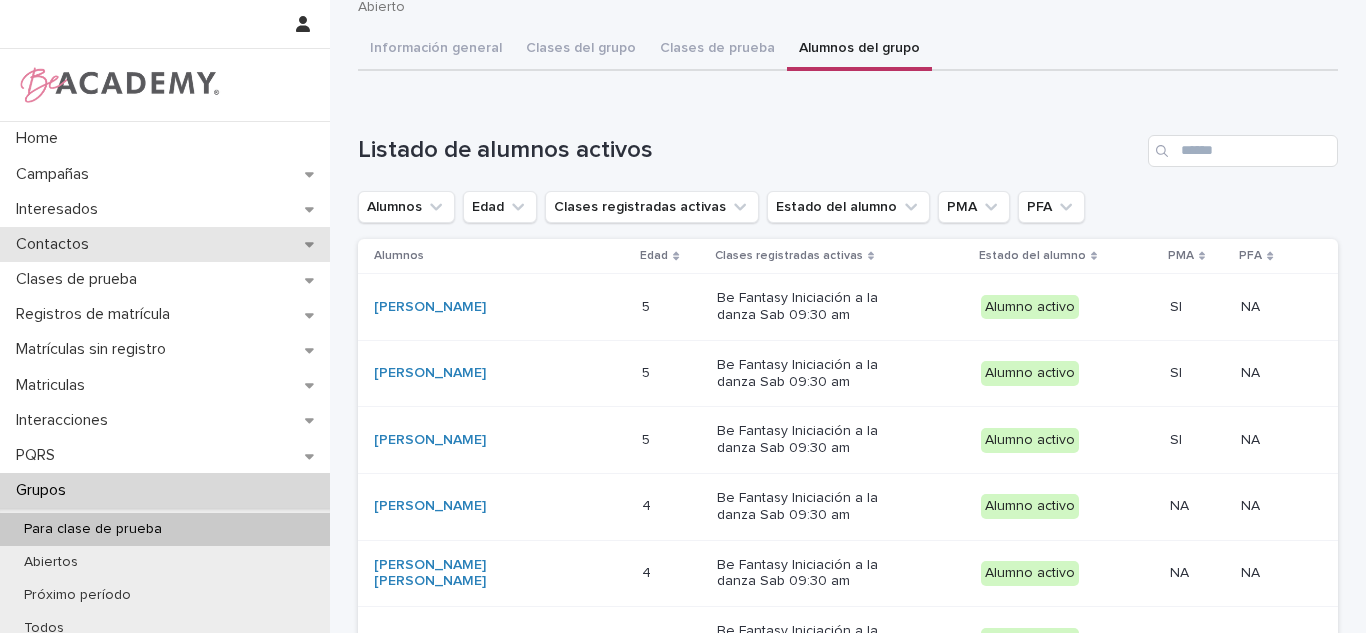 click on "Contactos" at bounding box center [165, 244] 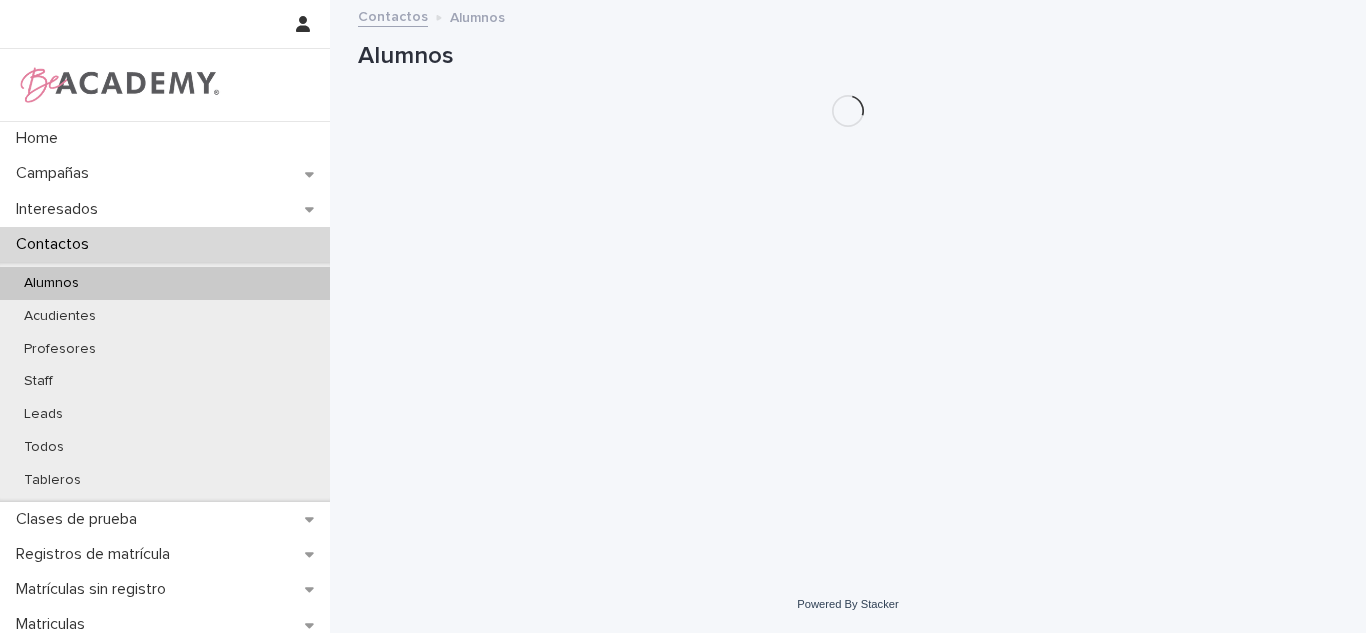 scroll, scrollTop: 0, scrollLeft: 0, axis: both 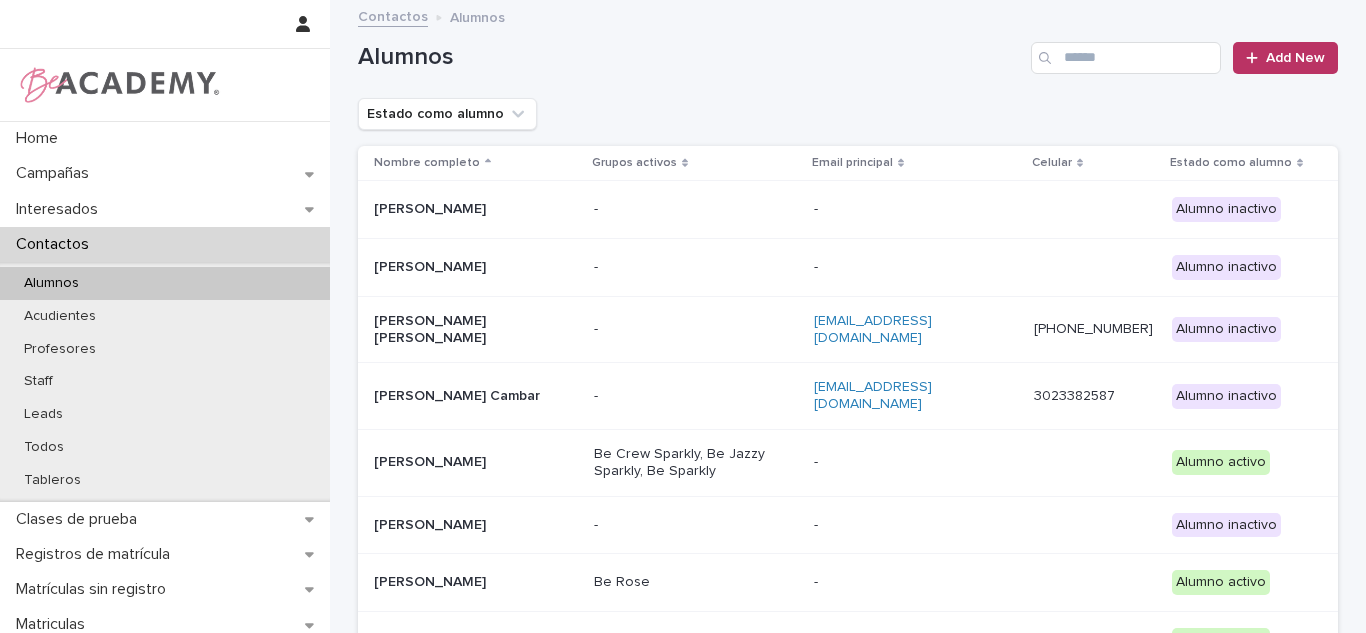 click on "Alumnos Add New" at bounding box center (848, 50) 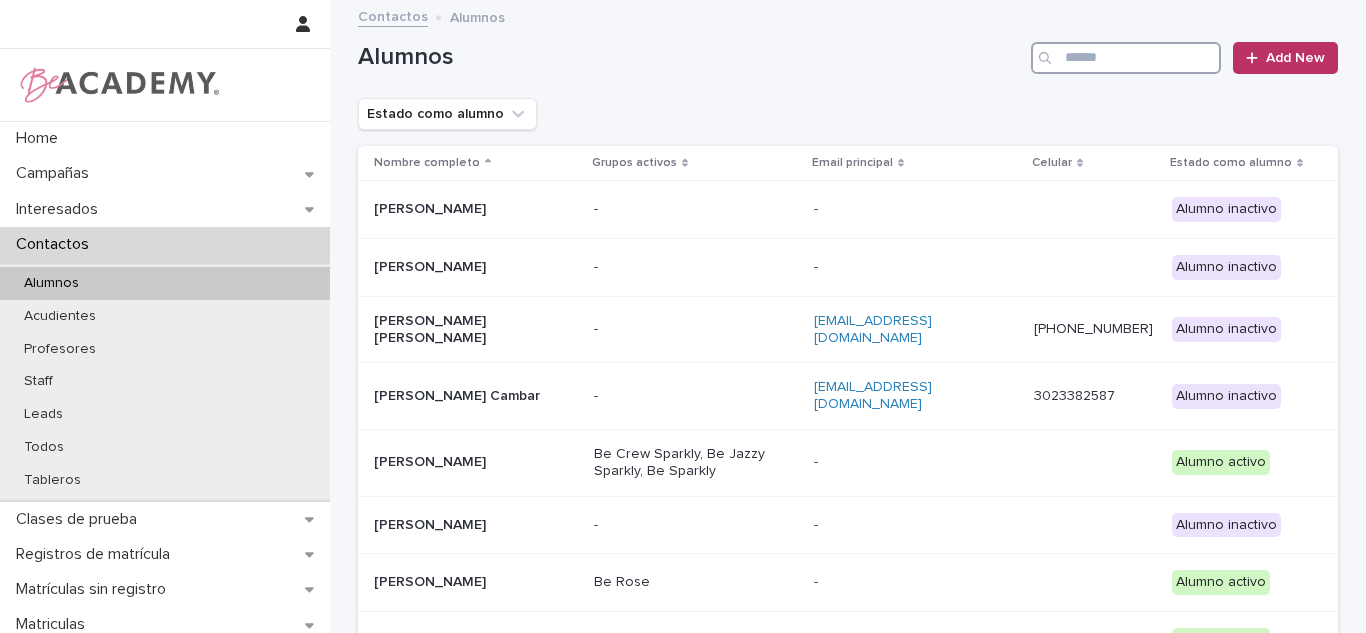 click at bounding box center [1126, 58] 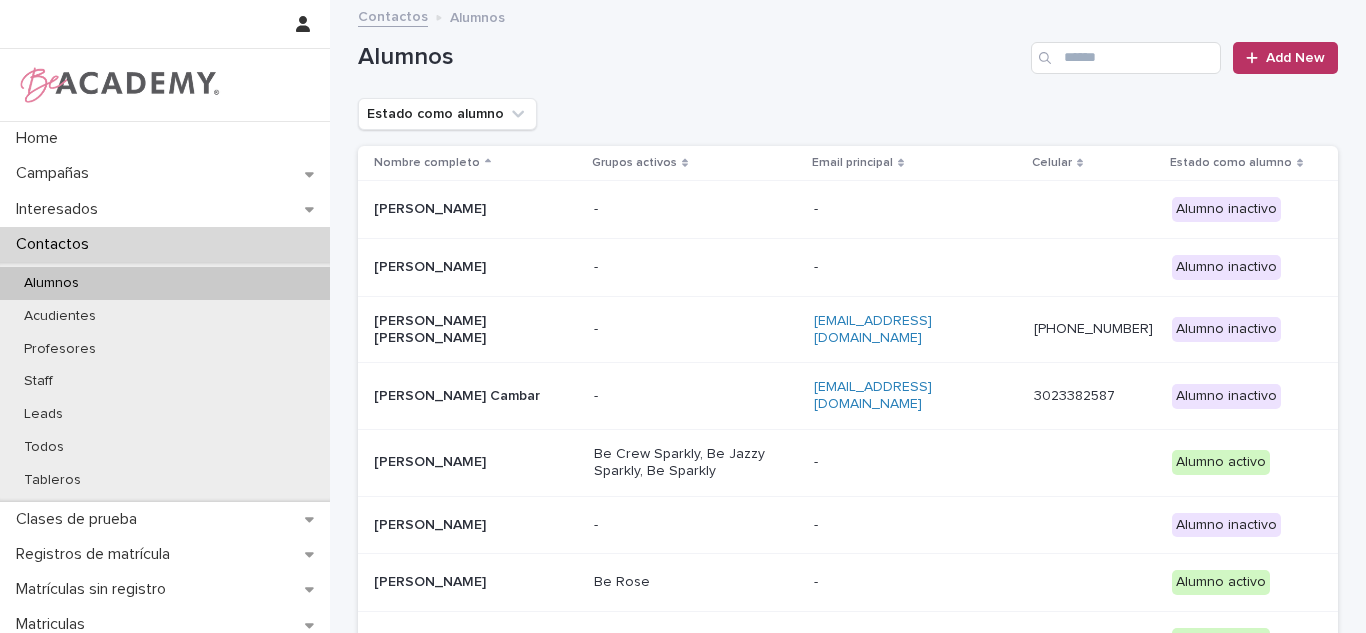 click on "Alumnos Add New" at bounding box center [848, 50] 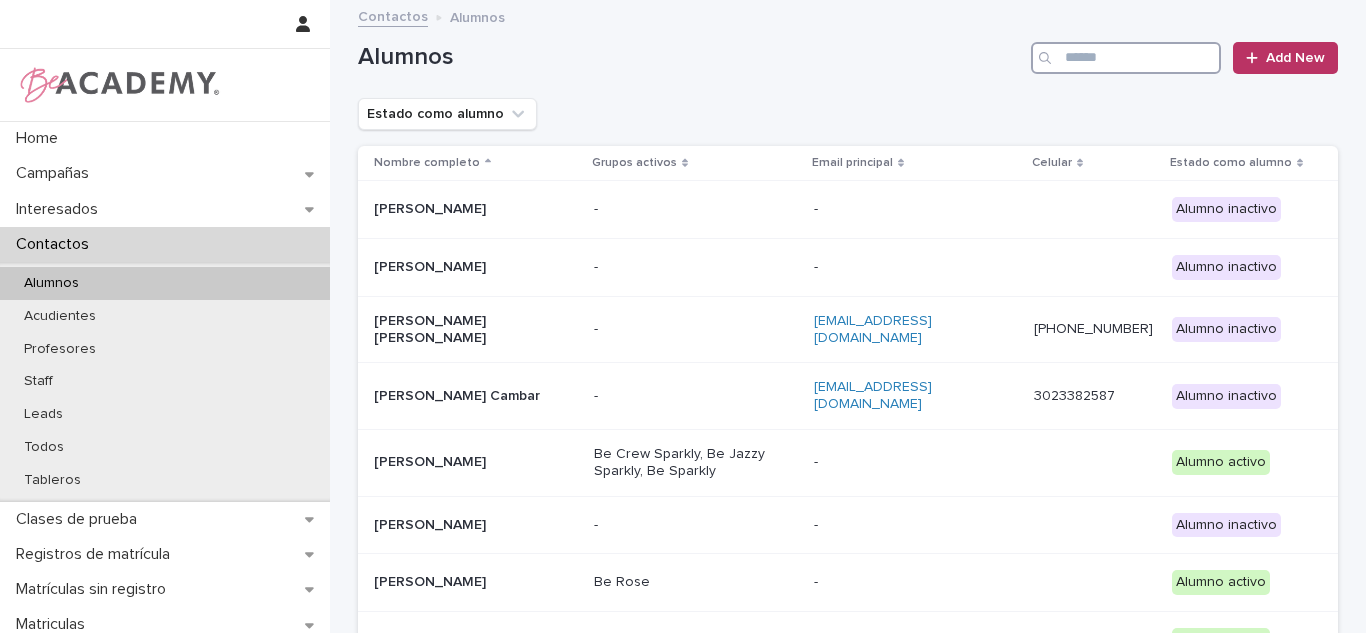 click at bounding box center [1126, 58] 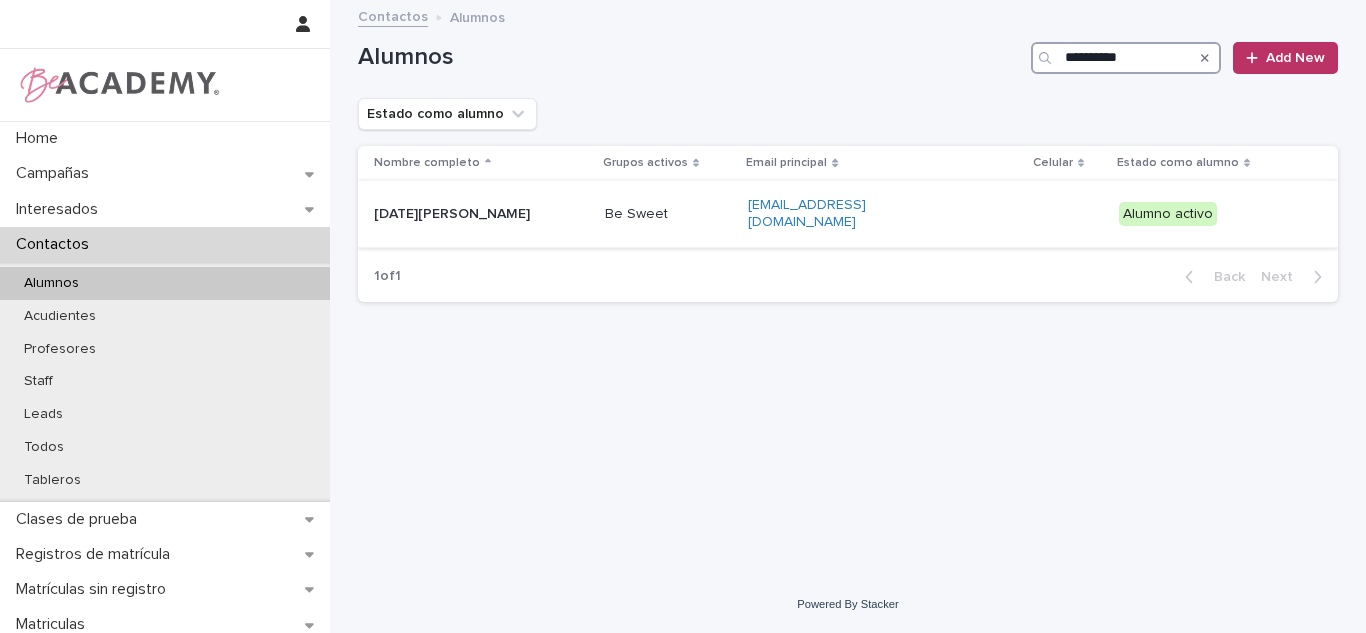 type on "**********" 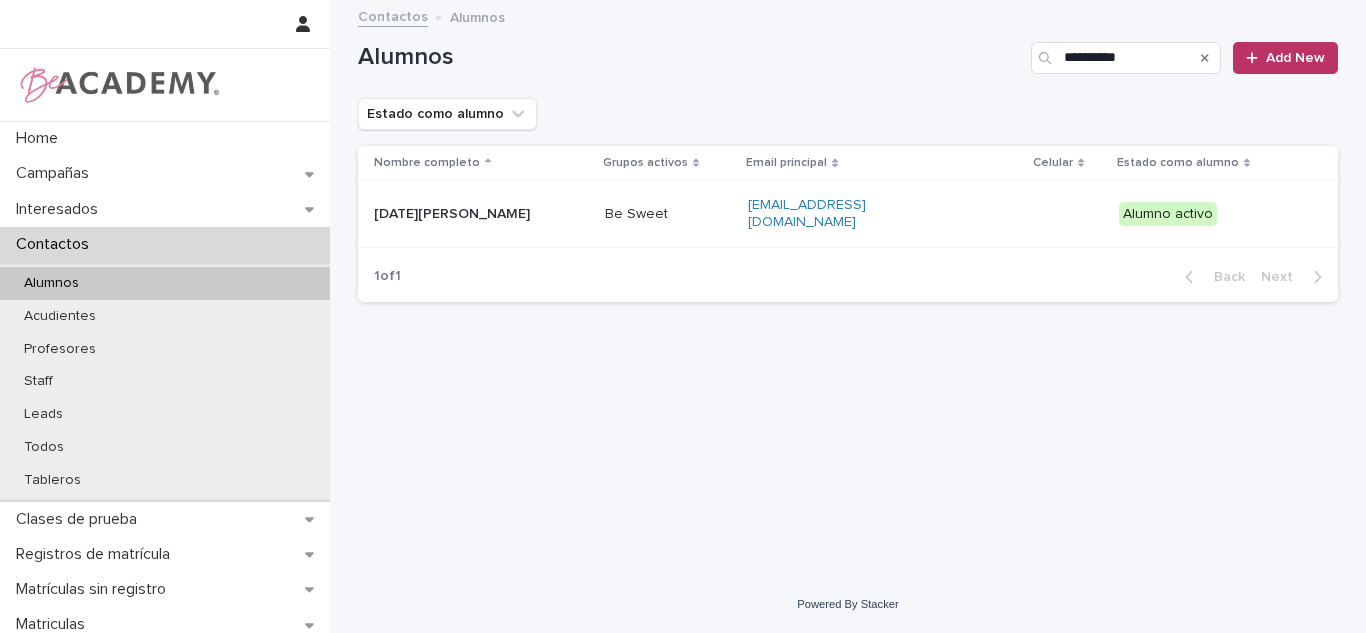 click on "Be Sweet" at bounding box center (669, 214) 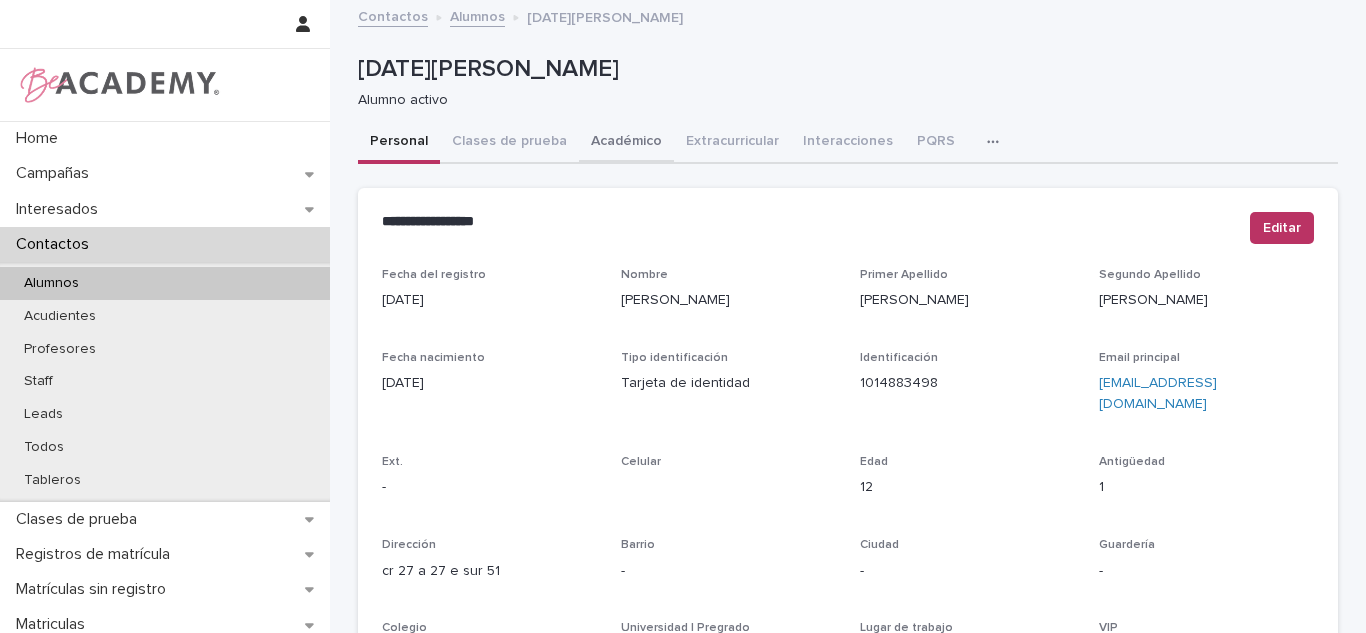 click on "Académico" at bounding box center (626, 143) 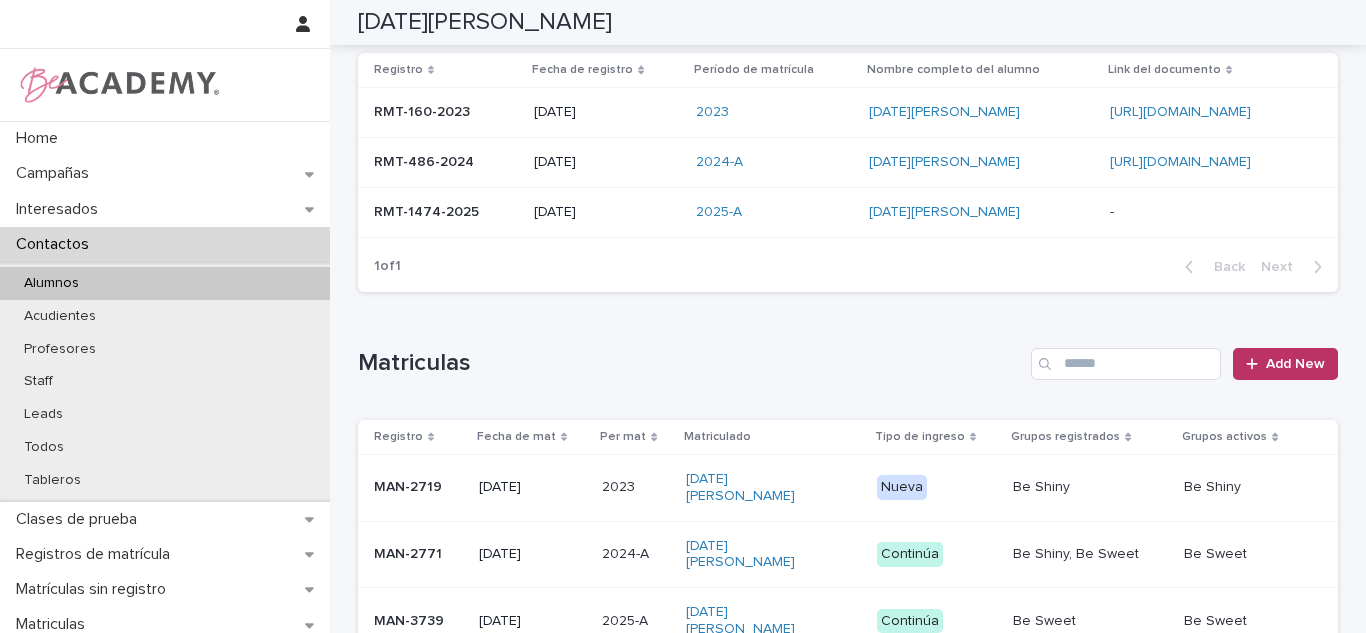 scroll, scrollTop: 533, scrollLeft: 0, axis: vertical 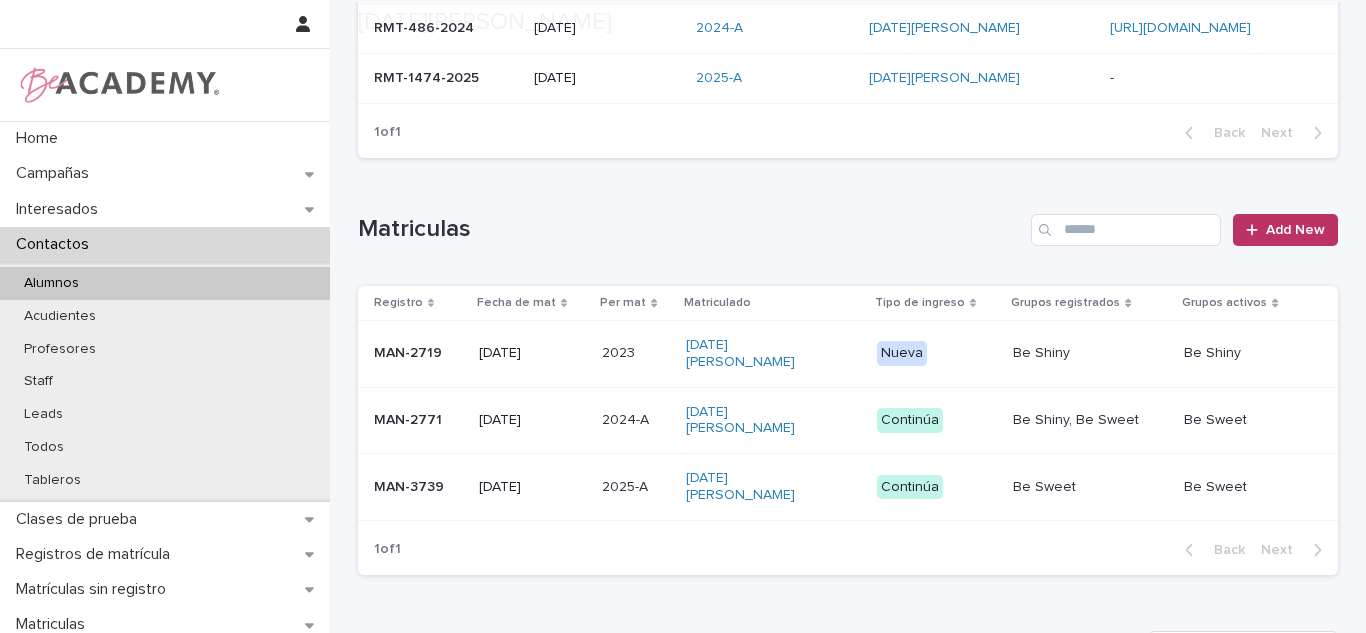 type 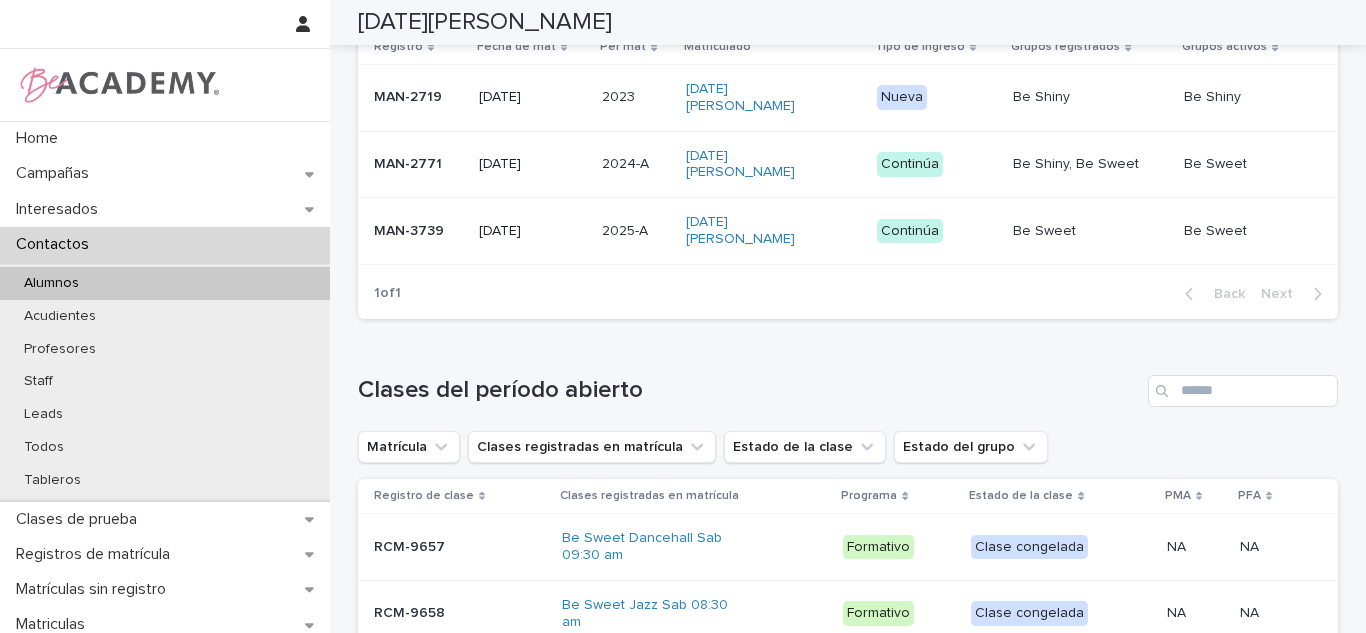 scroll, scrollTop: 697, scrollLeft: 0, axis: vertical 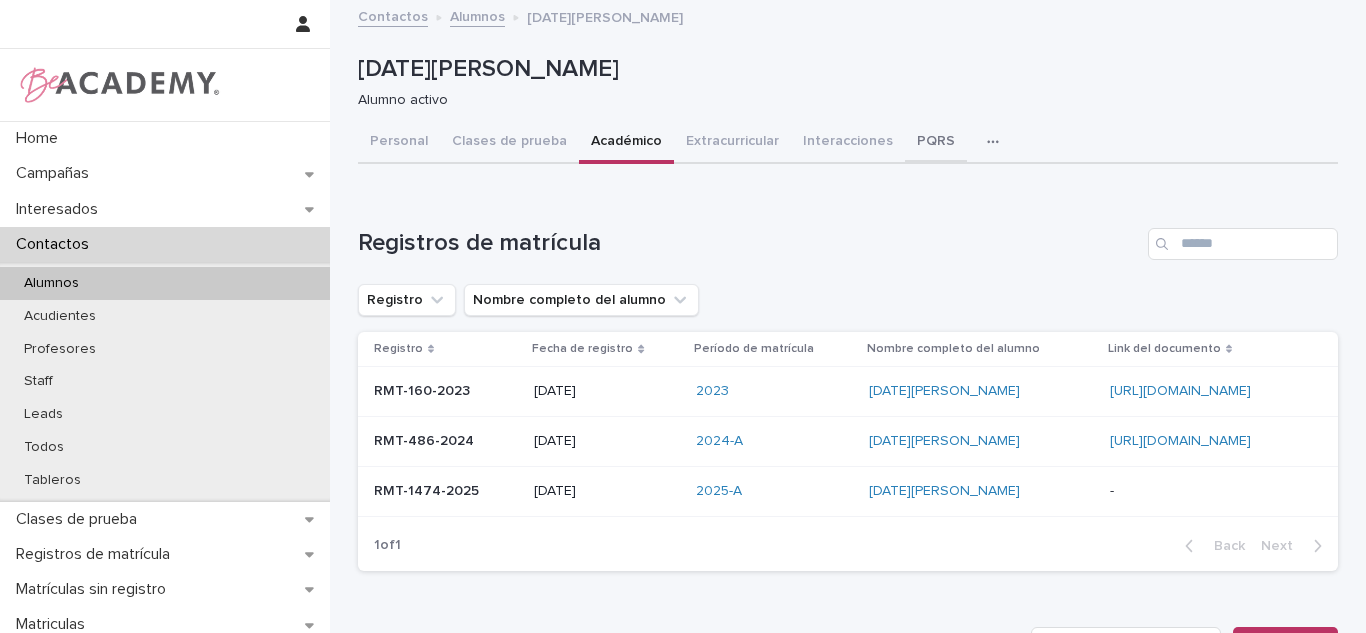 click on "PQRS" at bounding box center (936, 143) 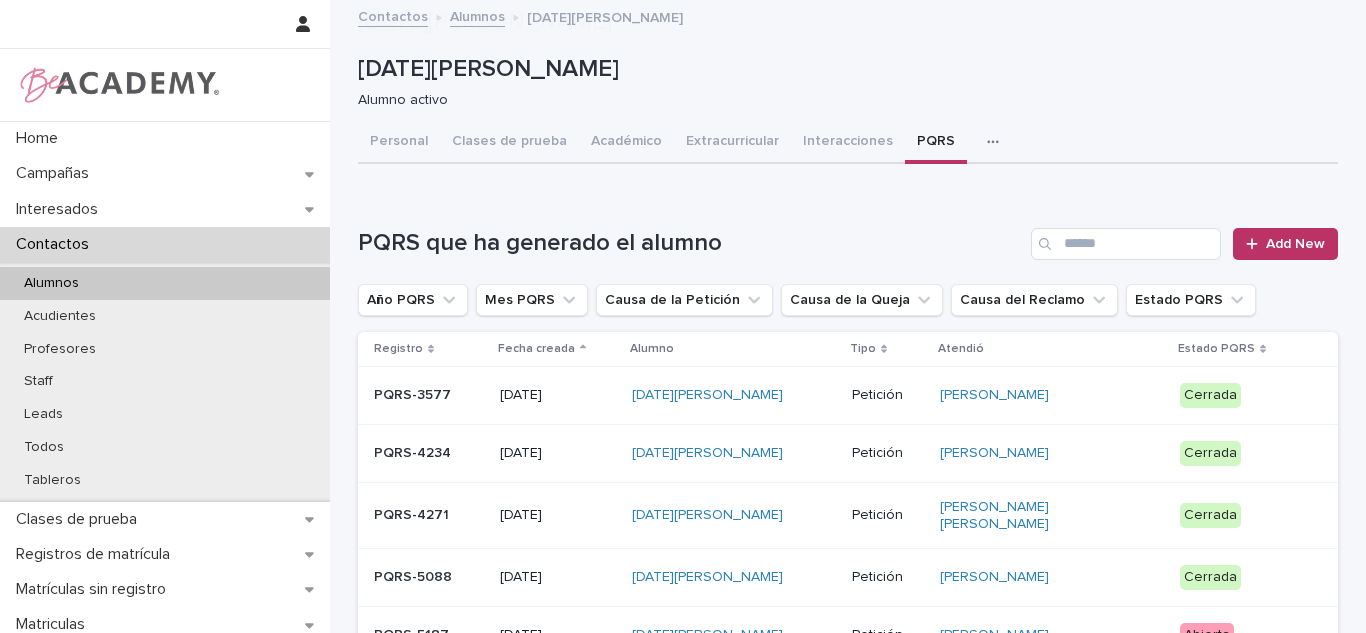 scroll, scrollTop: 250, scrollLeft: 0, axis: vertical 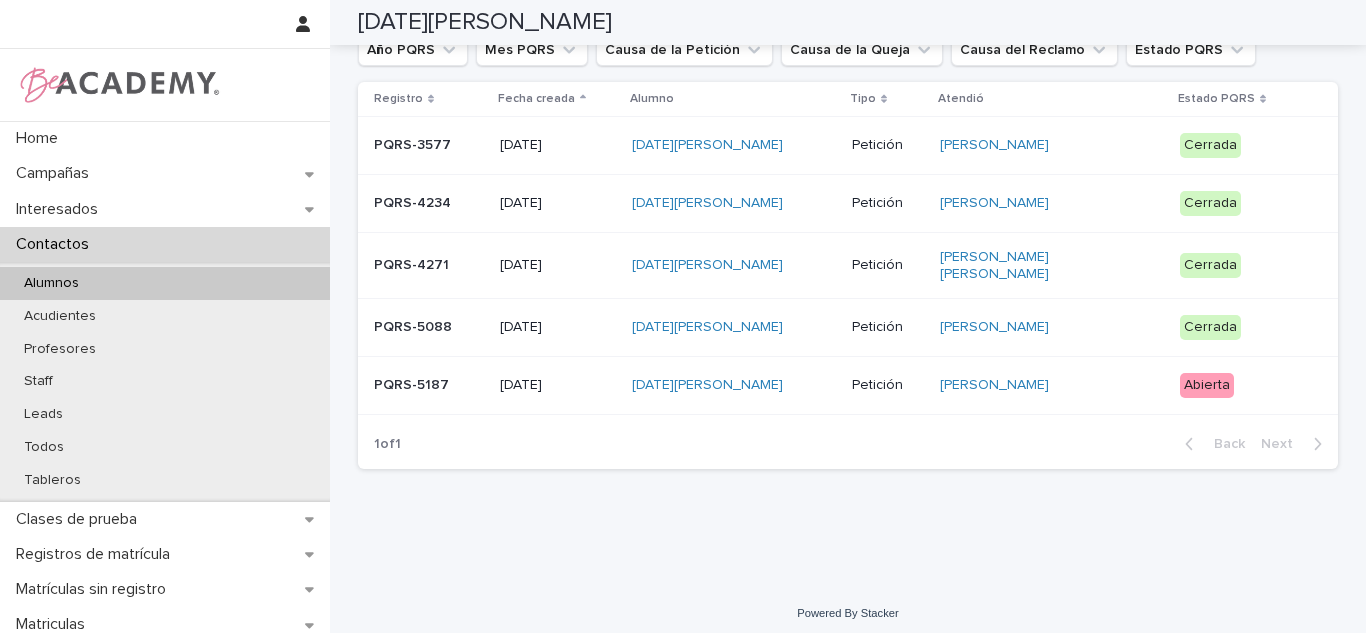 click on "Abierta" at bounding box center [1243, 385] 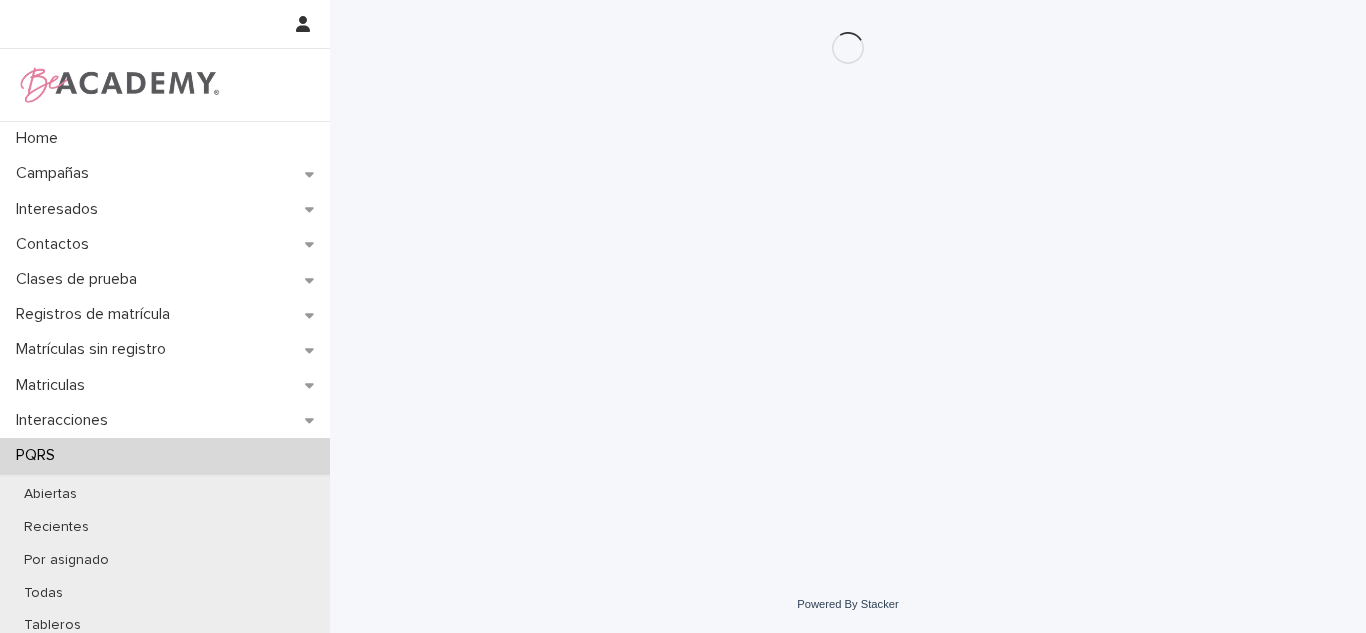 scroll, scrollTop: 0, scrollLeft: 0, axis: both 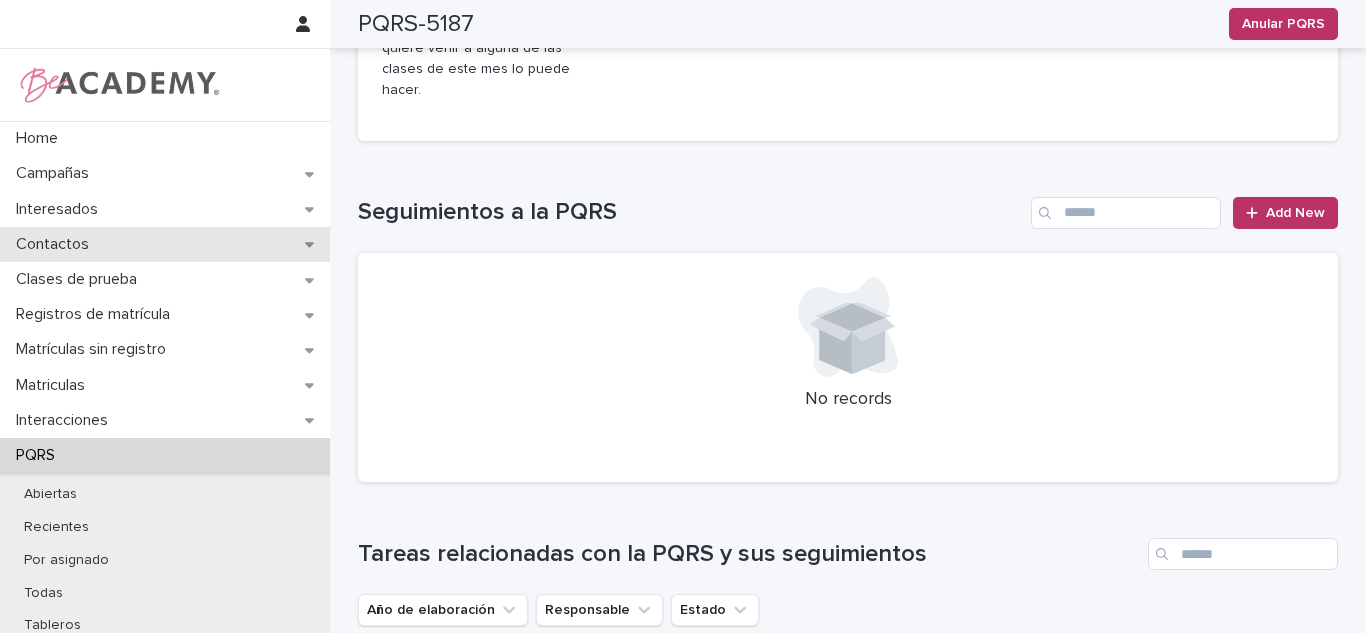 click on "Contactos" at bounding box center (165, 244) 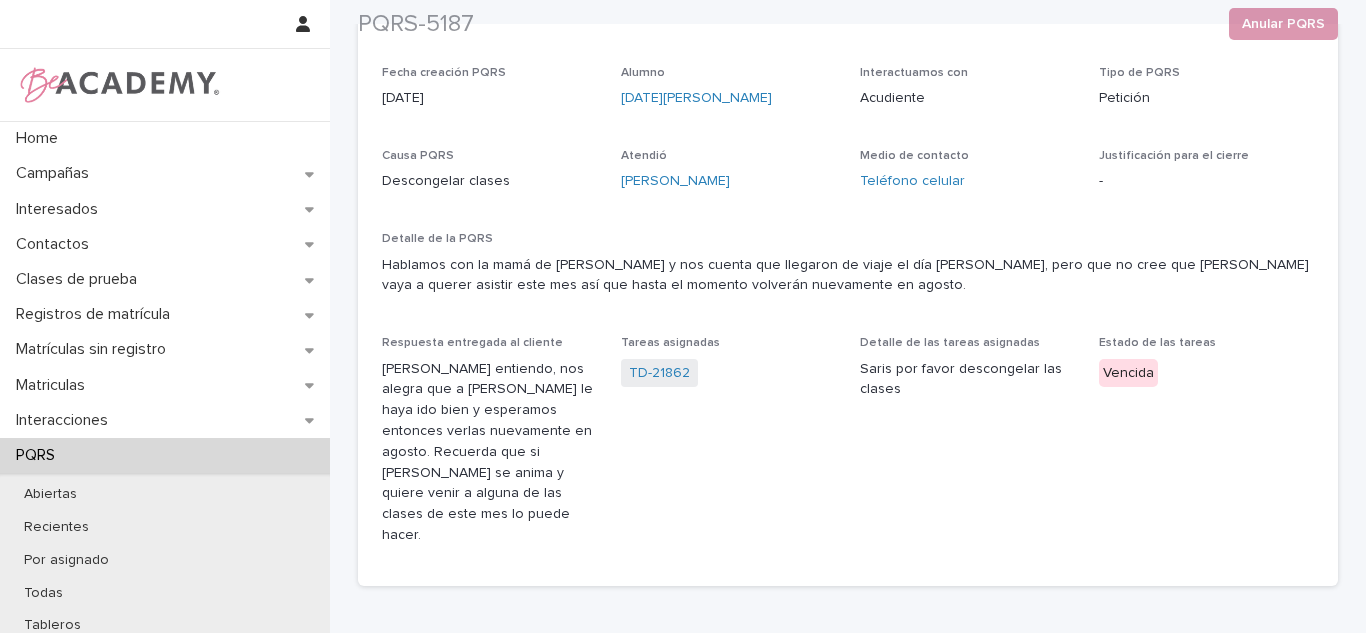 scroll, scrollTop: 138, scrollLeft: 0, axis: vertical 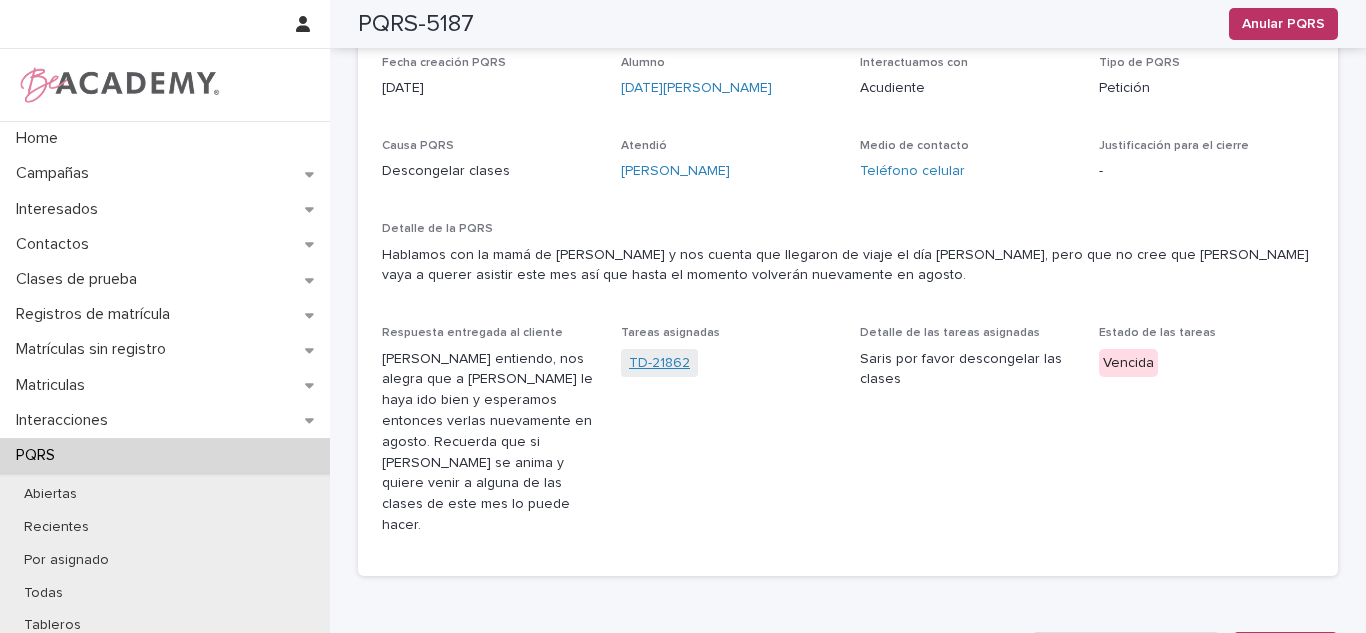 click on "TD-21862" at bounding box center [659, 363] 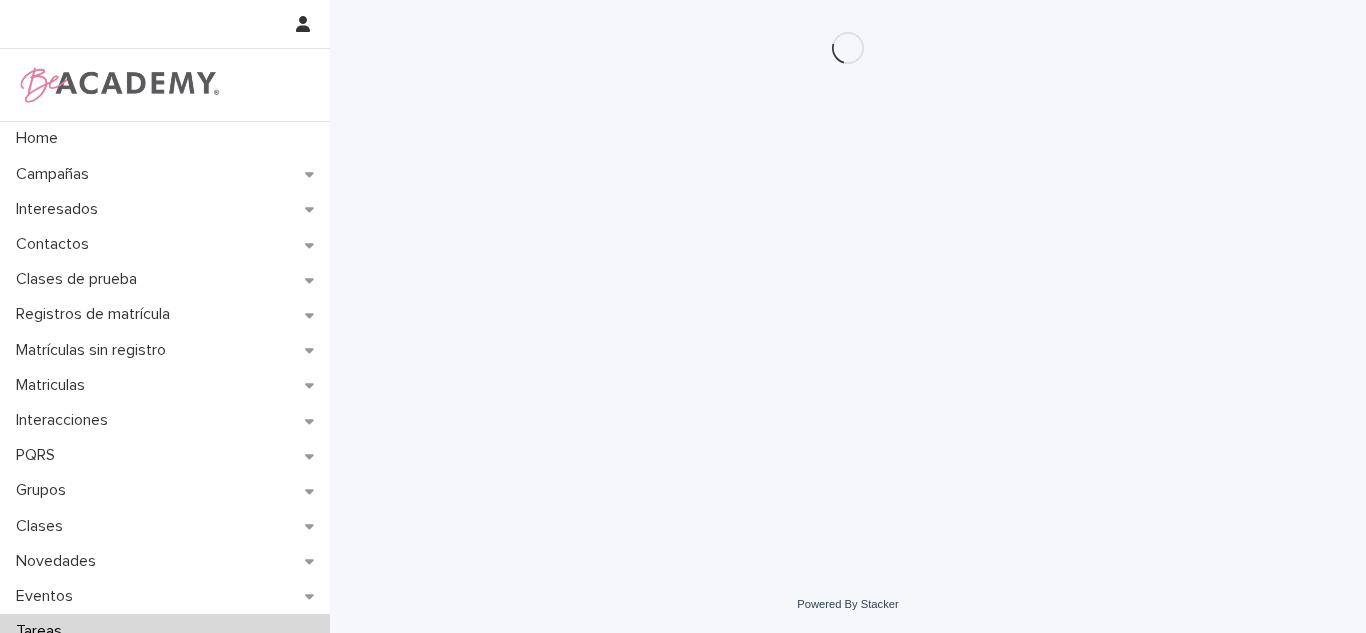 scroll, scrollTop: 0, scrollLeft: 0, axis: both 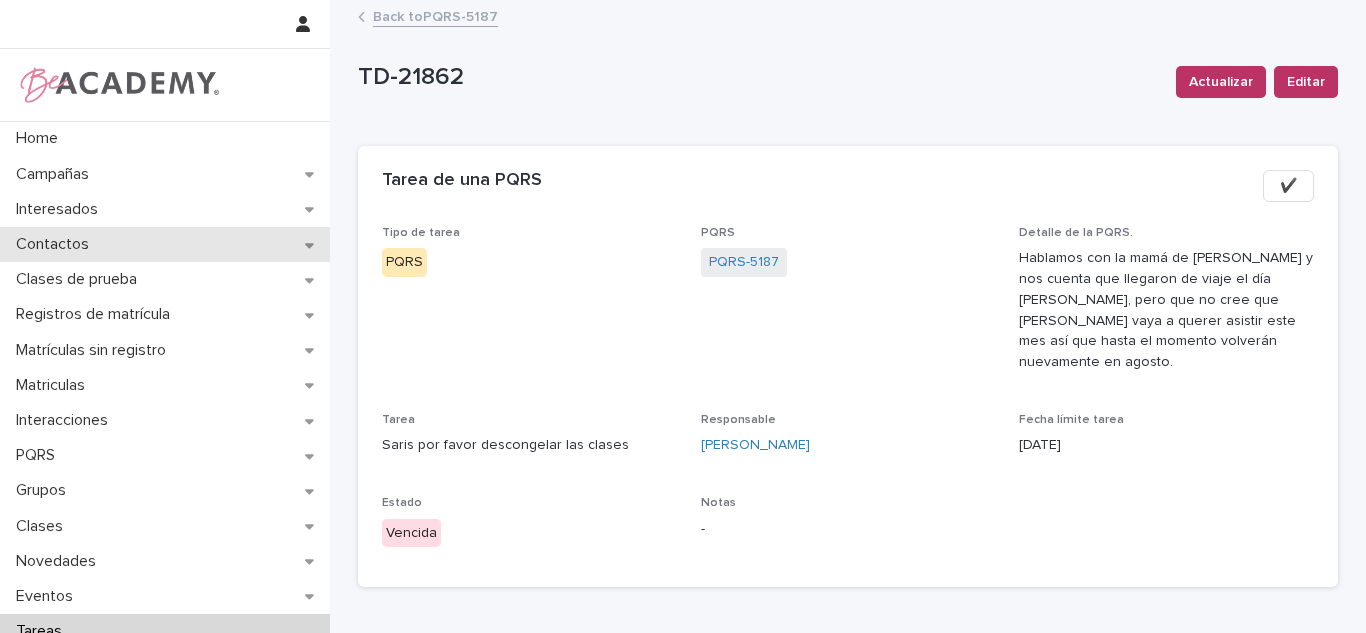 click on "Contactos" at bounding box center [165, 244] 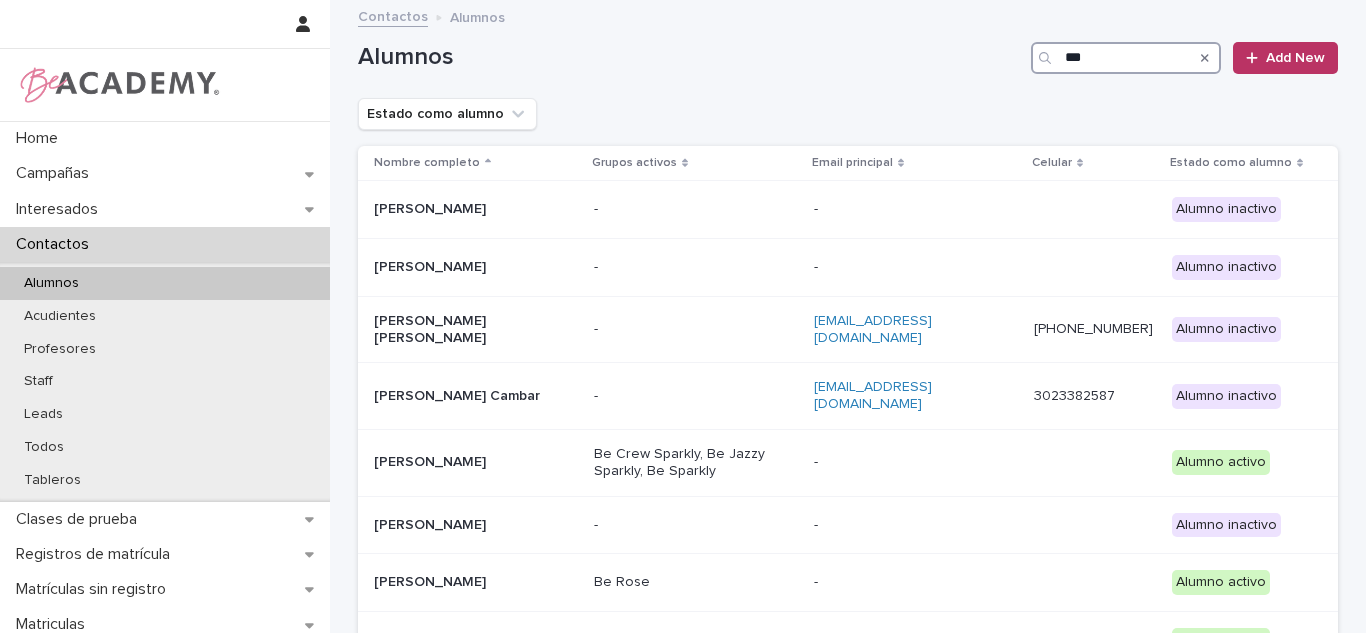 click on "***" at bounding box center (1126, 58) 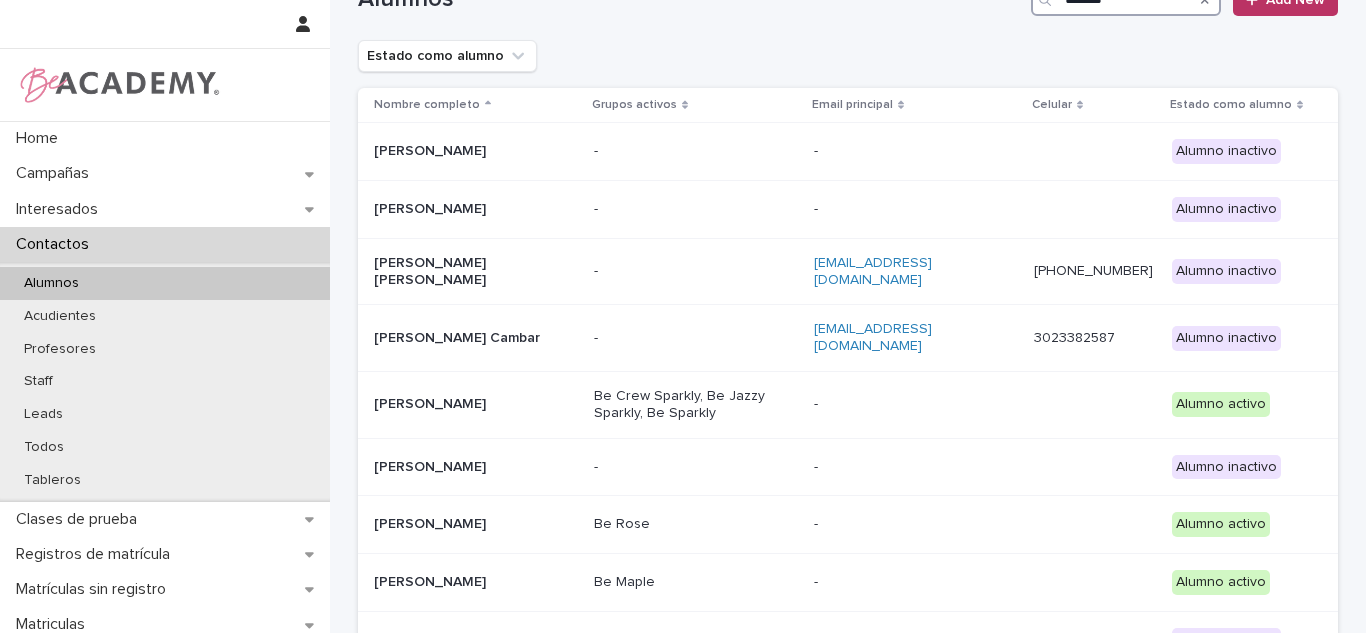 scroll, scrollTop: 100, scrollLeft: 0, axis: vertical 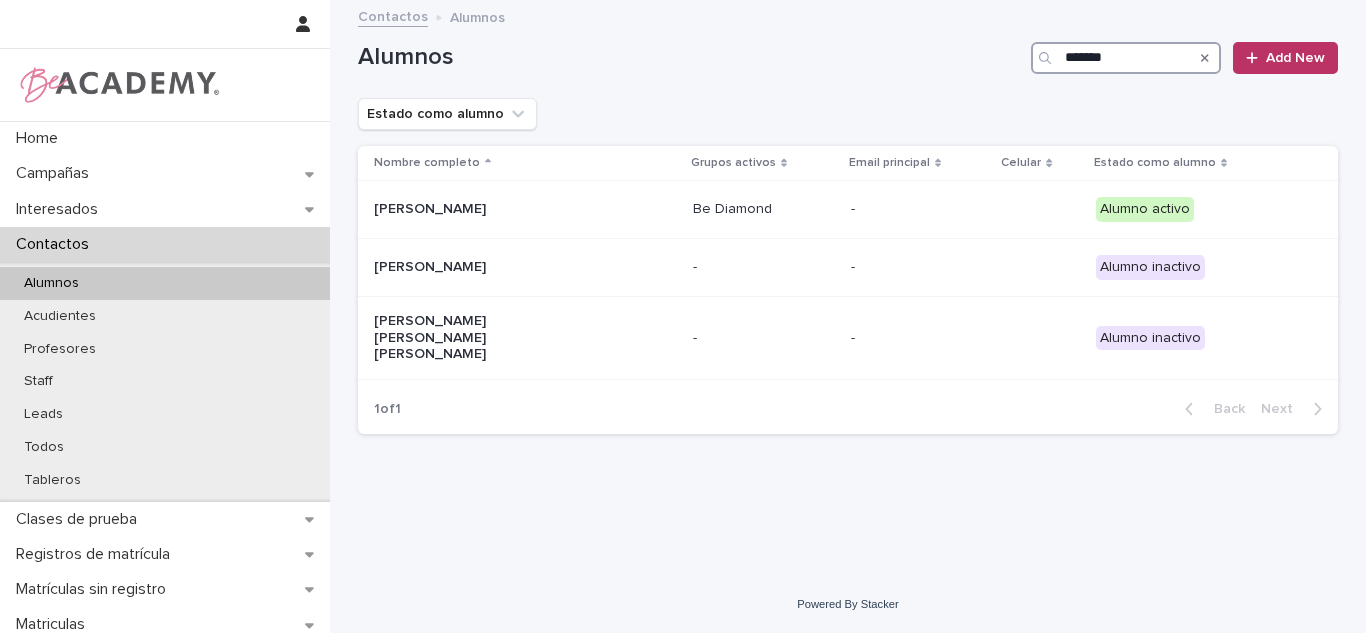 click on "*******" at bounding box center (1126, 58) 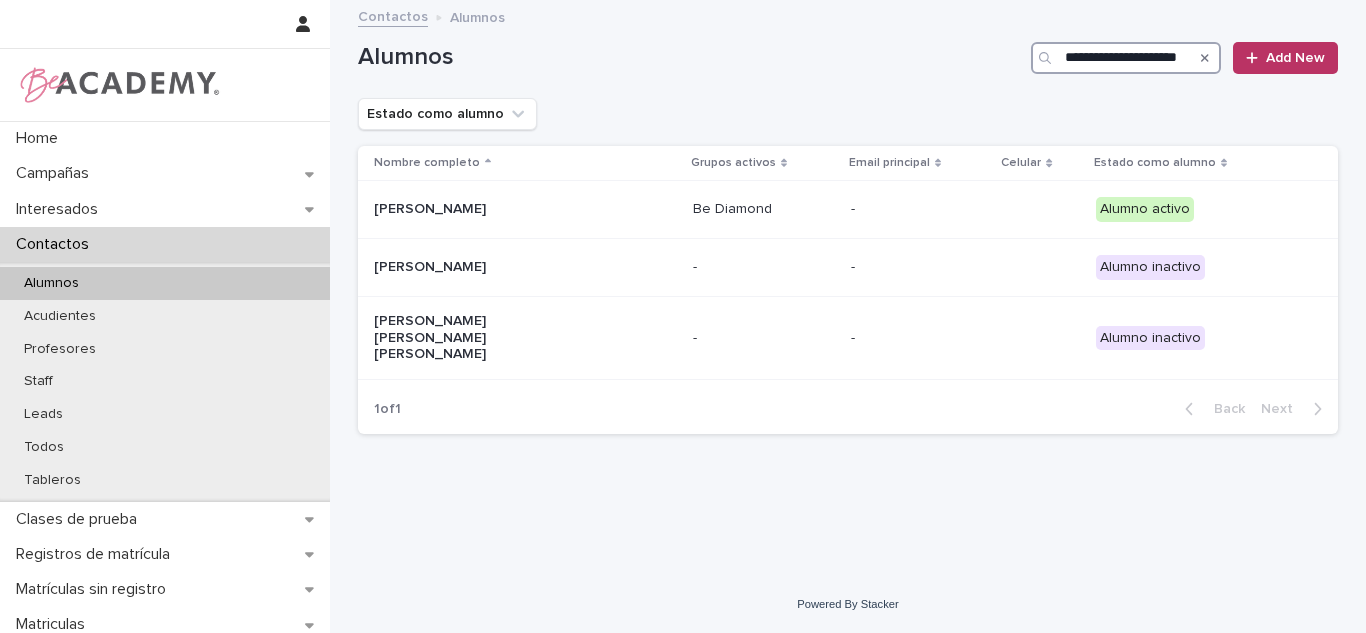 scroll, scrollTop: 0, scrollLeft: 21, axis: horizontal 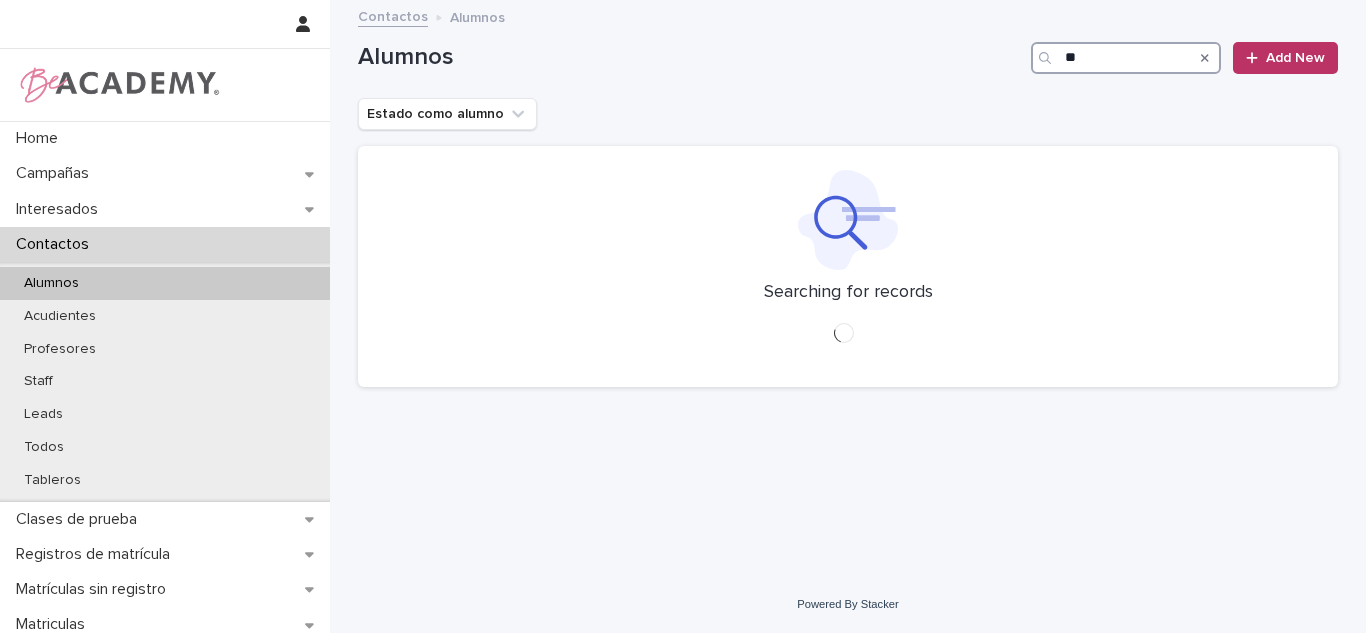 type on "*" 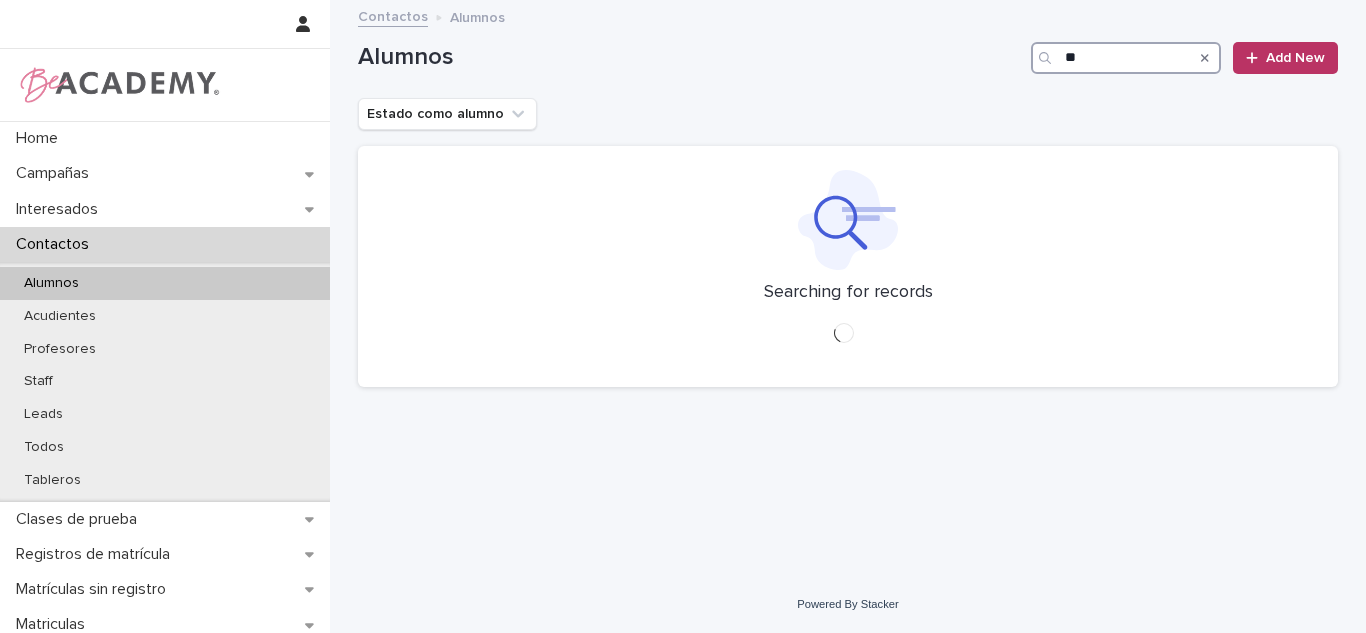 type on "*" 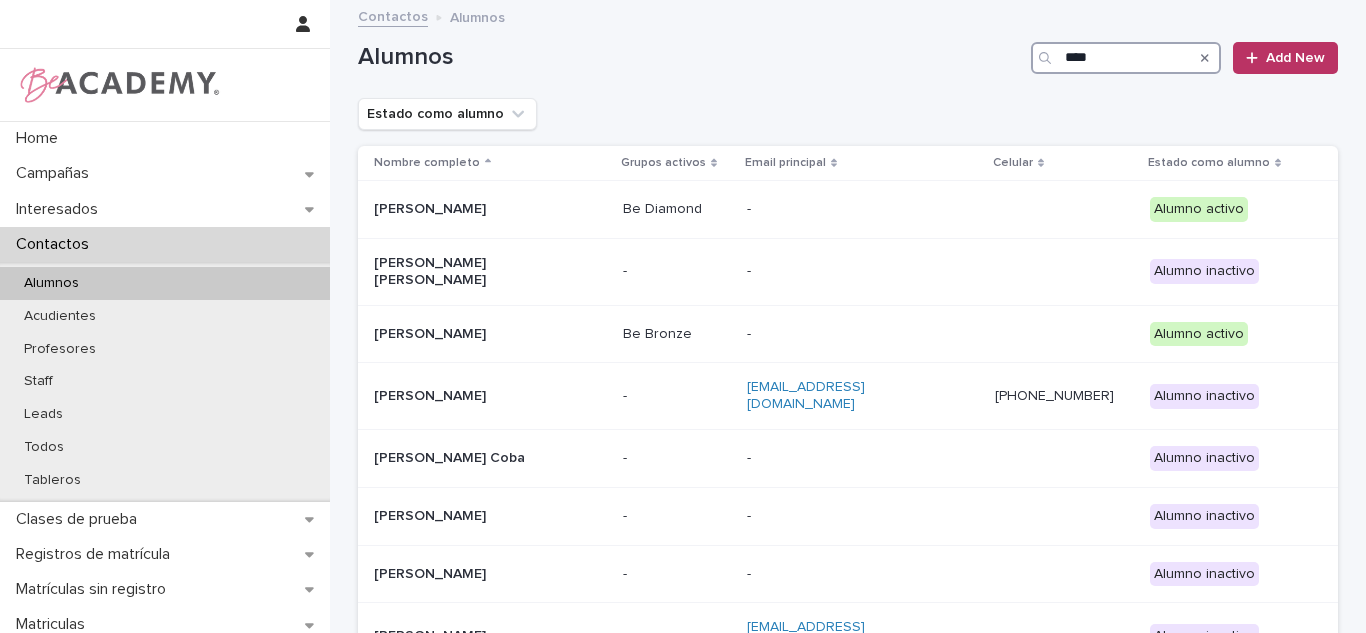 click on "****" at bounding box center (1126, 58) 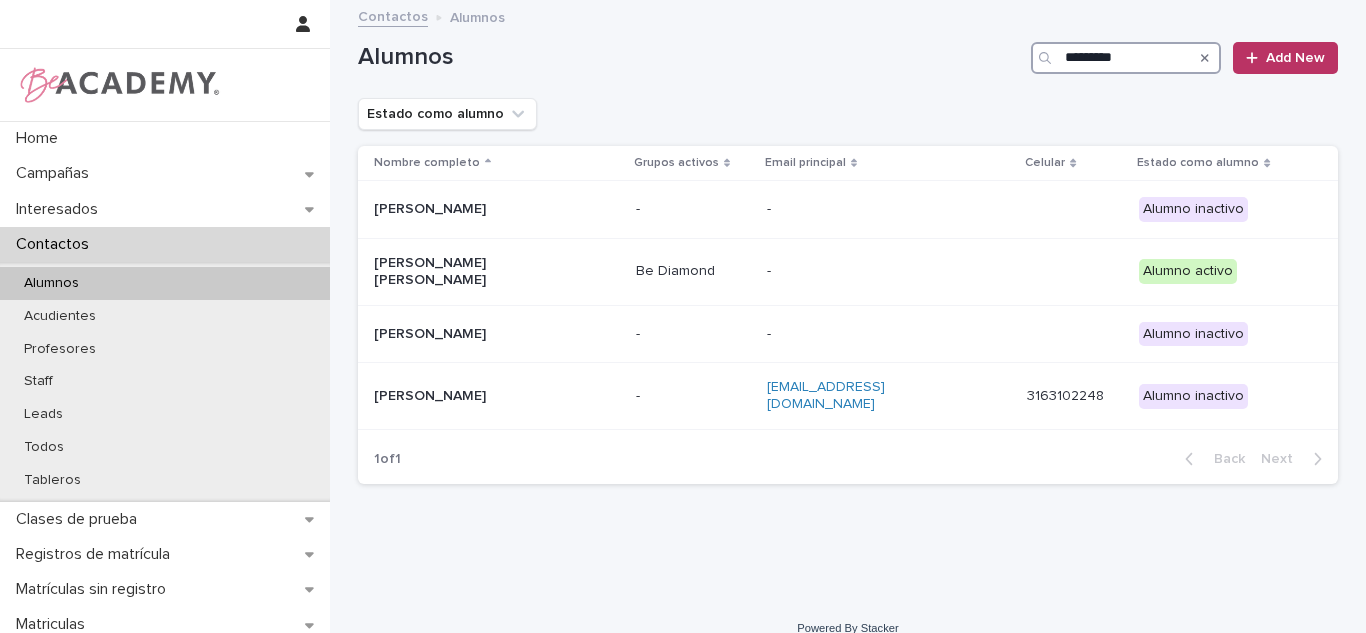 click on "*********" at bounding box center (1126, 58) 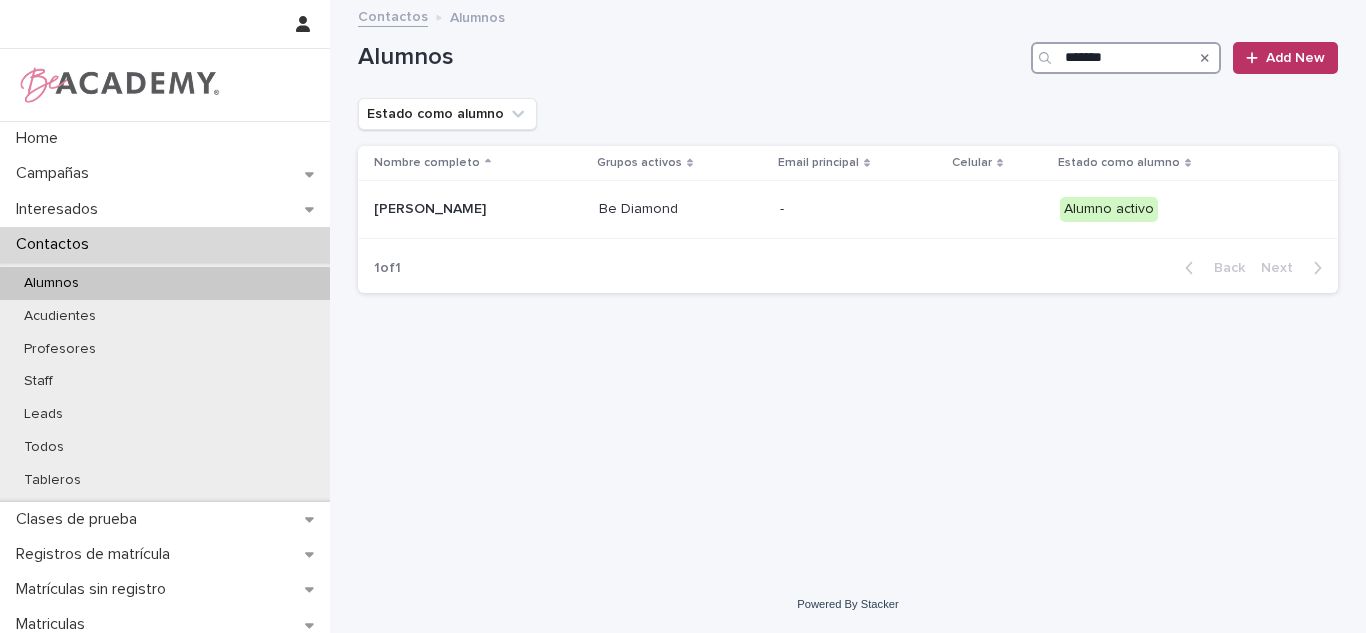 type on "*******" 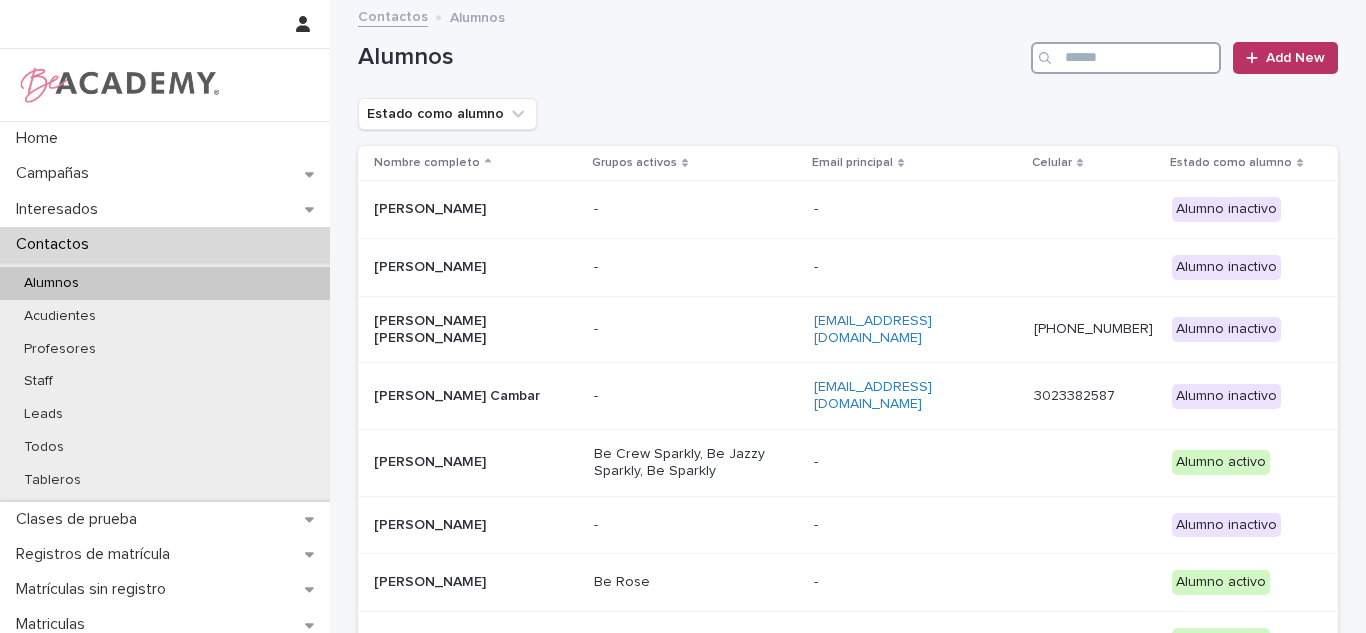 scroll, scrollTop: 361, scrollLeft: 0, axis: vertical 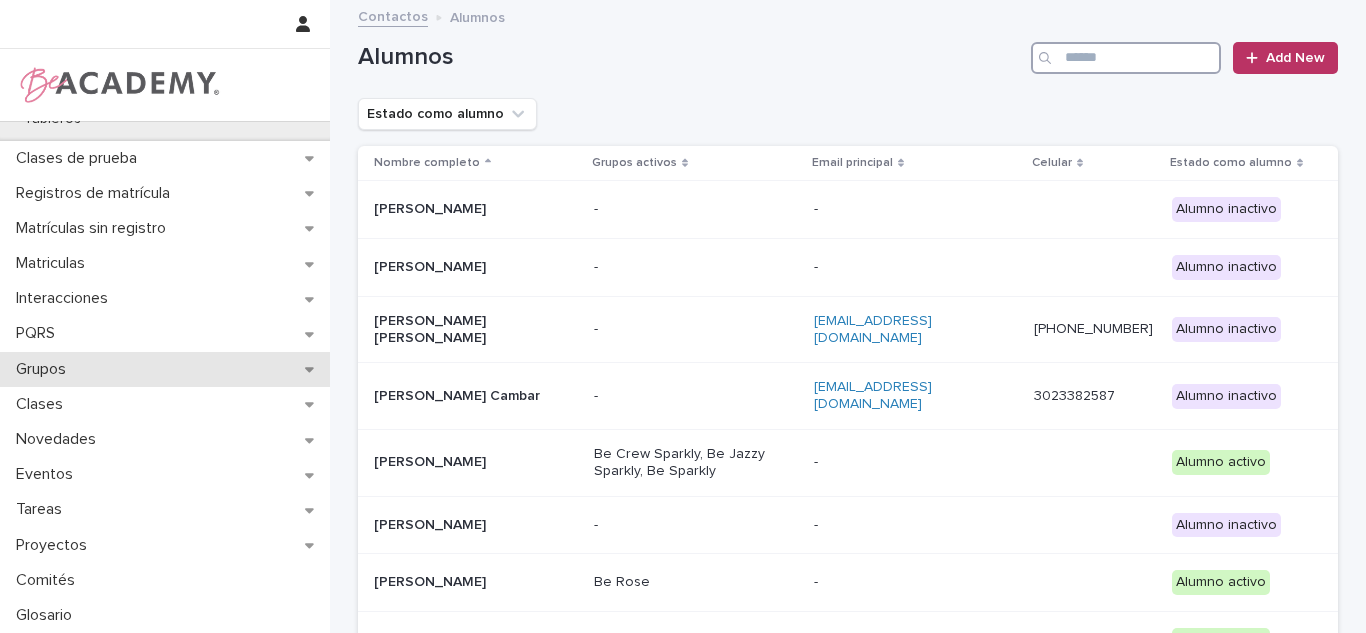 type 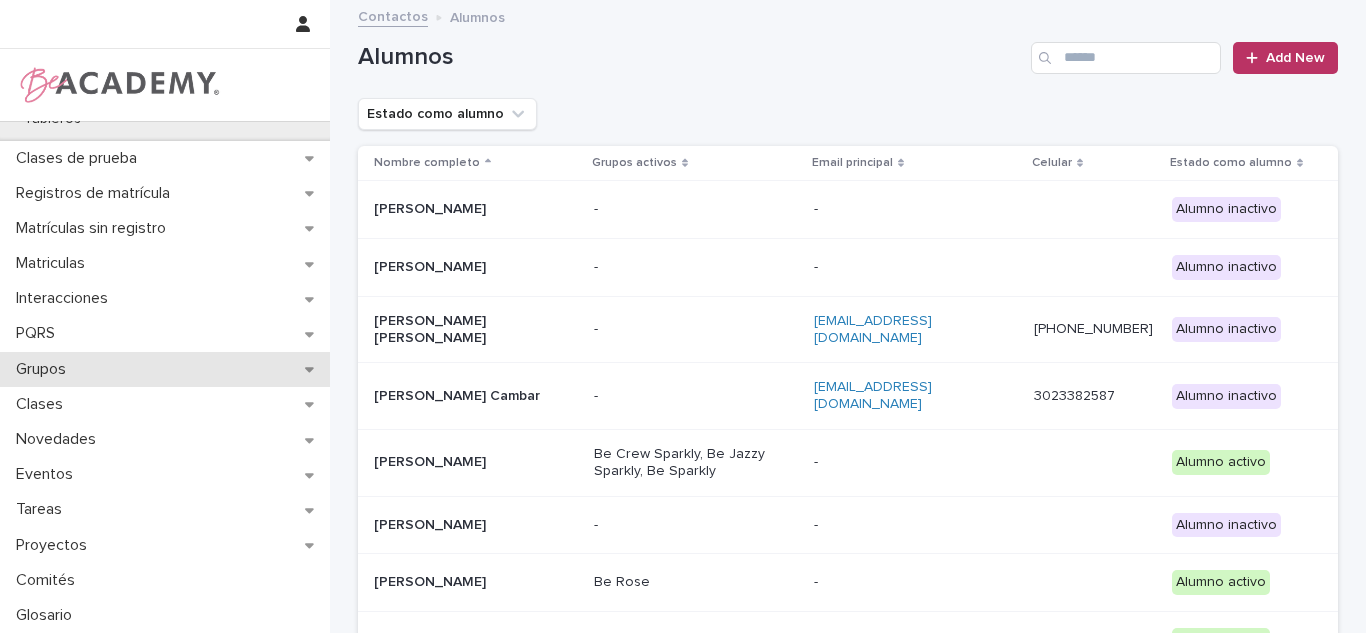 click on "Grupos" at bounding box center (45, 369) 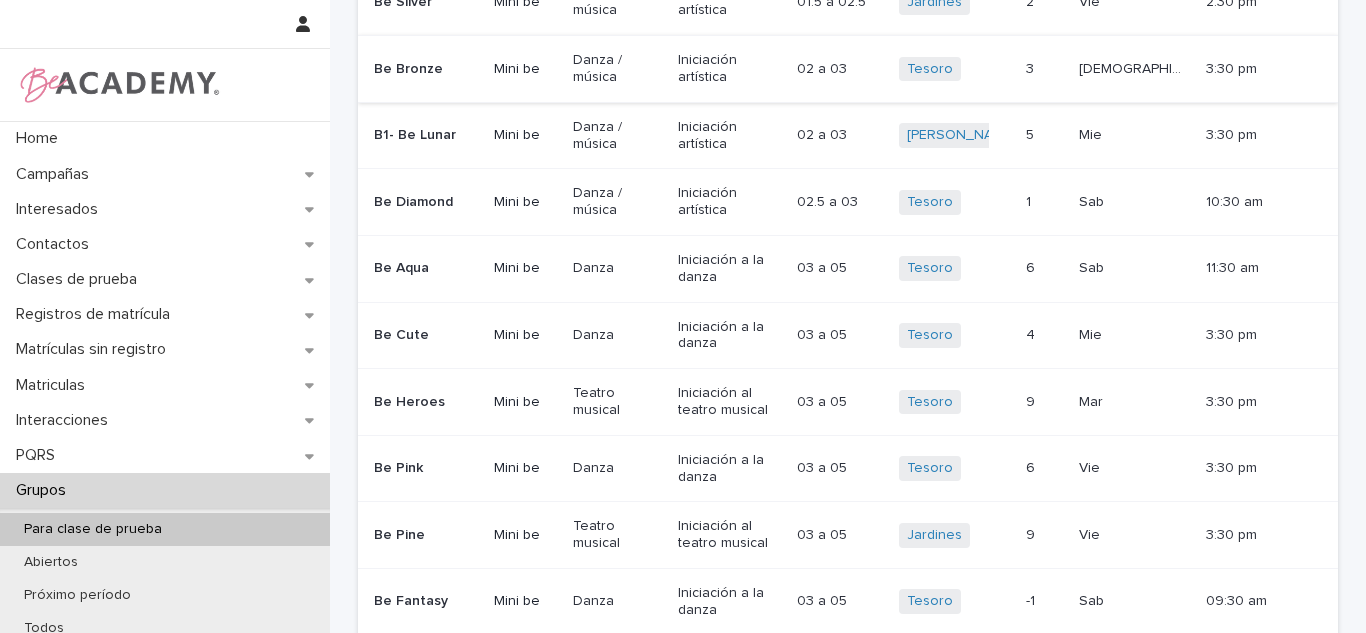scroll, scrollTop: 246, scrollLeft: 0, axis: vertical 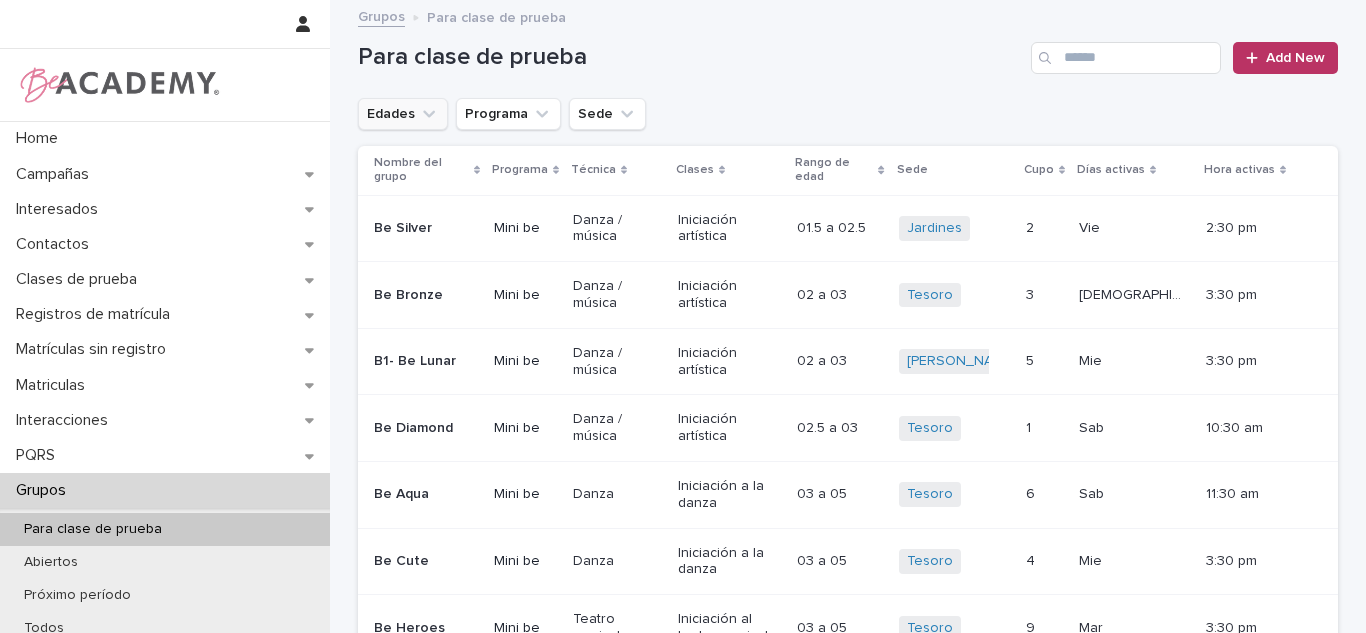 click 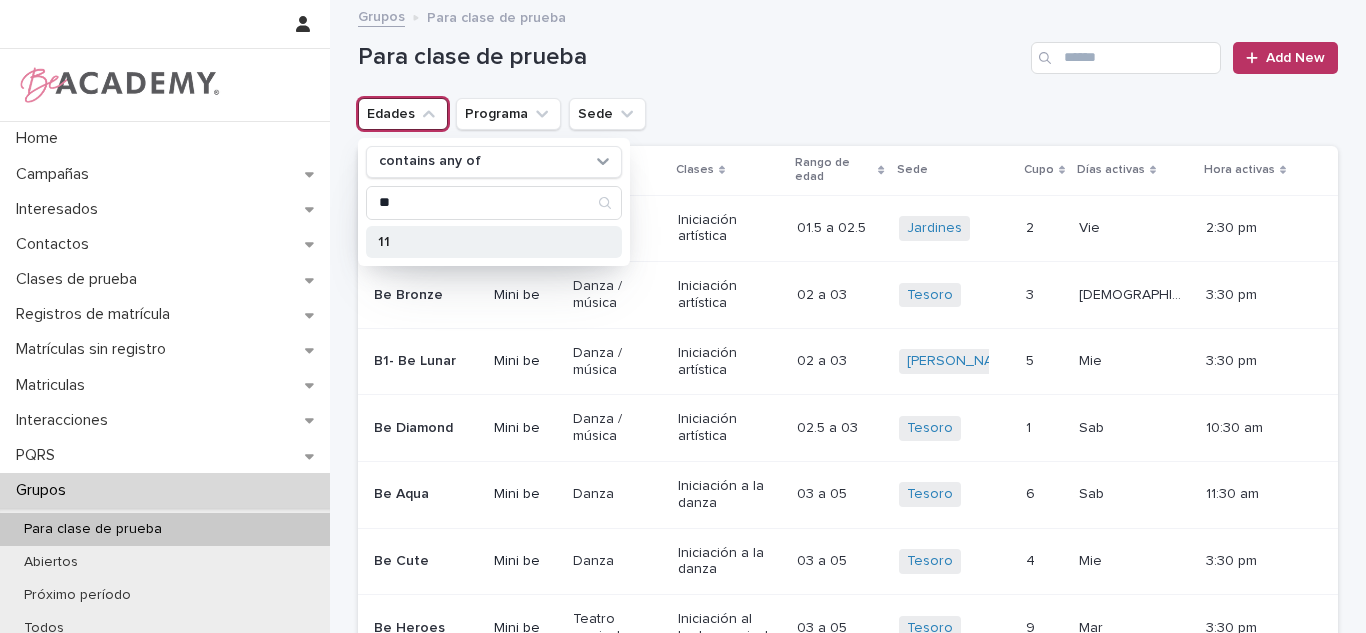 type on "**" 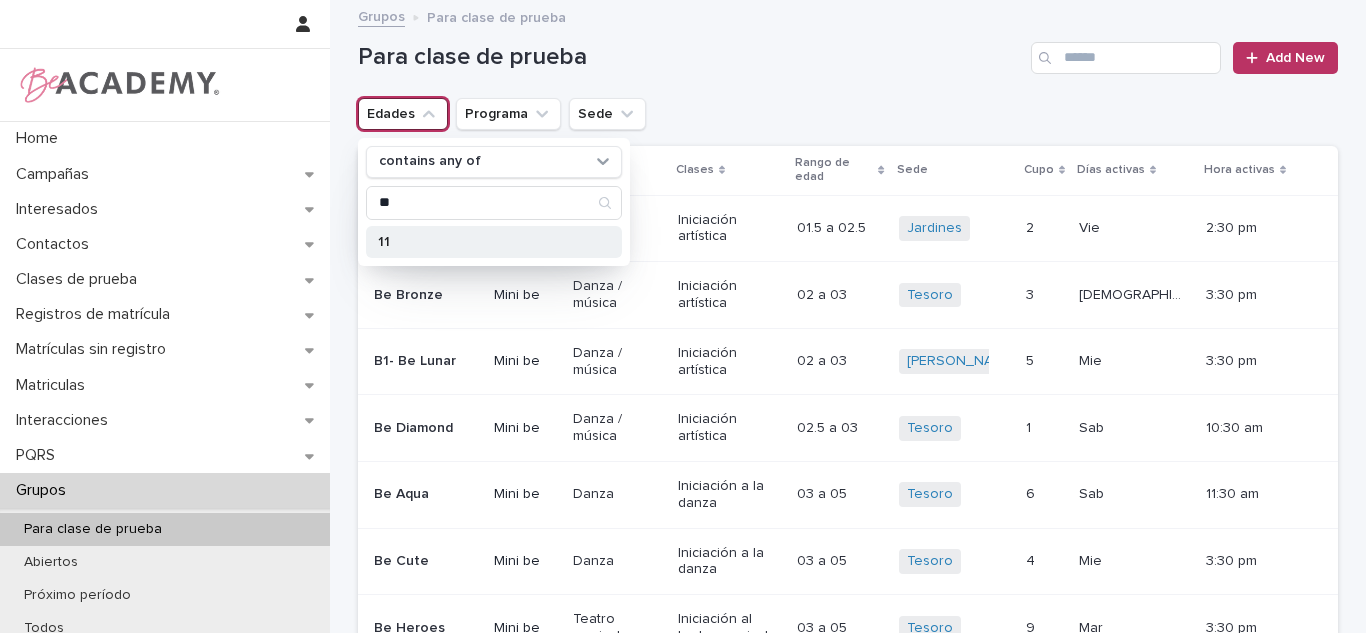 click on "11" at bounding box center [484, 242] 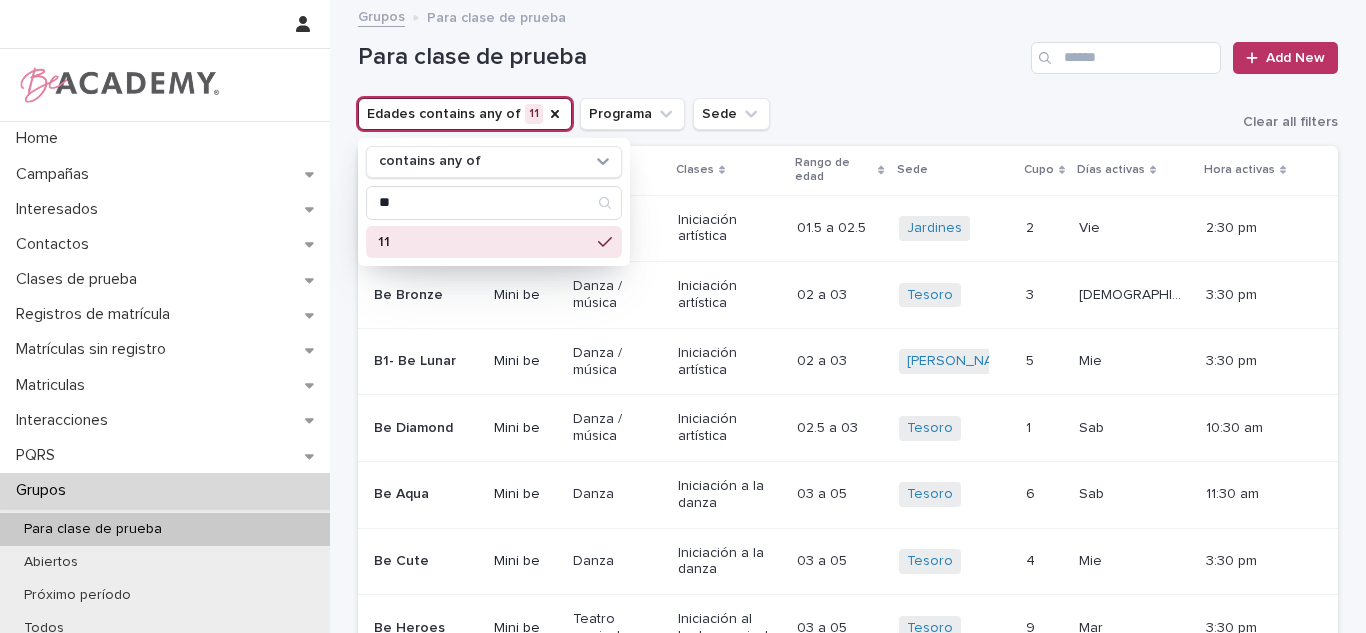 click on "Edades contains any of 11 contains any of ** 11   Programa Sede" at bounding box center (564, 114) 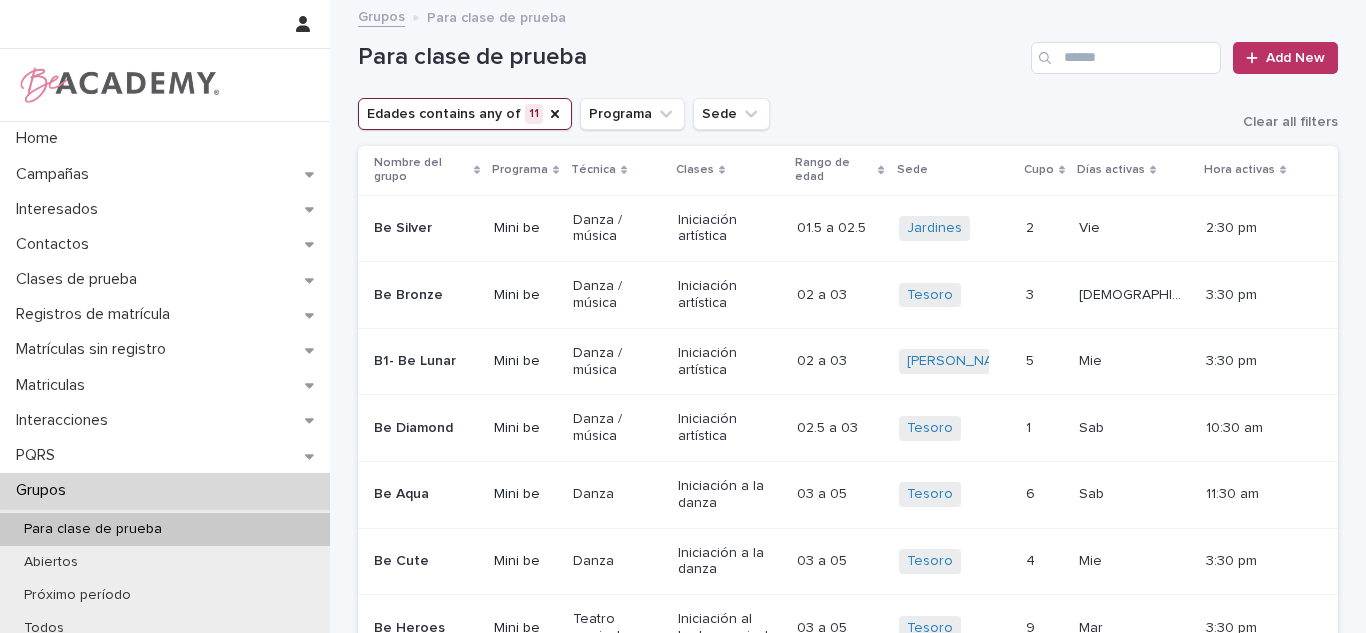 click on "Sede" at bounding box center (731, 114) 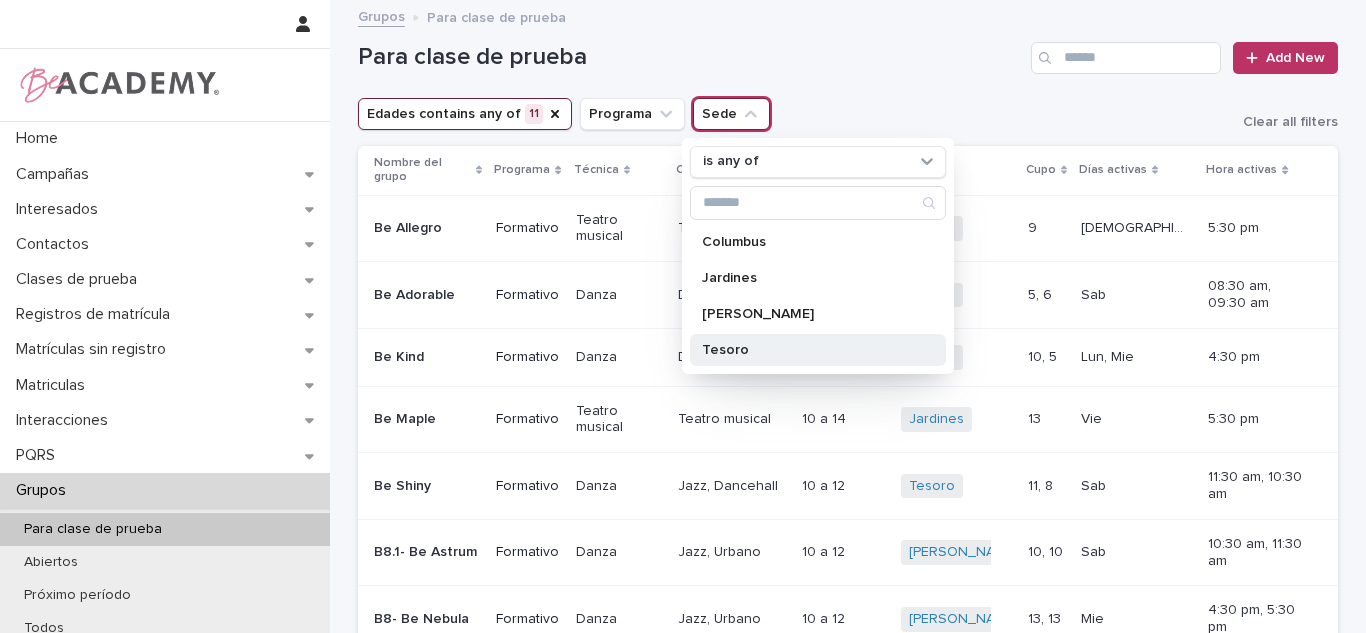 click on "Tesoro" at bounding box center [808, 350] 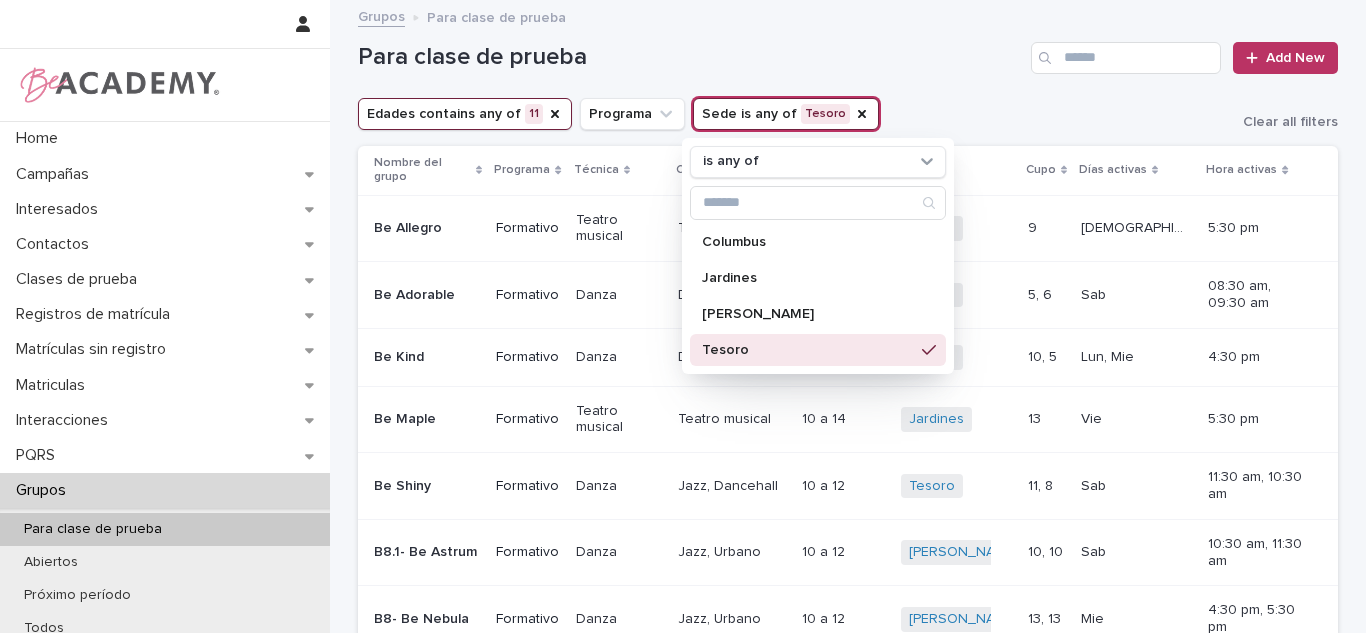 drag, startPoint x: 908, startPoint y: 76, endPoint x: 1165, endPoint y: 77, distance: 257.00195 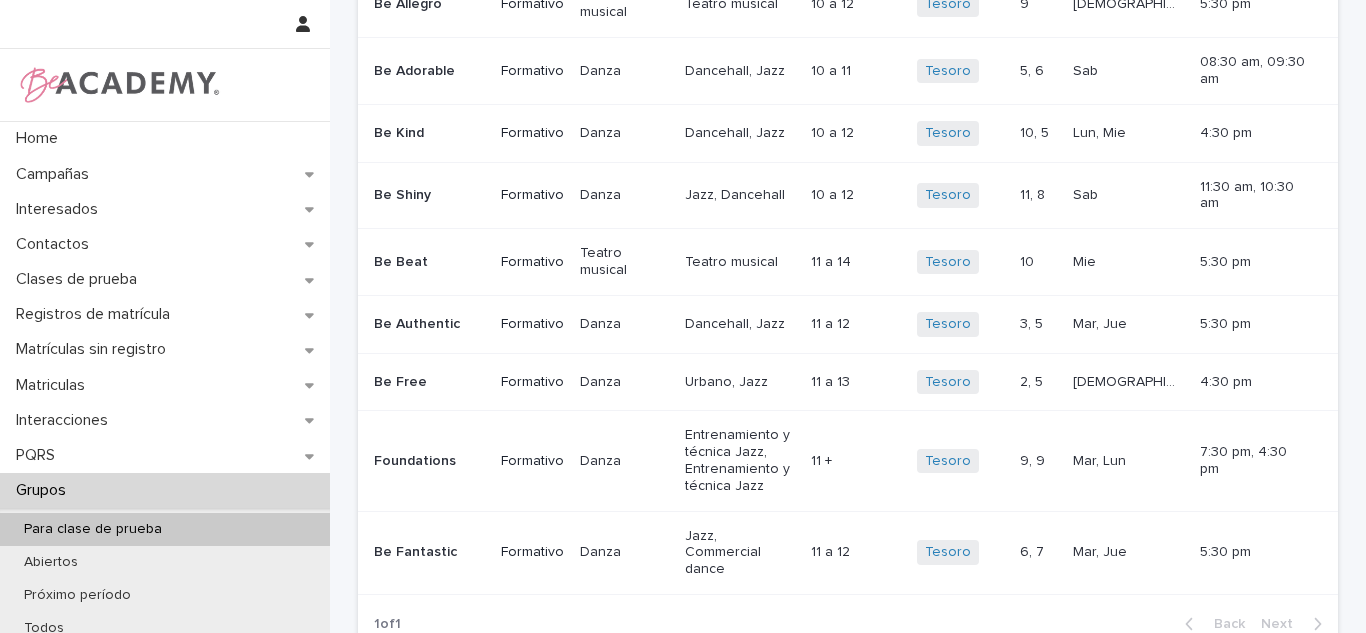 scroll, scrollTop: 229, scrollLeft: 0, axis: vertical 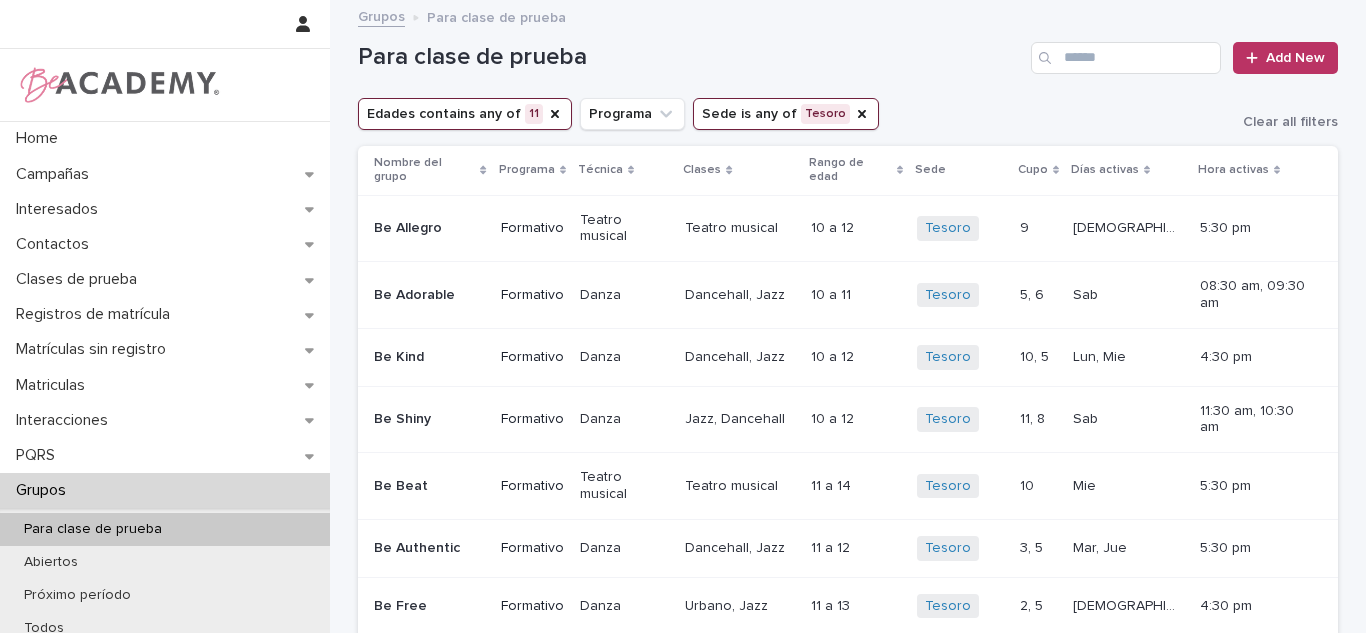 drag, startPoint x: 822, startPoint y: 115, endPoint x: 797, endPoint y: 120, distance: 25.495098 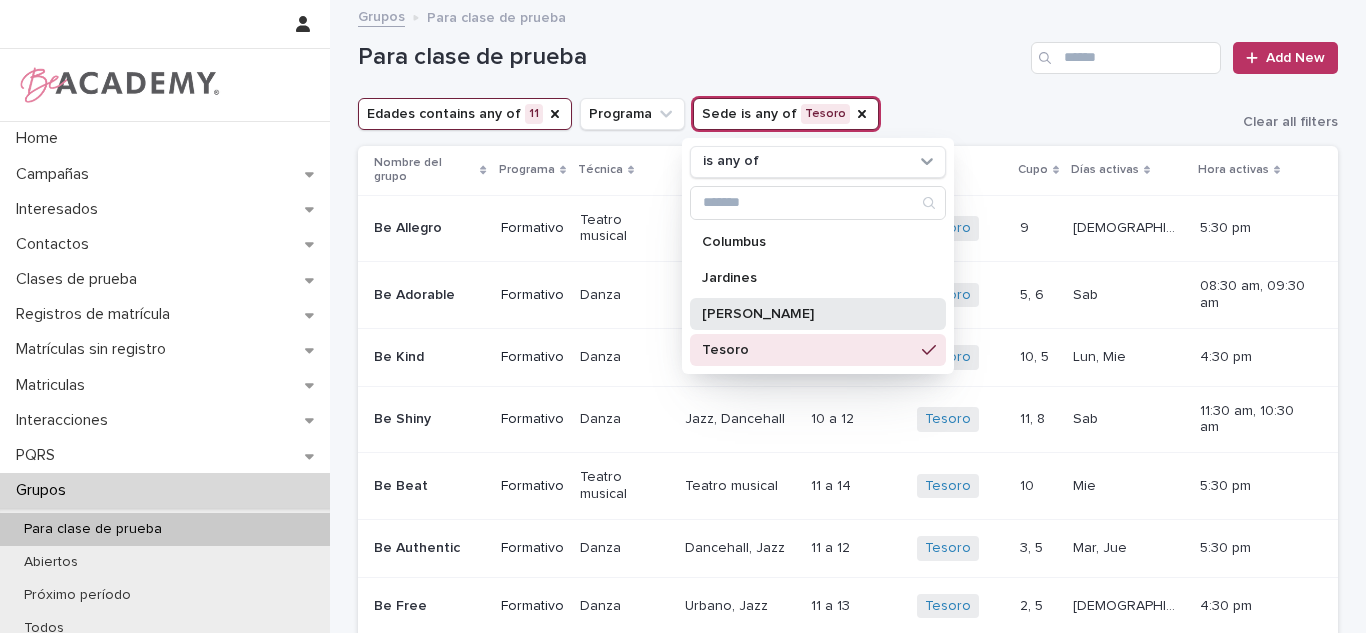 drag, startPoint x: 718, startPoint y: 299, endPoint x: 722, endPoint y: 345, distance: 46.173584 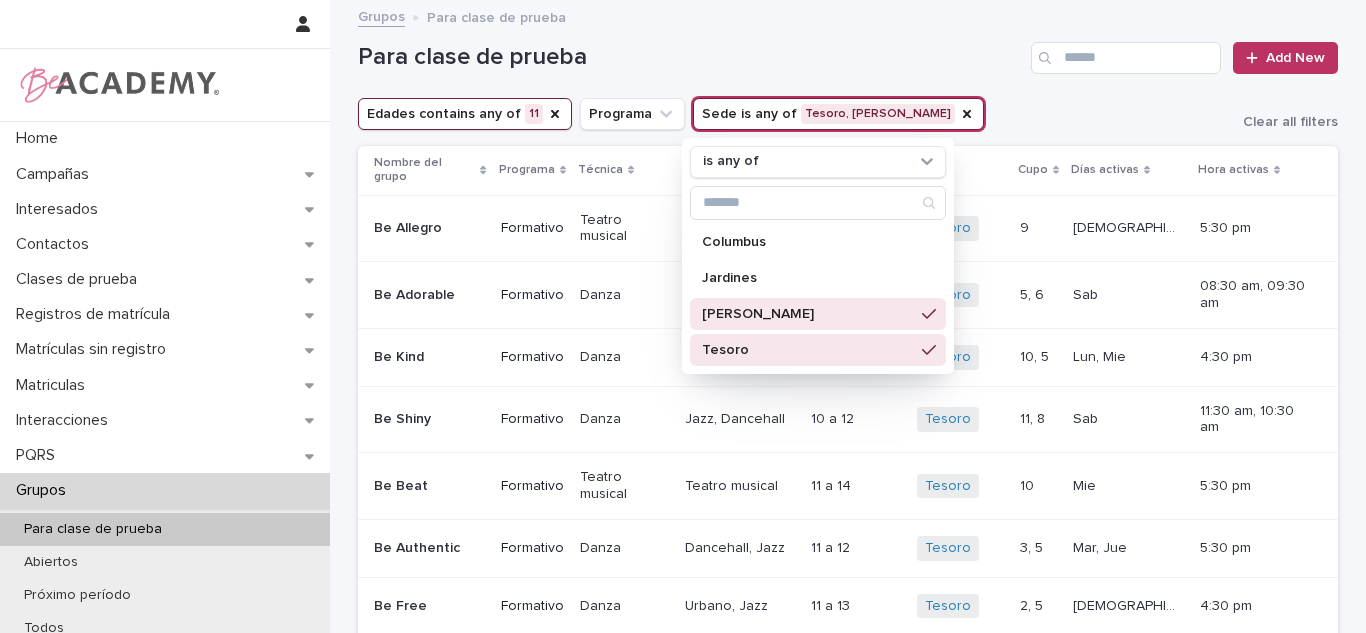 click on "Tesoro" at bounding box center (808, 350) 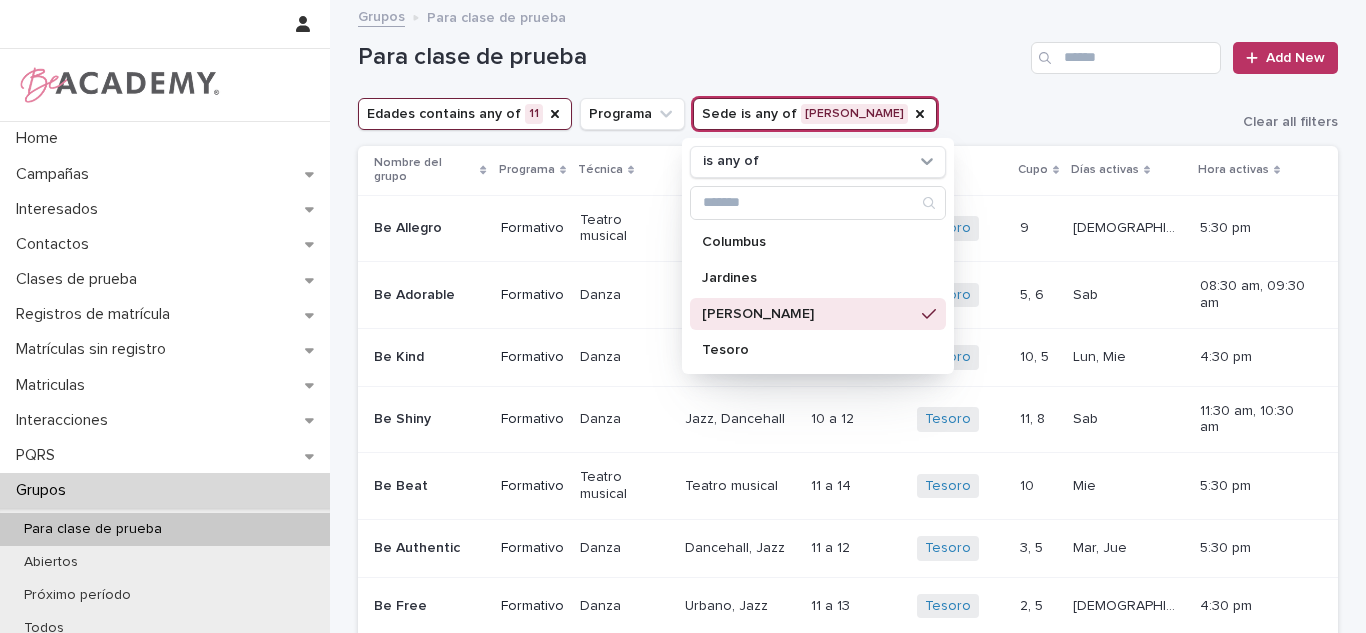 drag, startPoint x: 977, startPoint y: 66, endPoint x: 1365, endPoint y: 204, distance: 411.81064 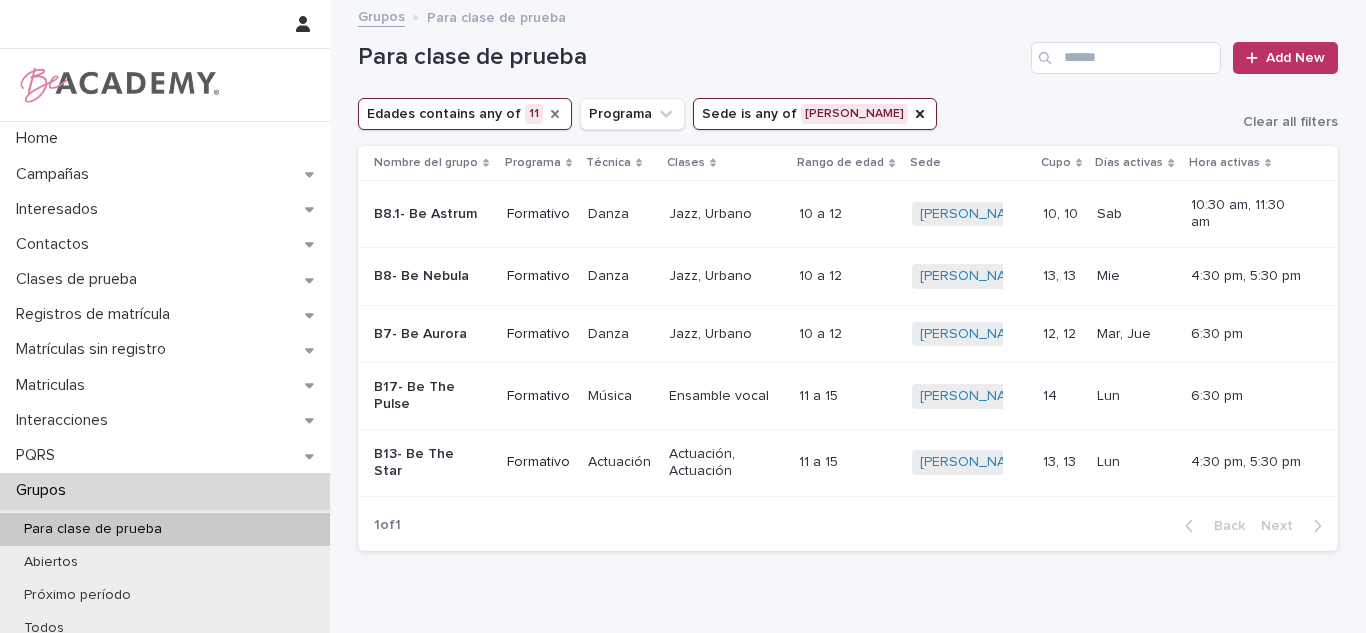 drag, startPoint x: 541, startPoint y: 120, endPoint x: 570, endPoint y: 109, distance: 31.016125 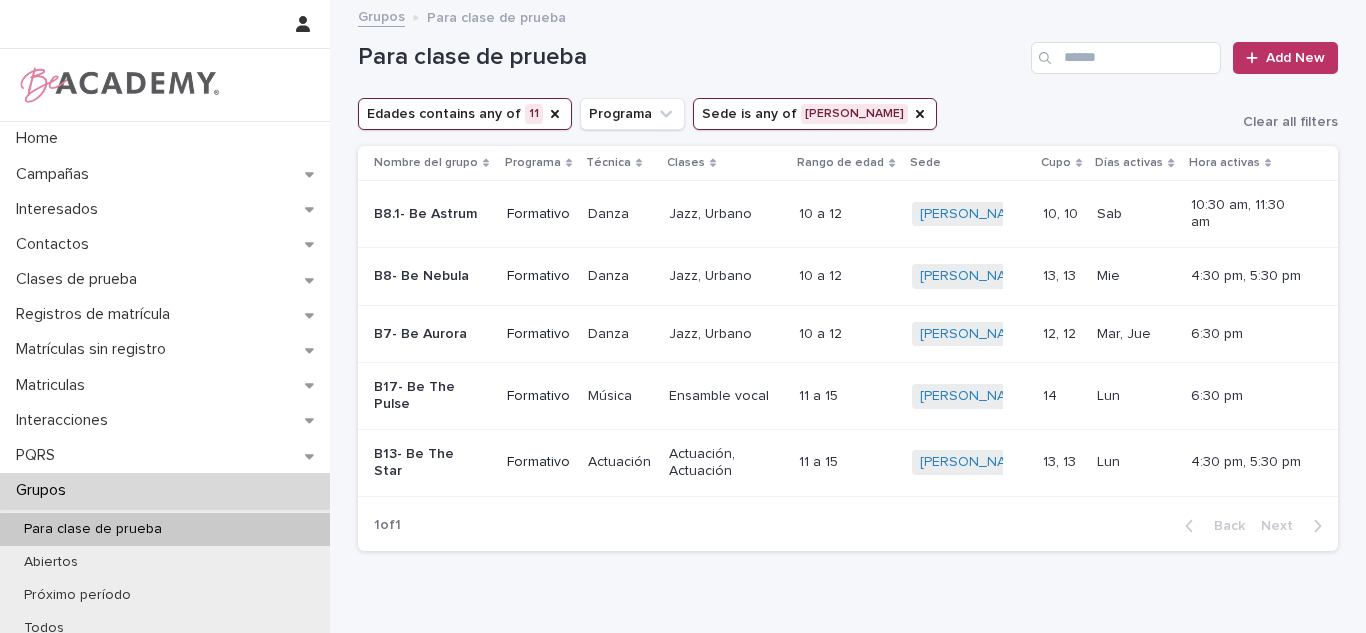 click 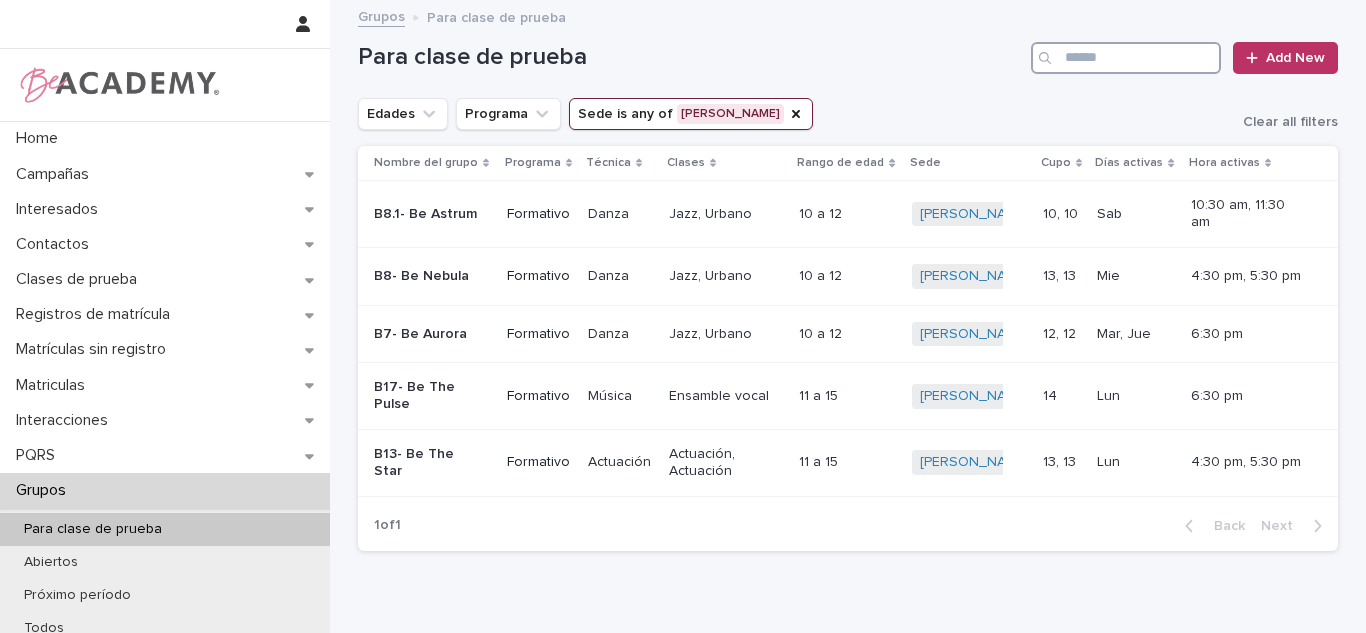 click at bounding box center [1126, 58] 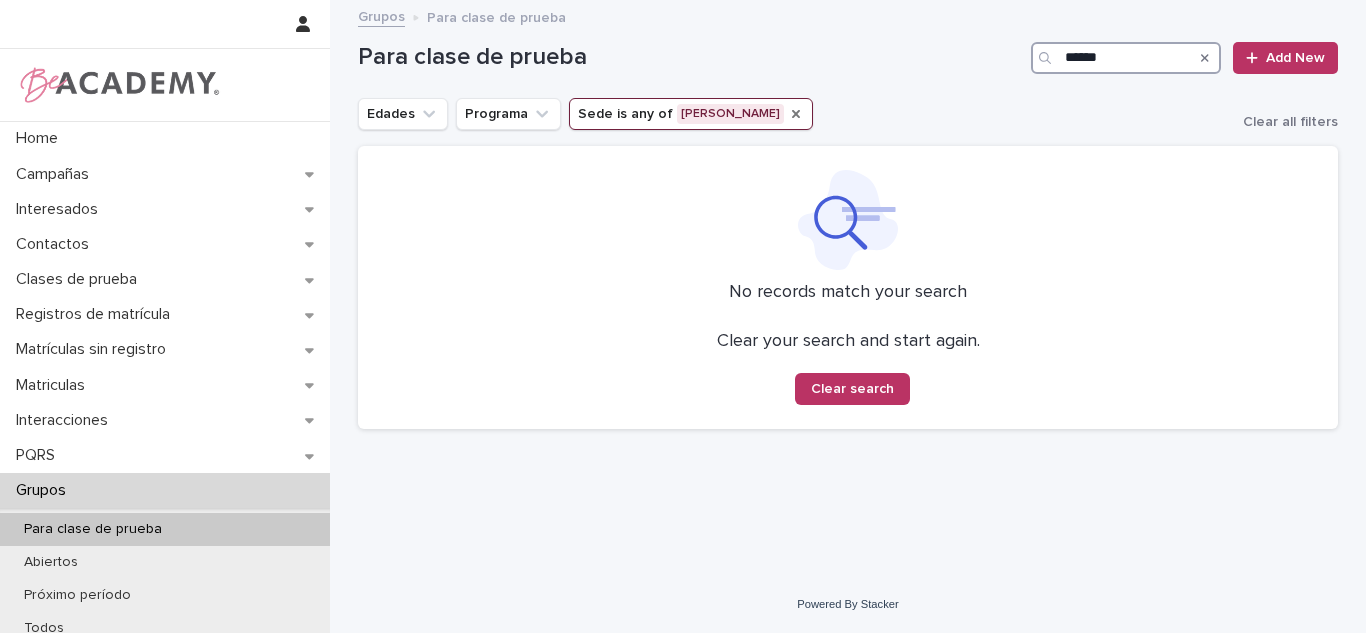 type on "******" 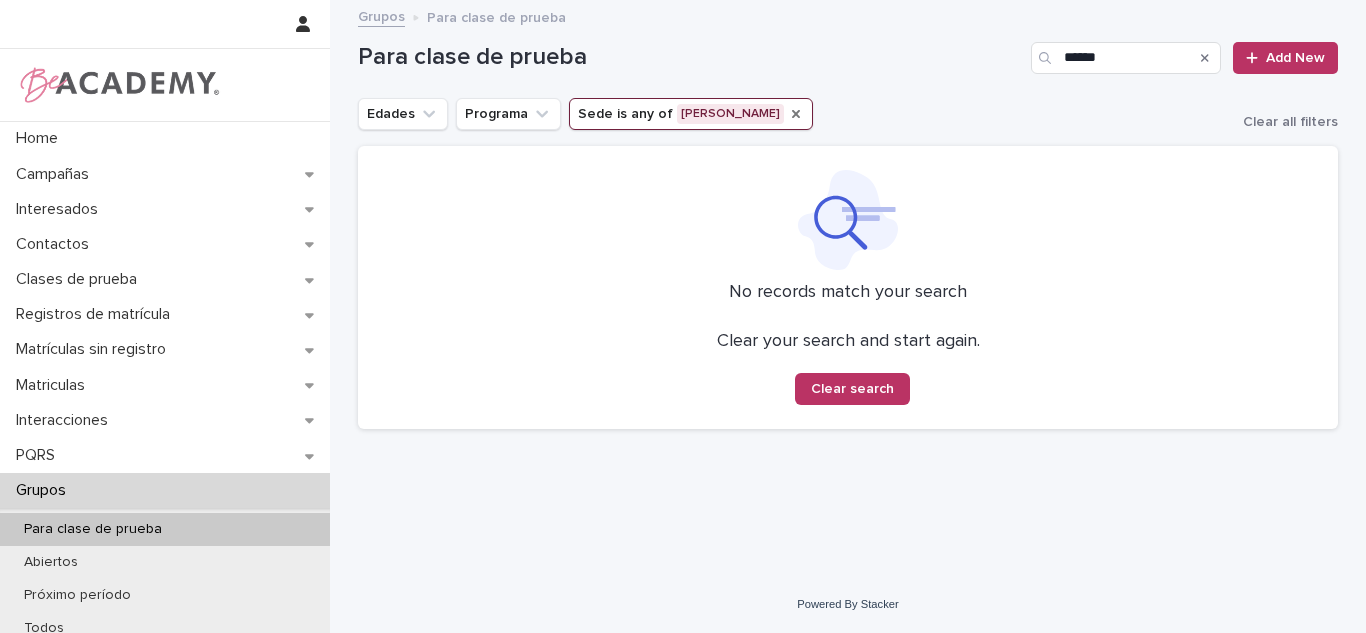 click 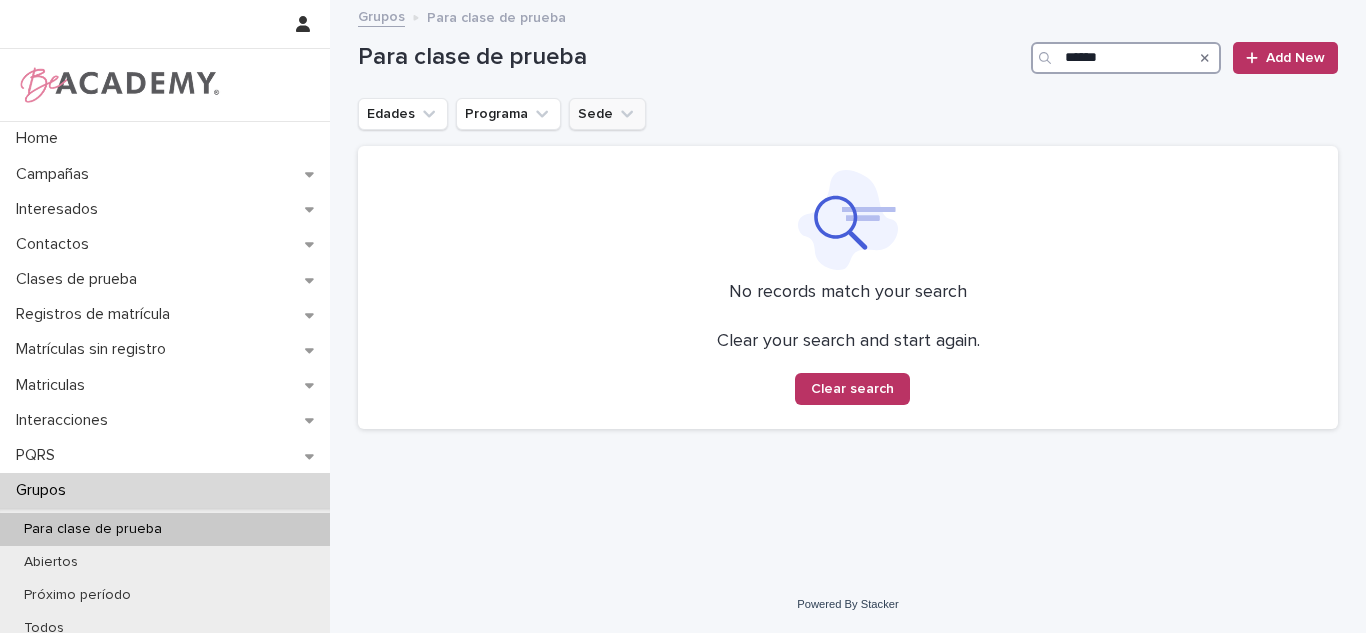 click on "******" at bounding box center (1126, 58) 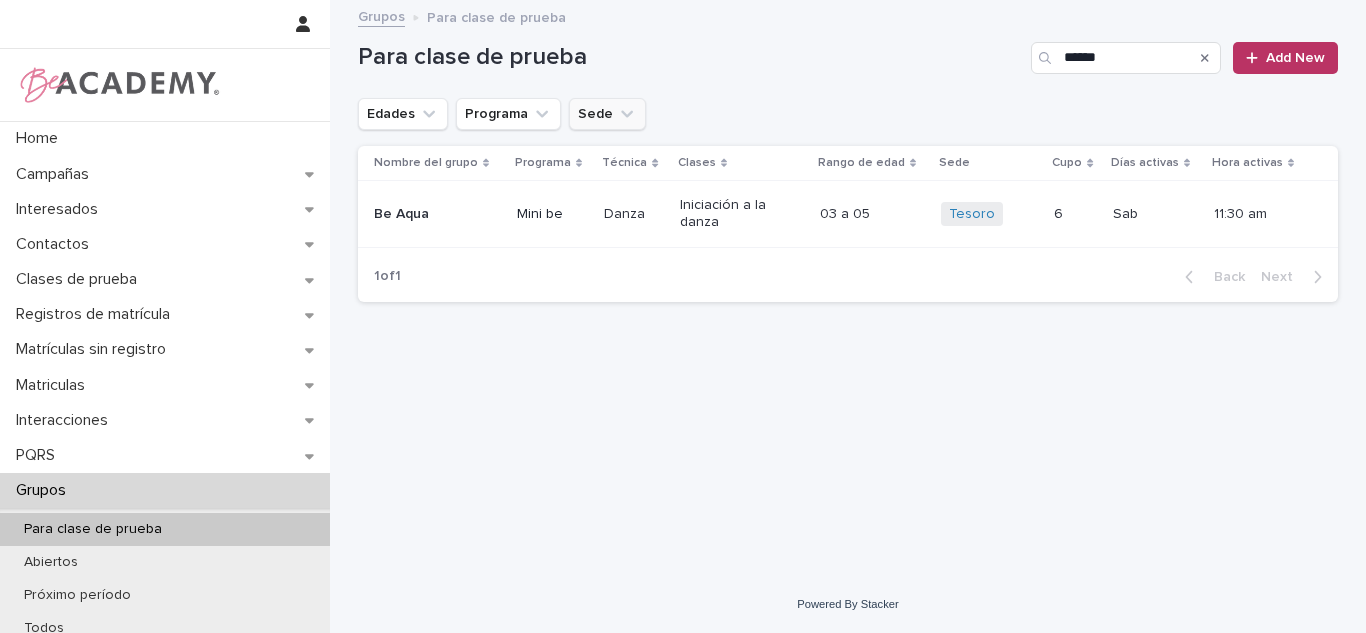 click on "Para clase de prueba ****** Add New" at bounding box center [848, 50] 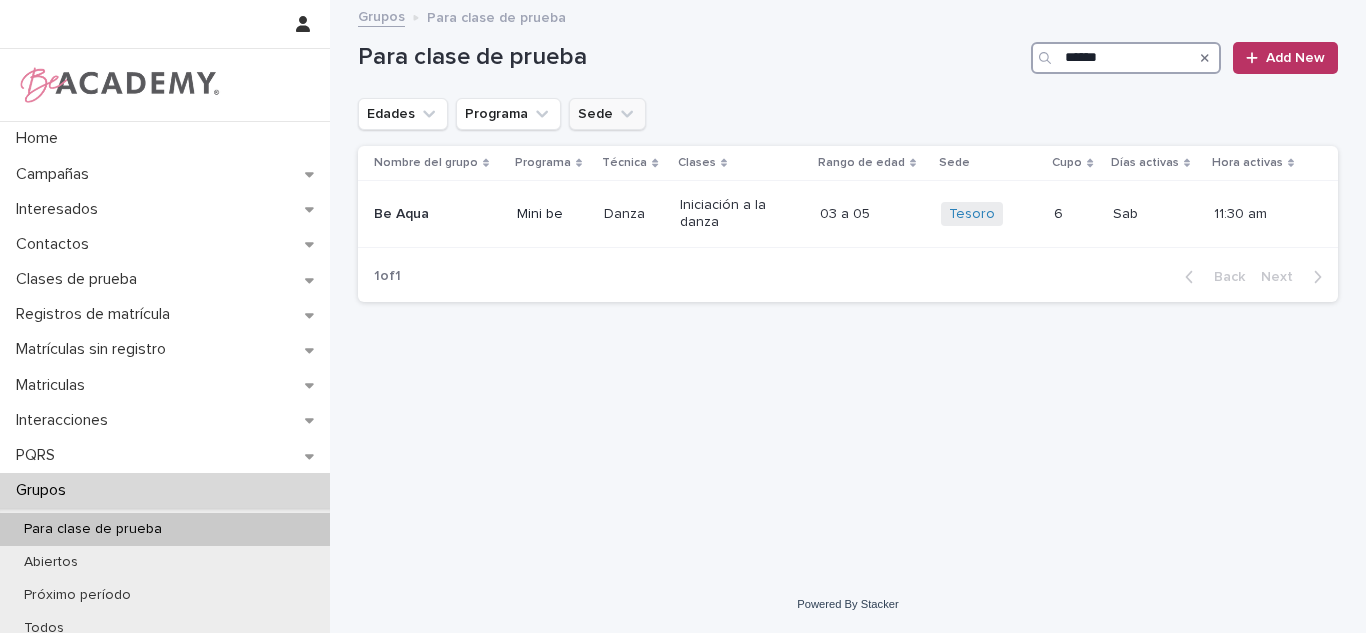 click on "******" at bounding box center [1126, 58] 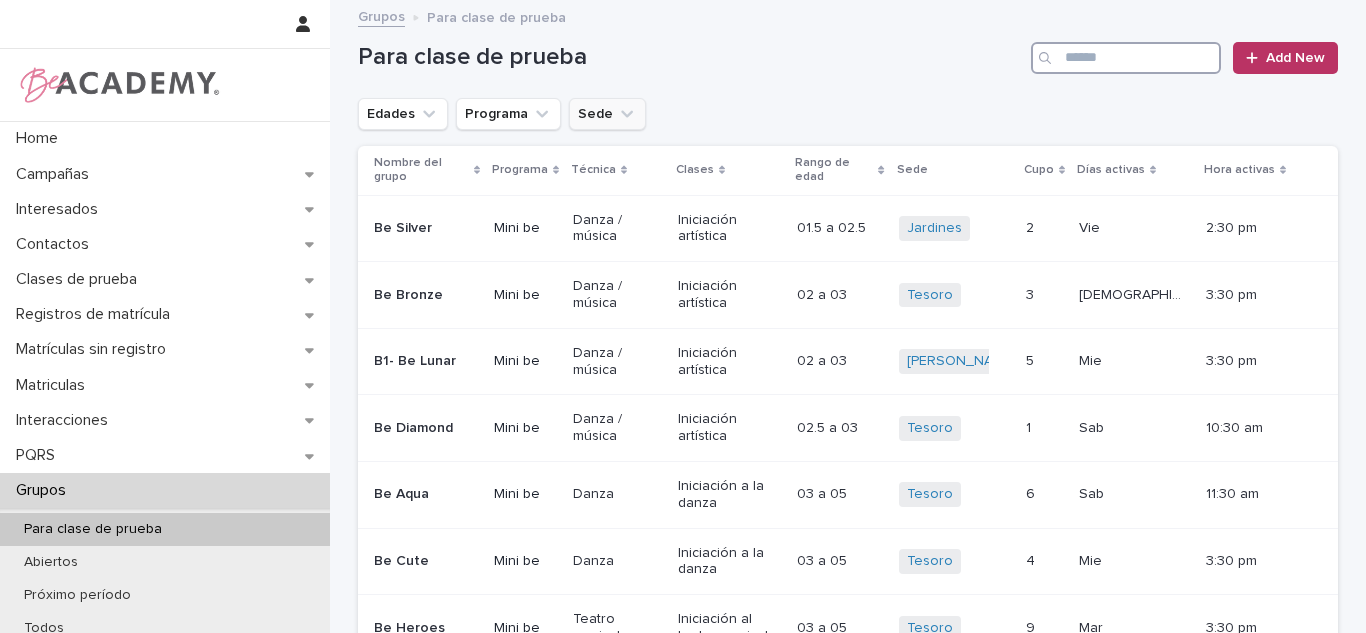 type 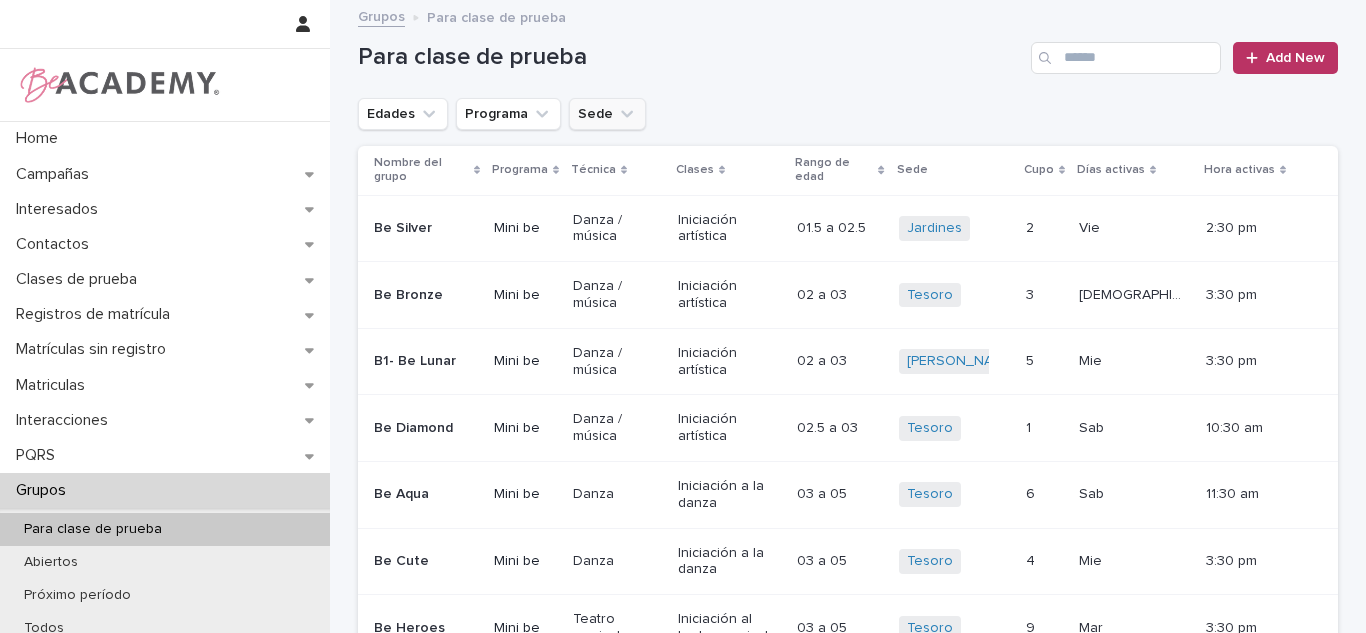 drag, startPoint x: 1101, startPoint y: 100, endPoint x: 1059, endPoint y: 112, distance: 43.68066 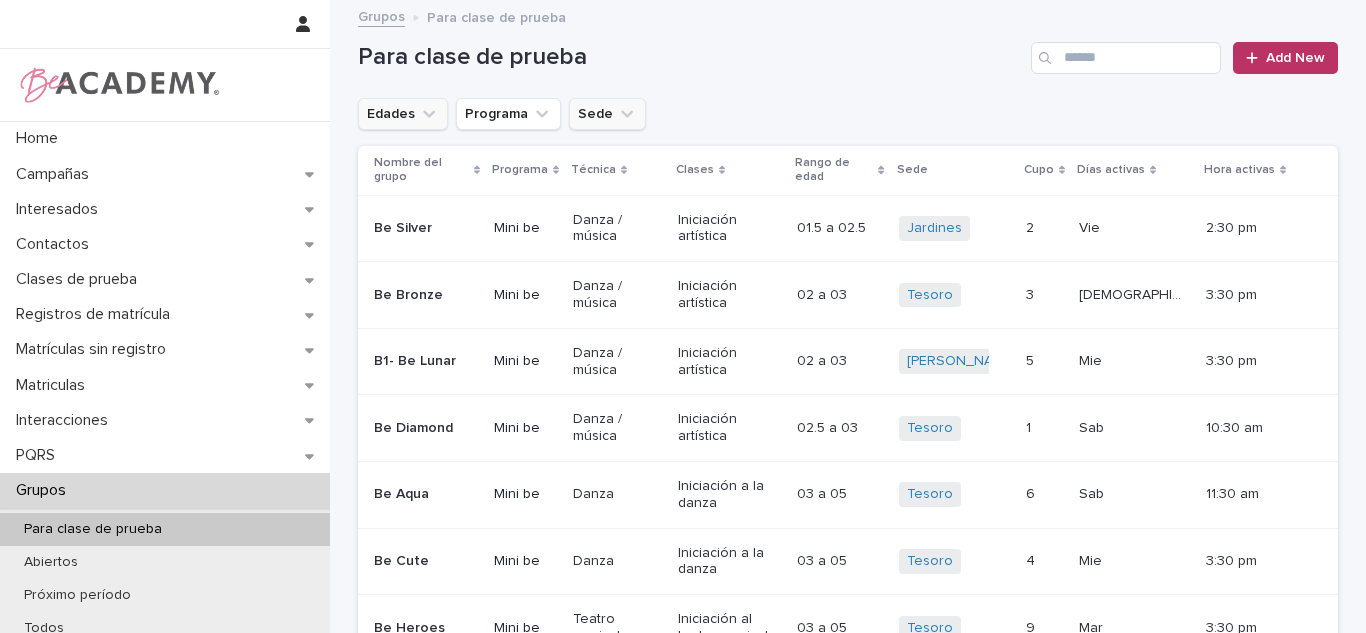 click on "Edades" at bounding box center (403, 114) 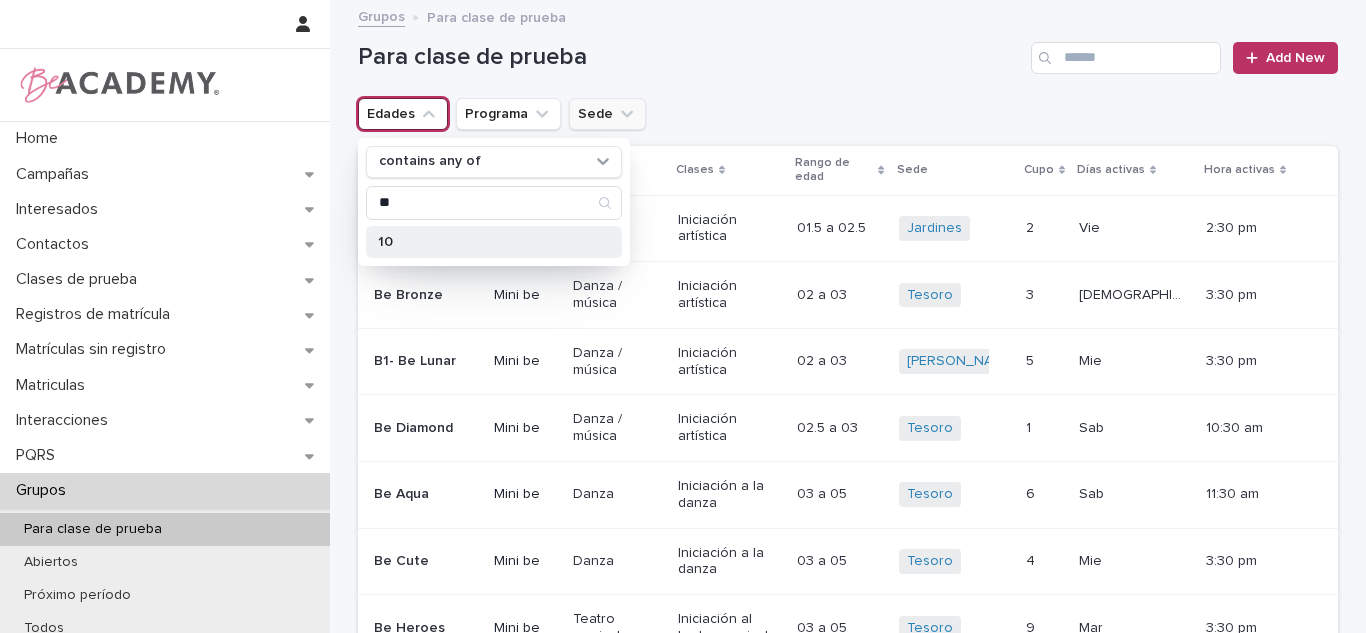 type on "**" 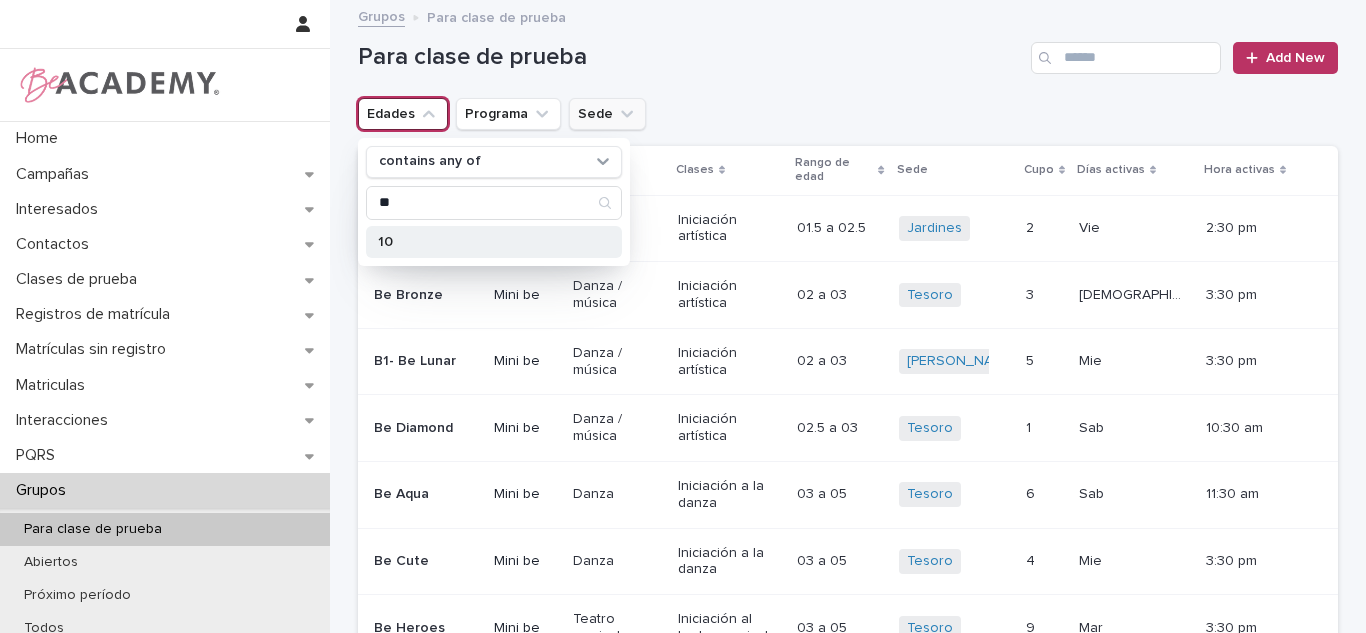 drag, startPoint x: 559, startPoint y: 243, endPoint x: 577, endPoint y: 241, distance: 18.110771 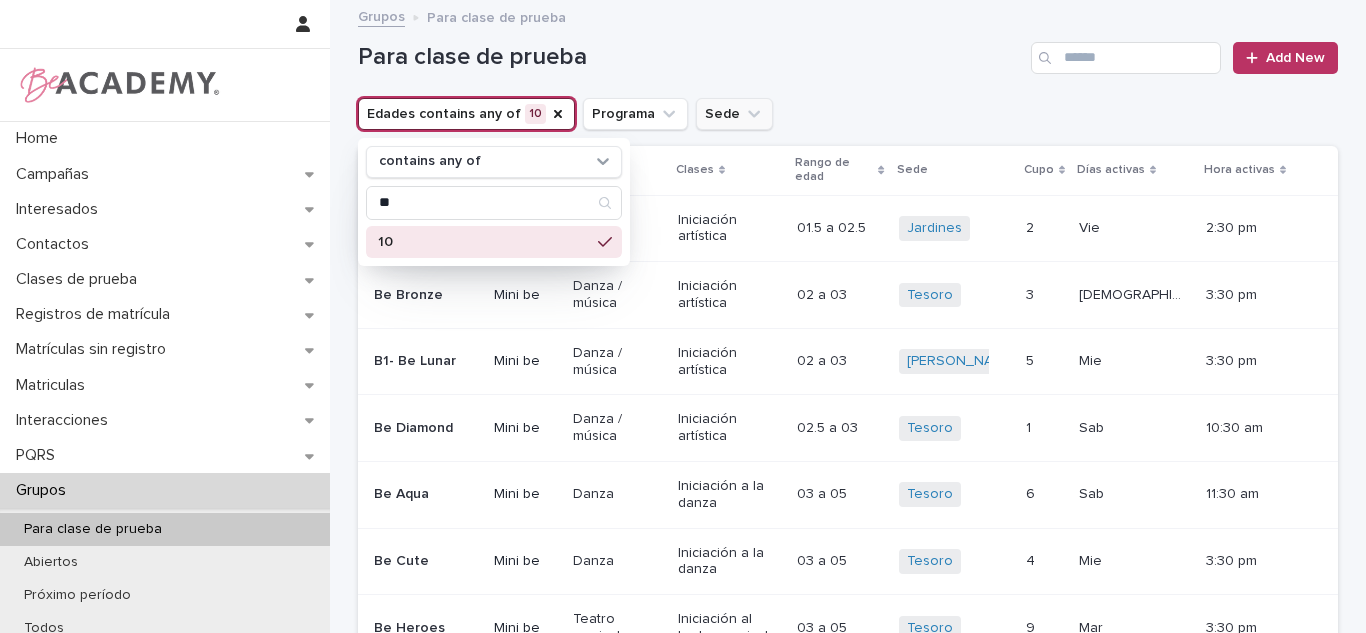 click on "Sede" at bounding box center (734, 114) 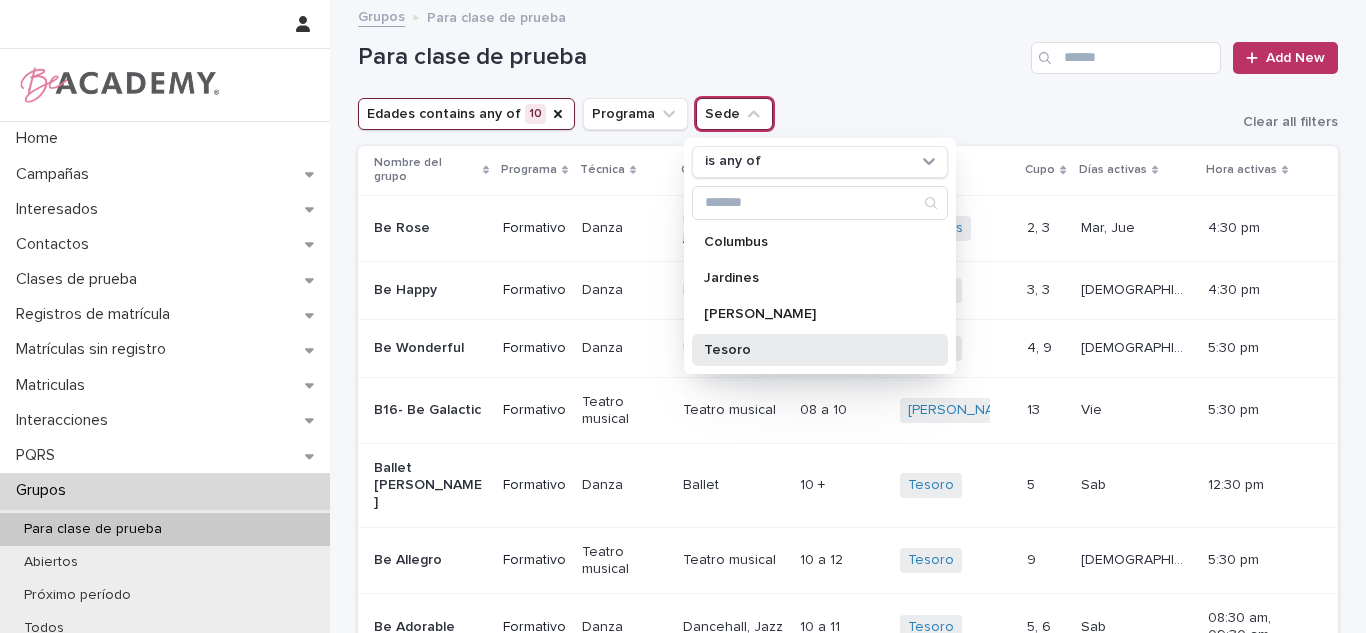 click on "Tesoro" at bounding box center [810, 350] 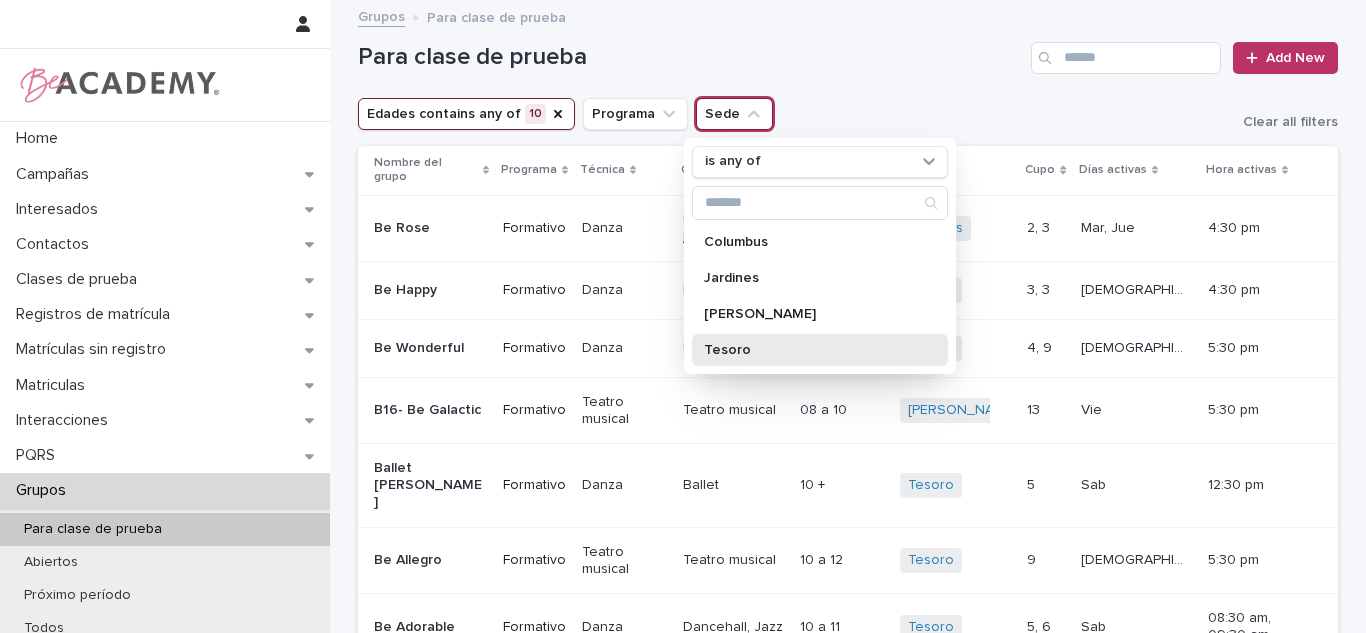 click on "Para clase de prueba" at bounding box center (690, 57) 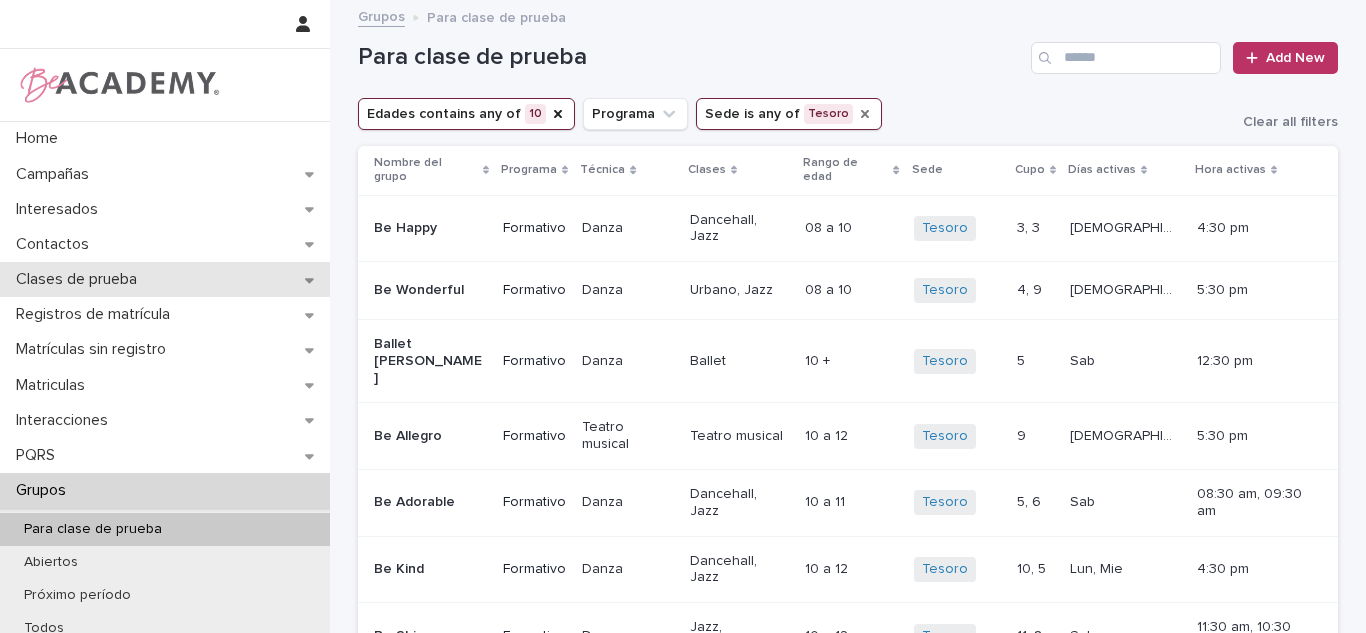 click on "Clases de prueba" at bounding box center [165, 279] 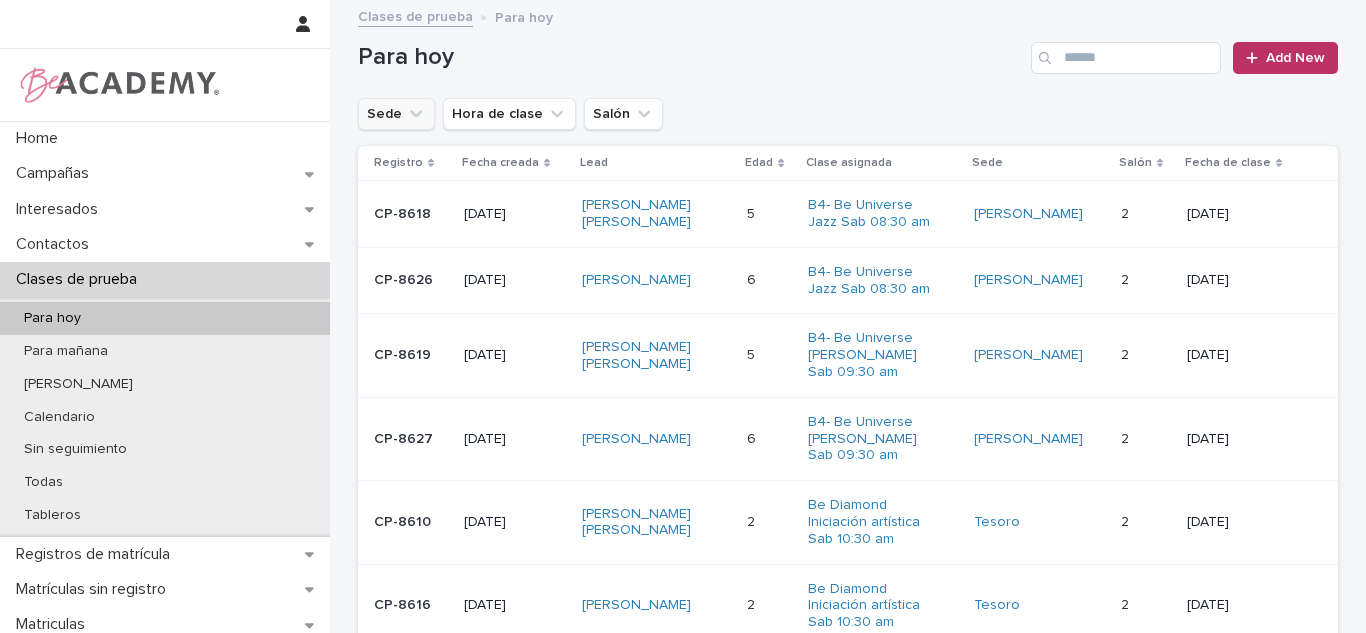 click on "Sede" at bounding box center [396, 114] 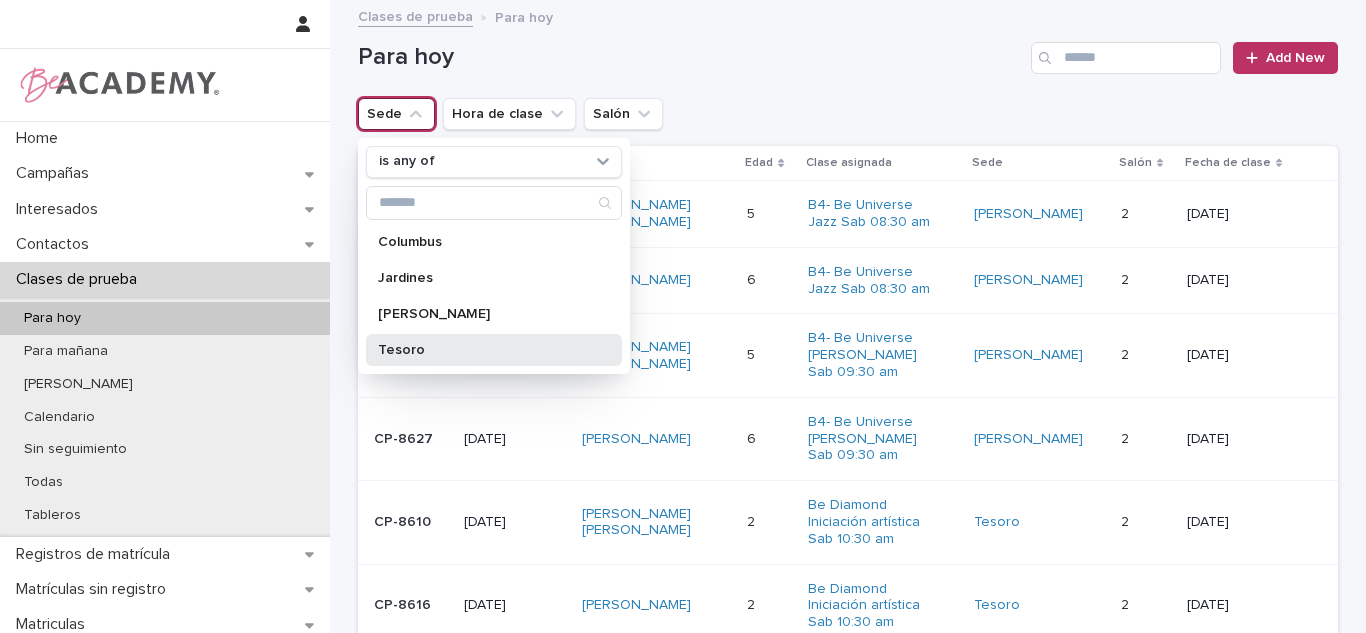 click on "Tesoro" at bounding box center (484, 350) 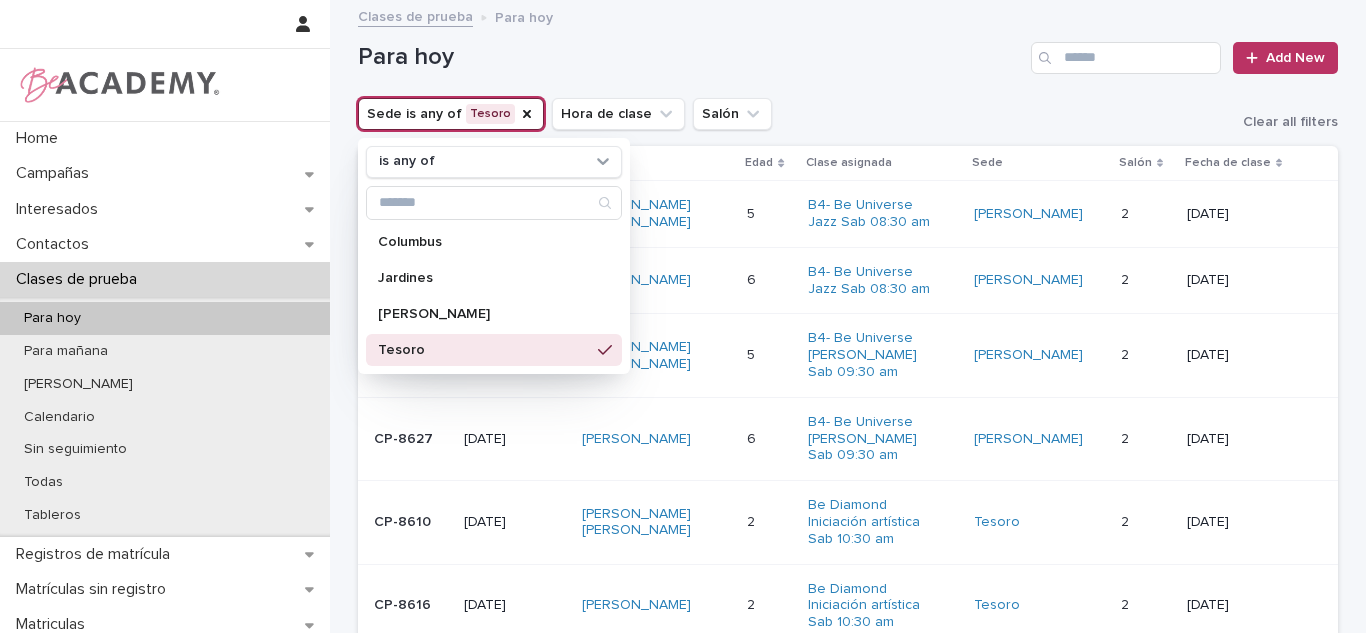 click on "Para hoy Add New" at bounding box center [848, 50] 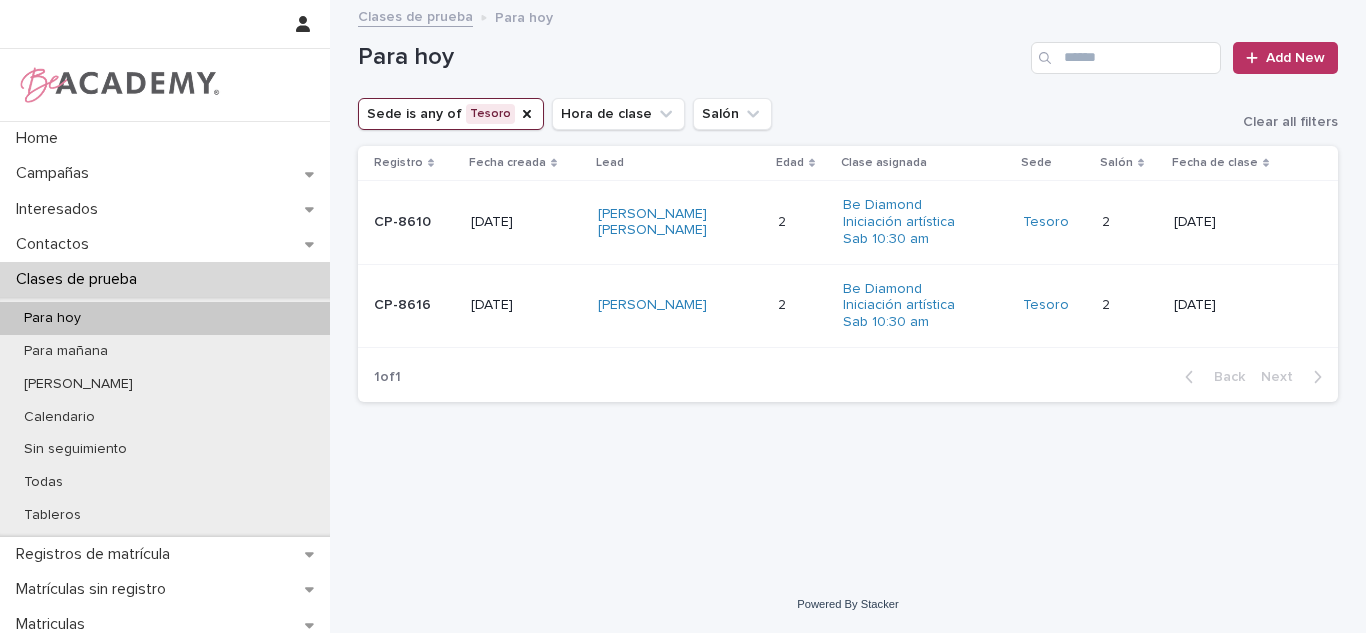 click at bounding box center [802, 222] 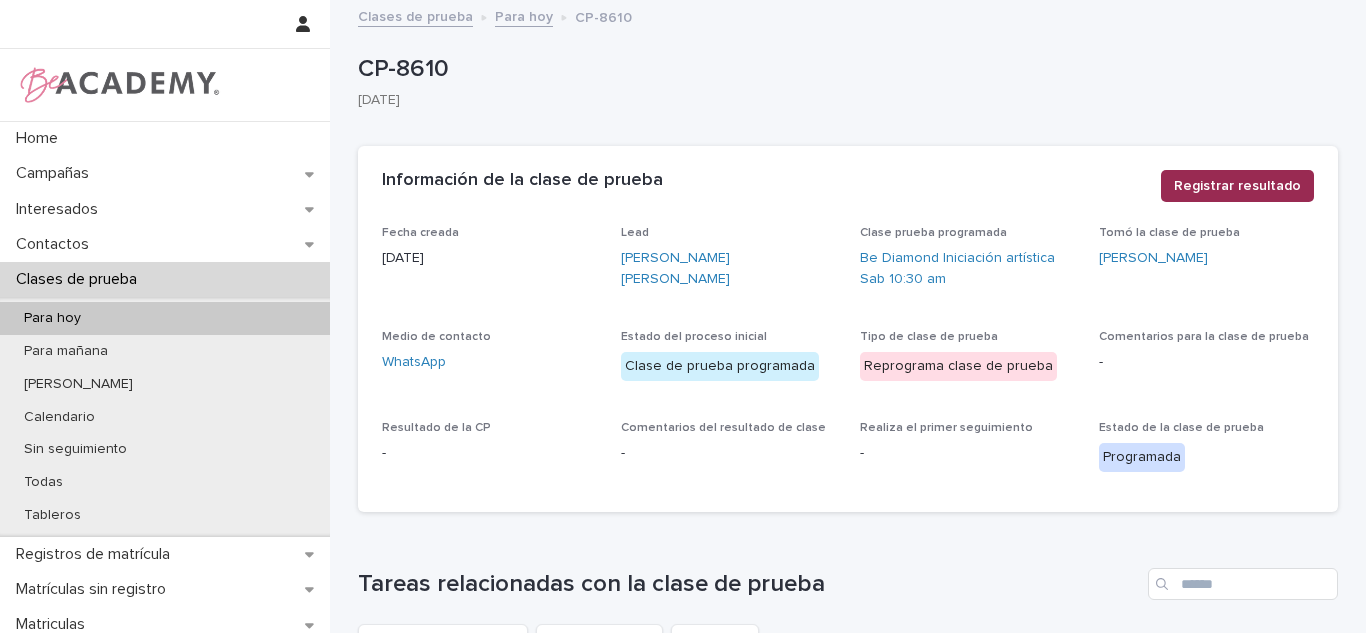 click on "Registrar resultado" at bounding box center (1237, 186) 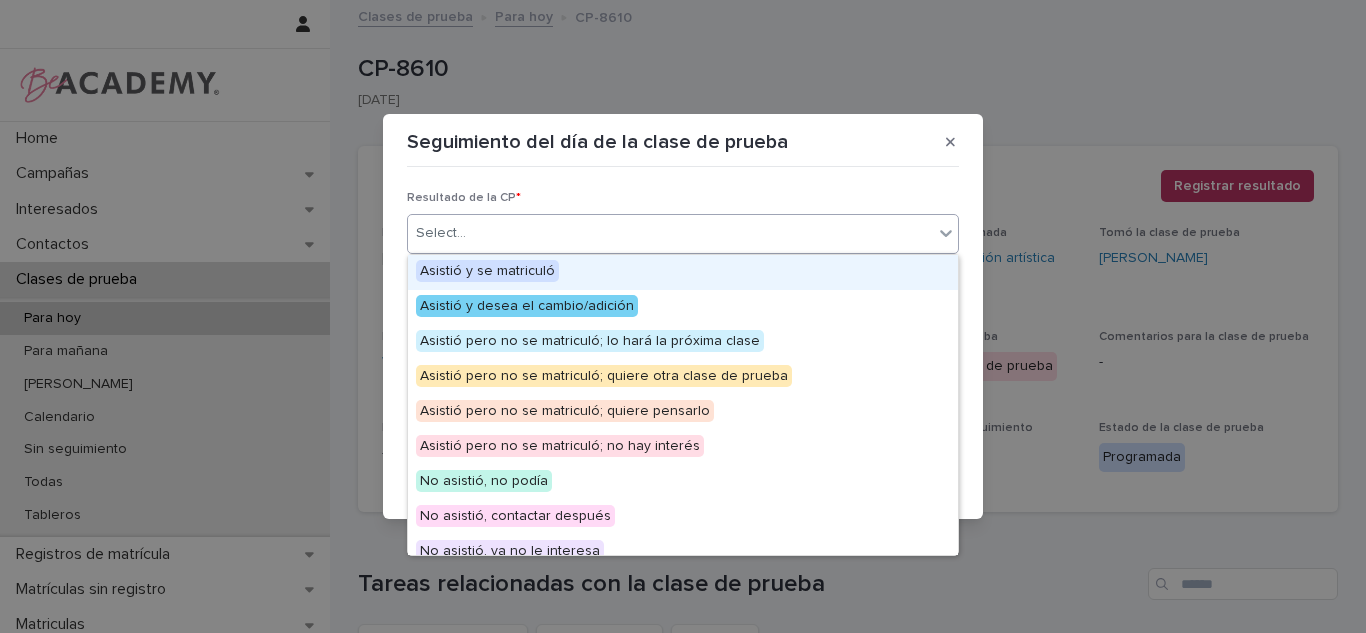 click on "Select..." at bounding box center (670, 233) 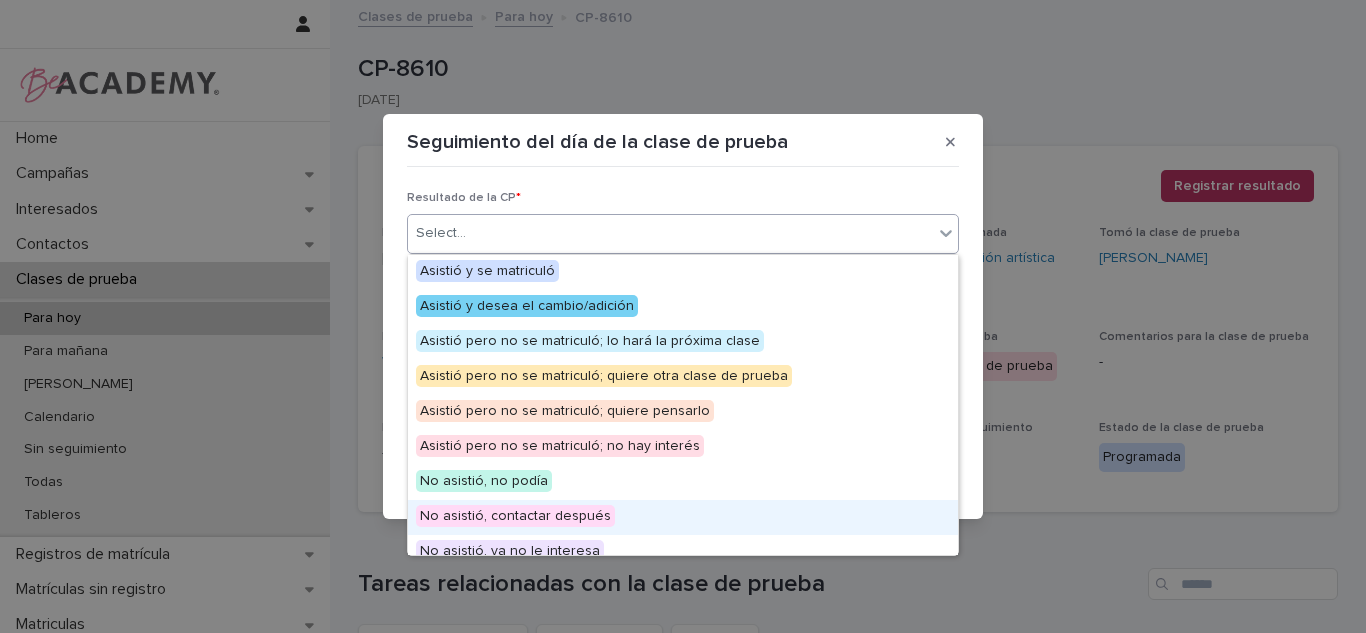 click on "No asistió, contactar después" at bounding box center (515, 516) 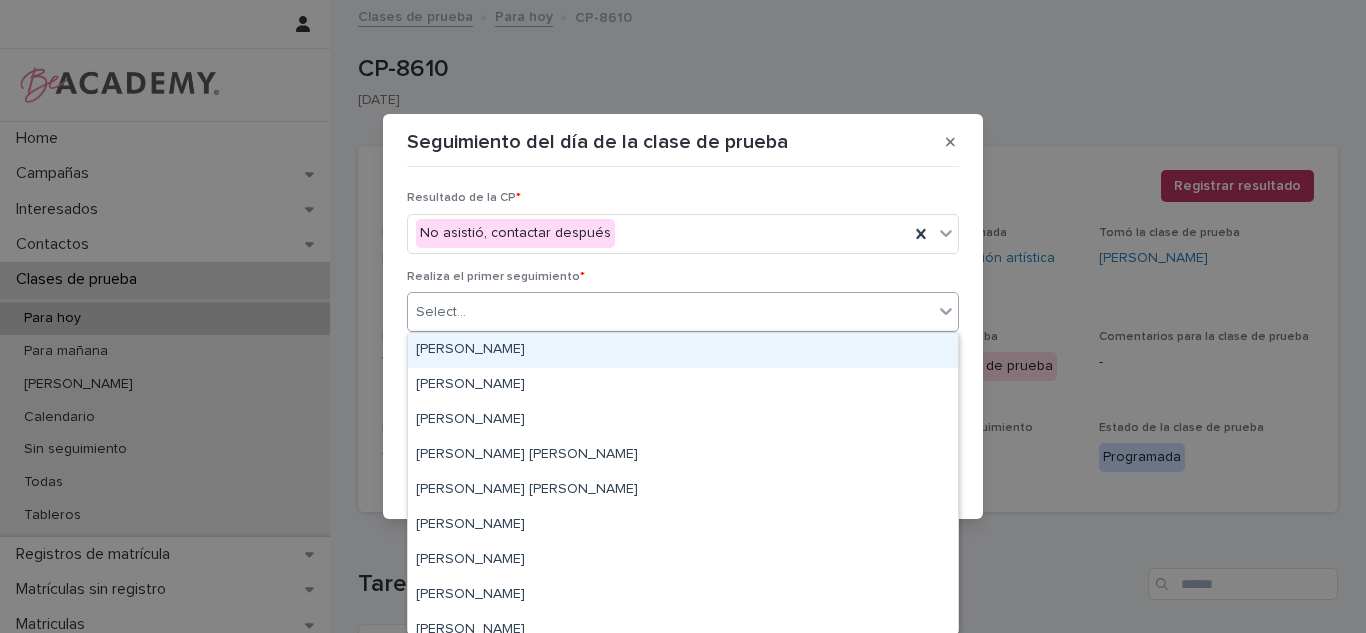 click on "Select..." at bounding box center (670, 312) 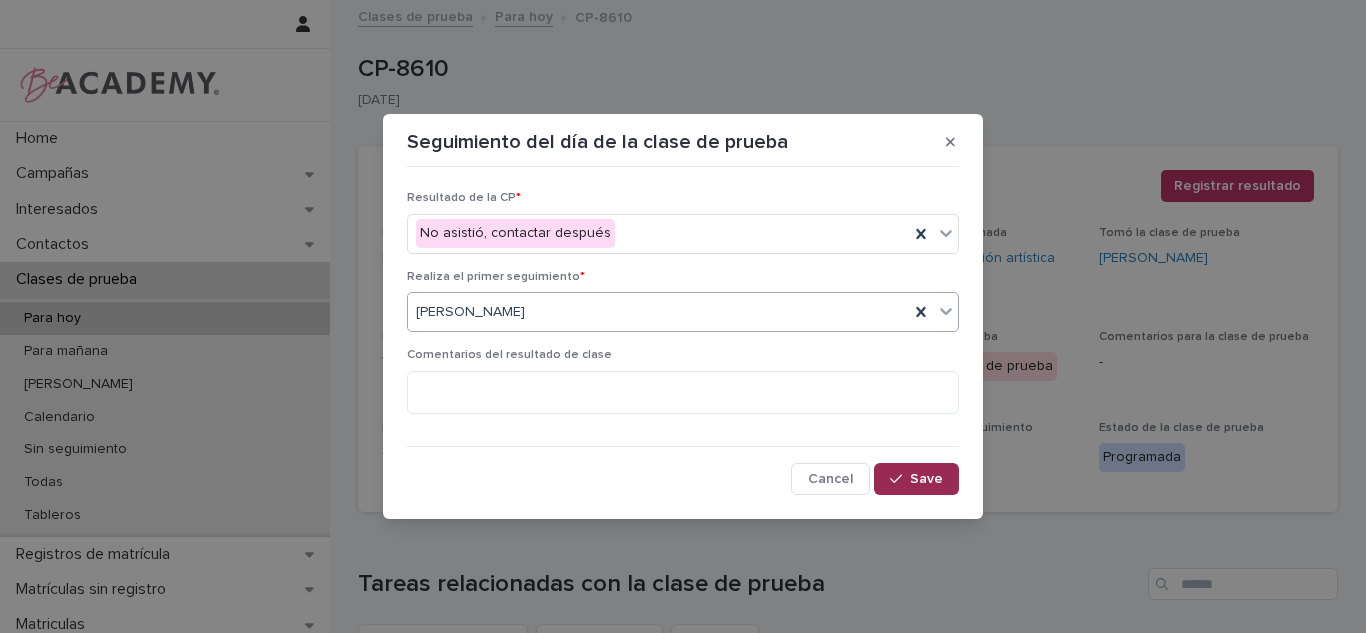 click on "Save" at bounding box center [926, 479] 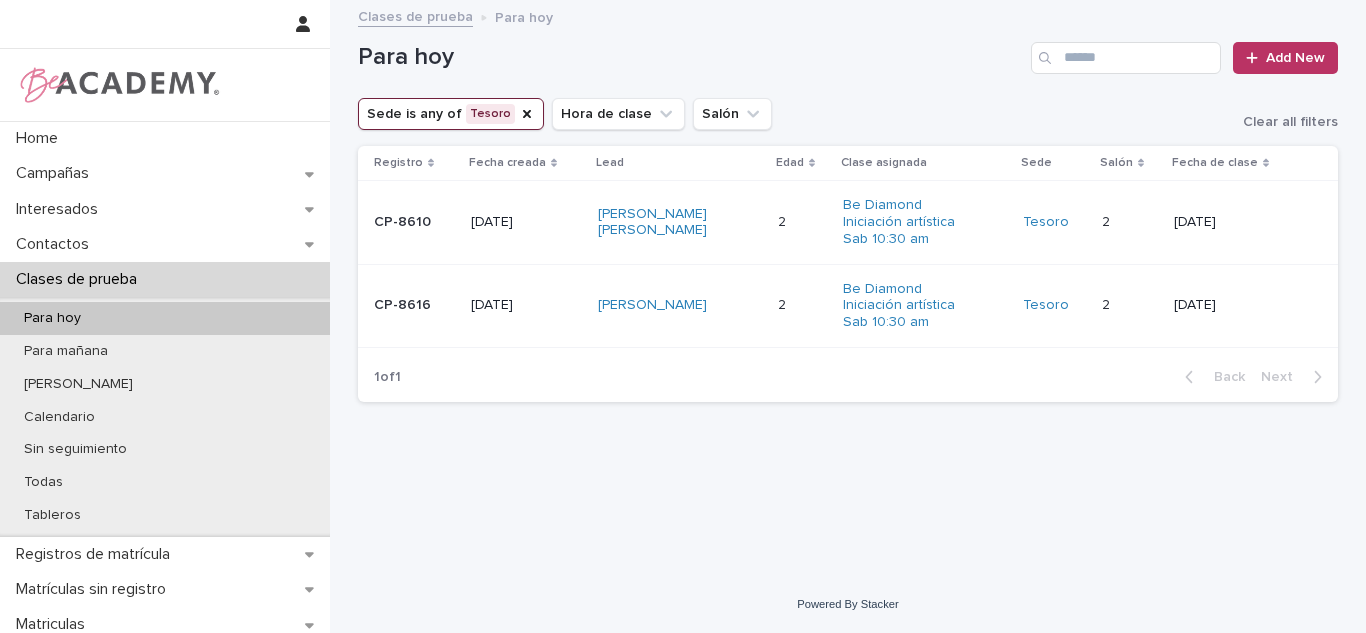 drag, startPoint x: 1365, startPoint y: 249, endPoint x: 1365, endPoint y: 311, distance: 62 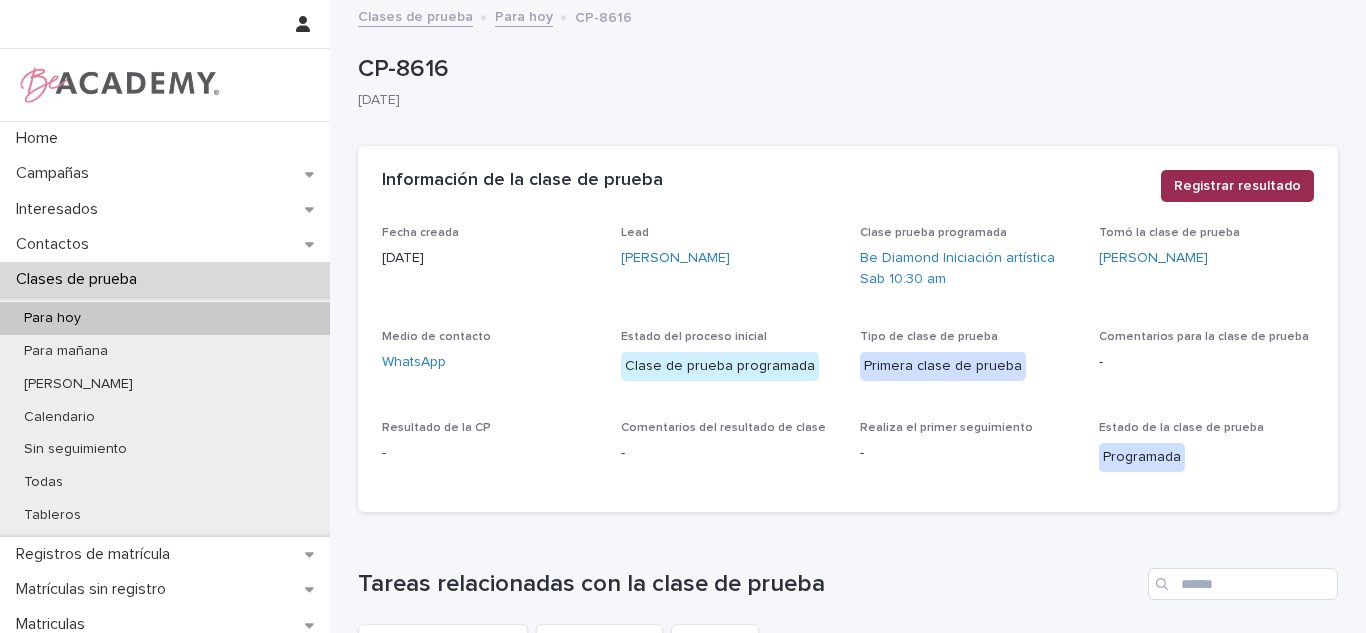 click on "Registrar resultado" at bounding box center [1237, 186] 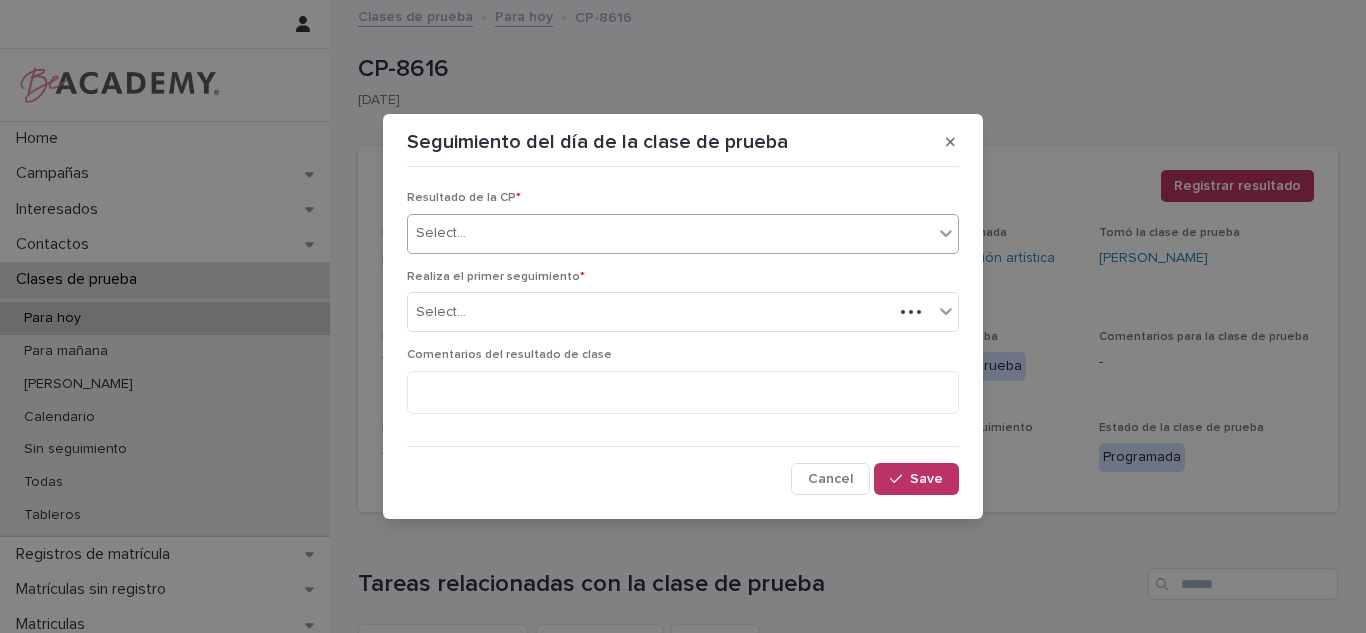 click on "Select..." at bounding box center [670, 233] 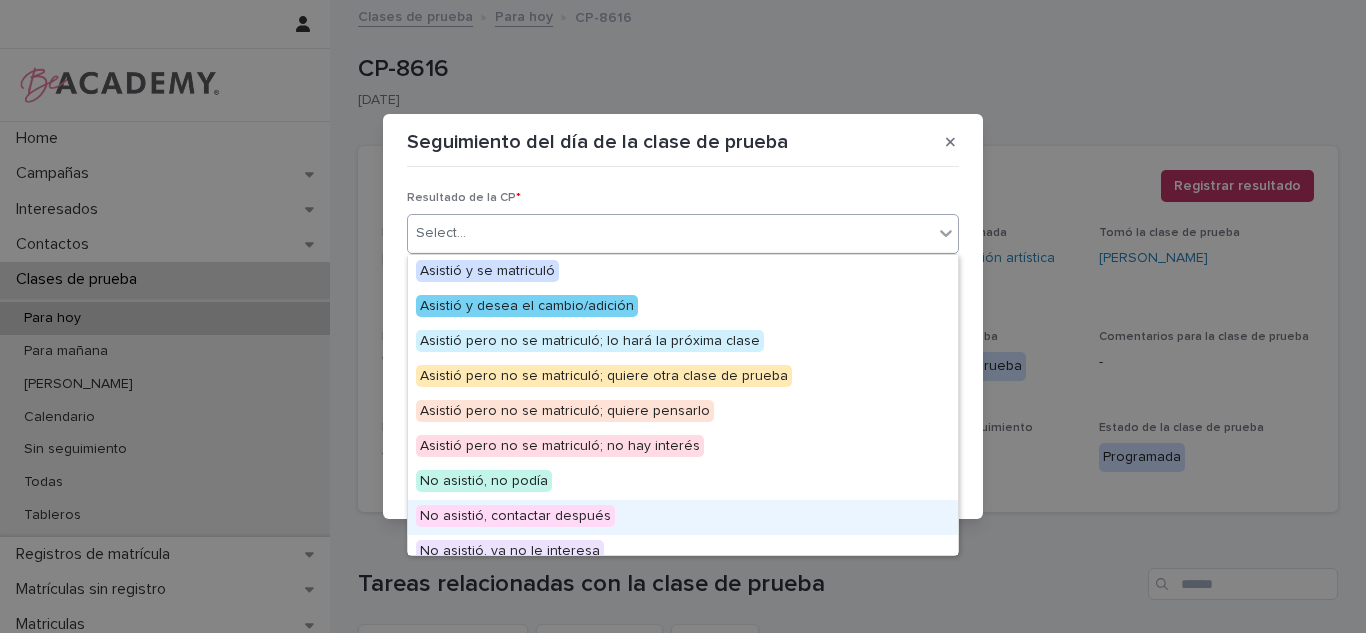 click on "No asistió, contactar después" at bounding box center [515, 516] 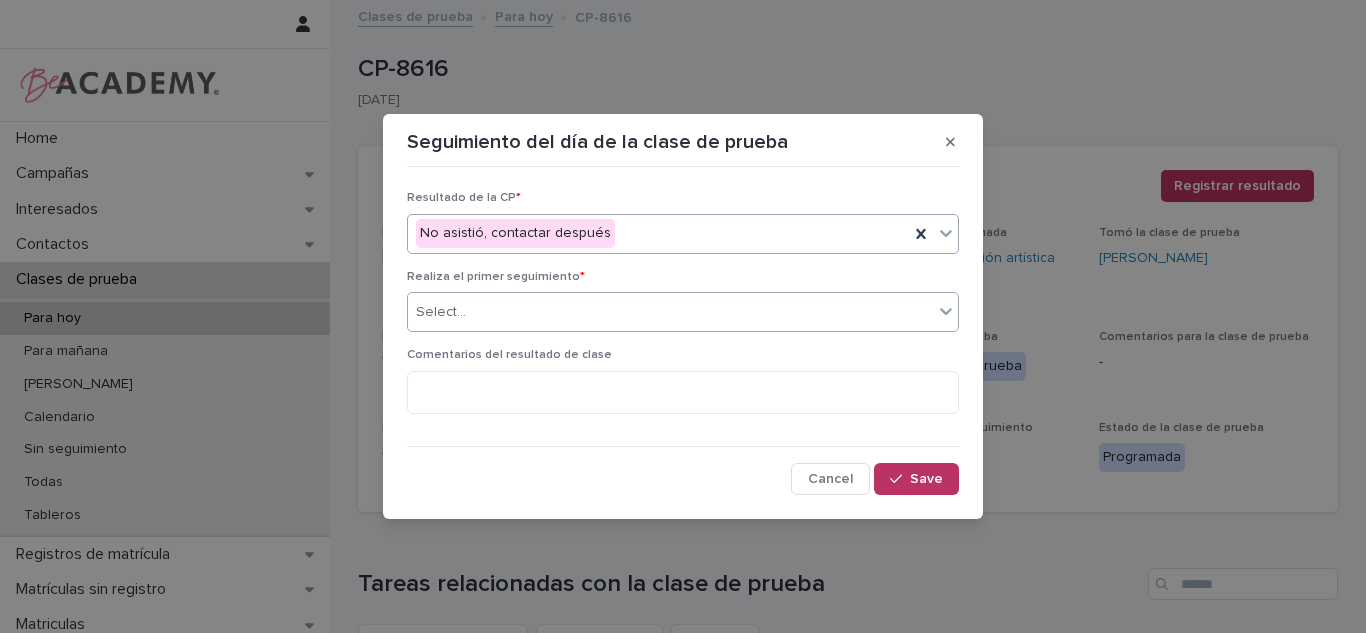 click on "Select..." at bounding box center (670, 312) 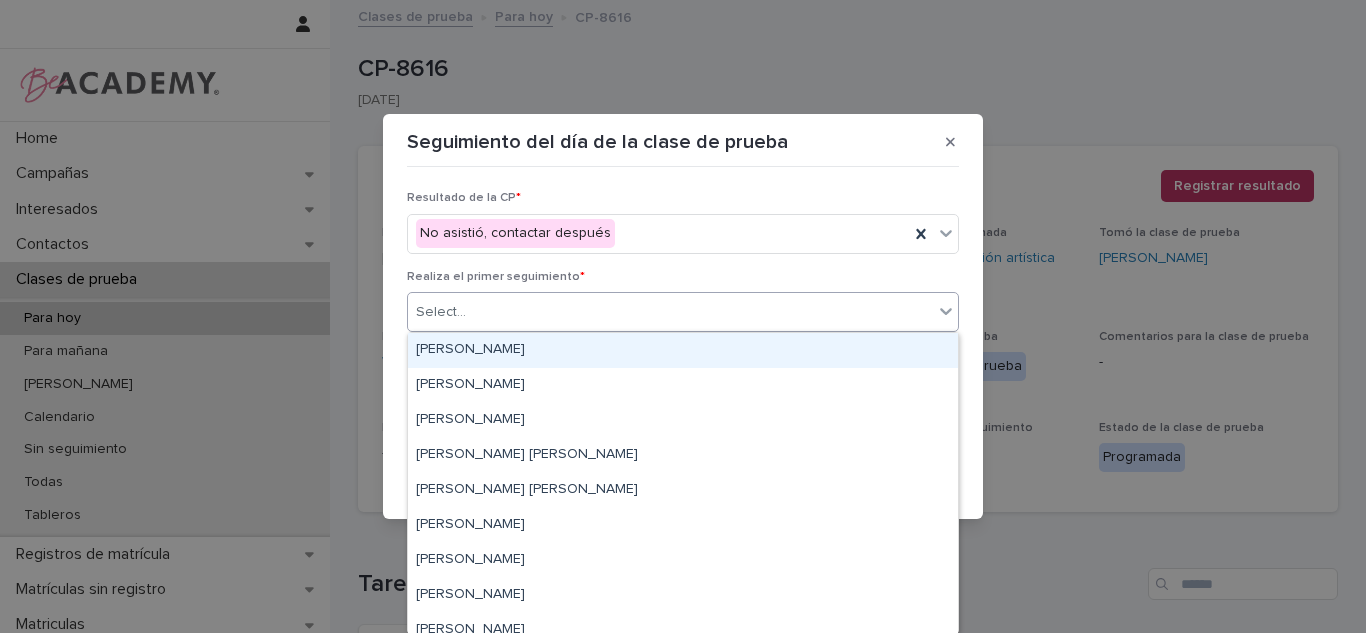 click on "[PERSON_NAME]" at bounding box center [683, 350] 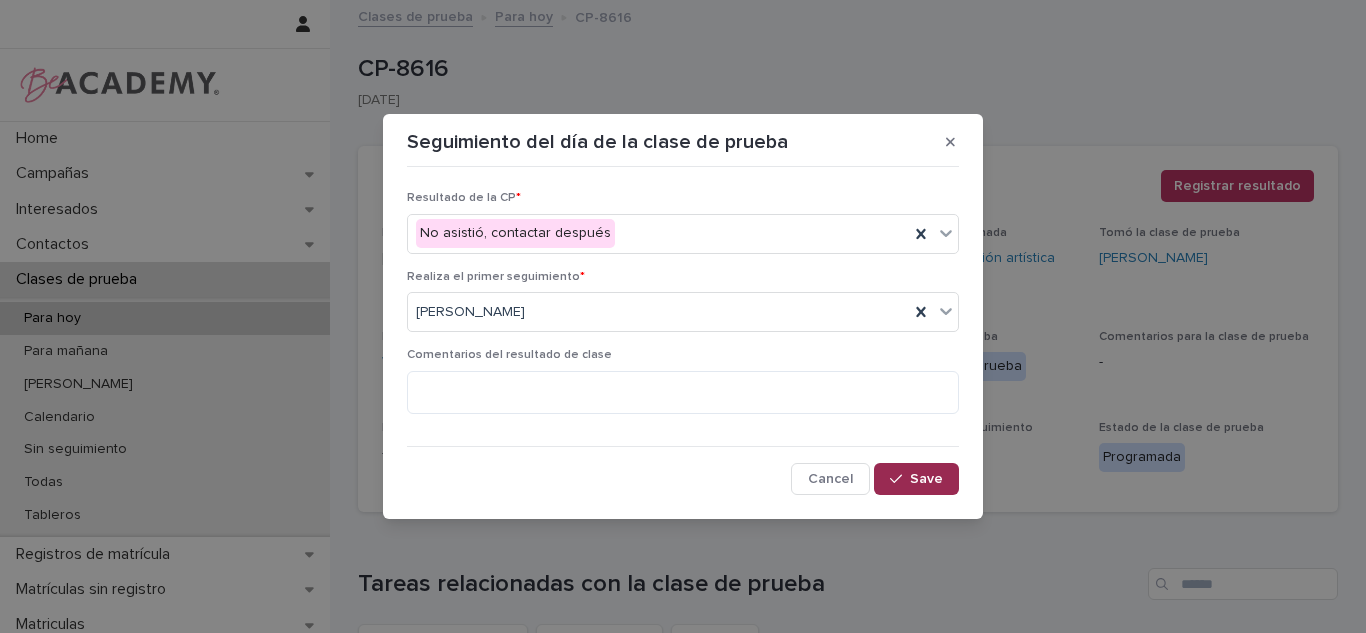 click on "Save" at bounding box center (926, 479) 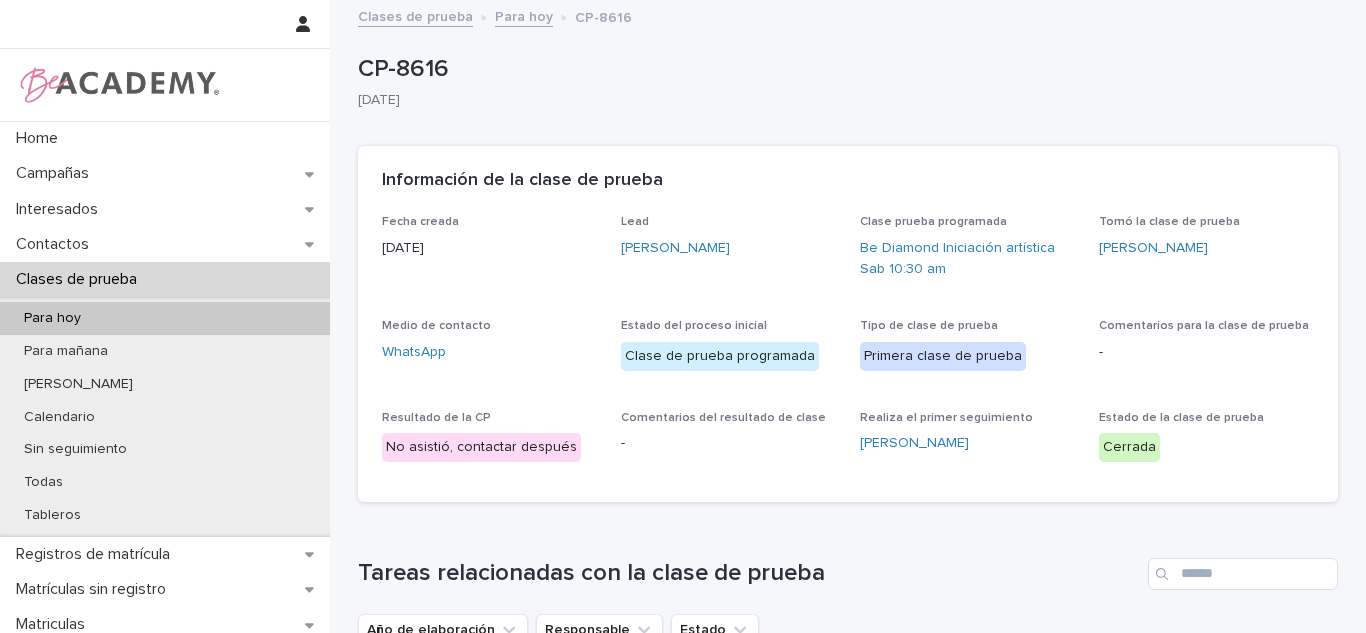 click on "Fecha creada 08/07/2025 Lead Sofia Parra Jaramillo   Clase prueba programada Be Diamond Iniciación artística Sab 10:30 am   Tomó la clase de prueba Carolina Castillo Cuadrado   Medio de contacto WhatsApp   Estado del proceso inicial Clase de prueba programada Tipo de clase de prueba Primera clase de prueba Comentarios para la clase de prueba - Resultado de la CP No asistió, contactar después Comentarios del resultado de clase - Realiza el primer seguimiento Carolina Castillo Cuadrado   Estado de la clase de prueba Cerrada" at bounding box center [848, 358] 